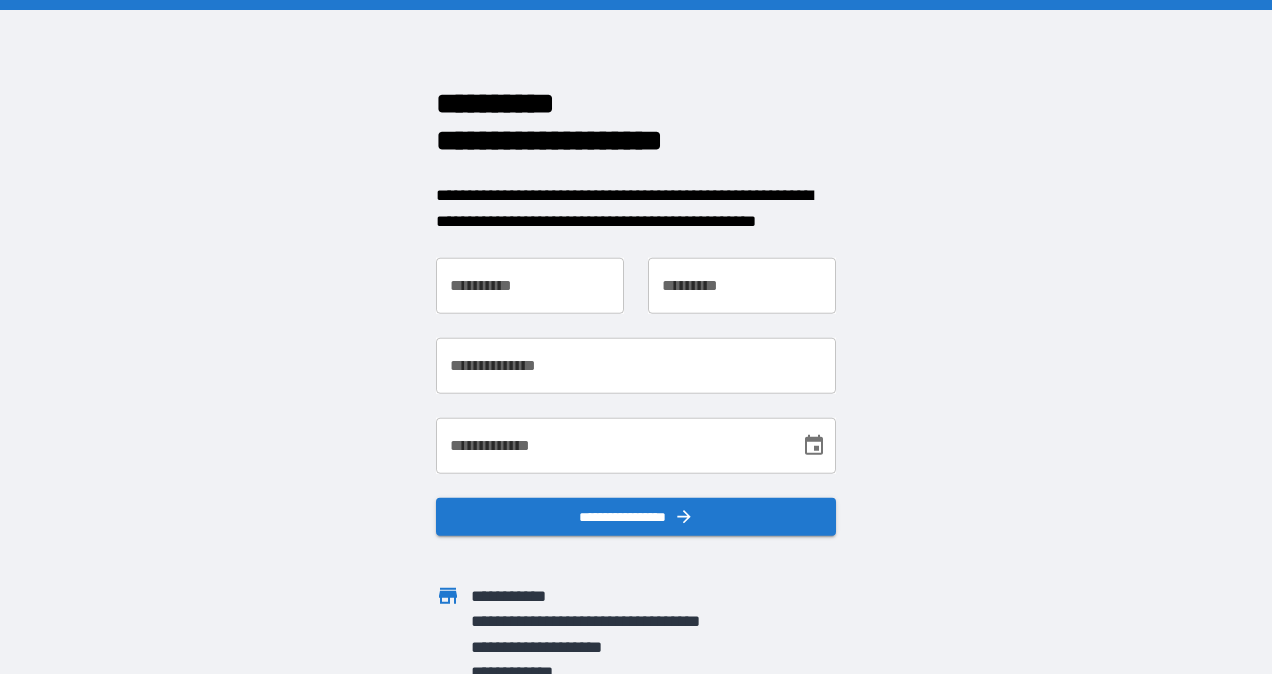 scroll, scrollTop: 0, scrollLeft: 0, axis: both 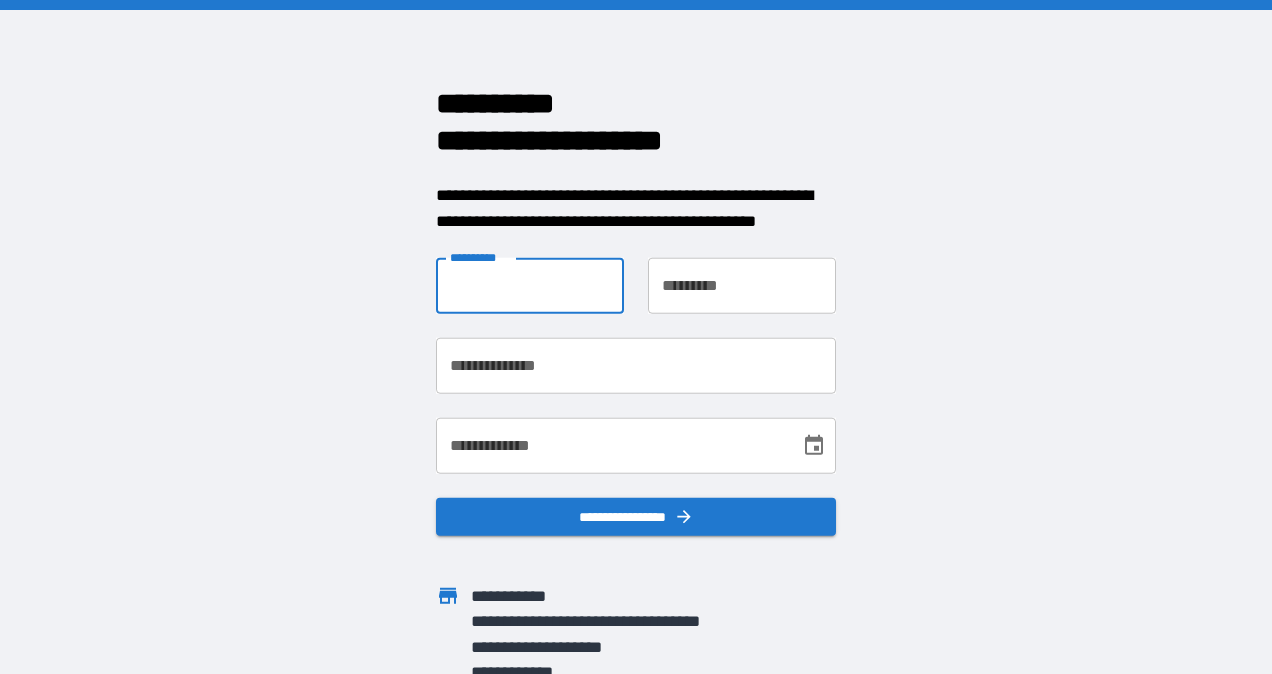click on "**********" at bounding box center [530, 286] 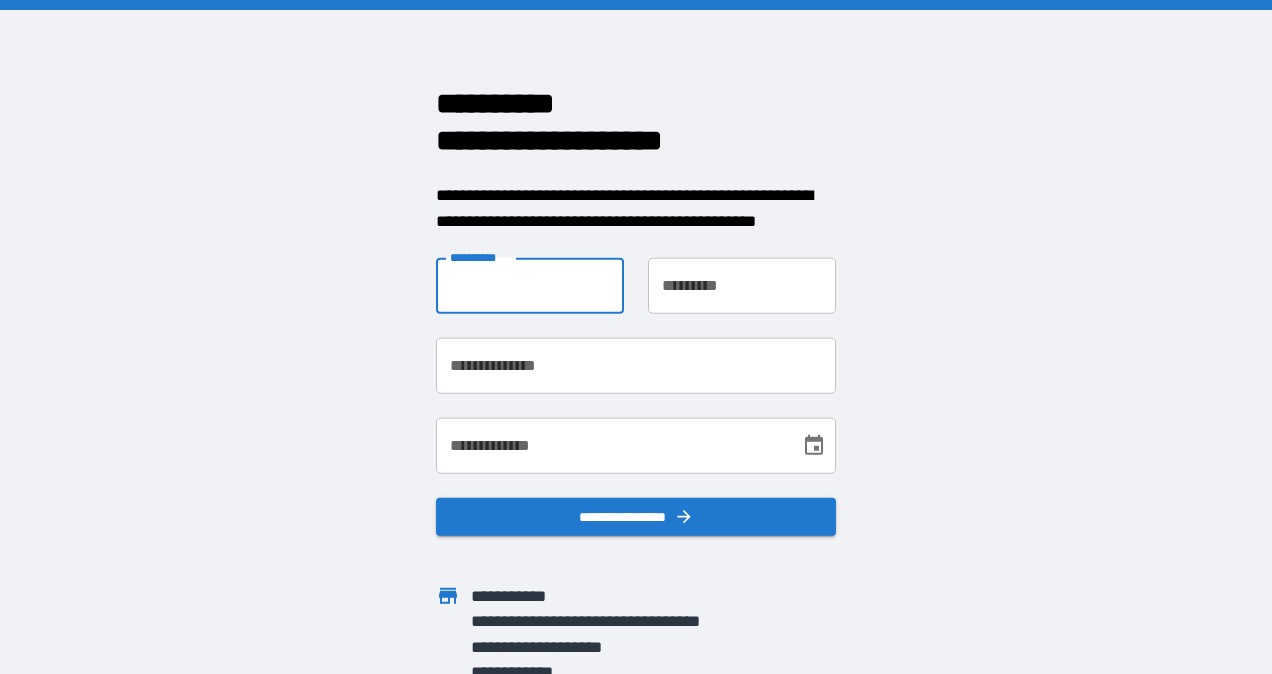 click on "**********" at bounding box center [530, 286] 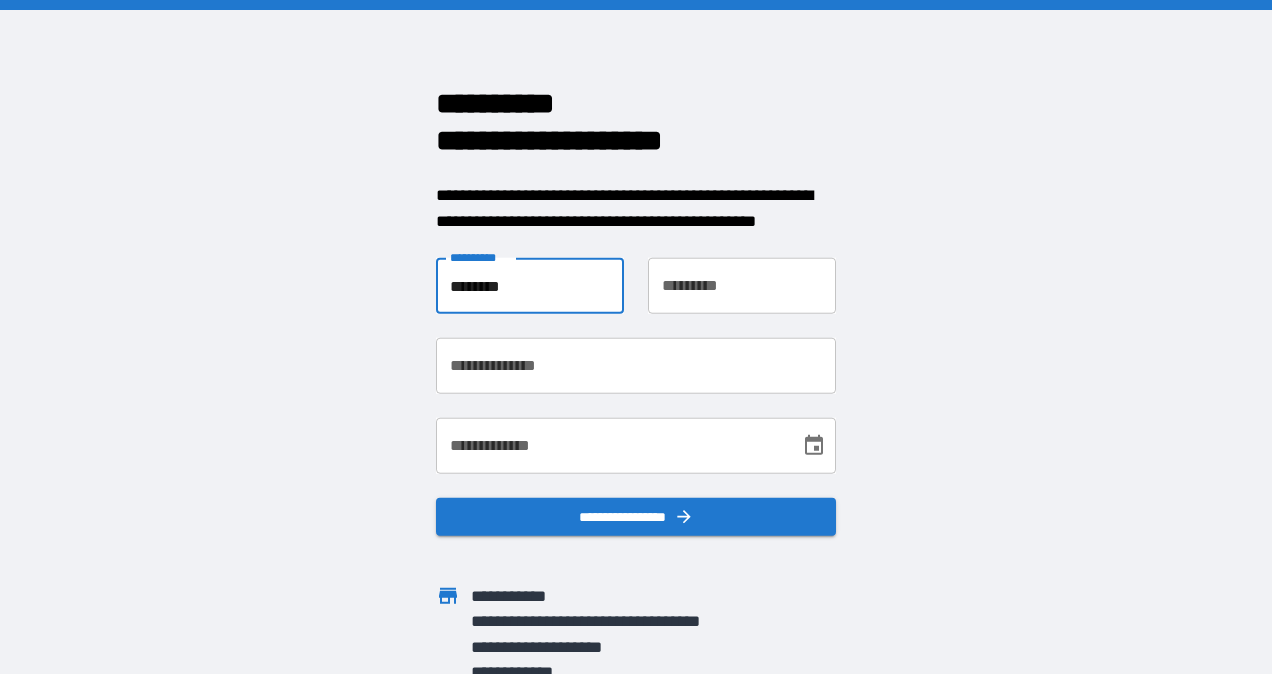 type on "********" 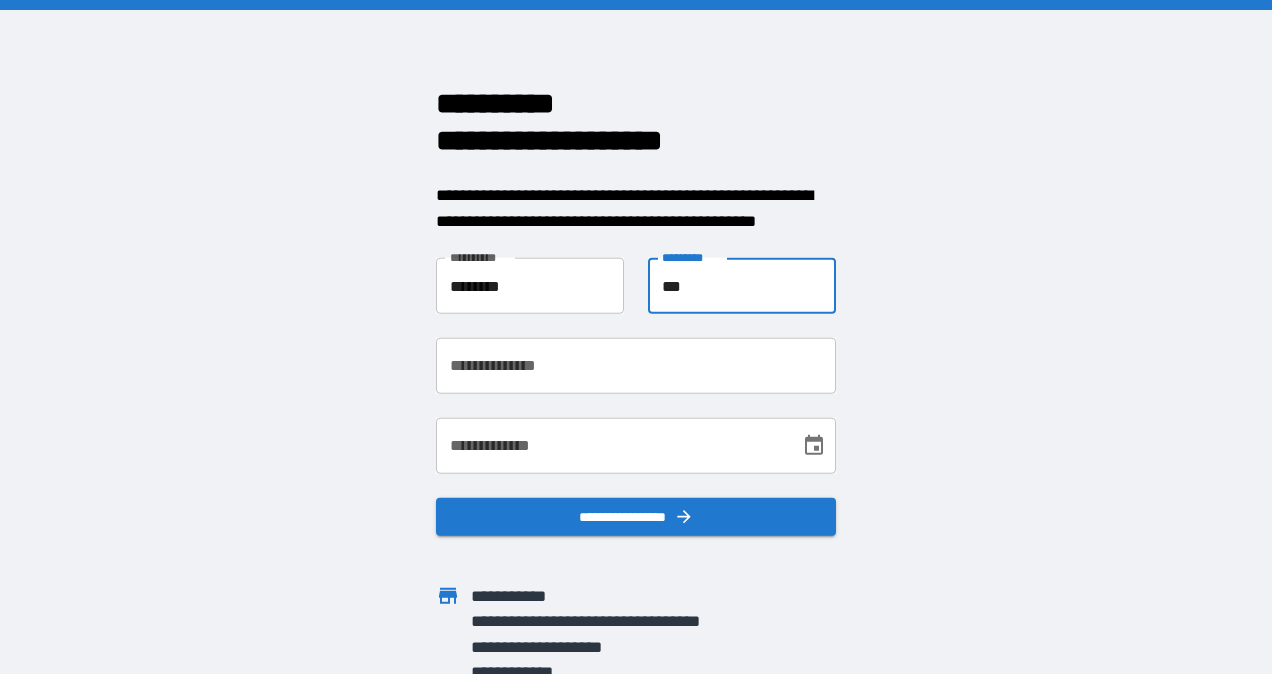 type on "***" 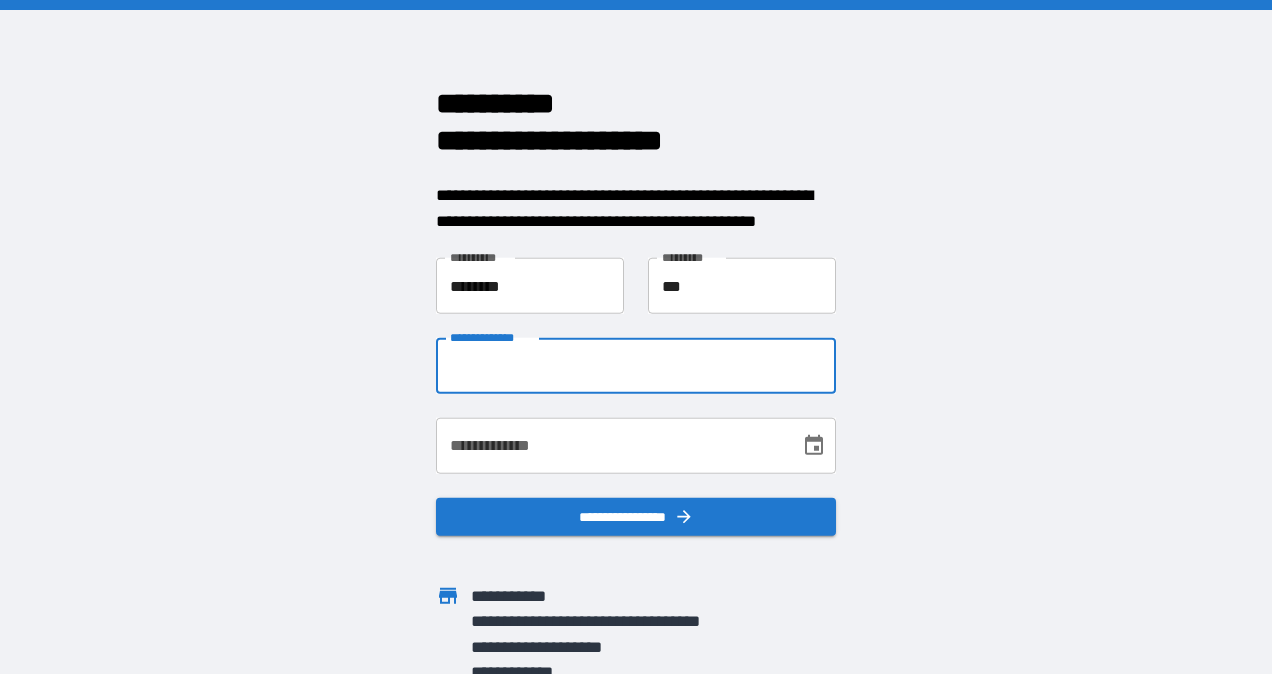 type on "**********" 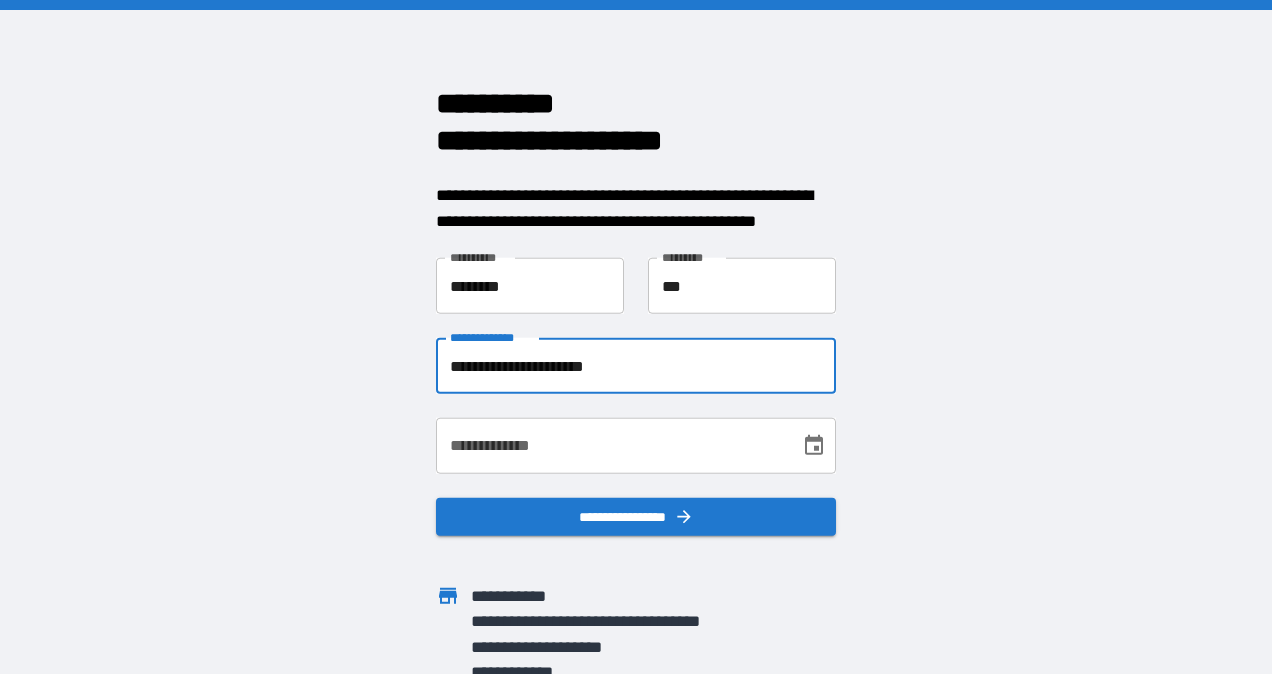 type on "**********" 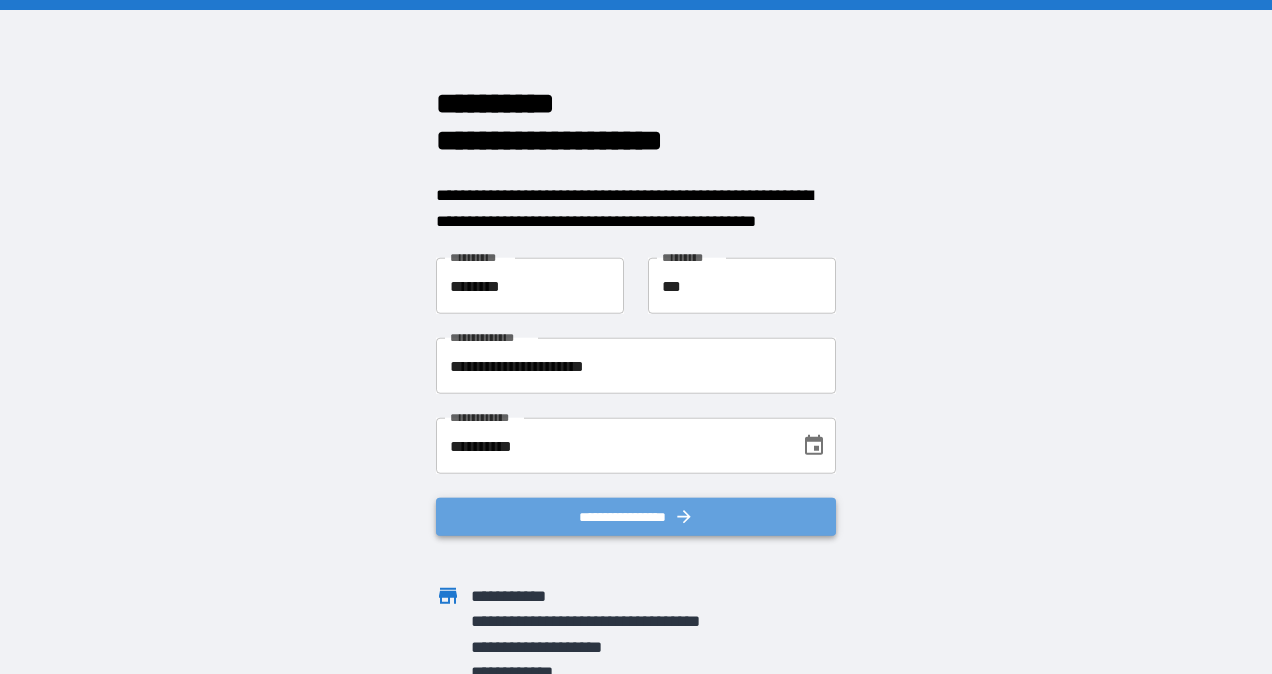 click on "**********" at bounding box center [636, 517] 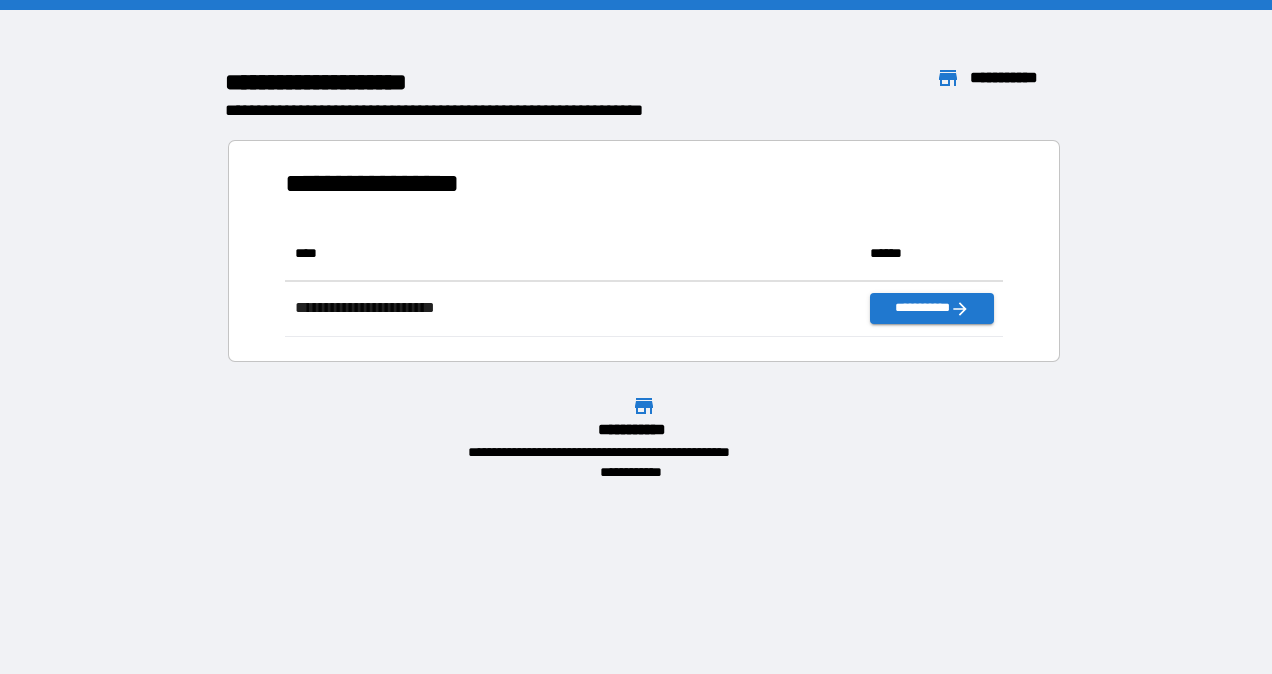 scroll, scrollTop: 16, scrollLeft: 16, axis: both 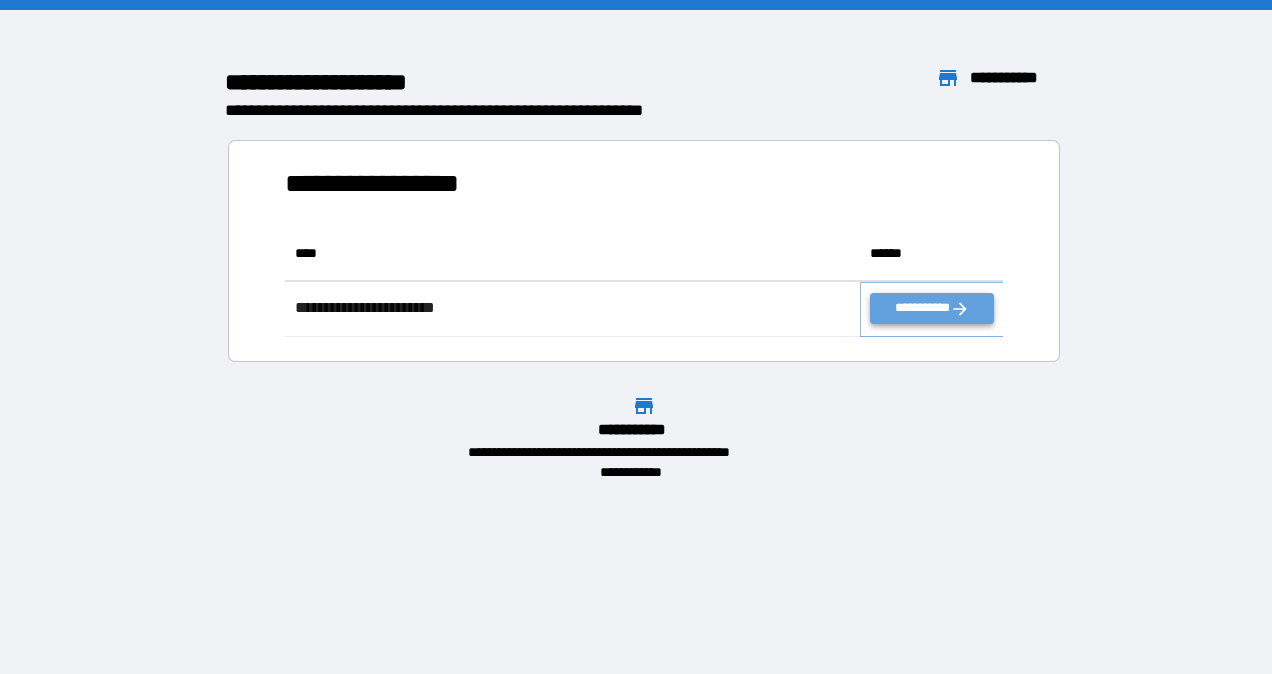 click on "**********" at bounding box center [932, 308] 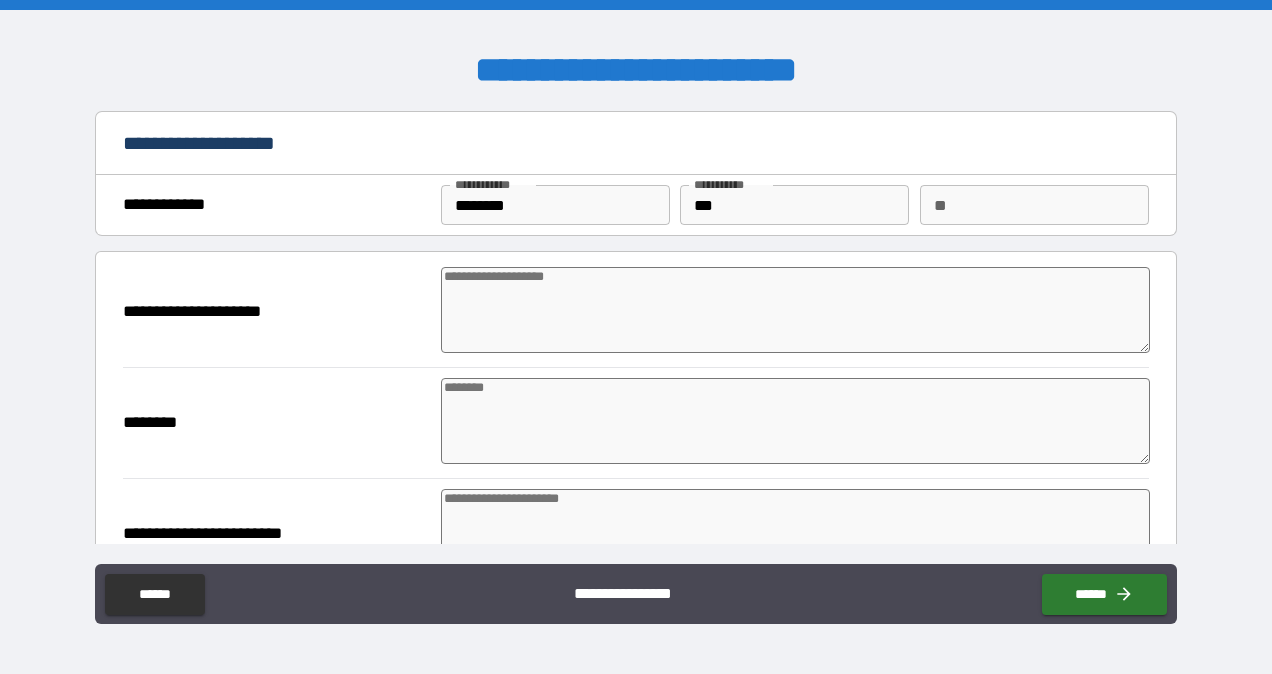 type on "*" 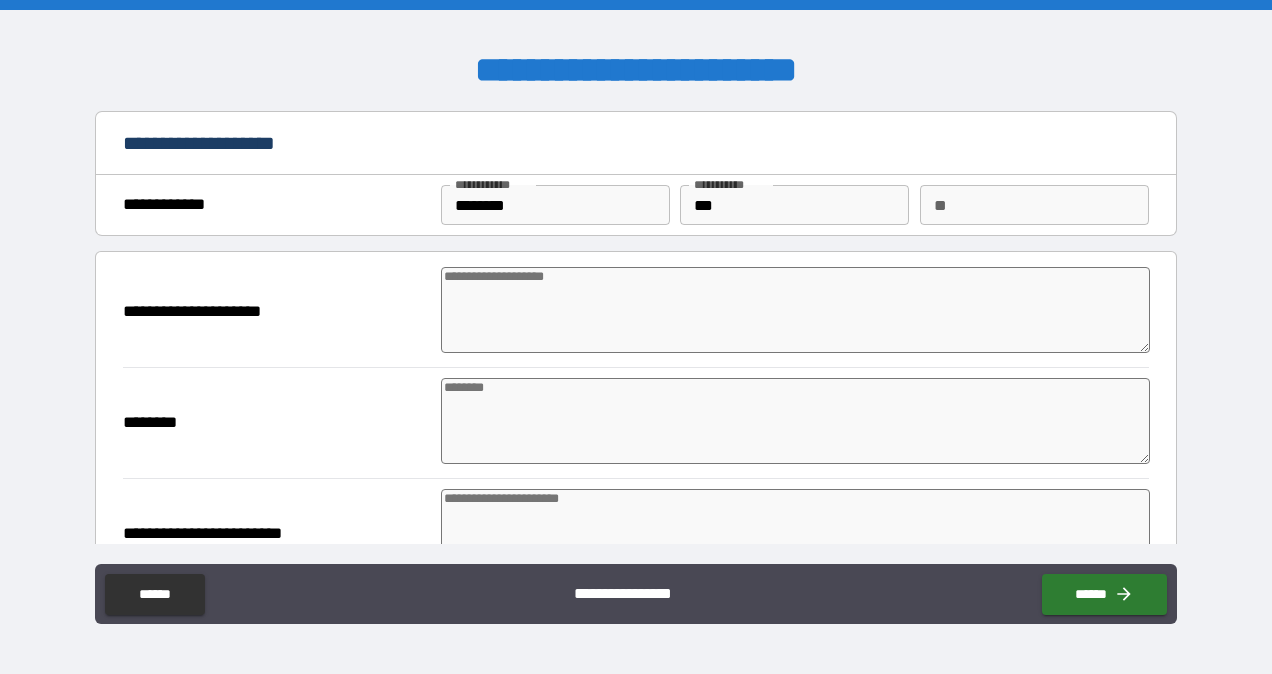 type on "*" 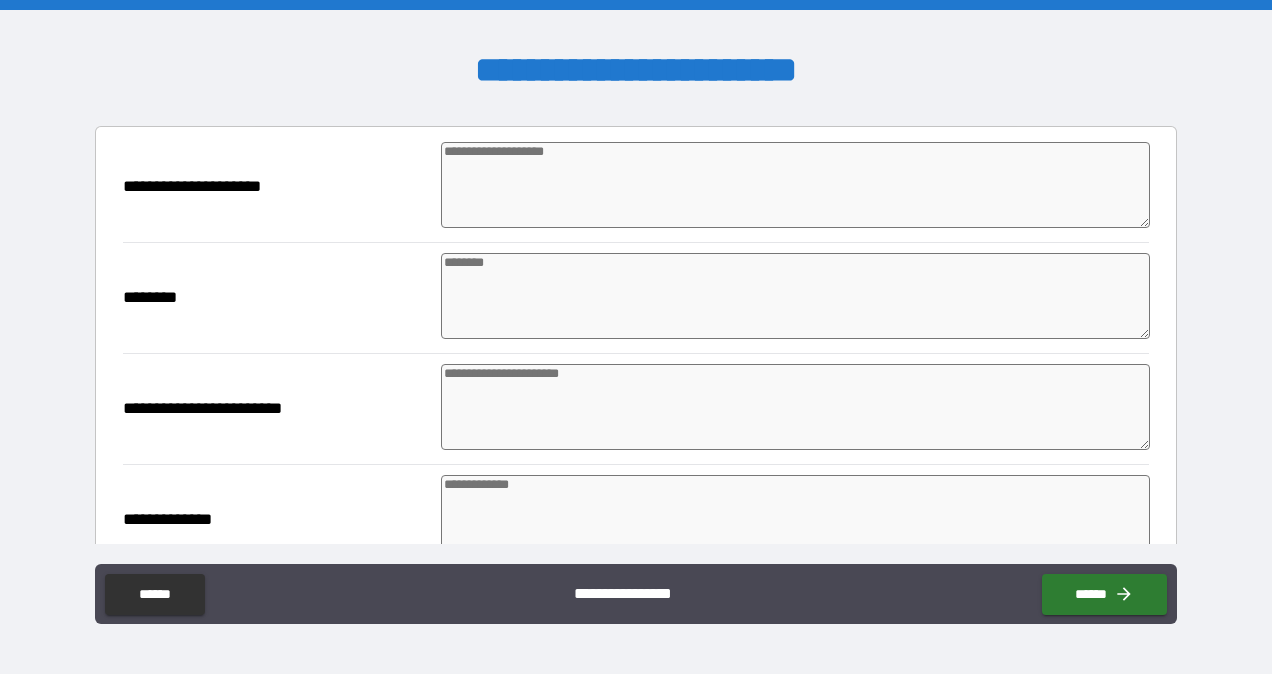 scroll, scrollTop: 159, scrollLeft: 0, axis: vertical 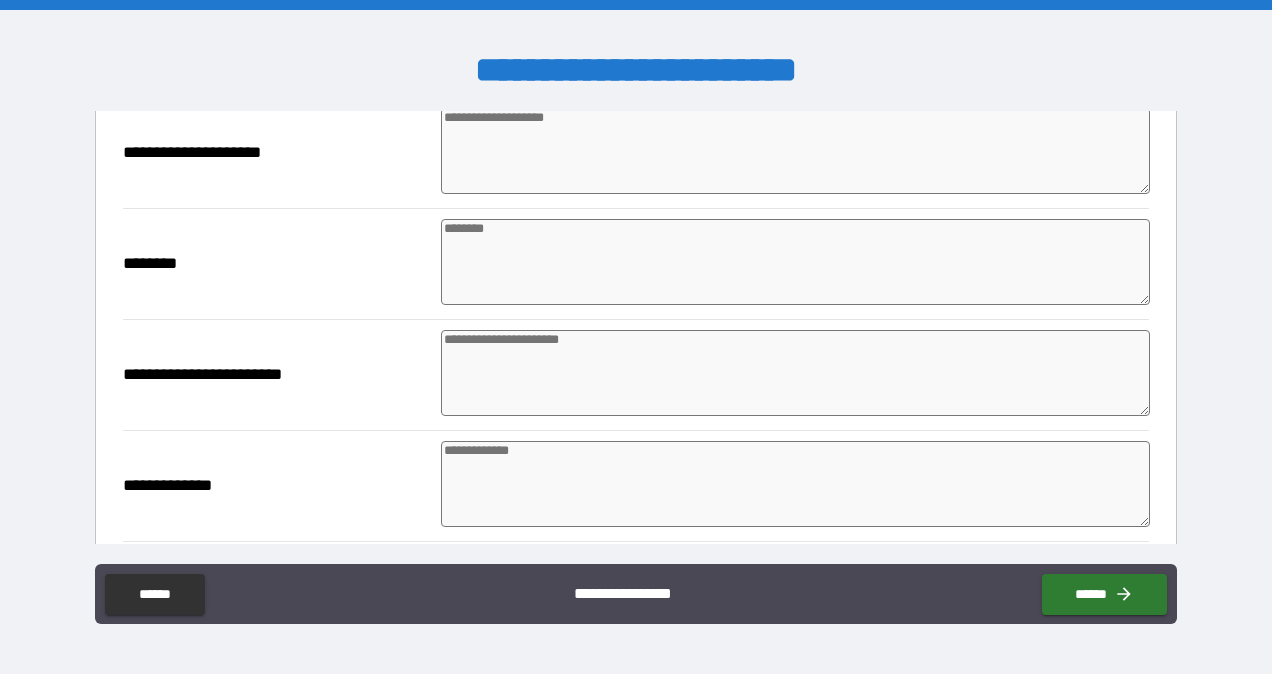click at bounding box center [795, 262] 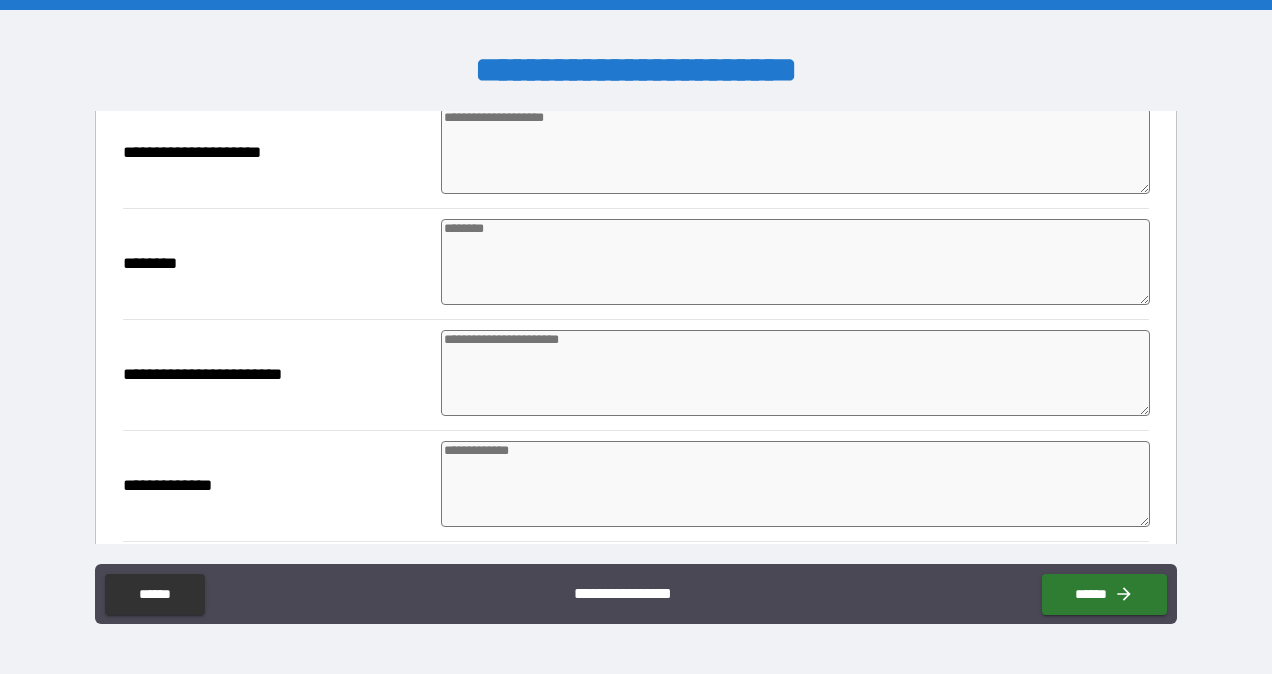 type on "*" 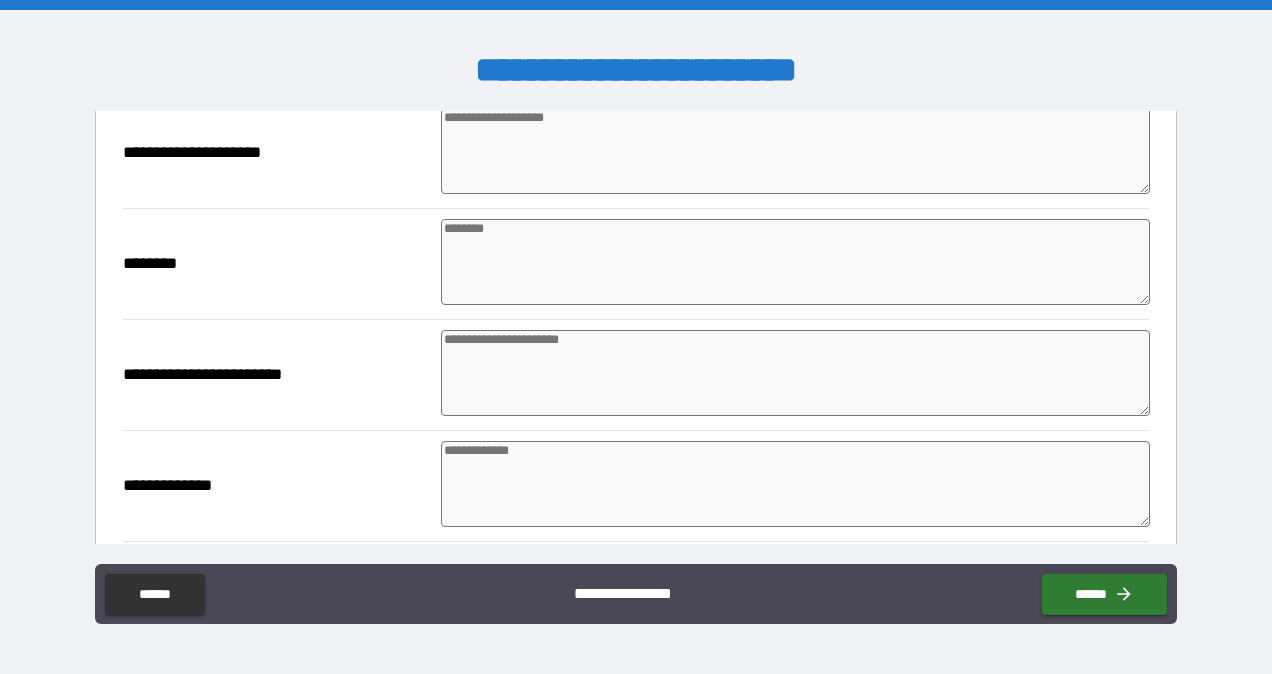 type on "*" 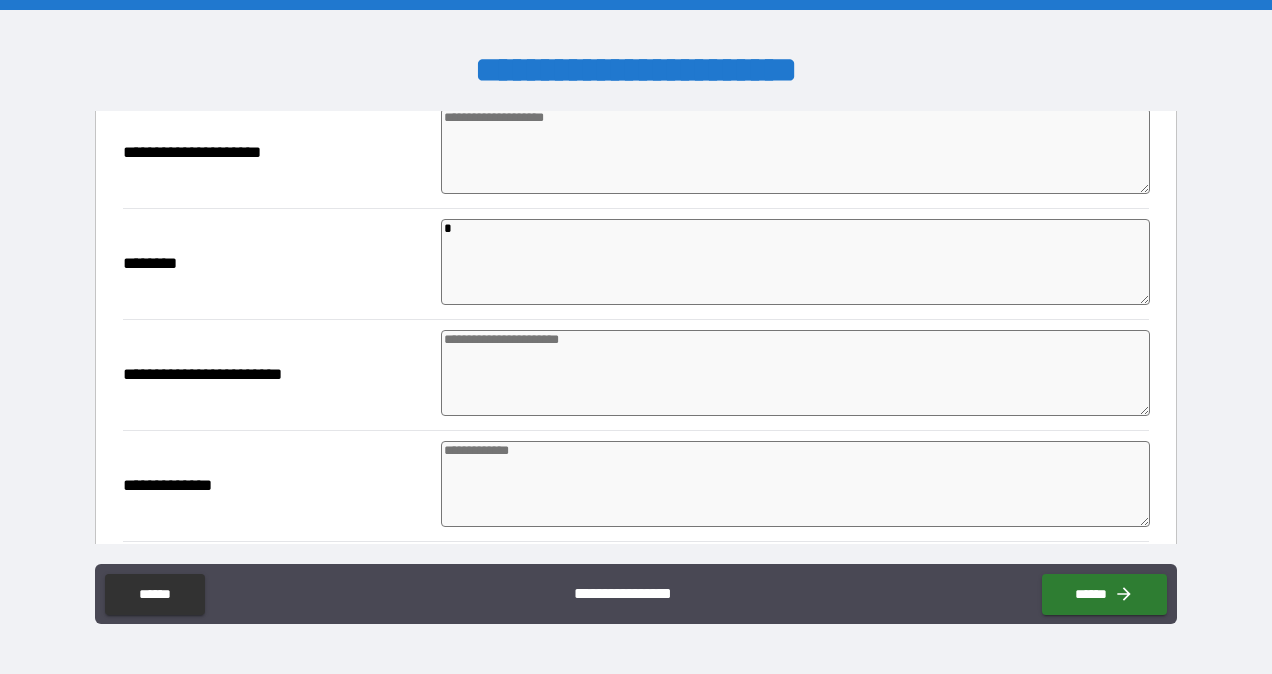 type on "*" 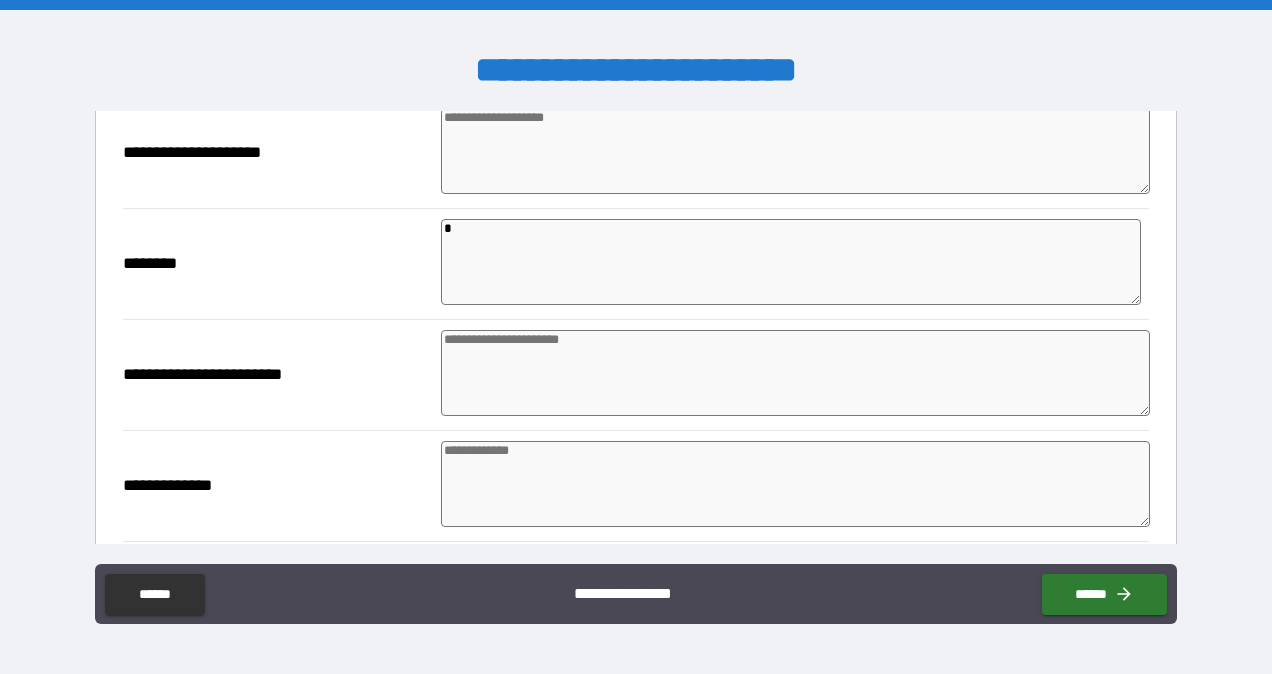 type on "*" 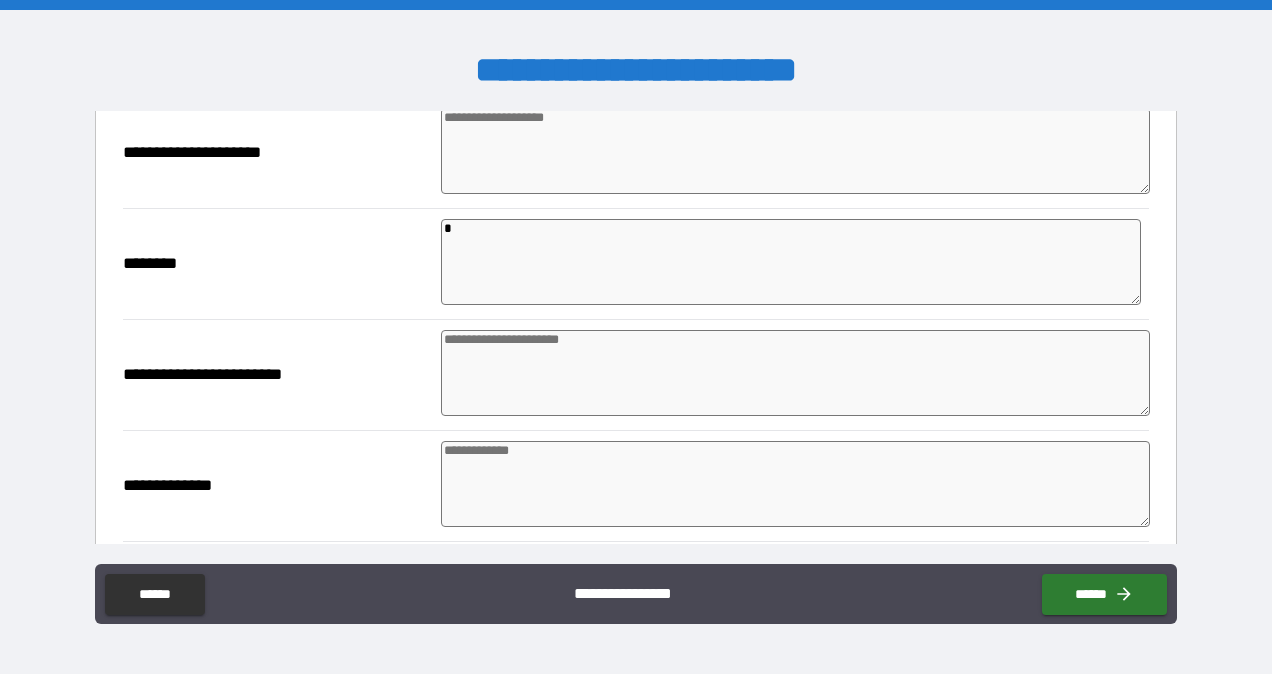 type on "**" 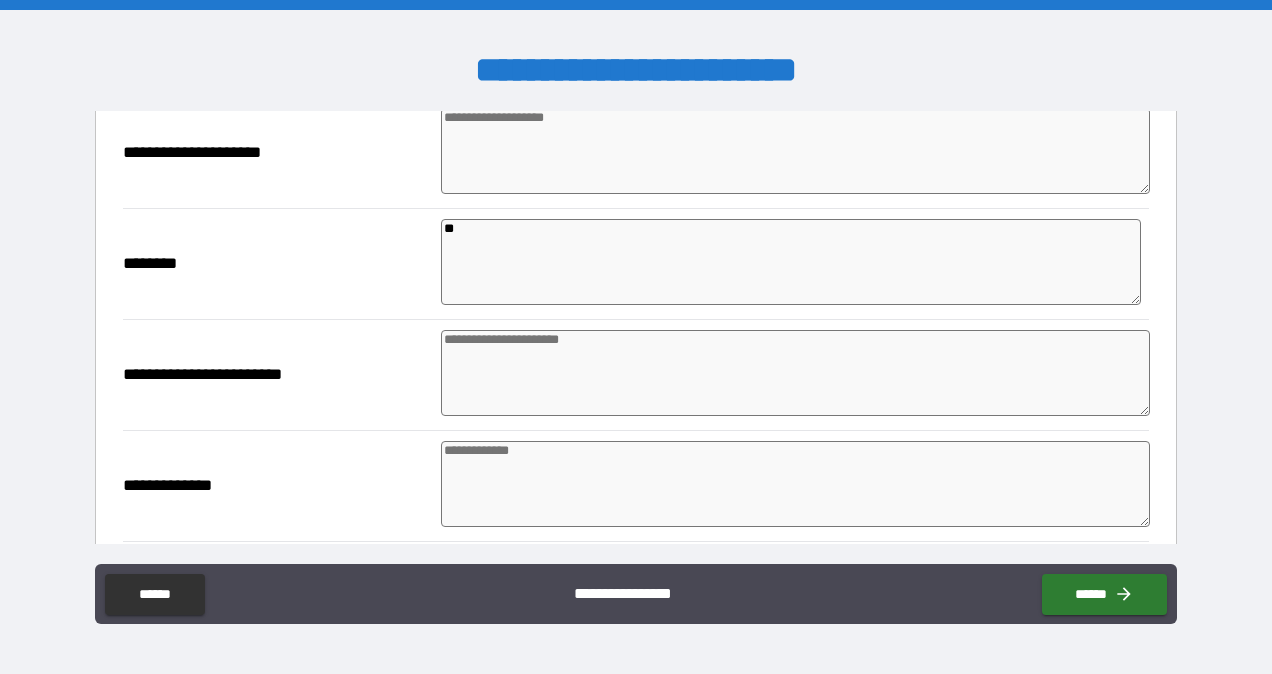 type on "*" 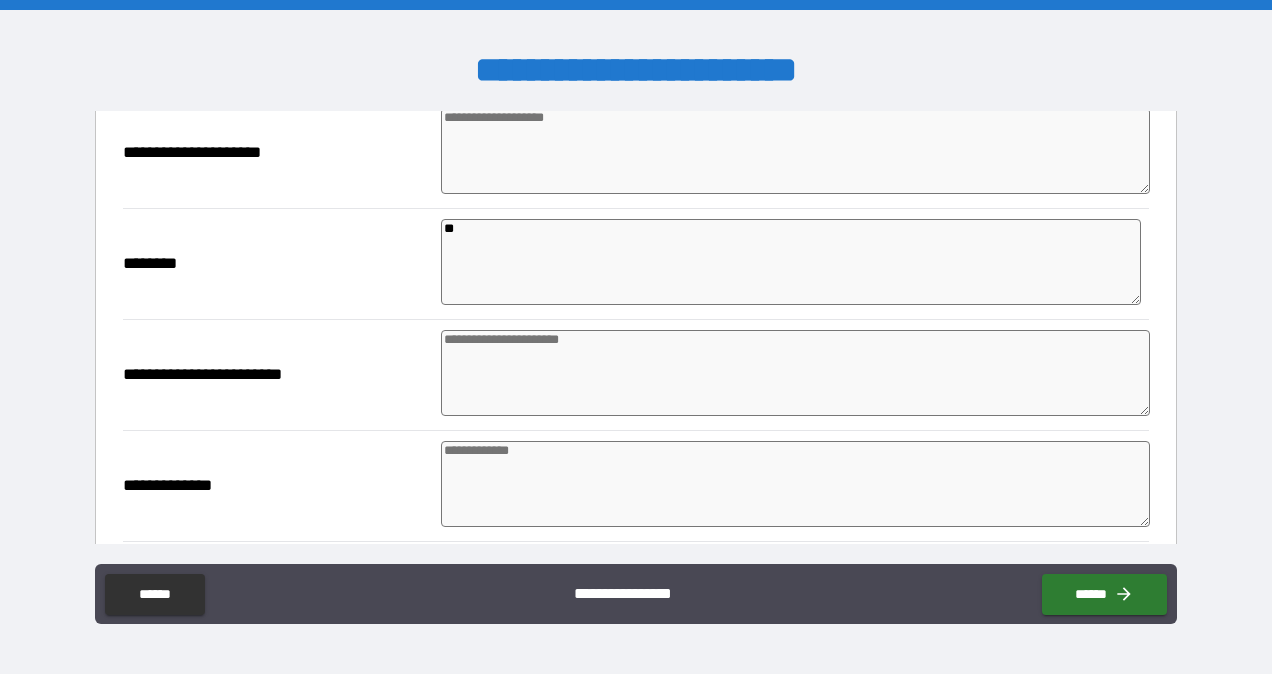 type on "*" 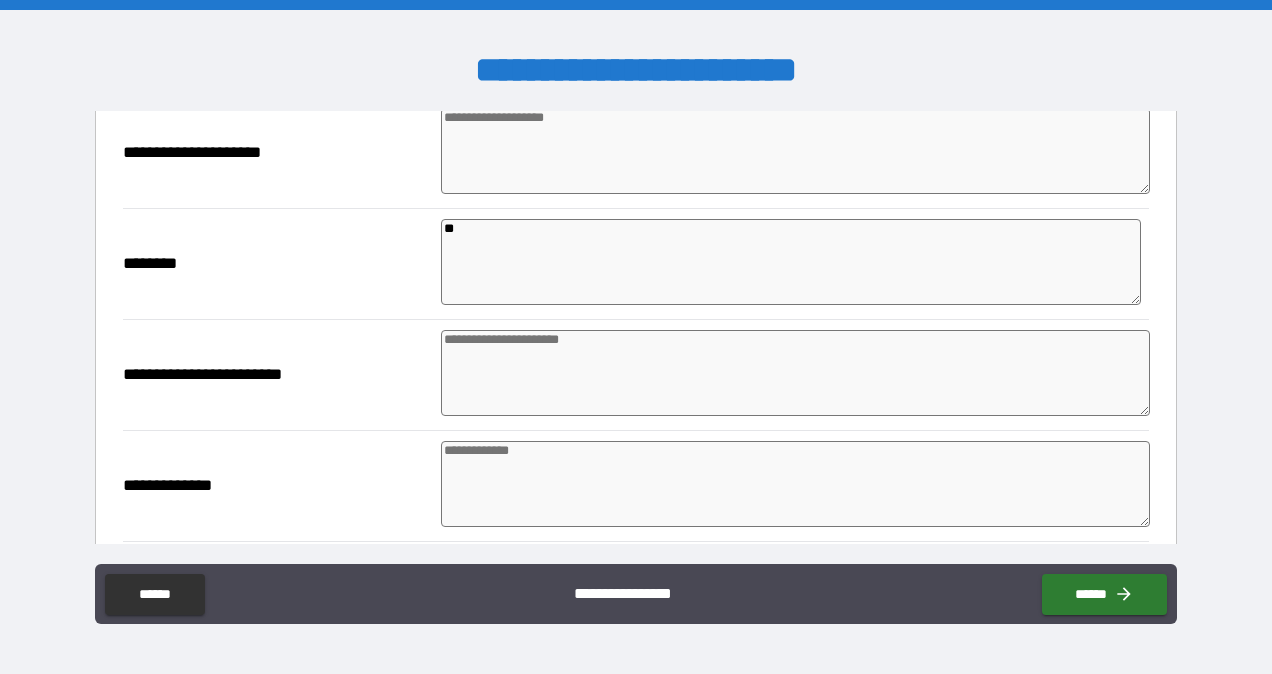 type on "*" 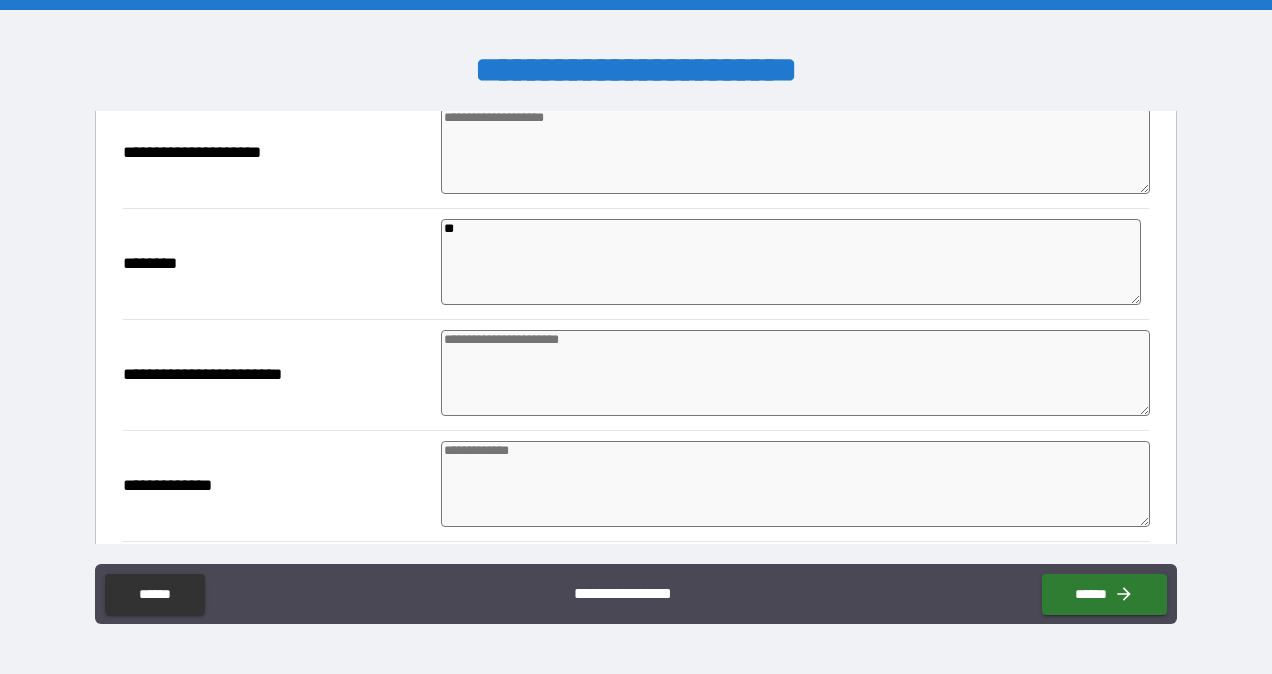 type on "*" 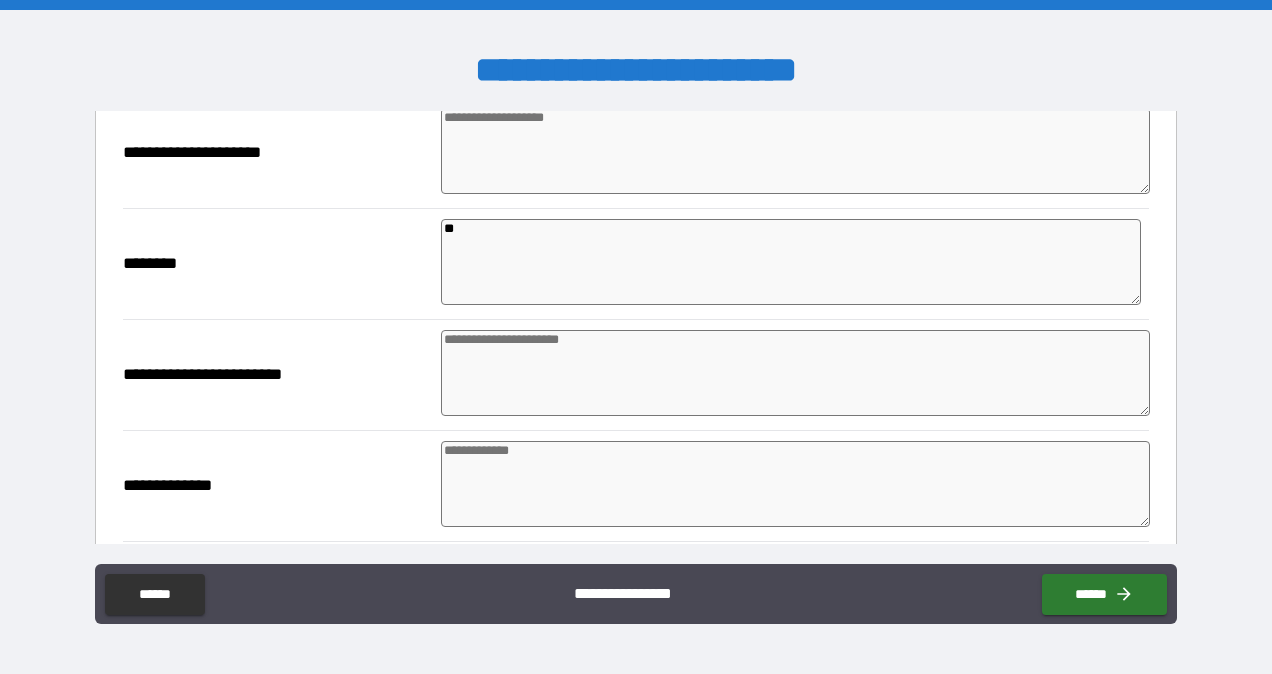 type on "*" 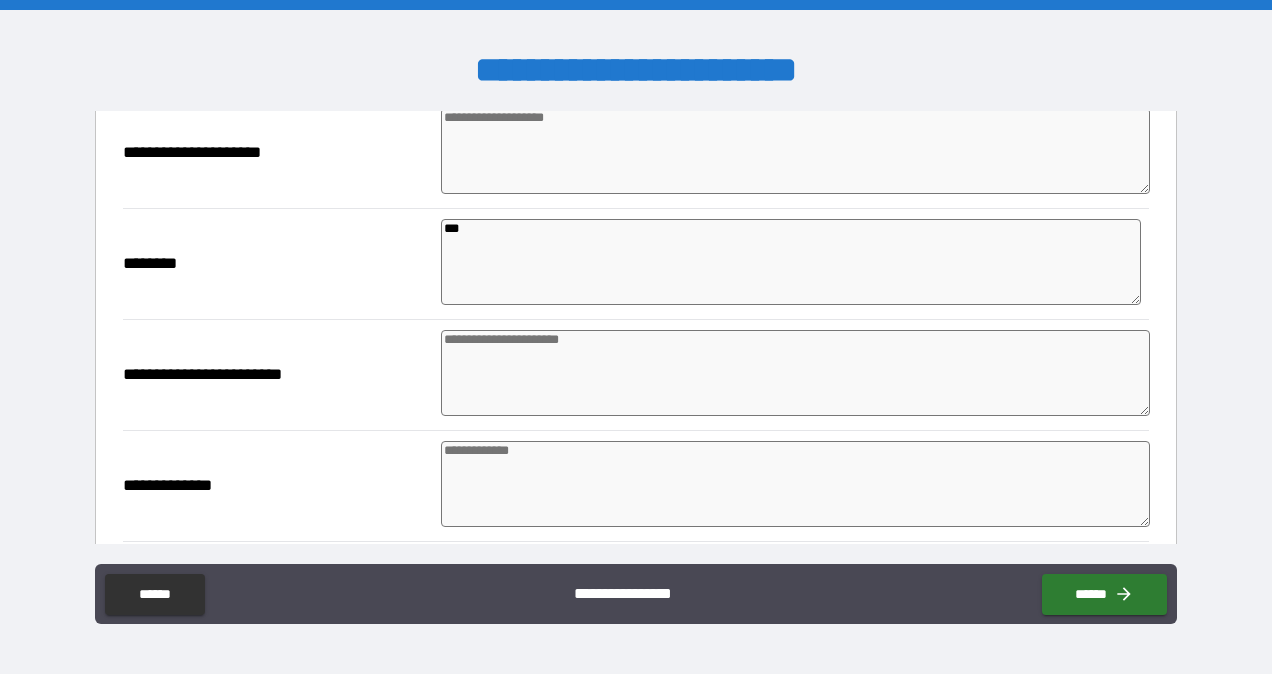 type on "*" 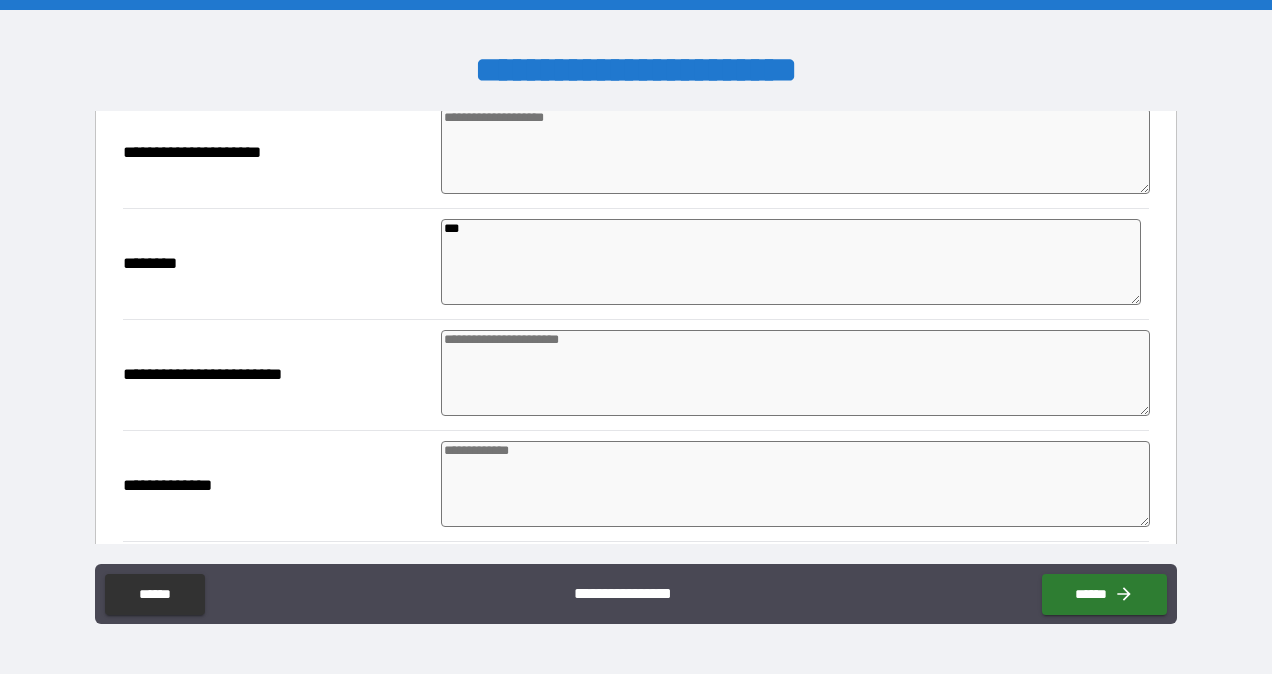 type on "*" 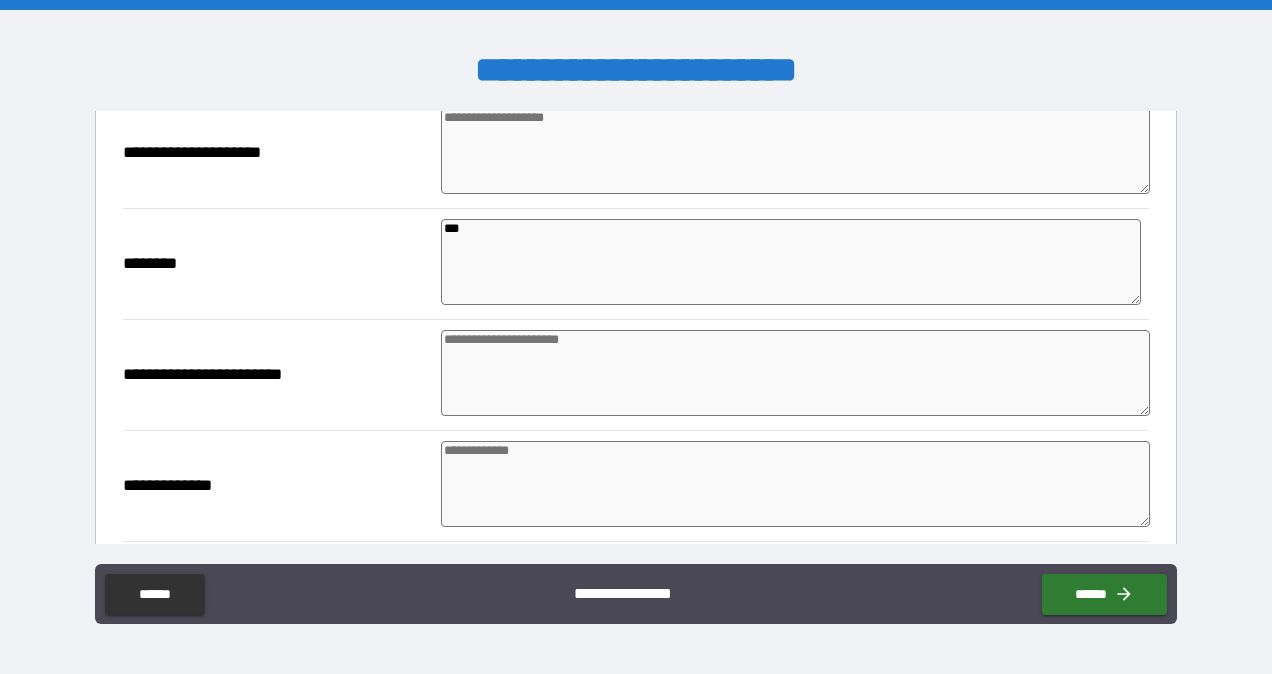 type on "*" 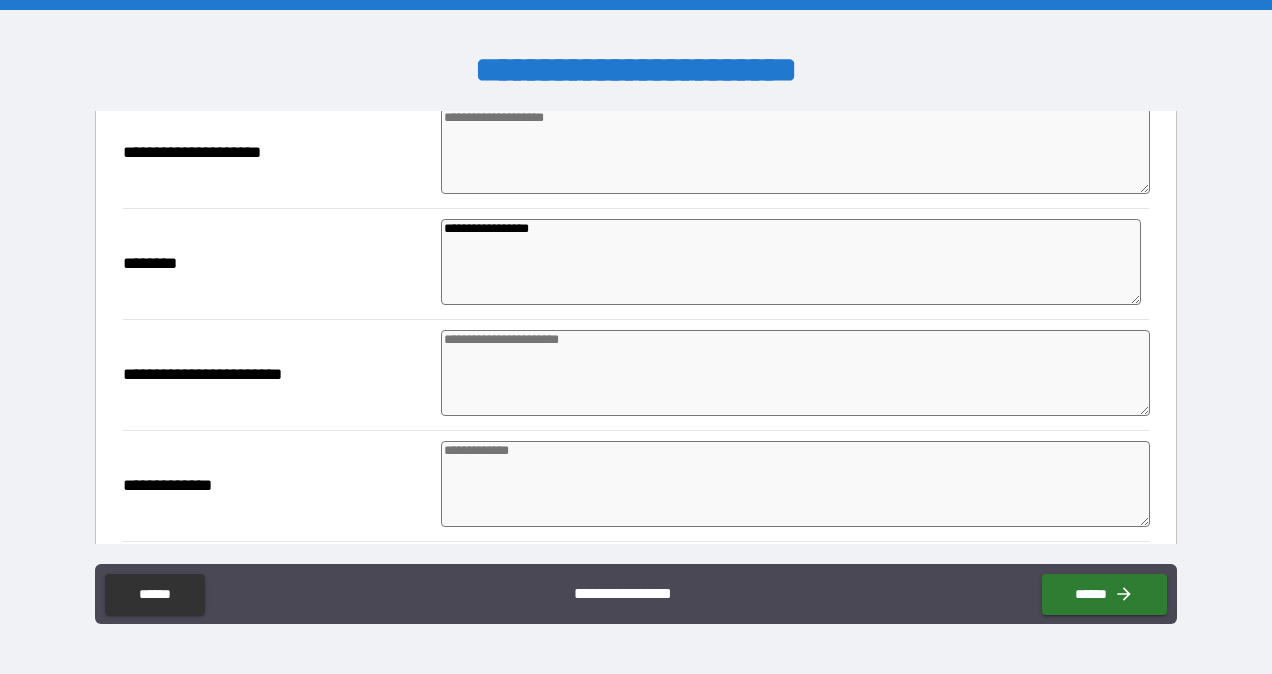 click at bounding box center [795, 373] 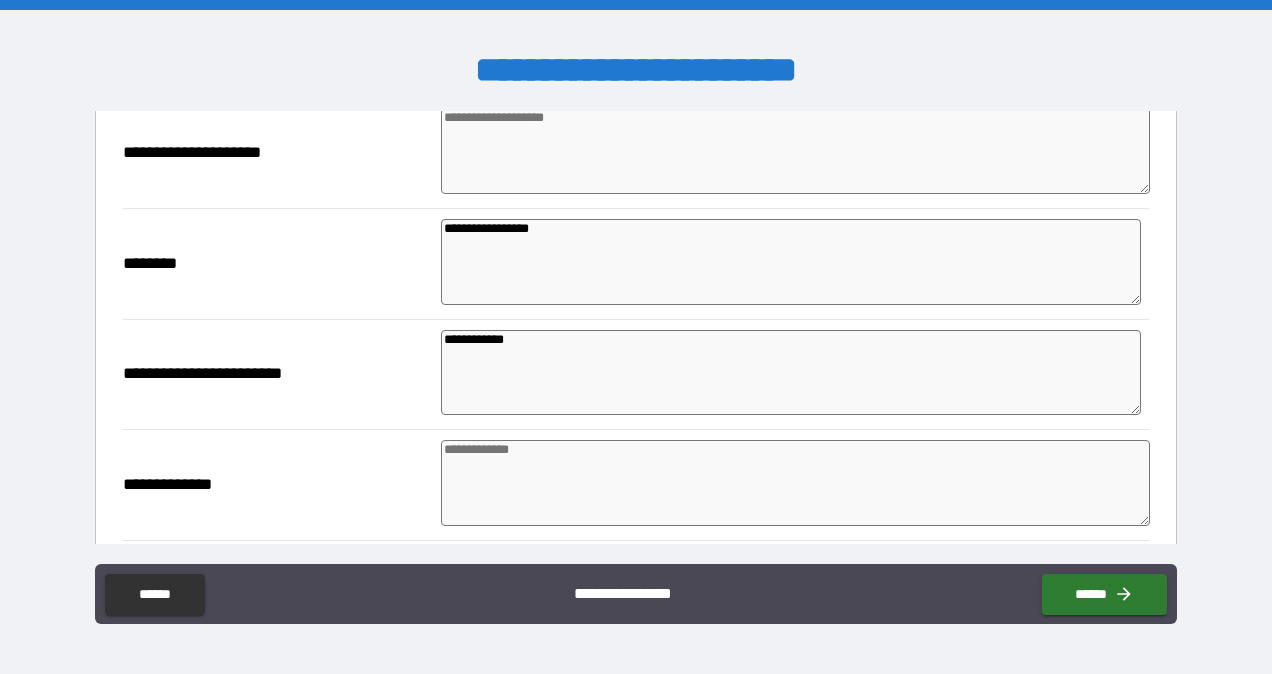 click at bounding box center [795, 483] 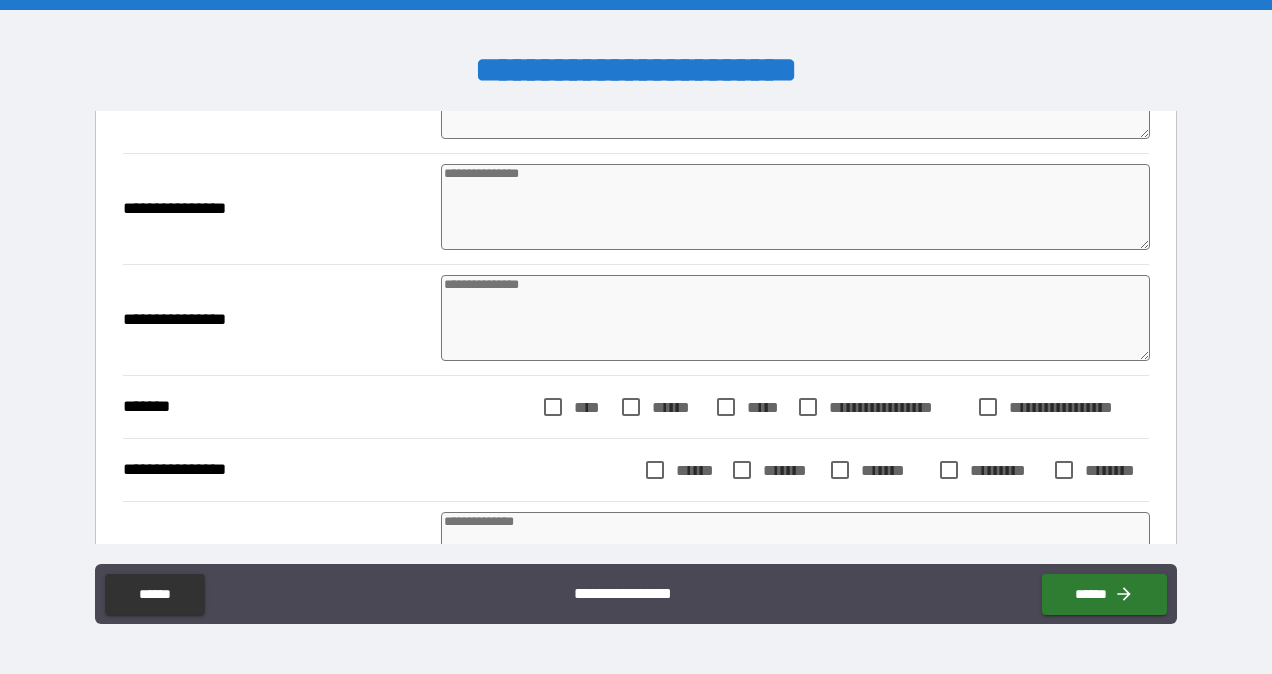 scroll, scrollTop: 657, scrollLeft: 0, axis: vertical 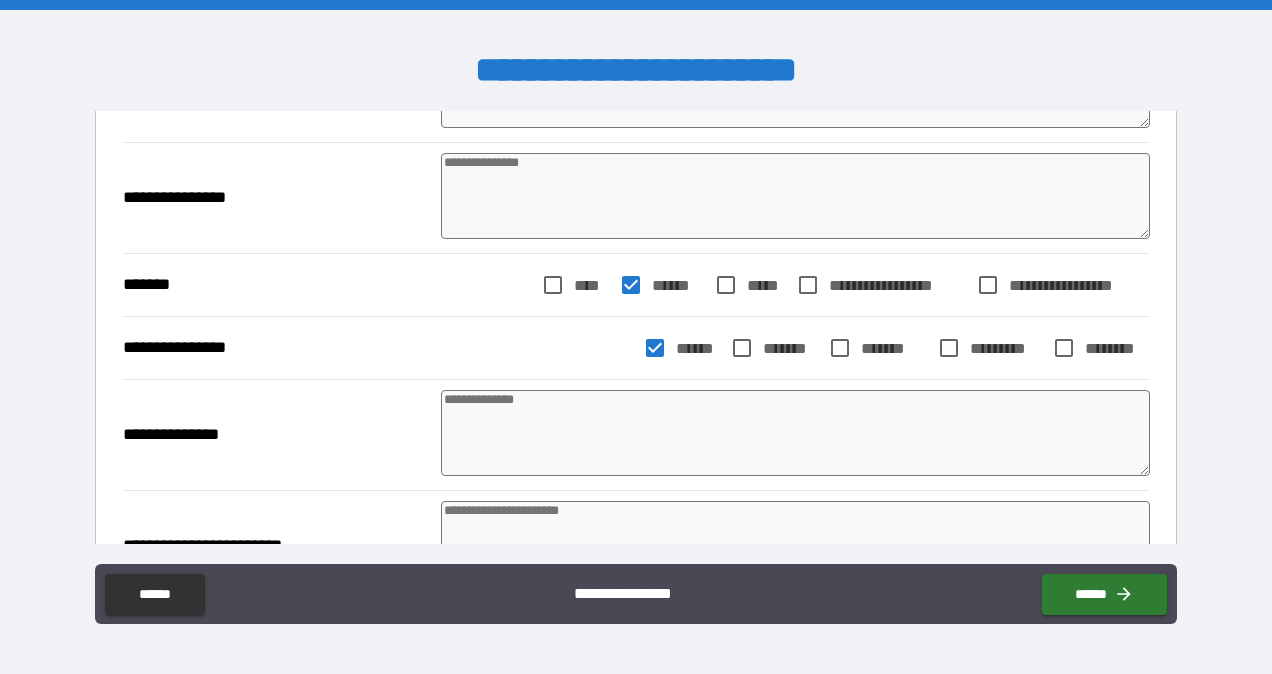 click at bounding box center [795, 433] 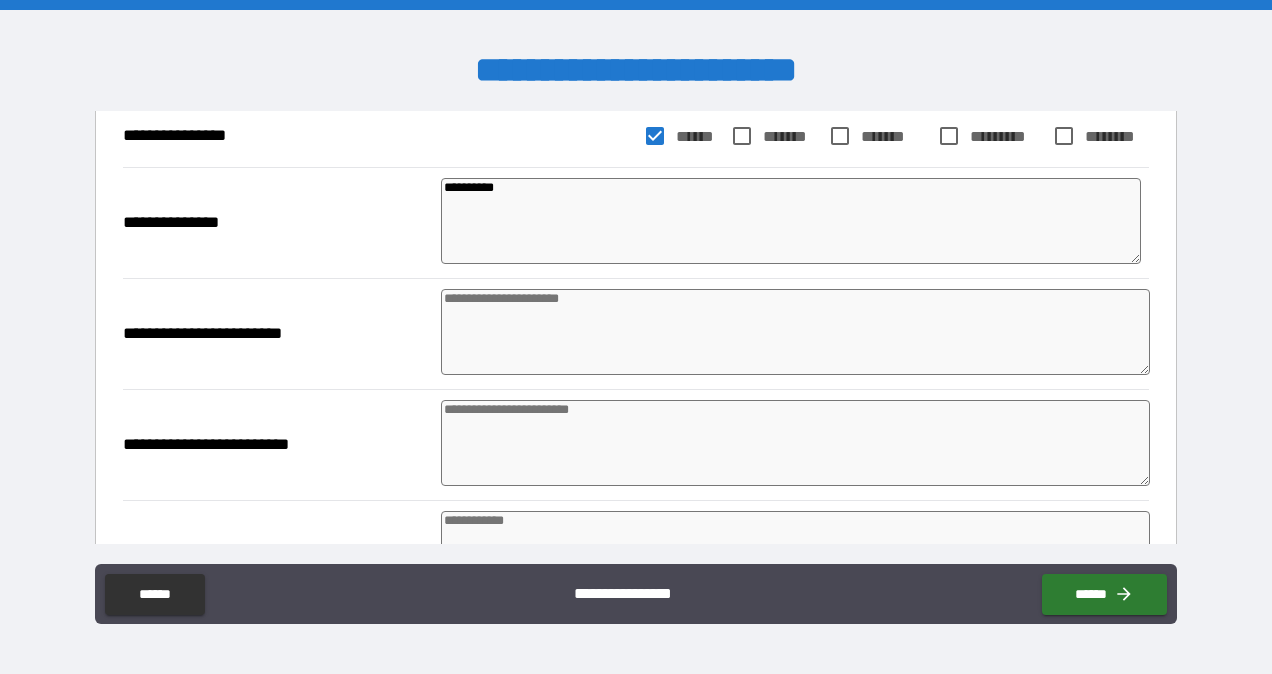 scroll, scrollTop: 991, scrollLeft: 0, axis: vertical 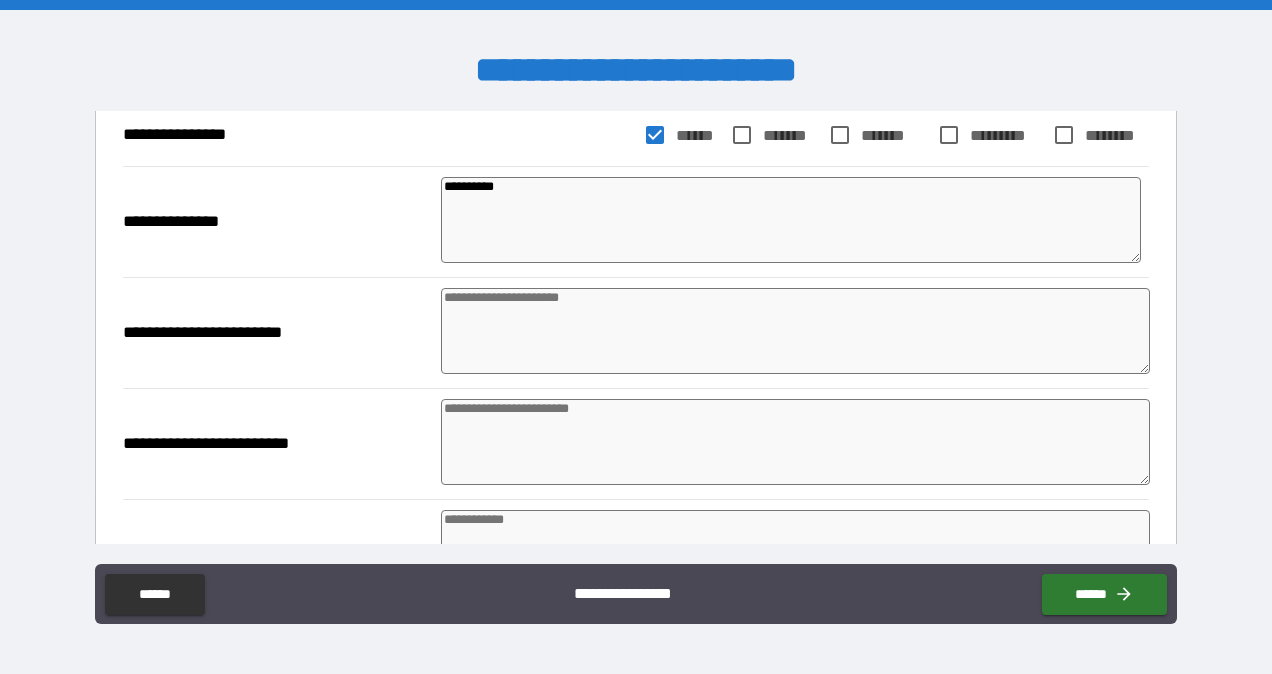 click at bounding box center (795, 331) 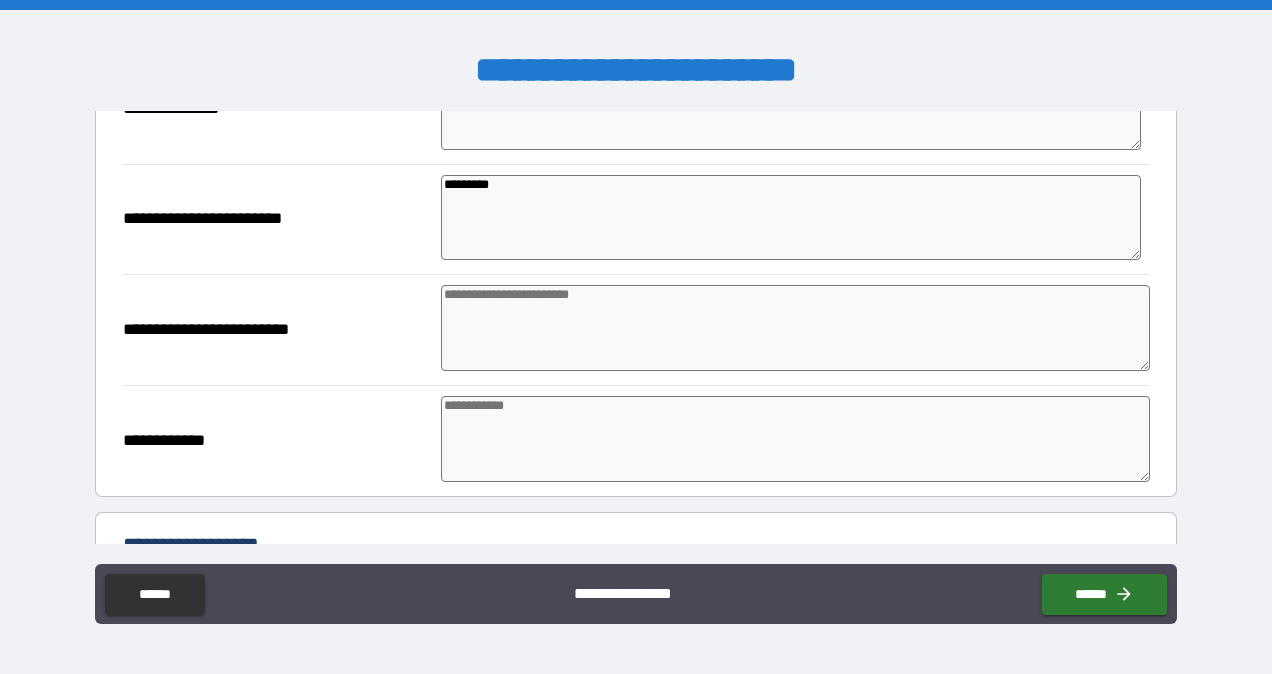 scroll, scrollTop: 1103, scrollLeft: 0, axis: vertical 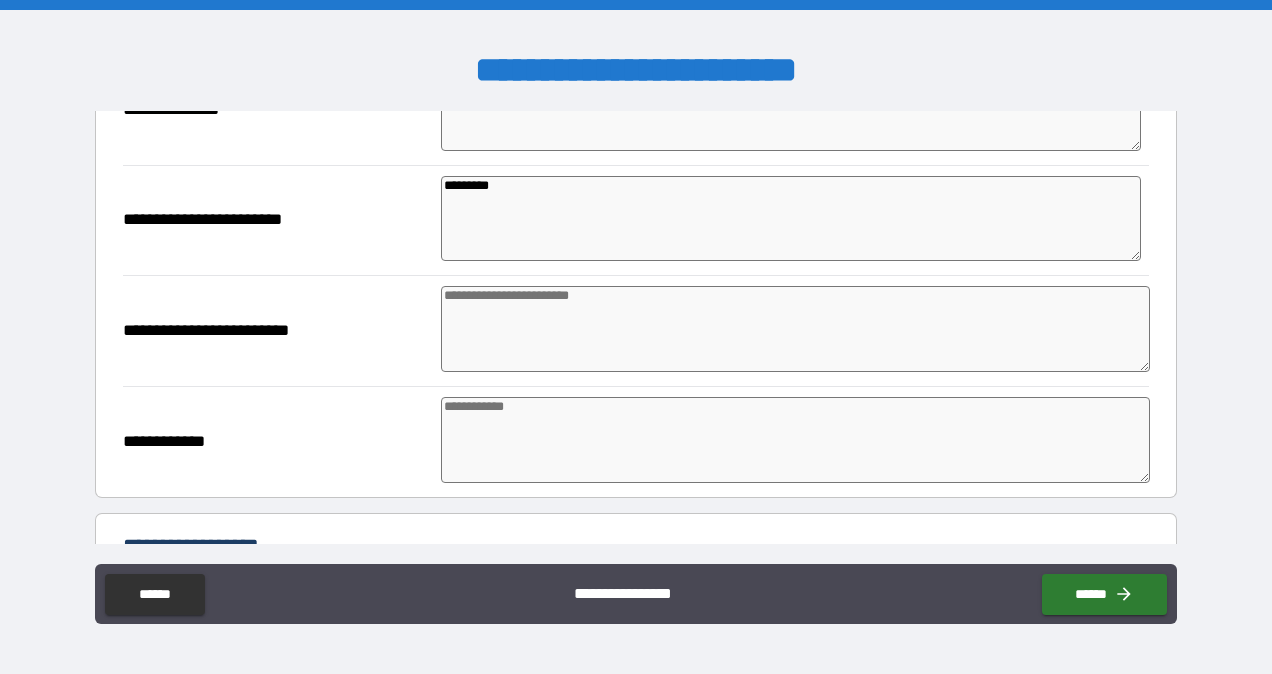 click at bounding box center [795, 329] 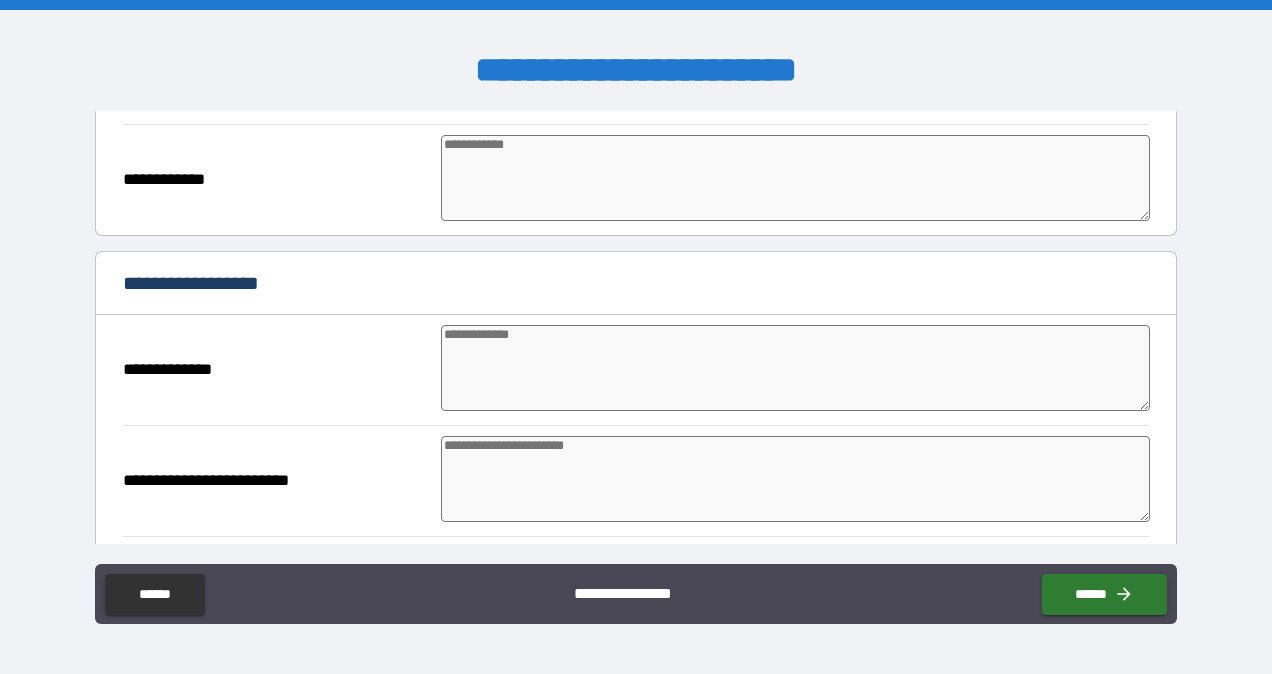 scroll, scrollTop: 1369, scrollLeft: 0, axis: vertical 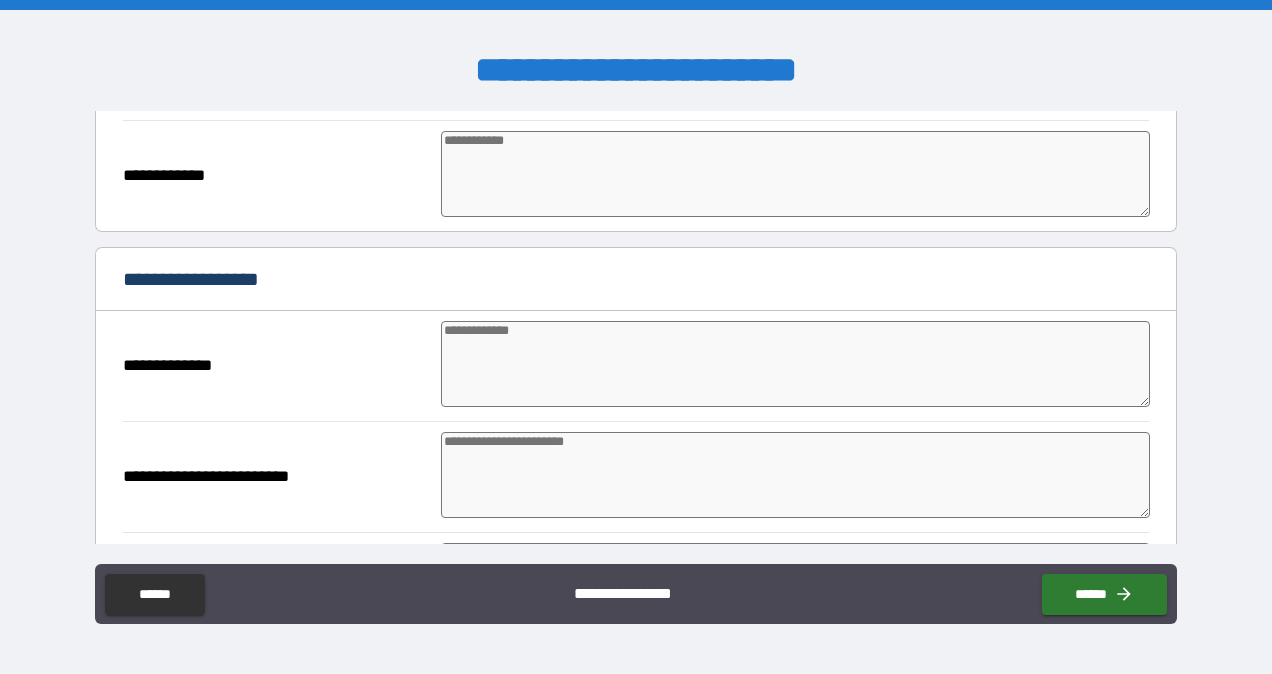 click at bounding box center (795, 364) 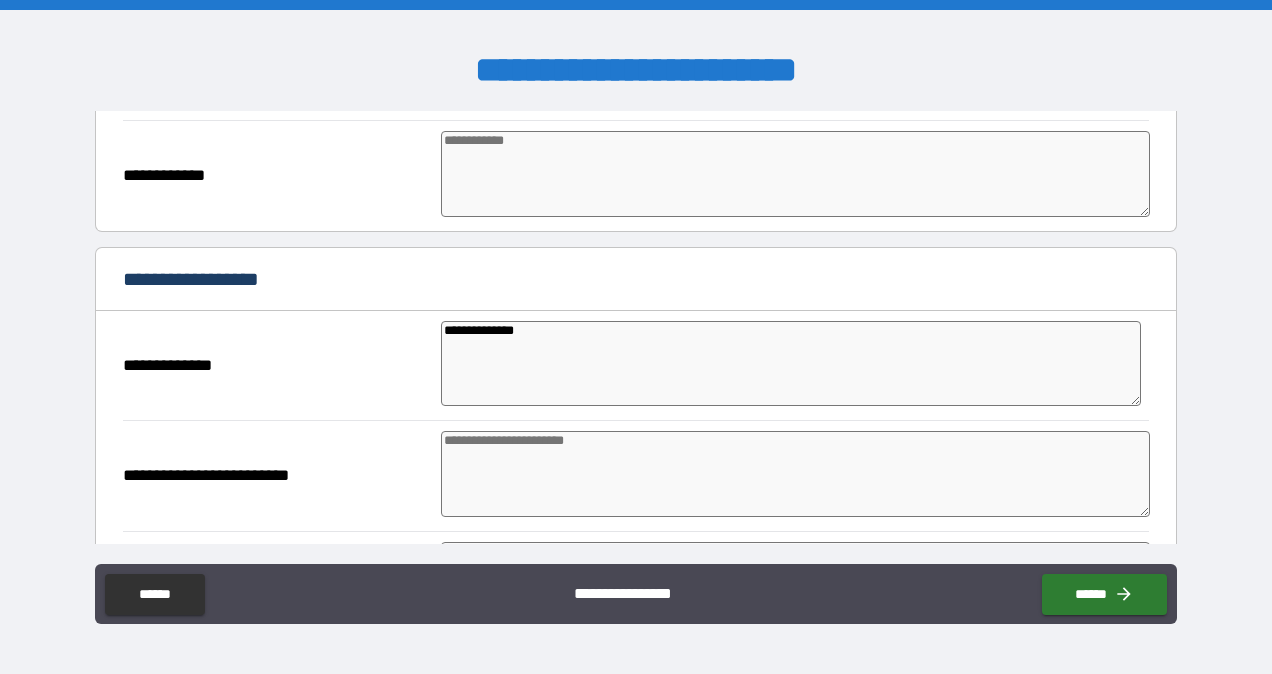 click at bounding box center [795, 474] 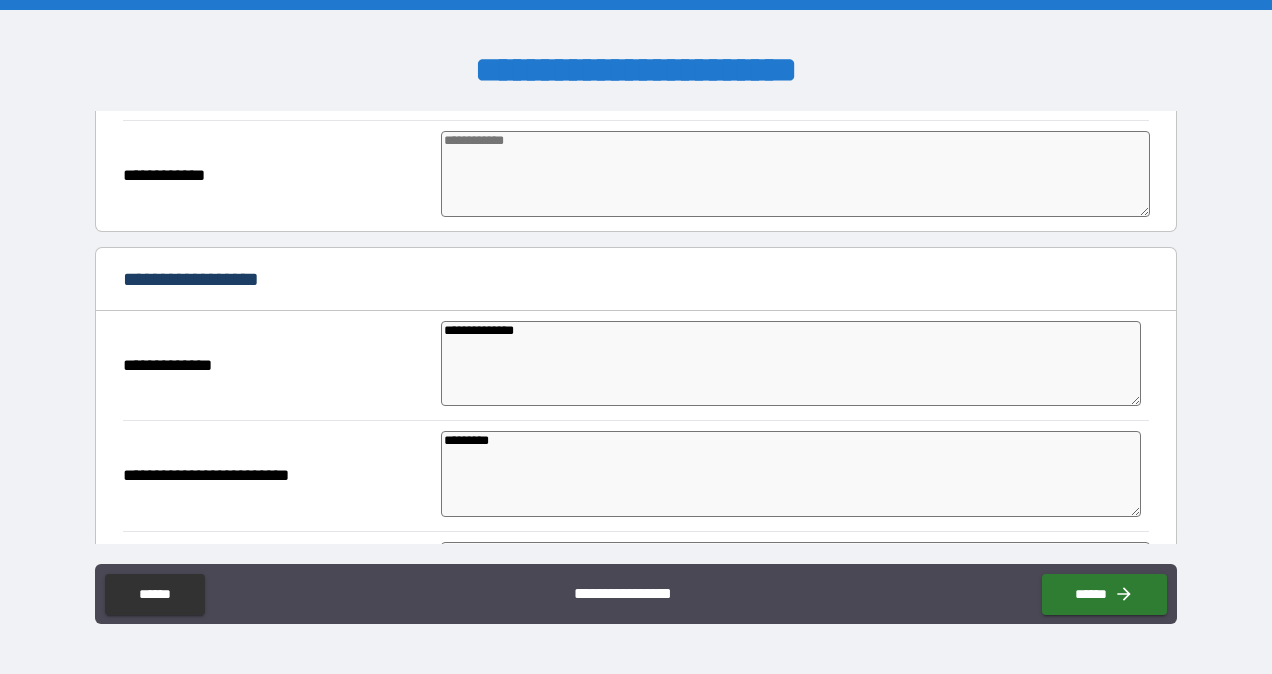 click on "*********" at bounding box center [791, 473] 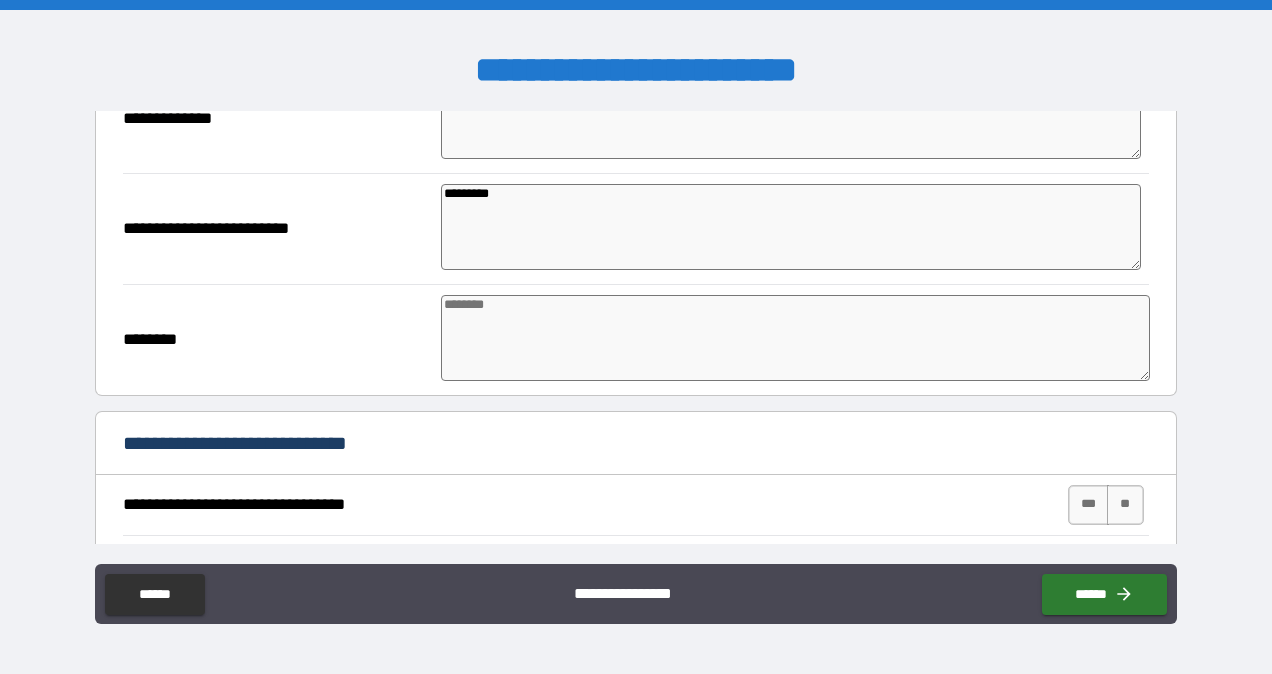 scroll, scrollTop: 1623, scrollLeft: 0, axis: vertical 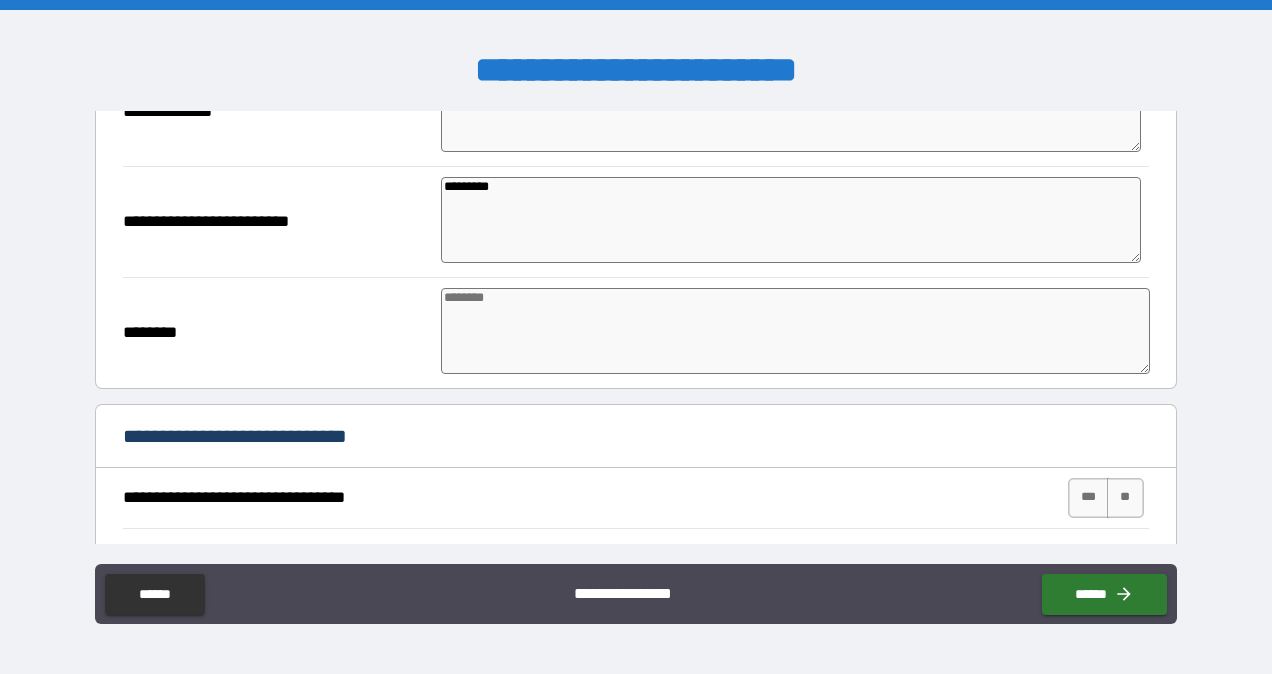 click at bounding box center [795, 331] 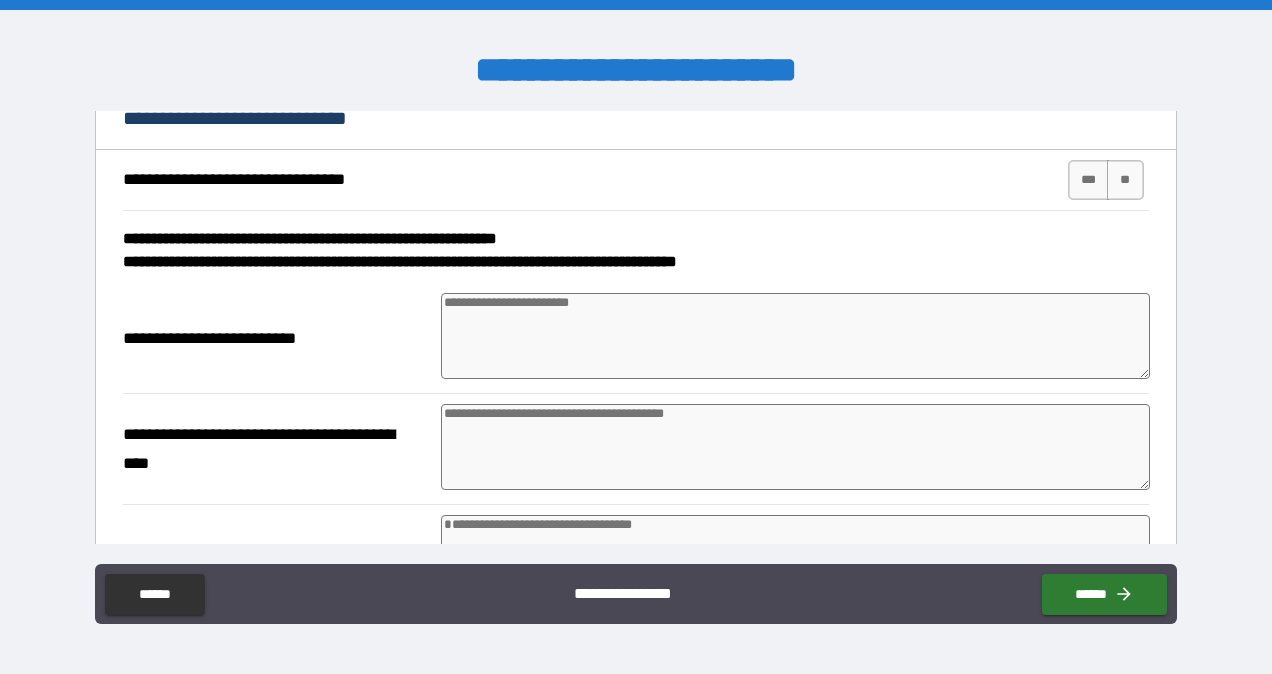 scroll, scrollTop: 1949, scrollLeft: 0, axis: vertical 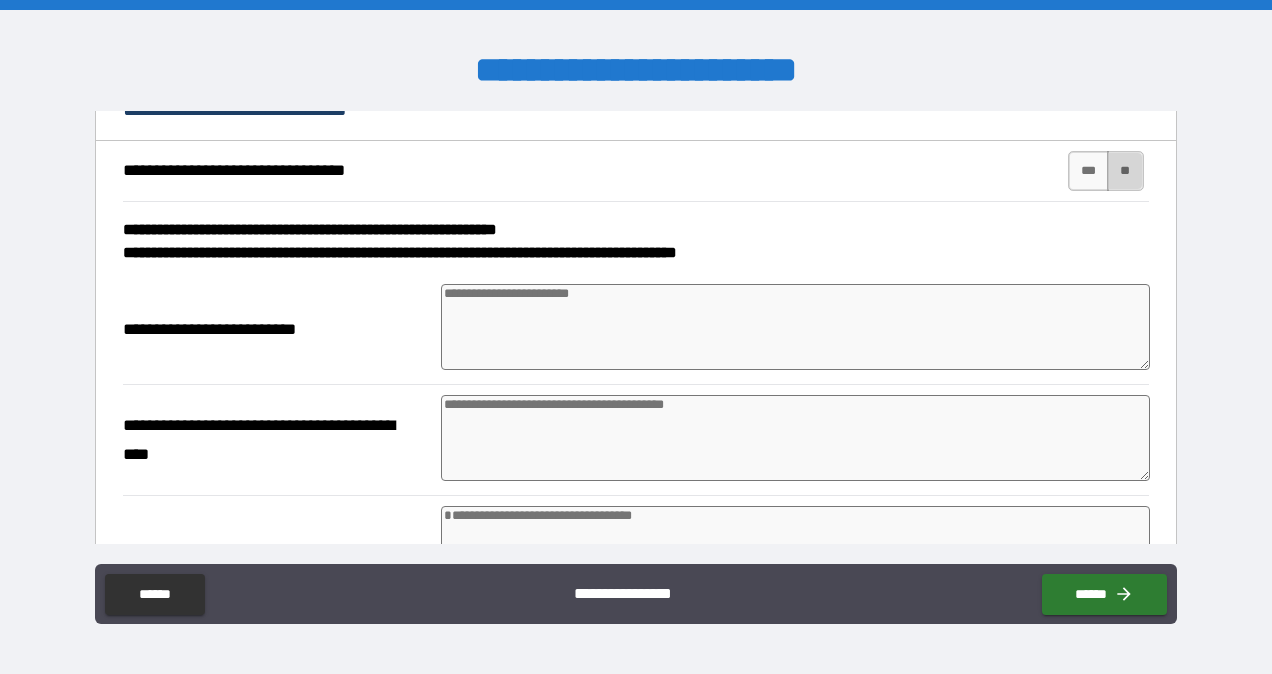 click on "**" at bounding box center (1125, 171) 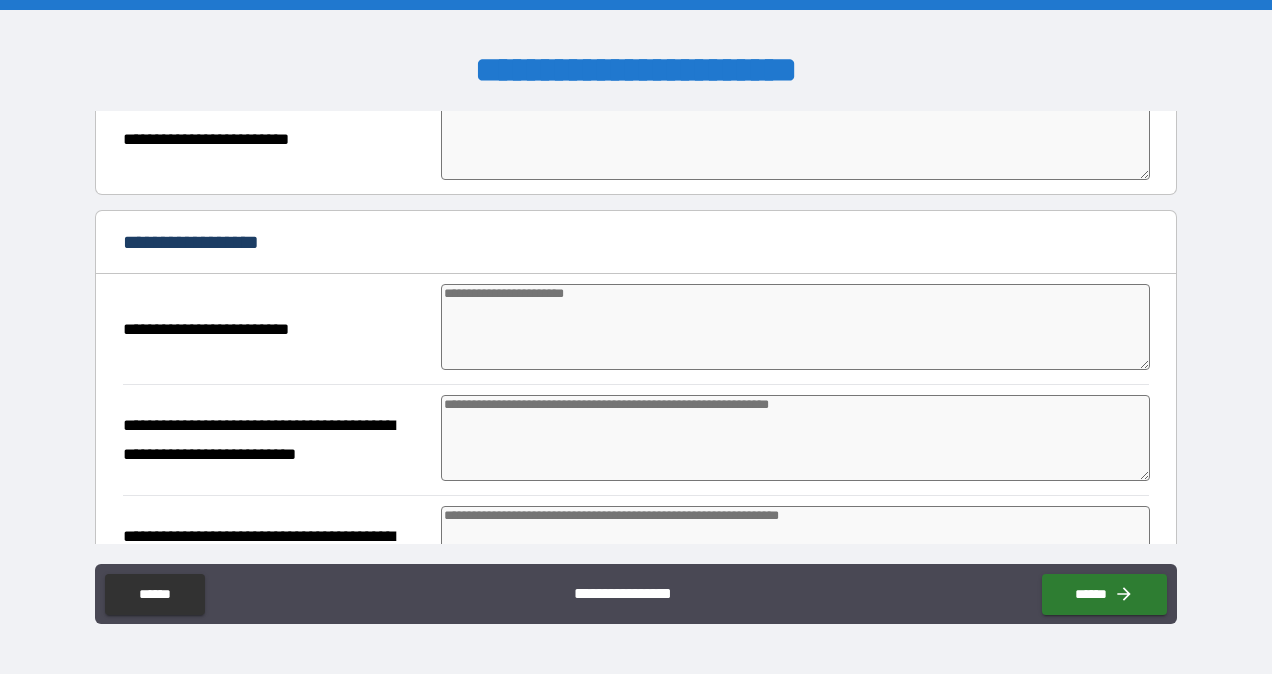 scroll, scrollTop: 3032, scrollLeft: 0, axis: vertical 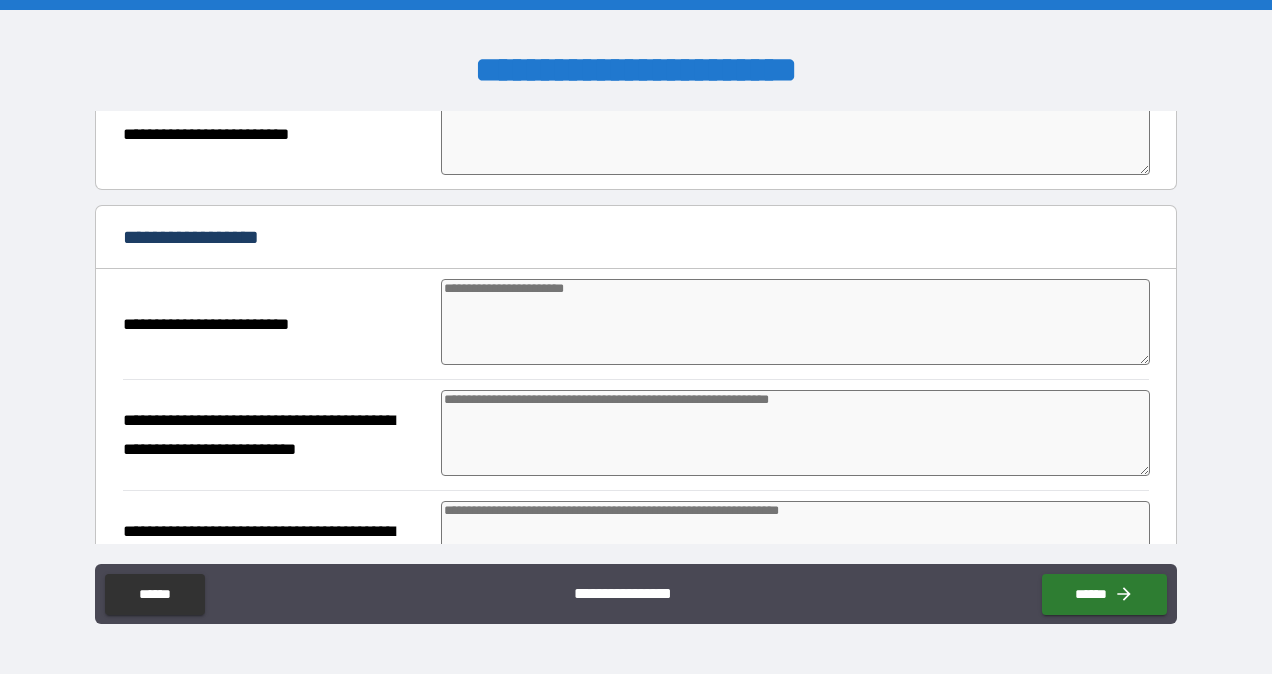 click at bounding box center (795, 322) 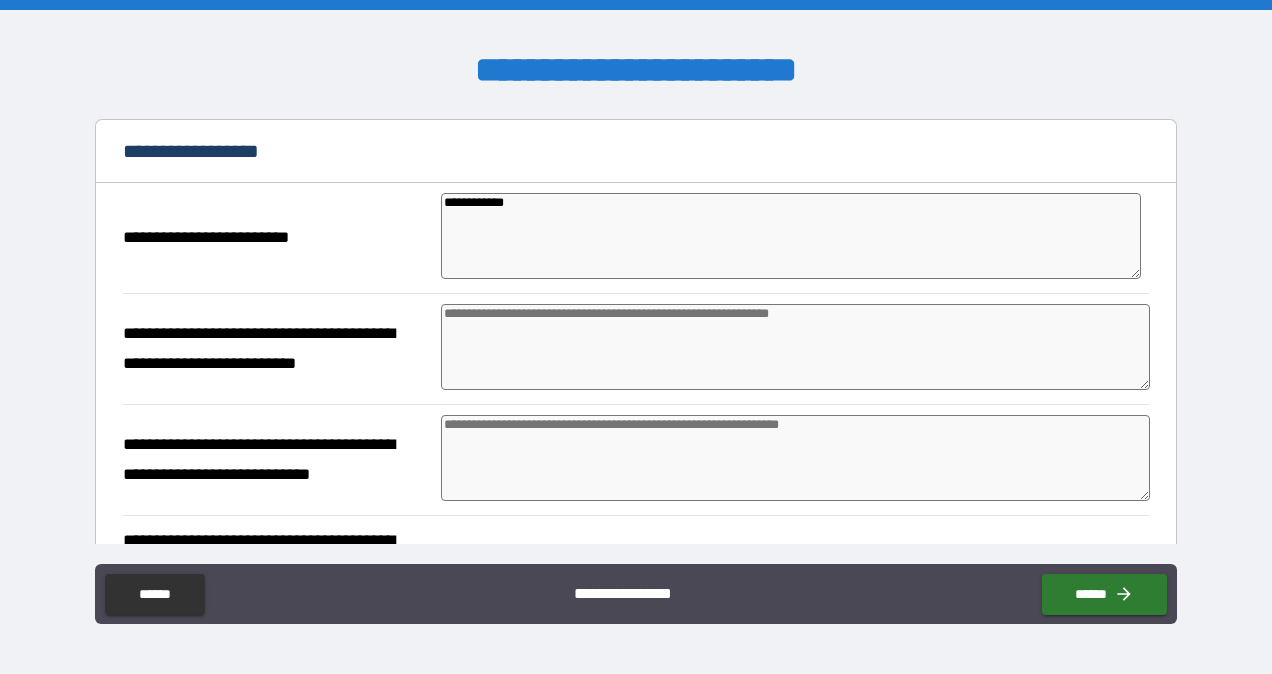scroll, scrollTop: 3119, scrollLeft: 0, axis: vertical 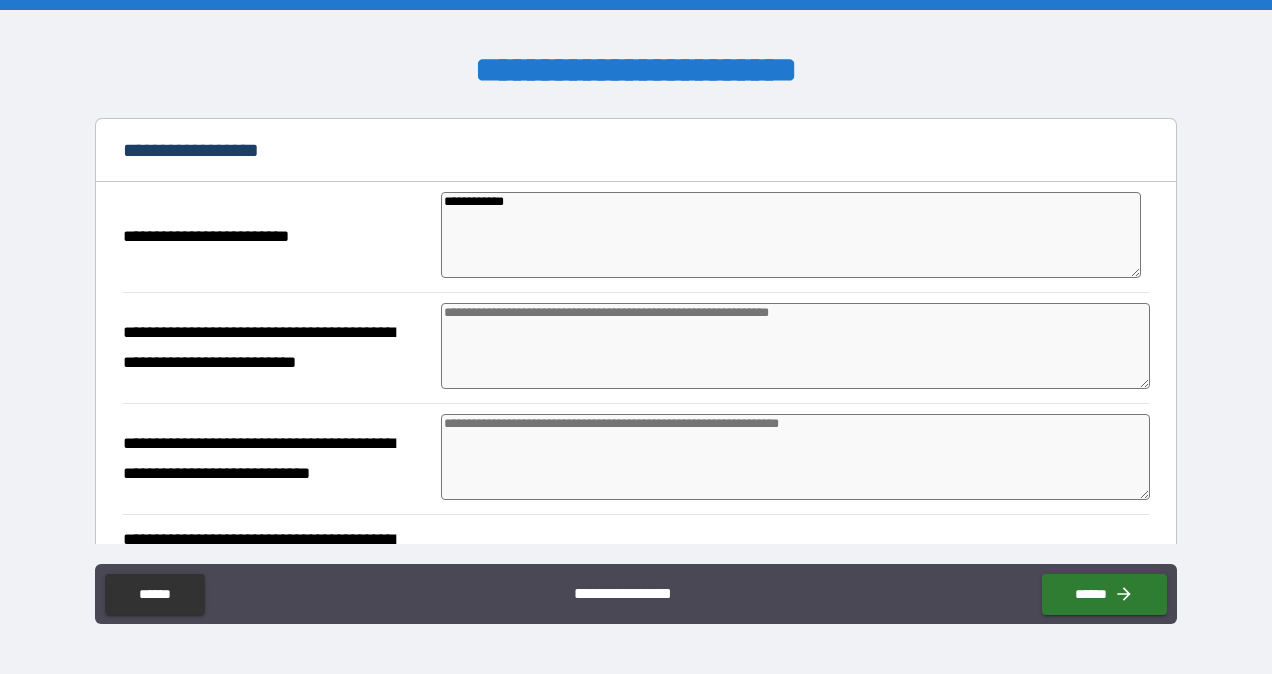 click at bounding box center (795, 346) 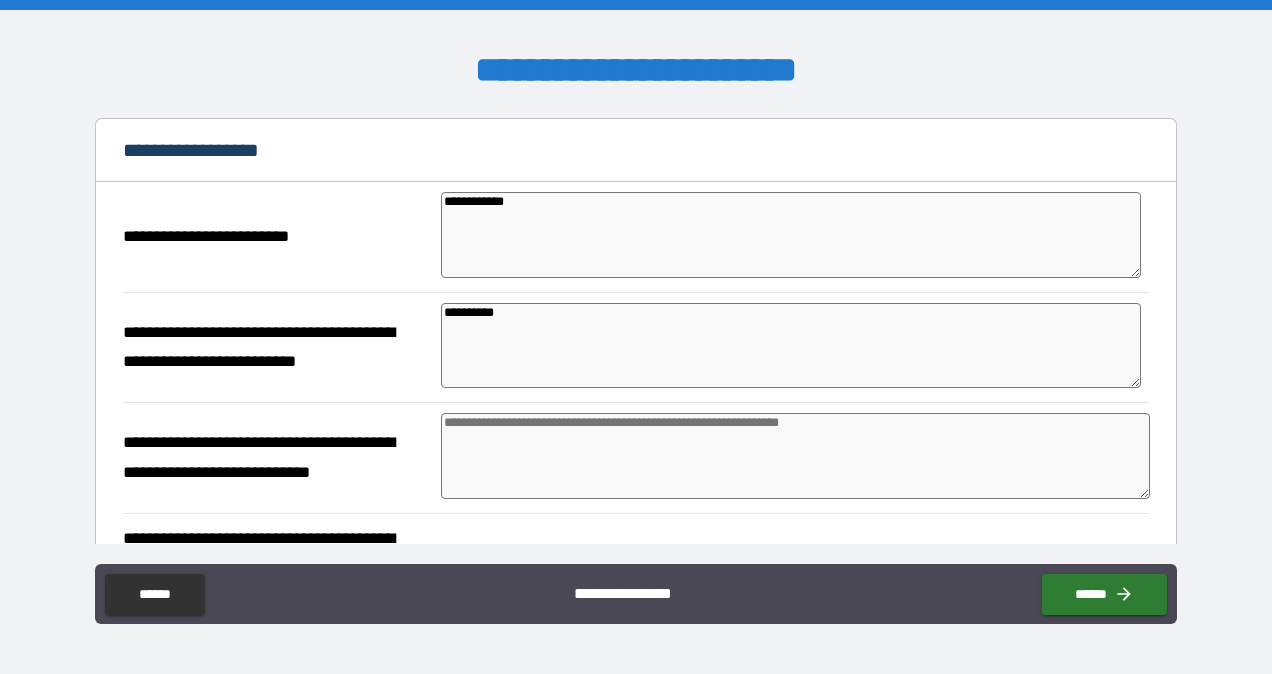 click at bounding box center (795, 456) 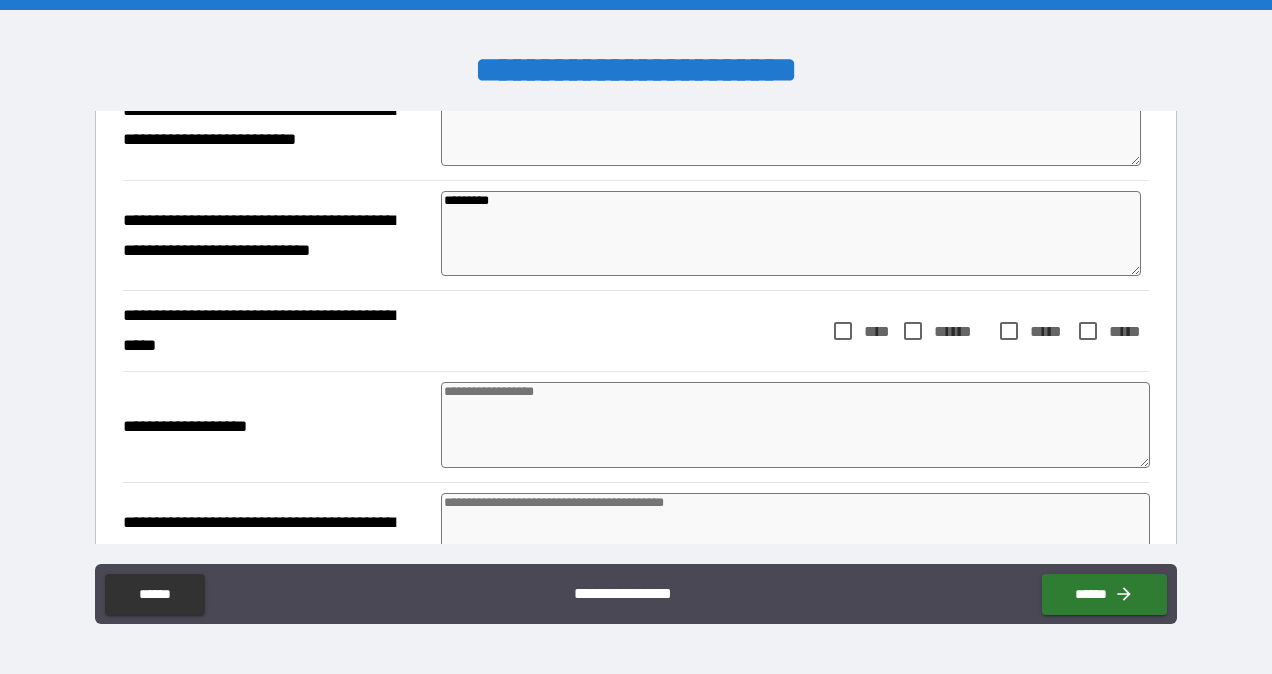 scroll, scrollTop: 3361, scrollLeft: 0, axis: vertical 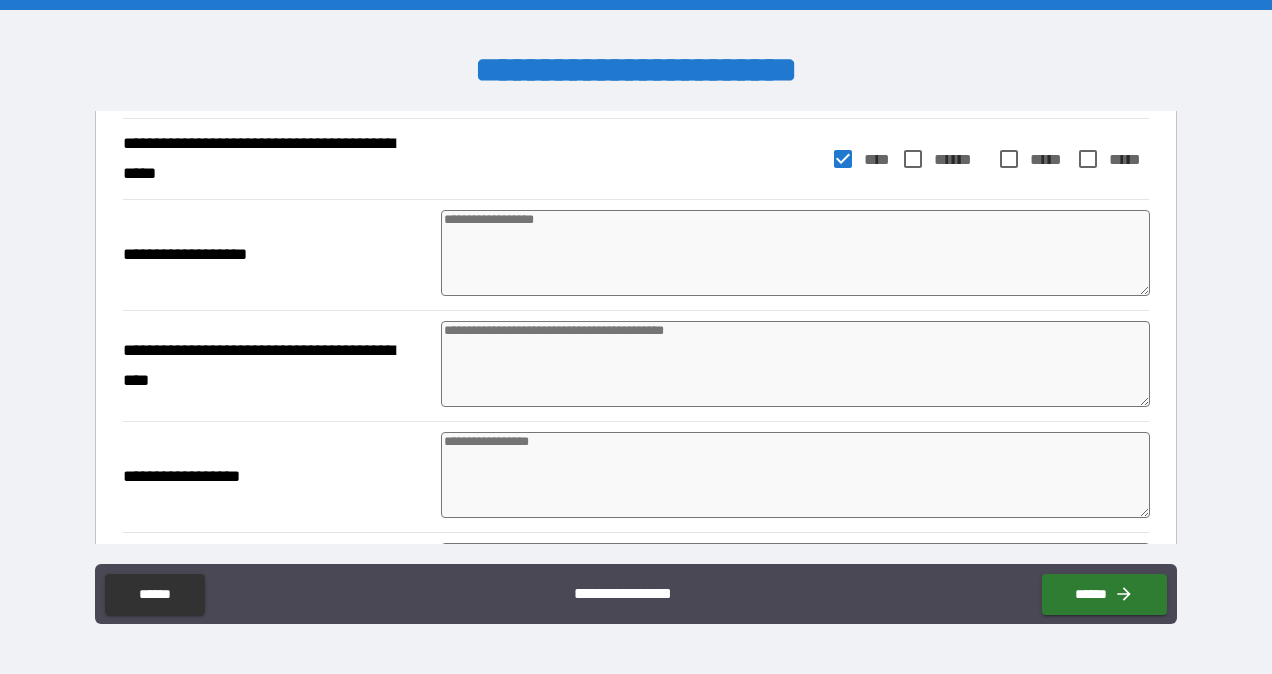 click at bounding box center [795, 253] 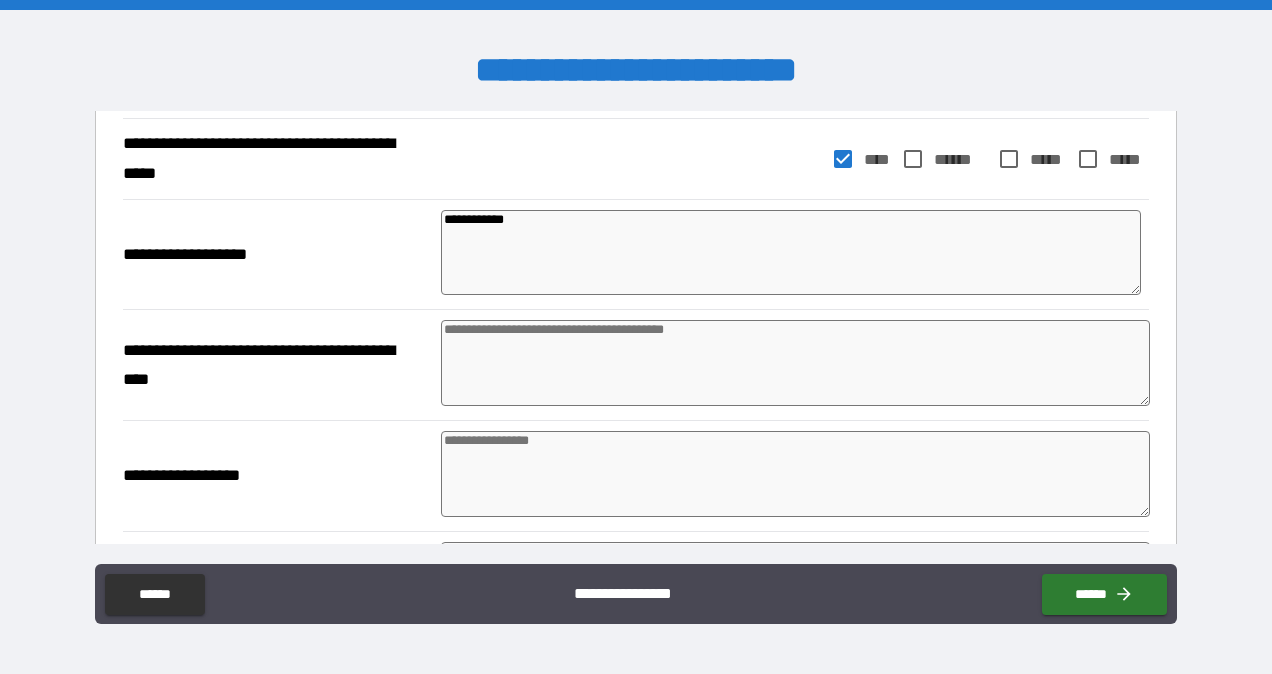 click at bounding box center (795, 363) 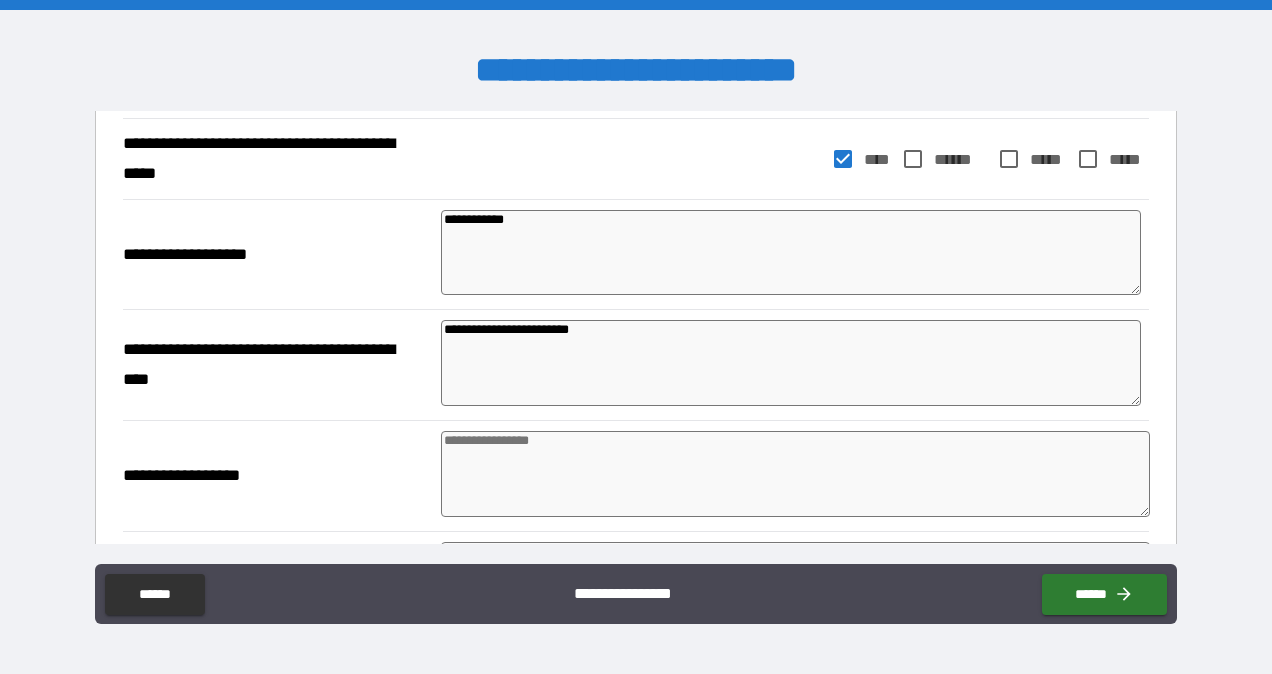 click at bounding box center (795, 474) 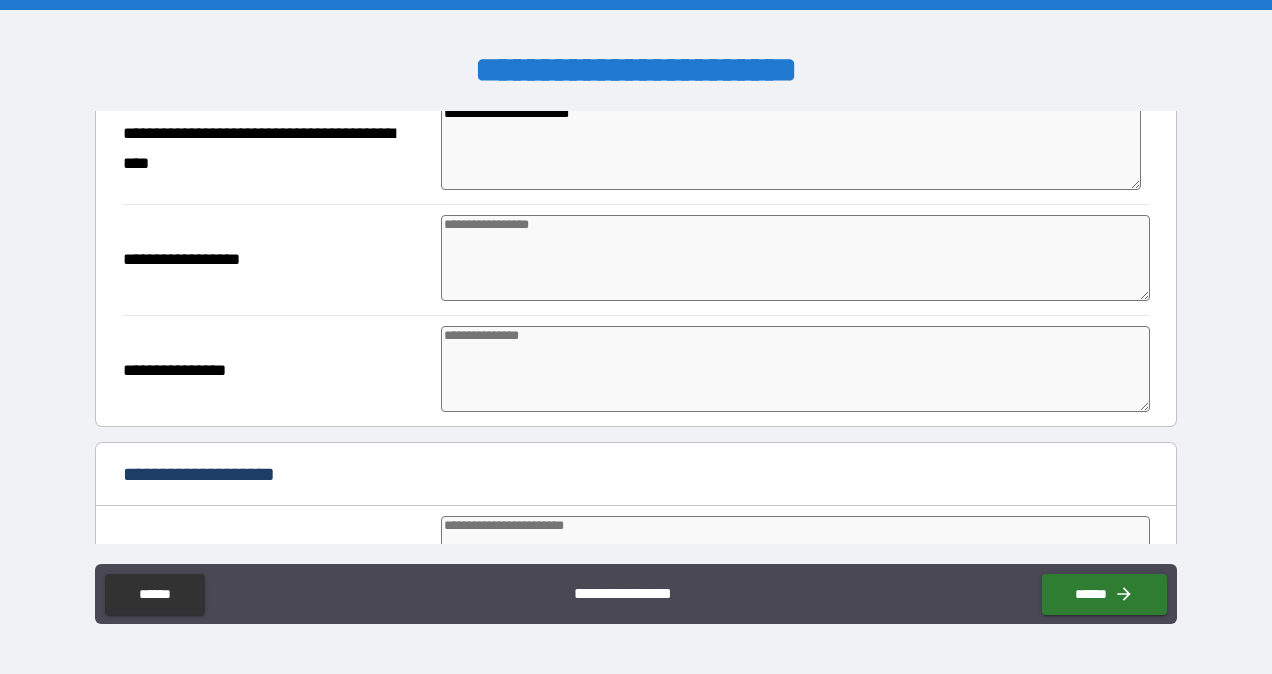 scroll, scrollTop: 3734, scrollLeft: 0, axis: vertical 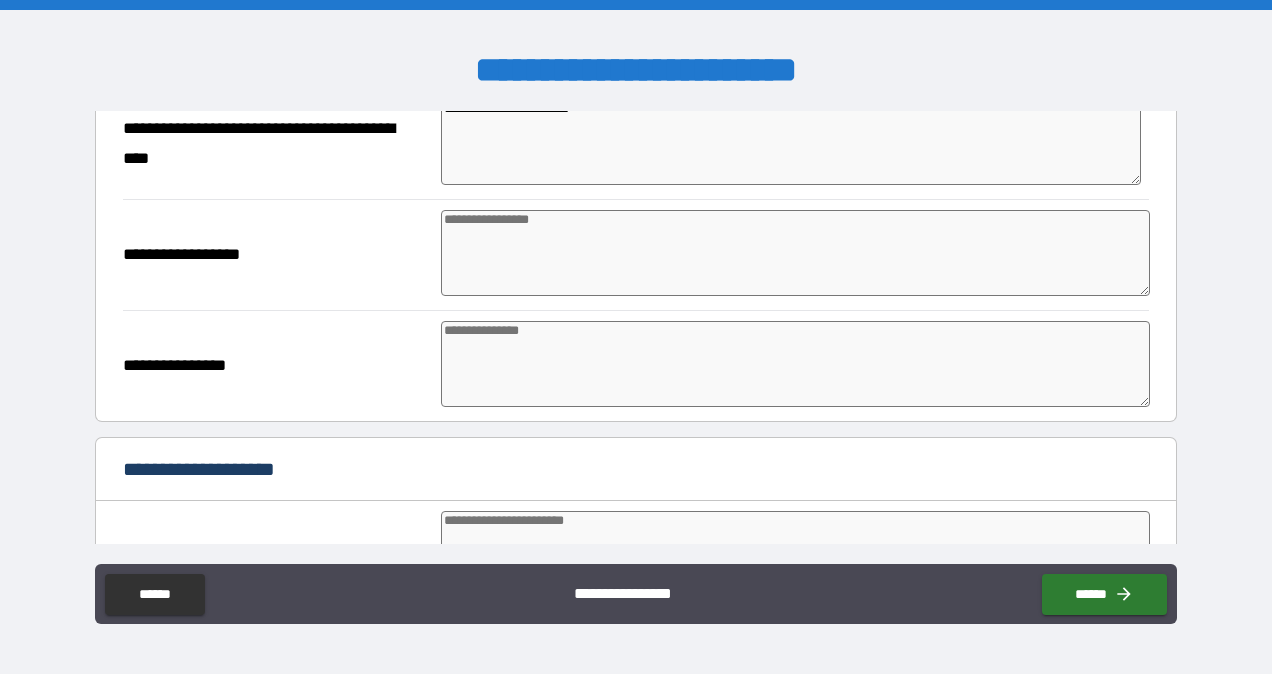 click at bounding box center (795, 364) 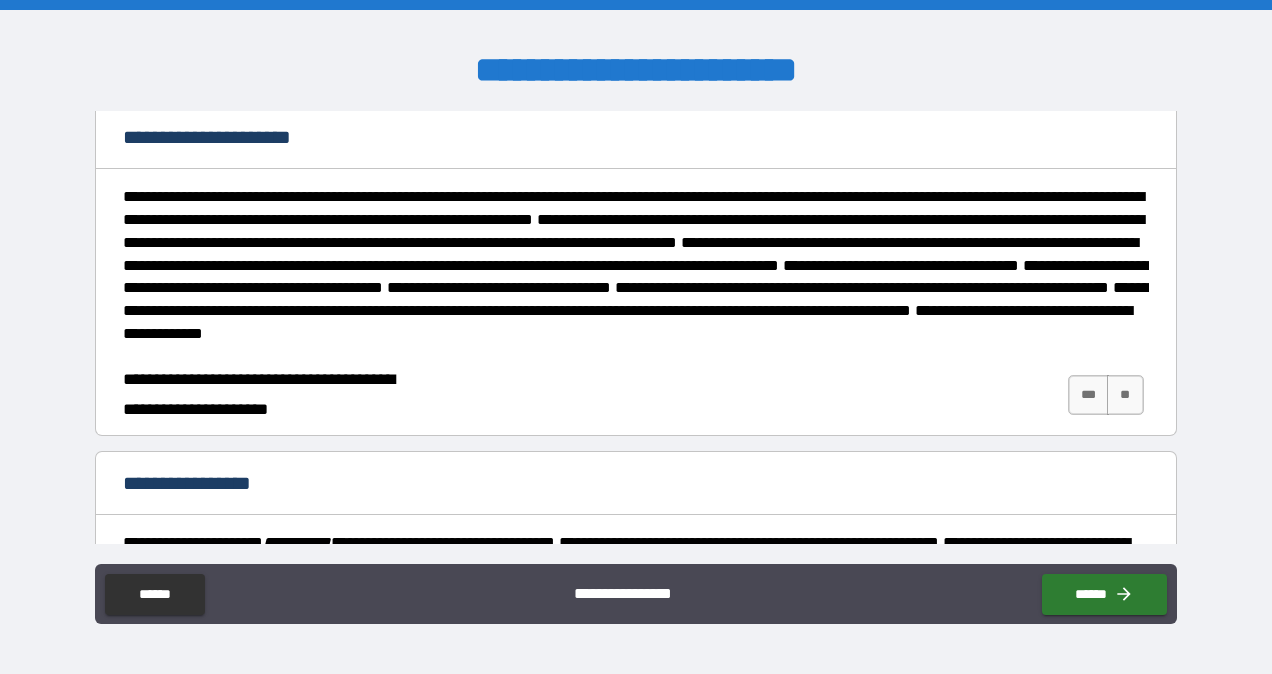 scroll, scrollTop: 5002, scrollLeft: 0, axis: vertical 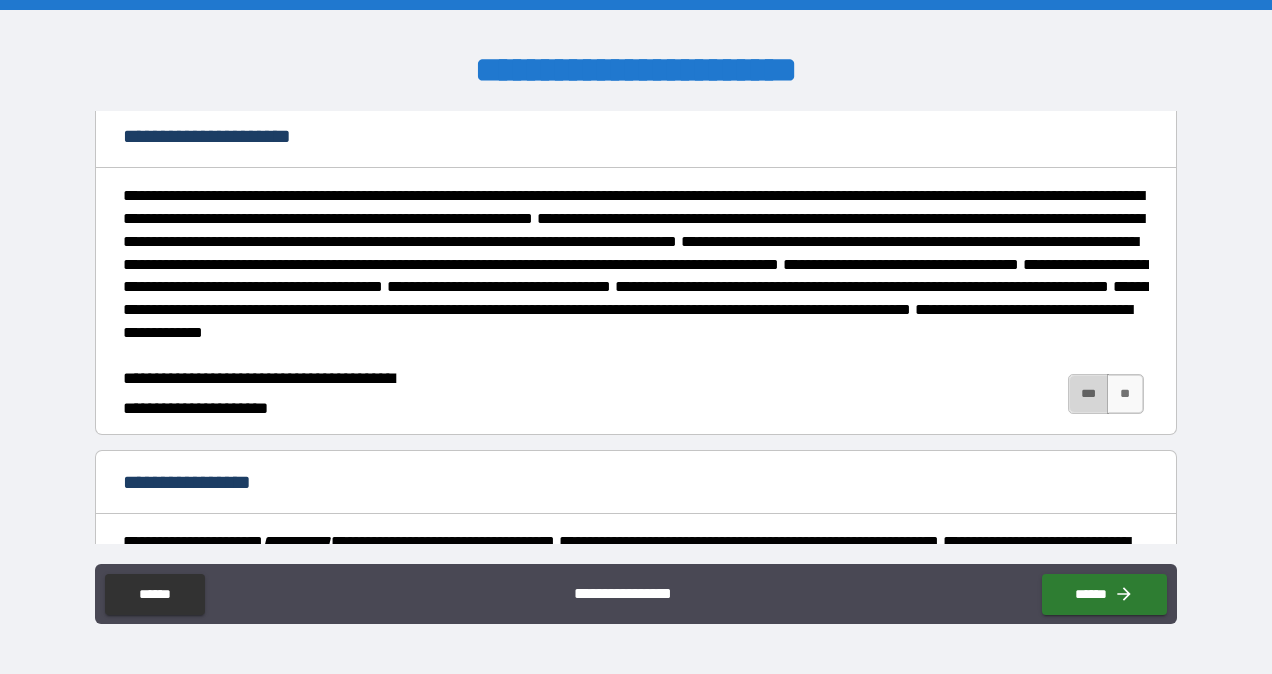 click on "***" at bounding box center [1089, 394] 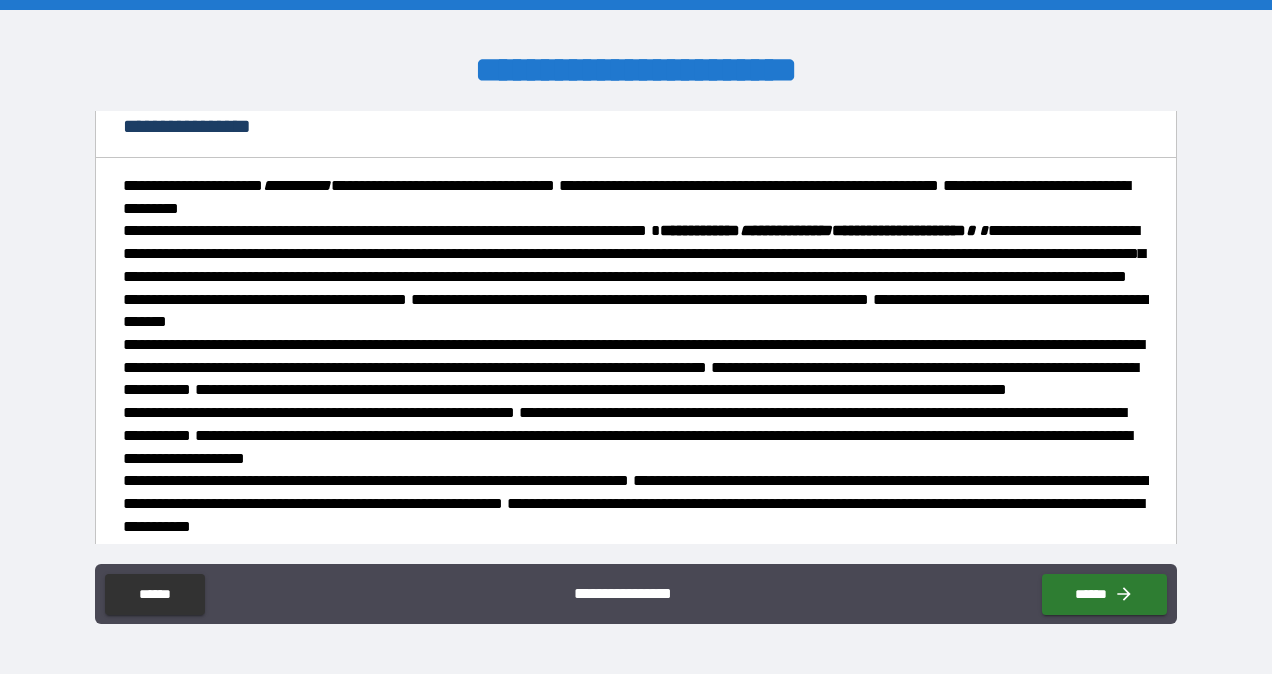 scroll, scrollTop: 5357, scrollLeft: 0, axis: vertical 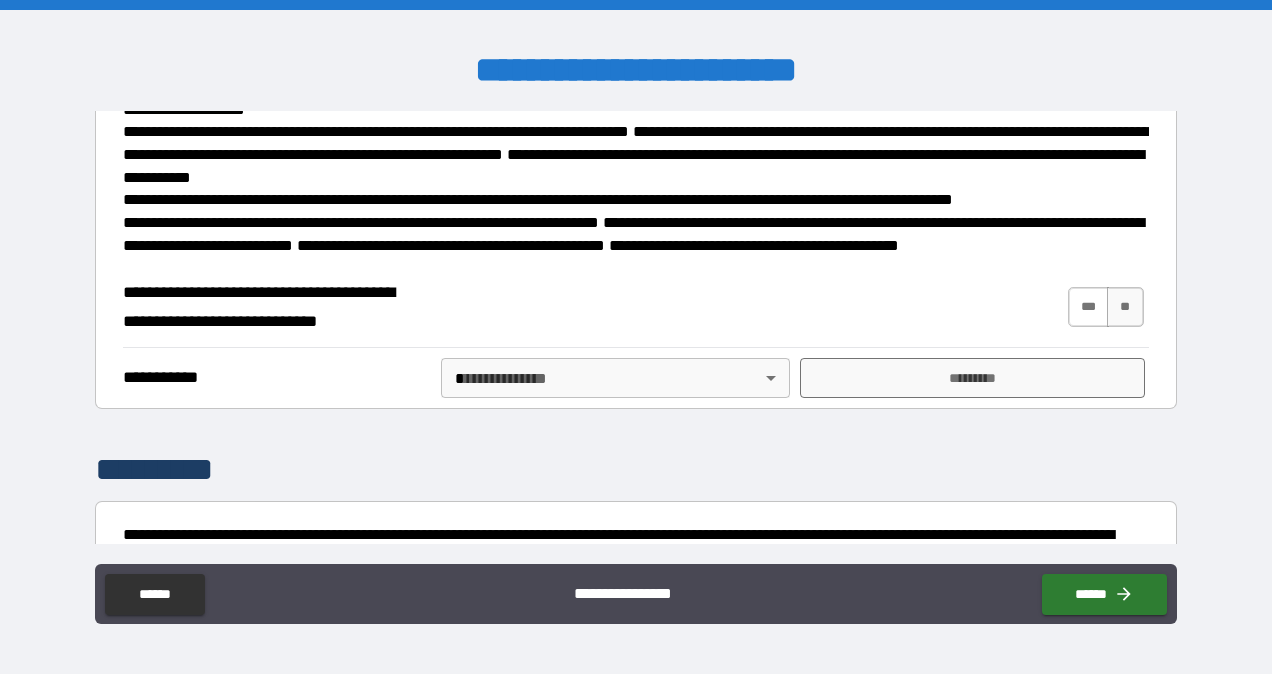 click on "***" at bounding box center [1089, 307] 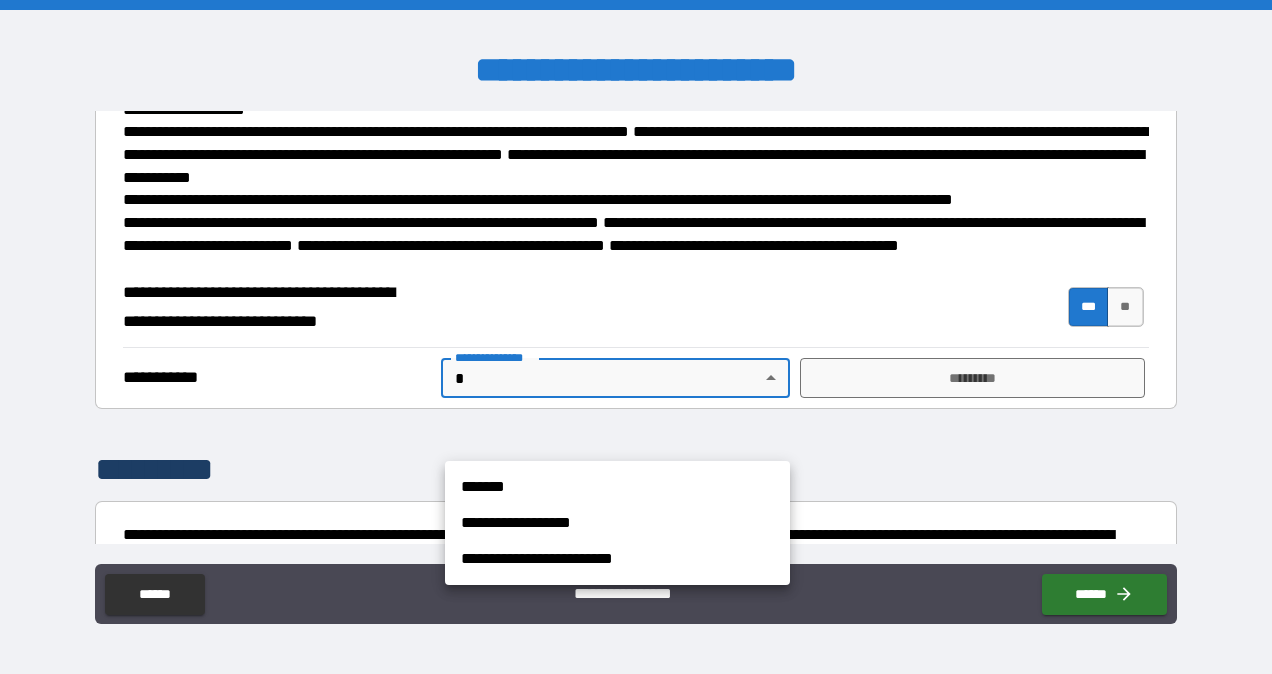 click on "**********" at bounding box center [636, 337] 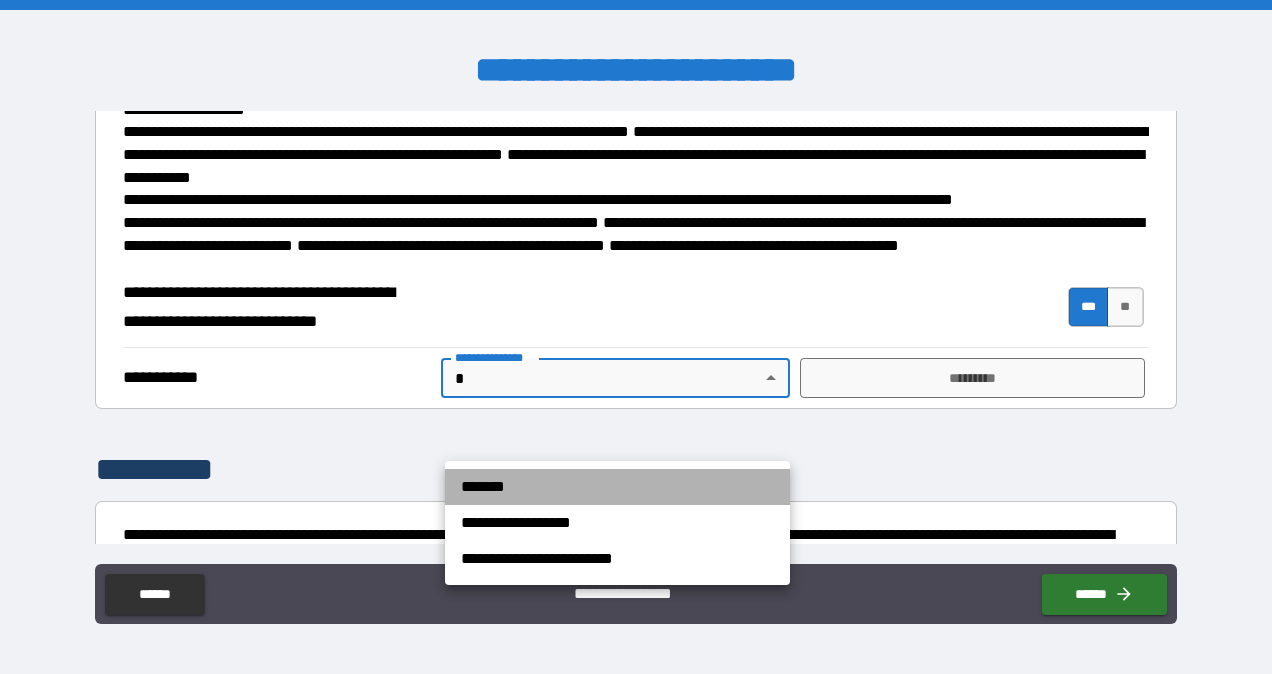 click on "*******" at bounding box center [617, 487] 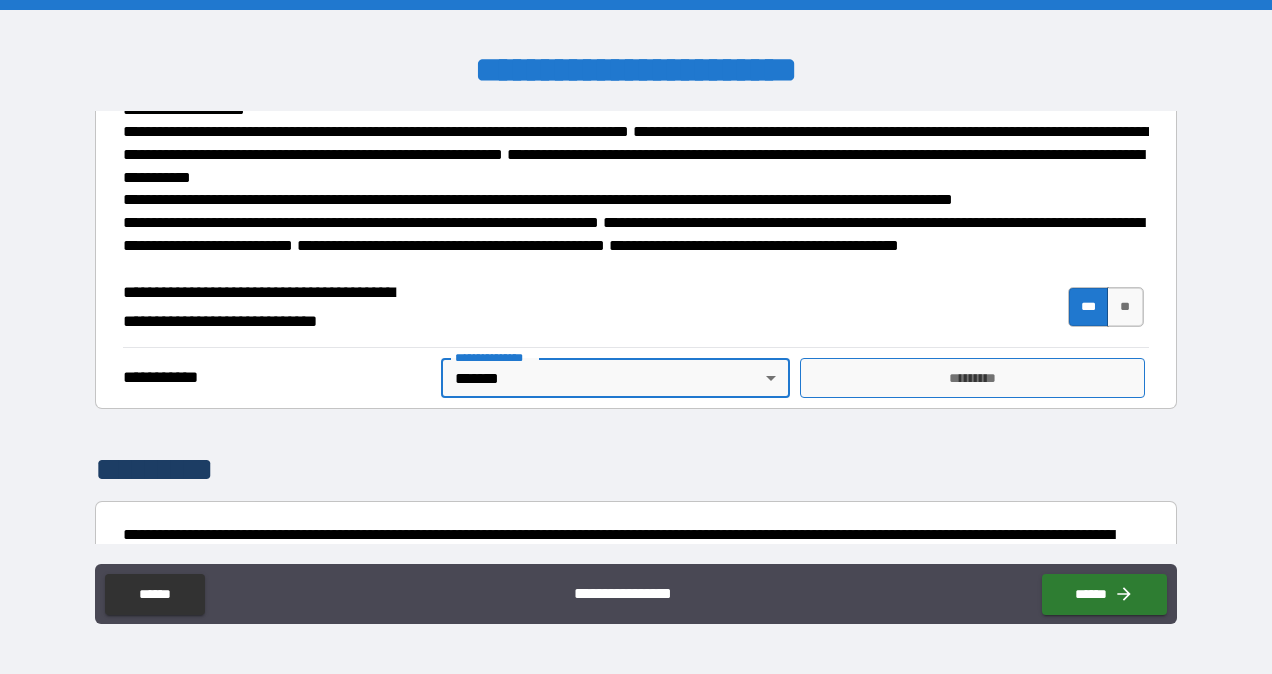 click on "*********" at bounding box center (972, 378) 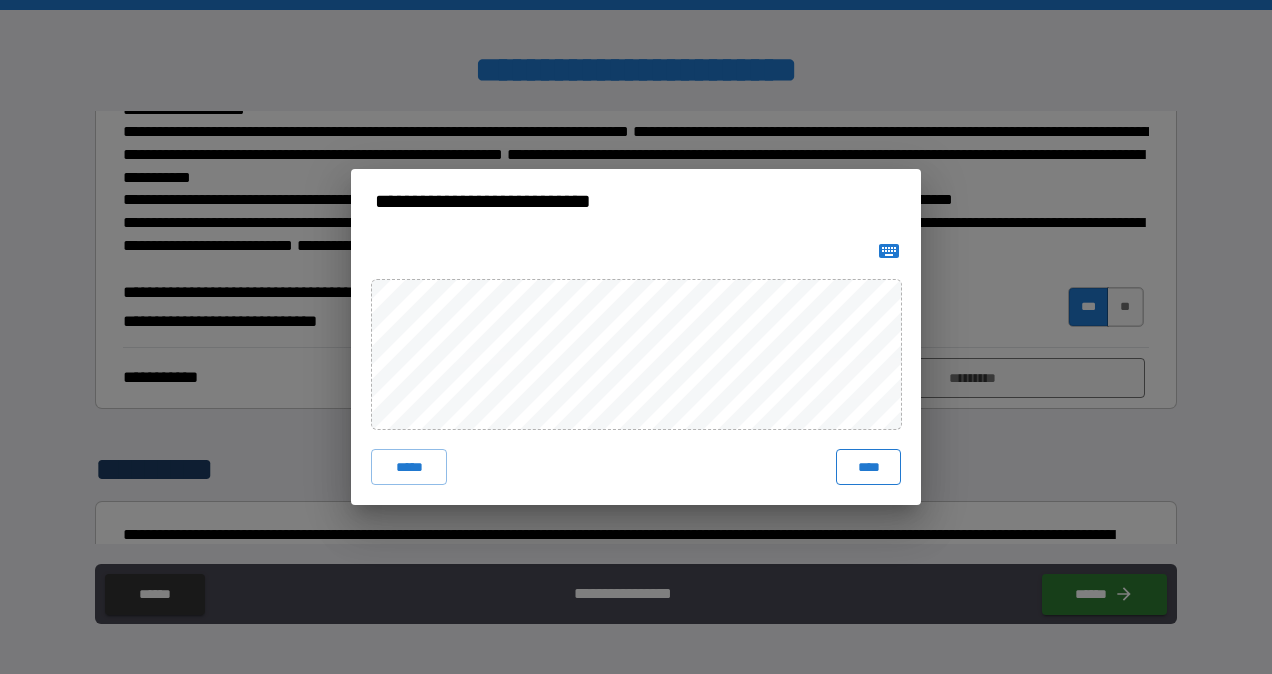 click on "****" at bounding box center (868, 467) 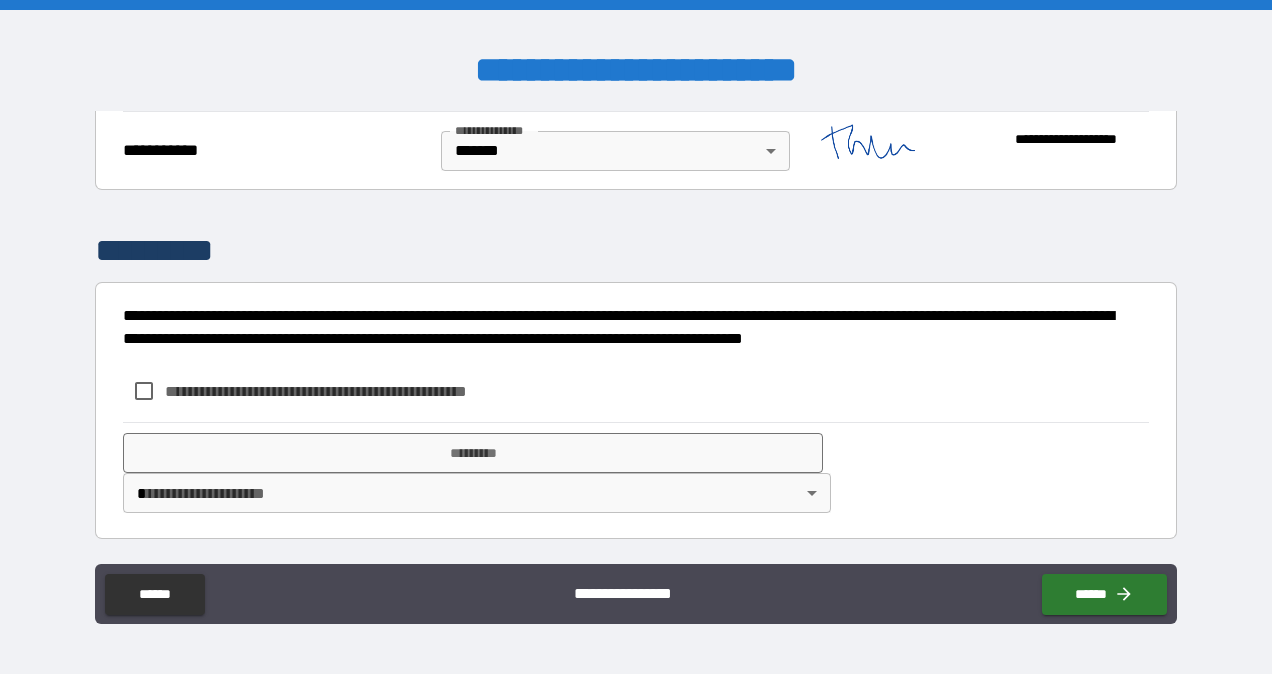 scroll, scrollTop: 5990, scrollLeft: 0, axis: vertical 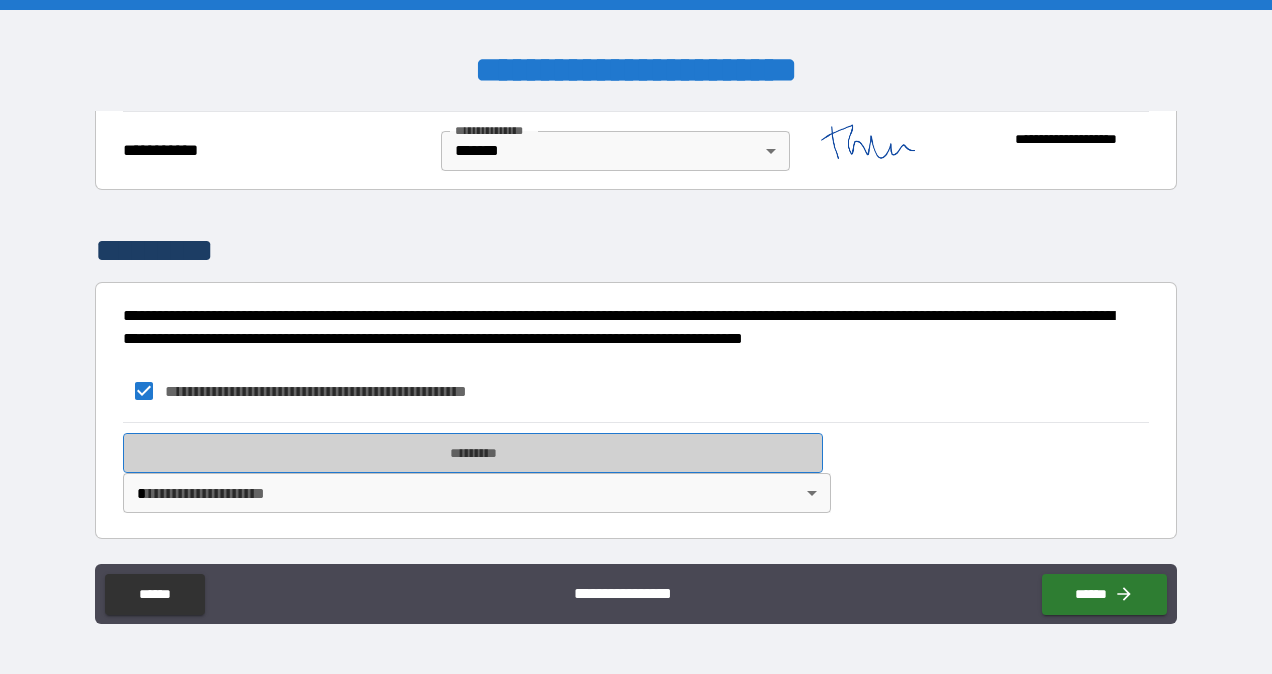click on "*********" at bounding box center (473, 453) 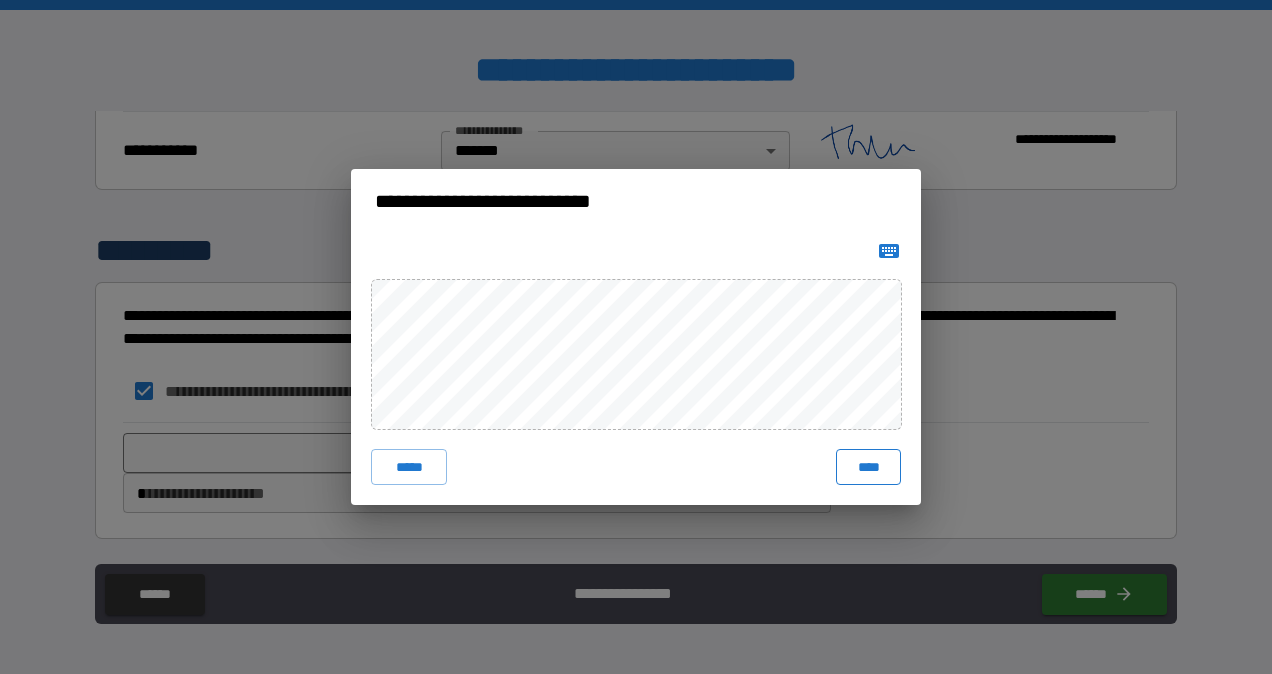click on "****" at bounding box center [868, 467] 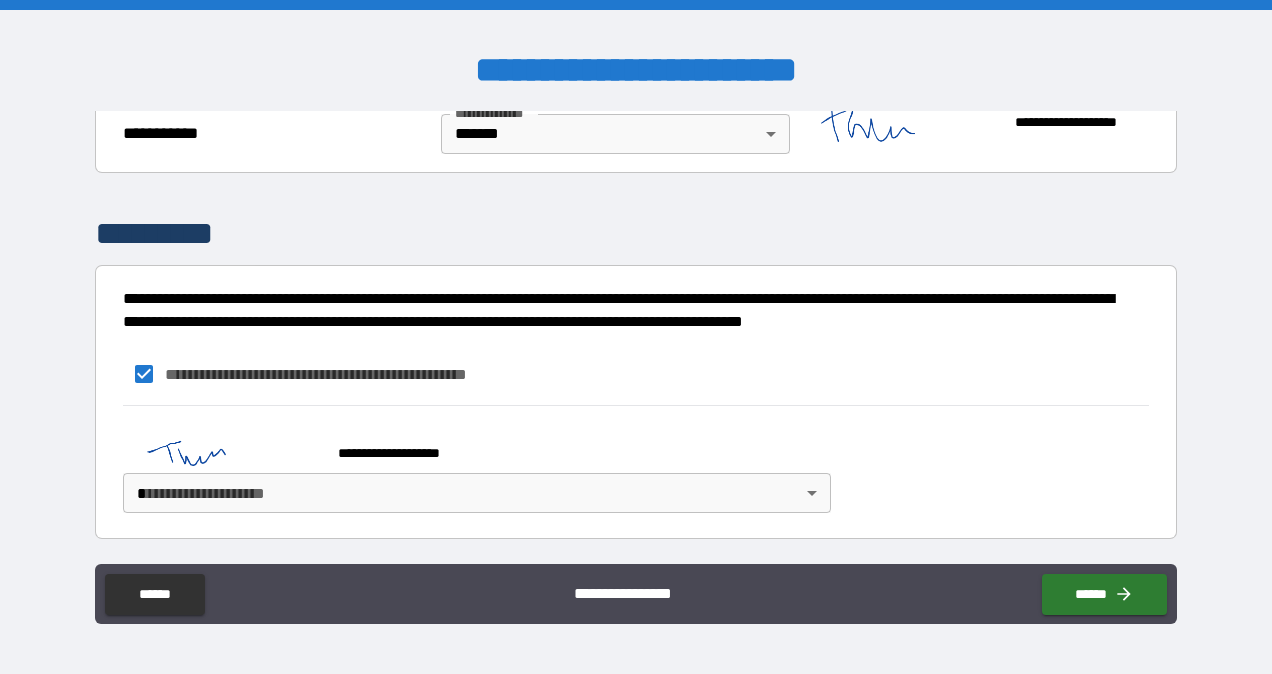 click on "**********" at bounding box center [636, 337] 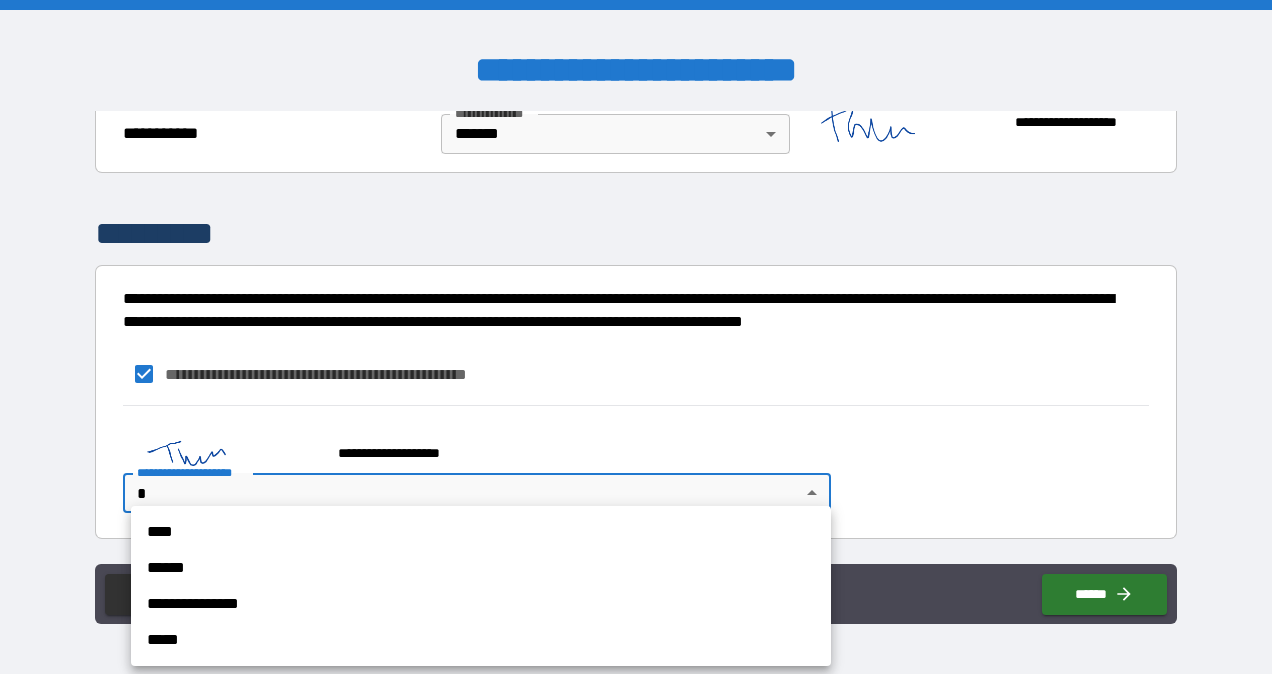click on "****" at bounding box center (481, 532) 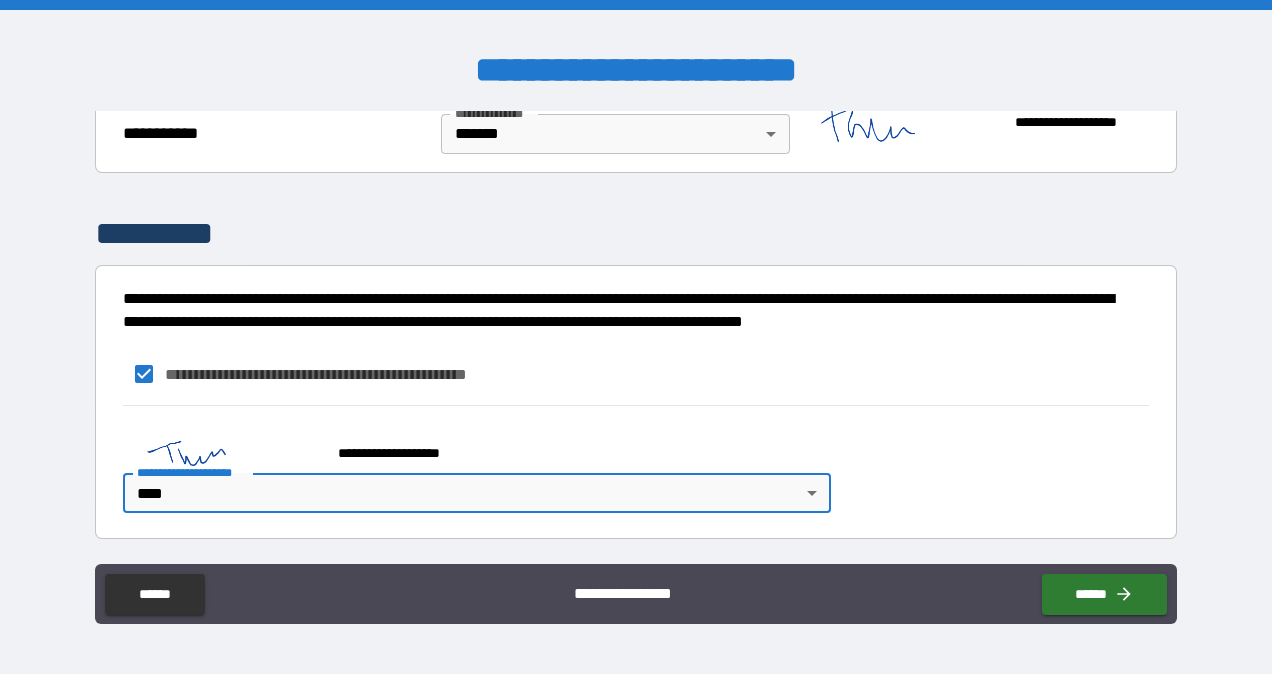 scroll, scrollTop: 6014, scrollLeft: 0, axis: vertical 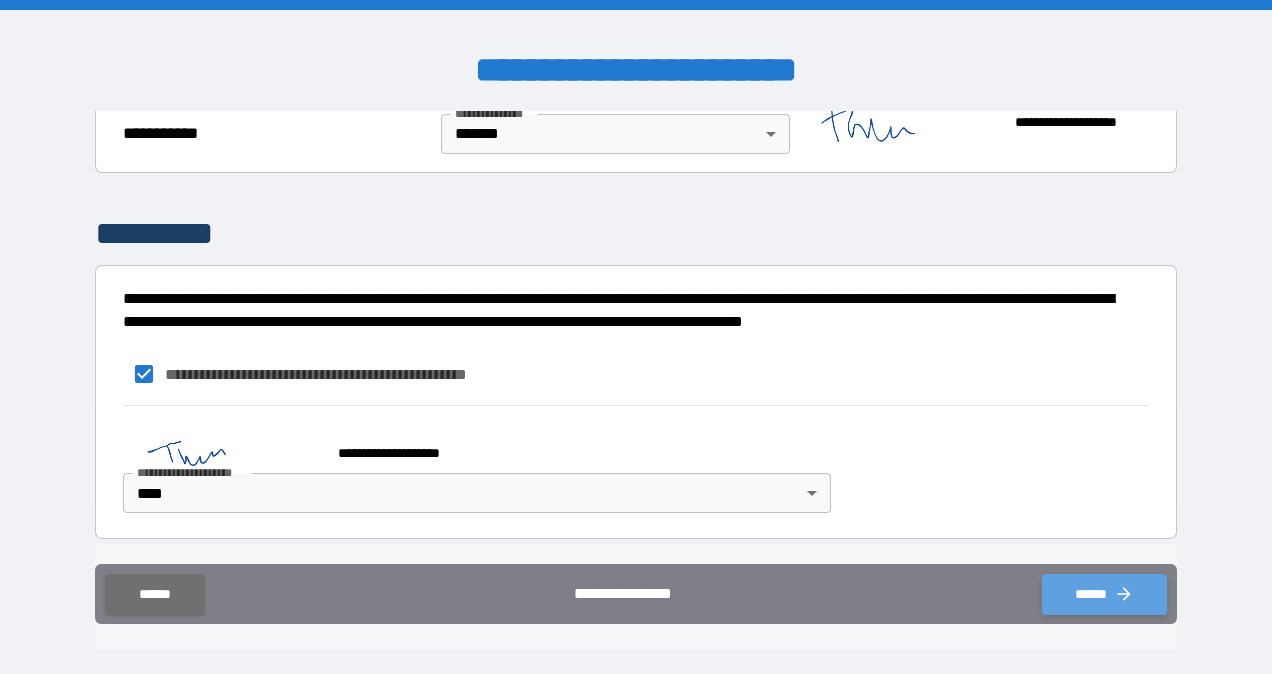 click on "******" at bounding box center [1104, 594] 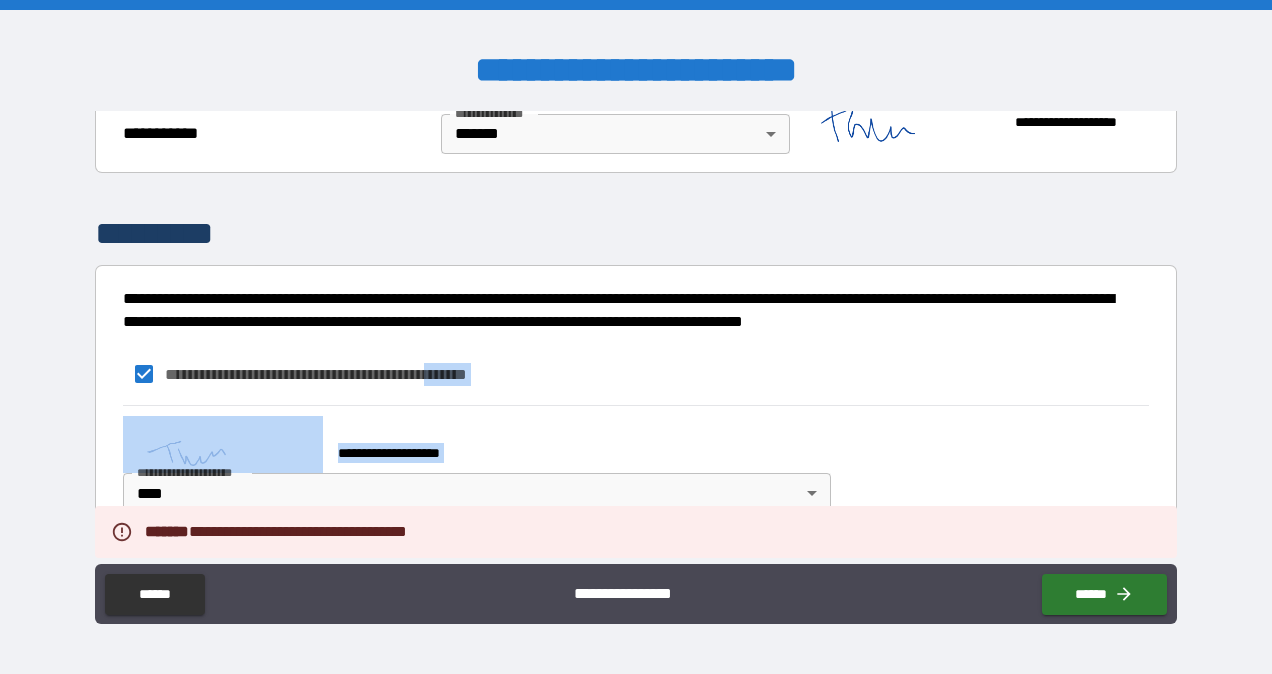 drag, startPoint x: 411, startPoint y: 532, endPoint x: 521, endPoint y: 326, distance: 233.52943 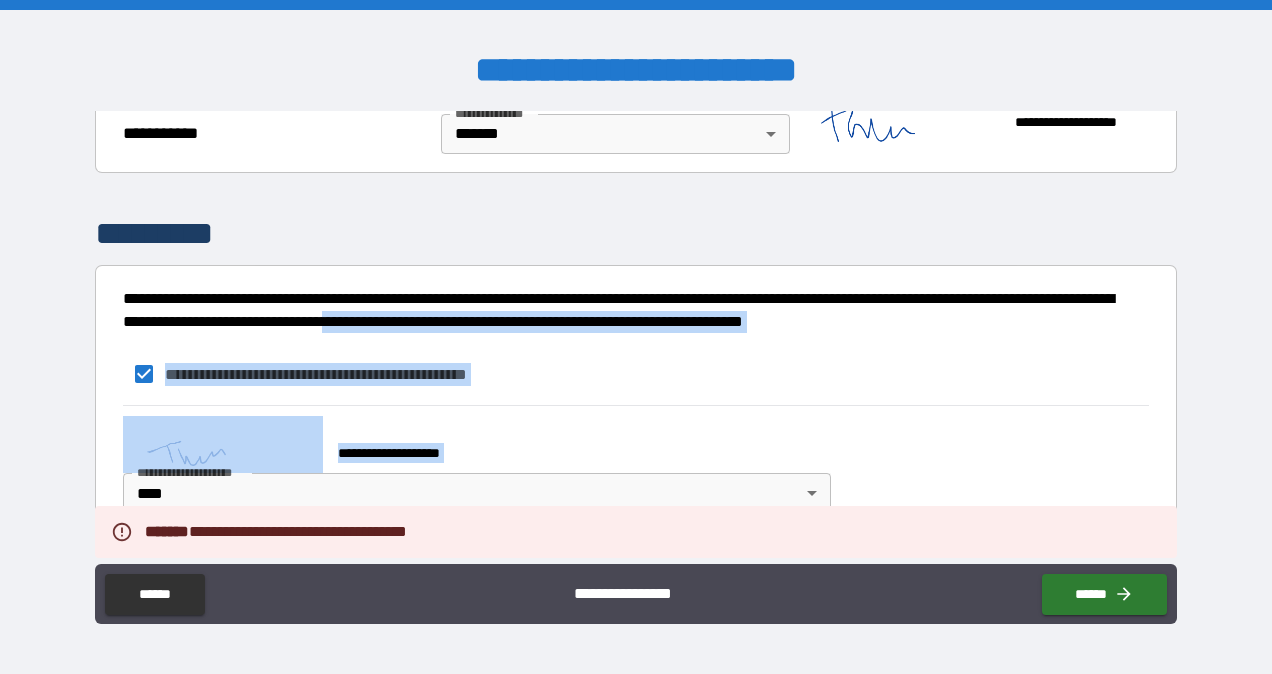 click on "**********" at bounding box center (635, 464) 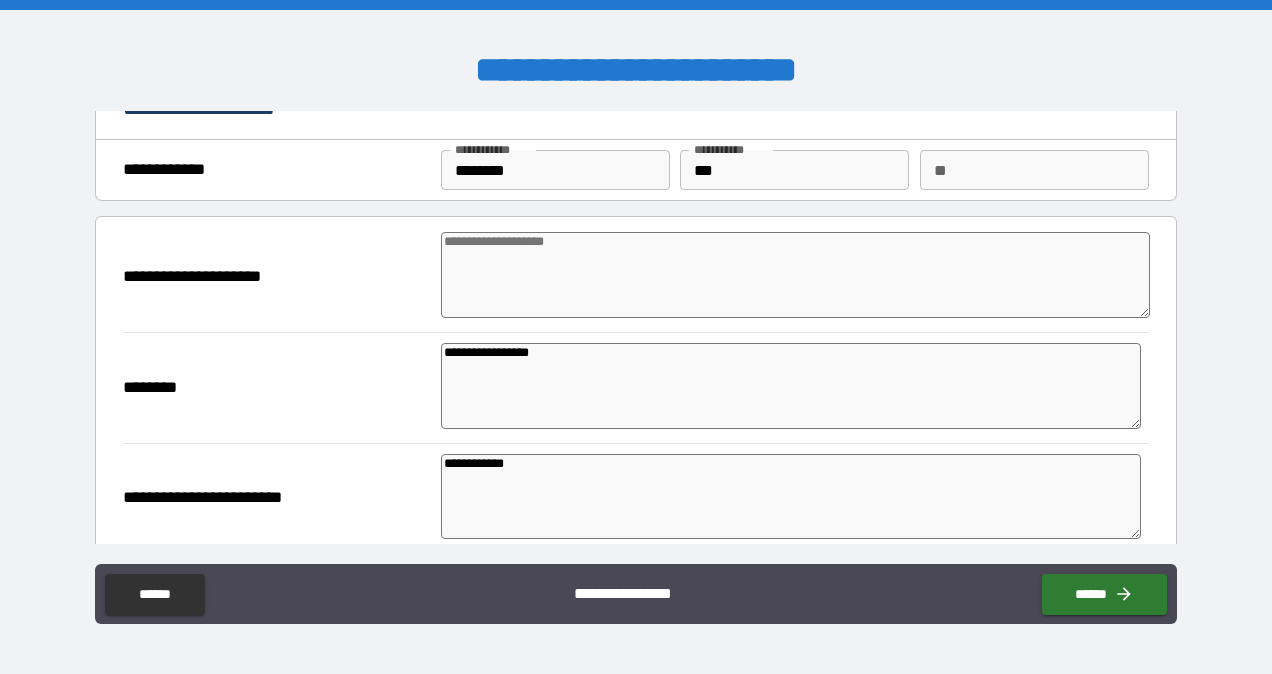 scroll, scrollTop: 25, scrollLeft: 0, axis: vertical 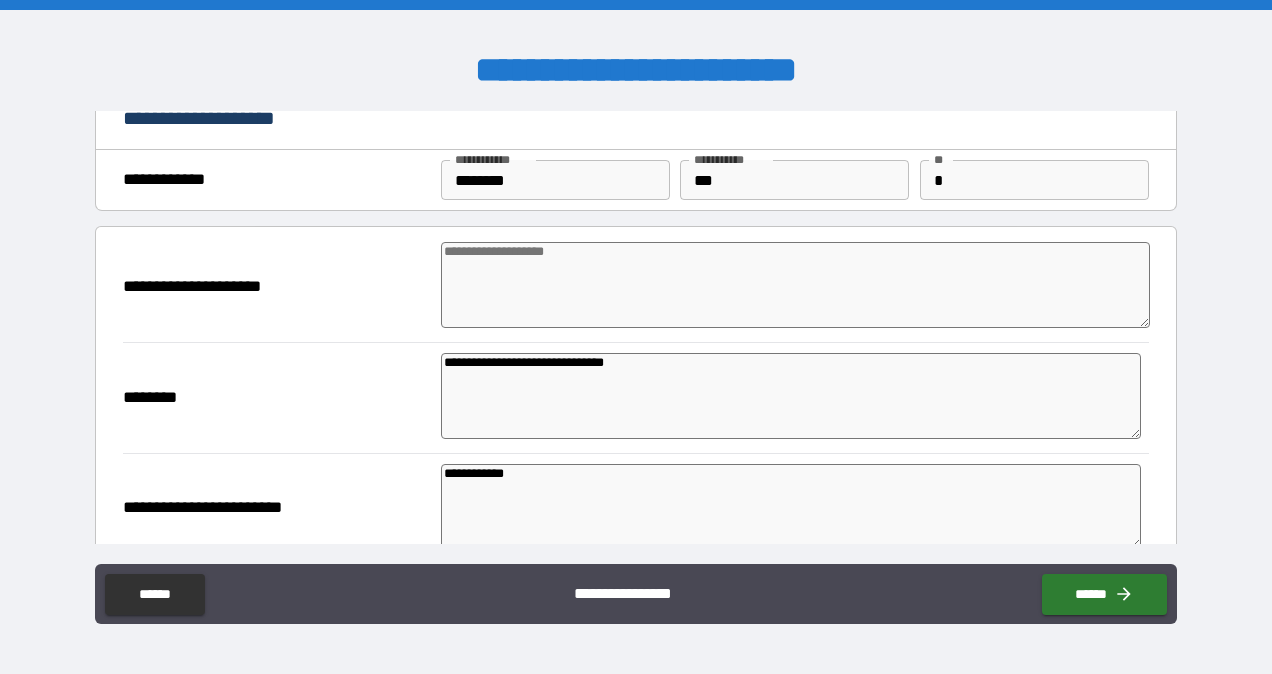 click on "**********" at bounding box center (791, 506) 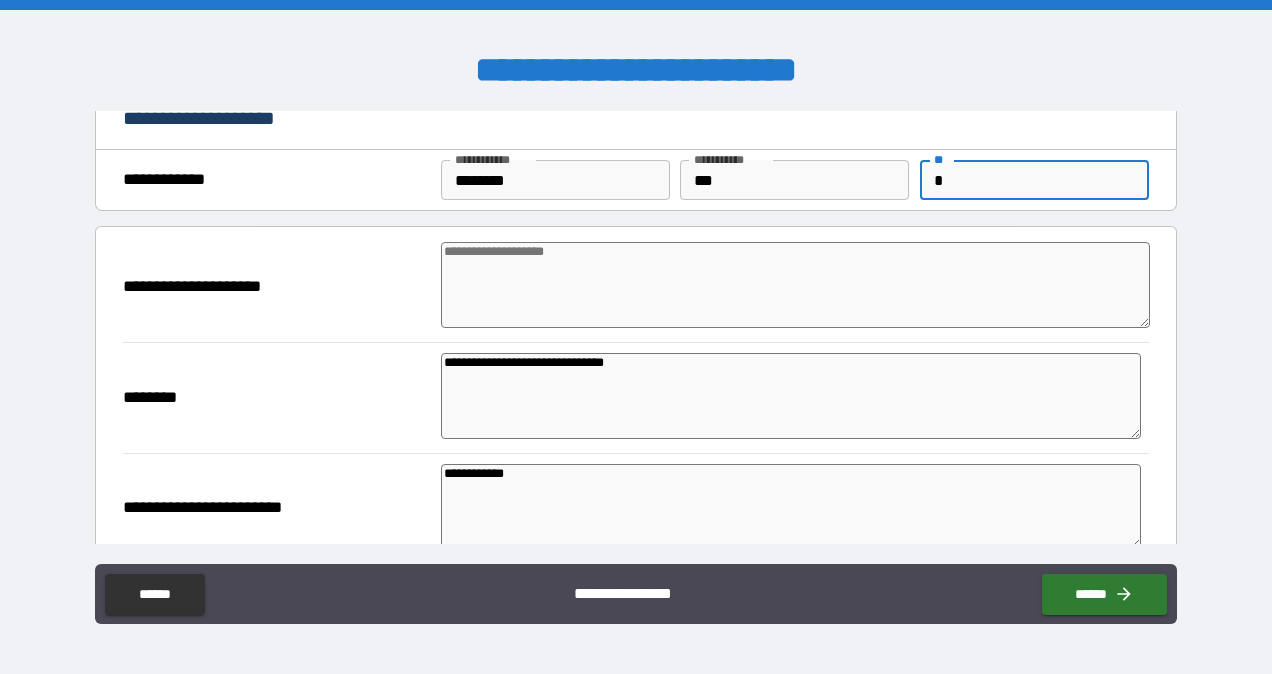click on "*" at bounding box center (1034, 180) 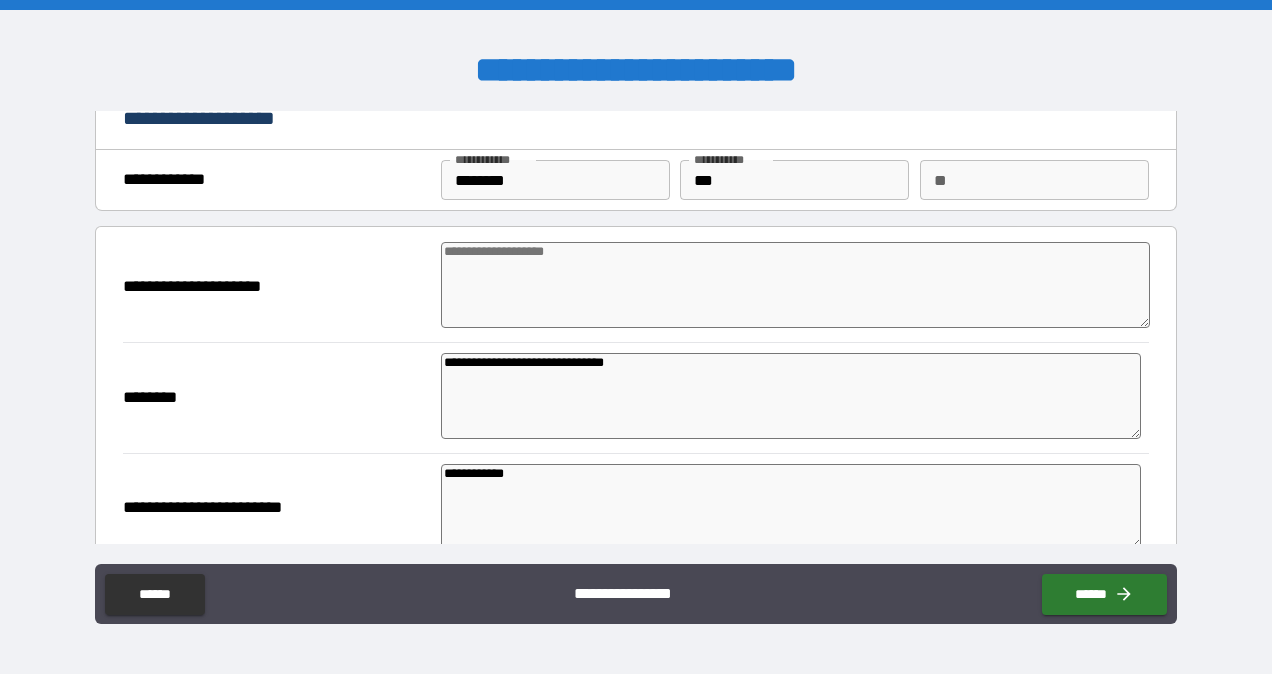 click on "**********" at bounding box center [791, 395] 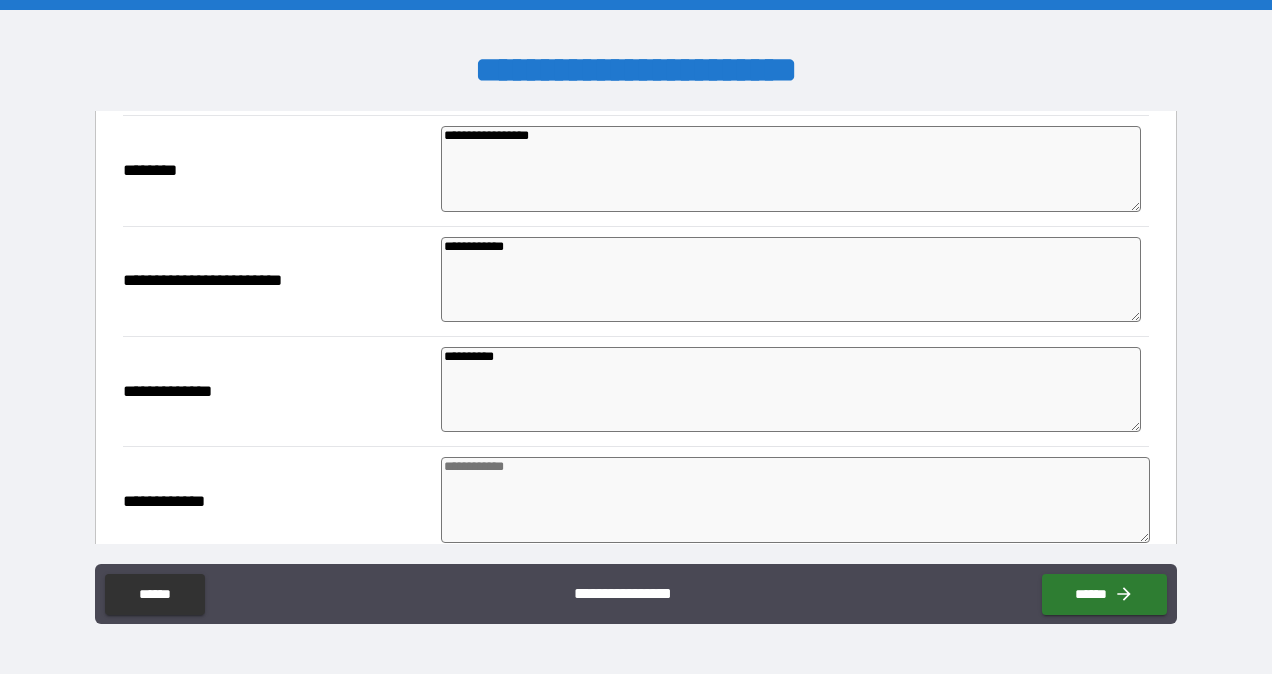 scroll, scrollTop: 253, scrollLeft: 0, axis: vertical 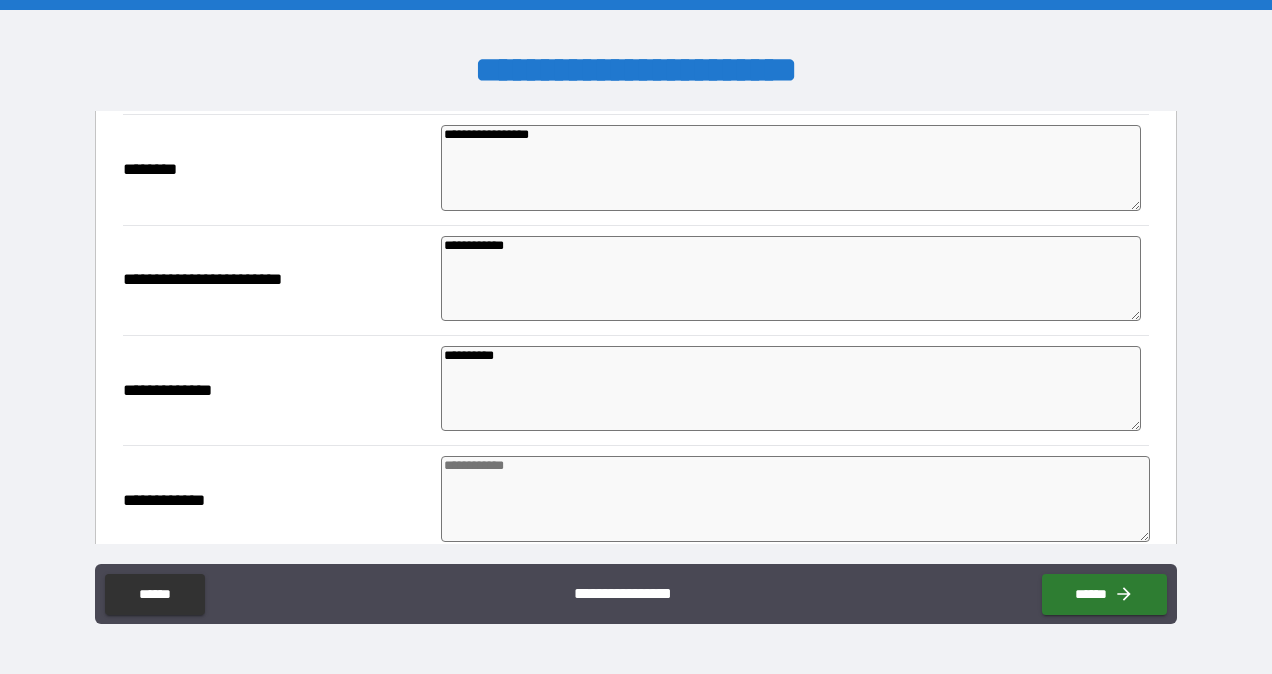 click on "**********" at bounding box center (791, 388) 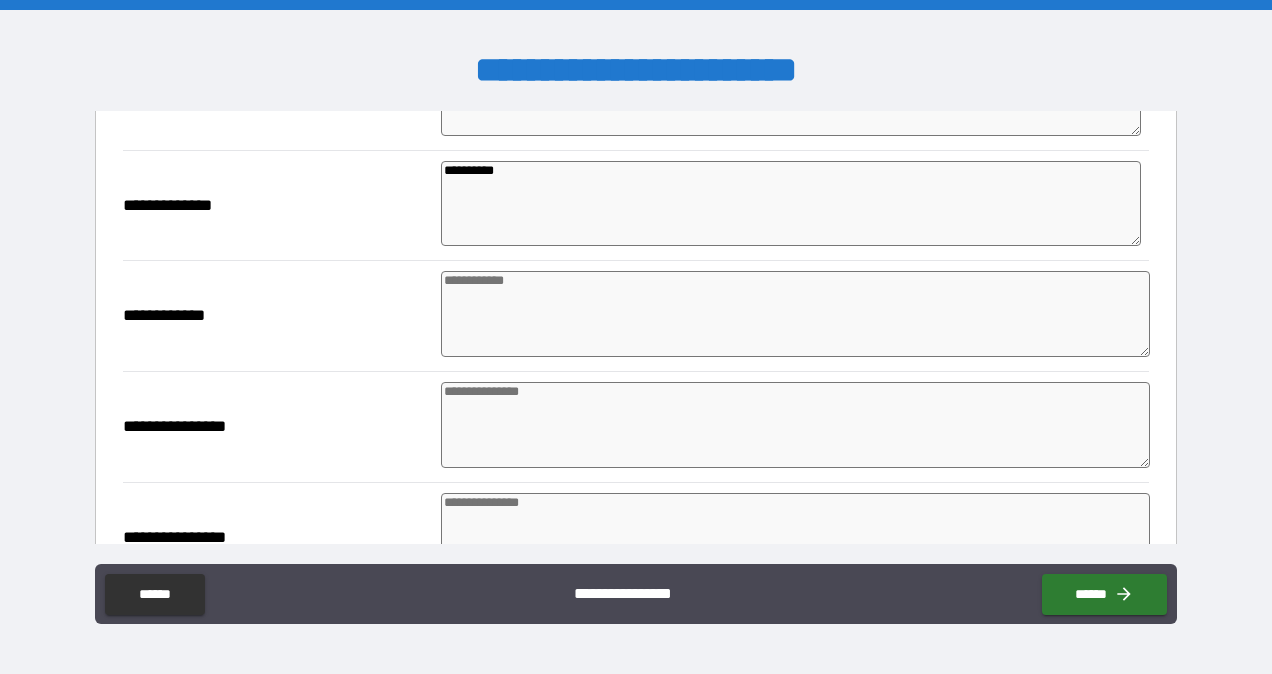scroll, scrollTop: 442, scrollLeft: 0, axis: vertical 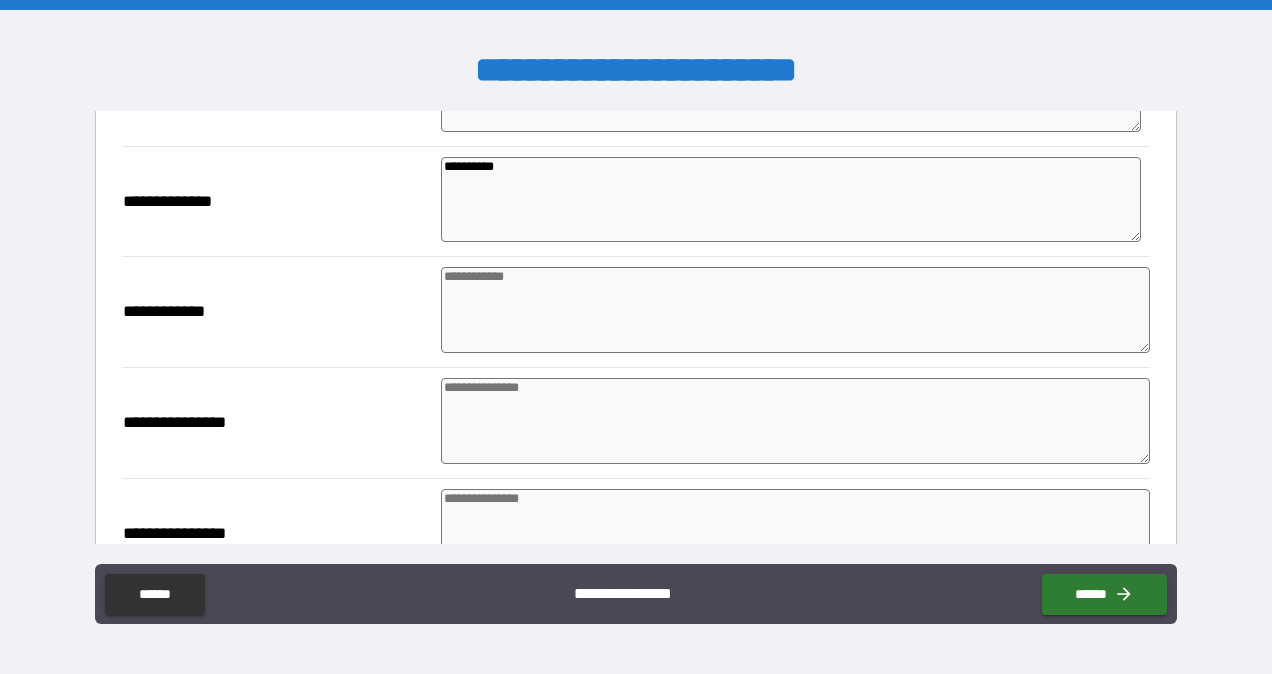 click at bounding box center [795, 310] 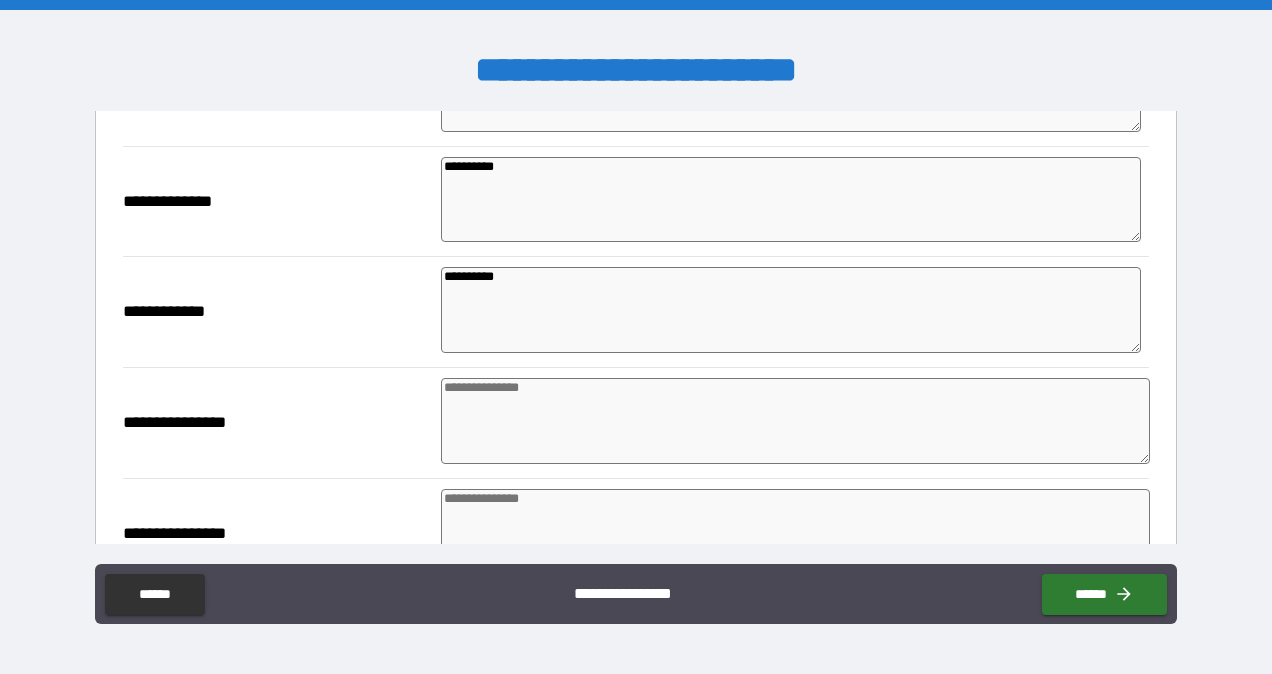 click at bounding box center [795, 421] 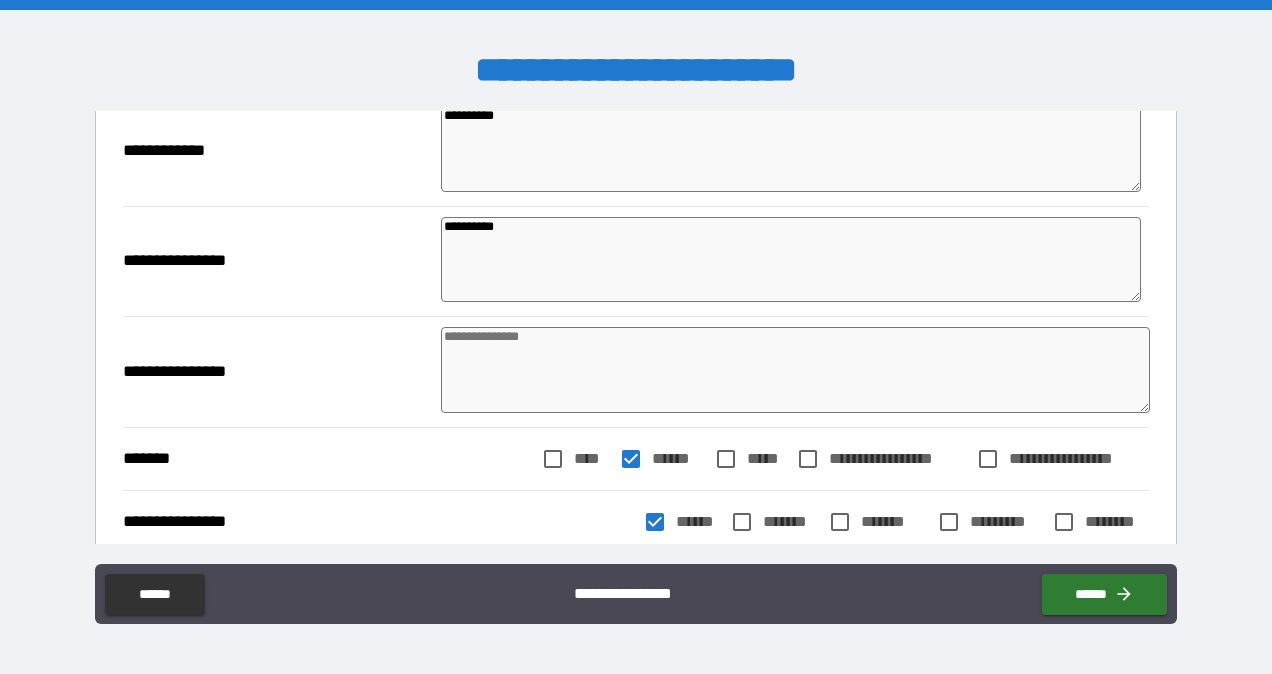scroll, scrollTop: 611, scrollLeft: 0, axis: vertical 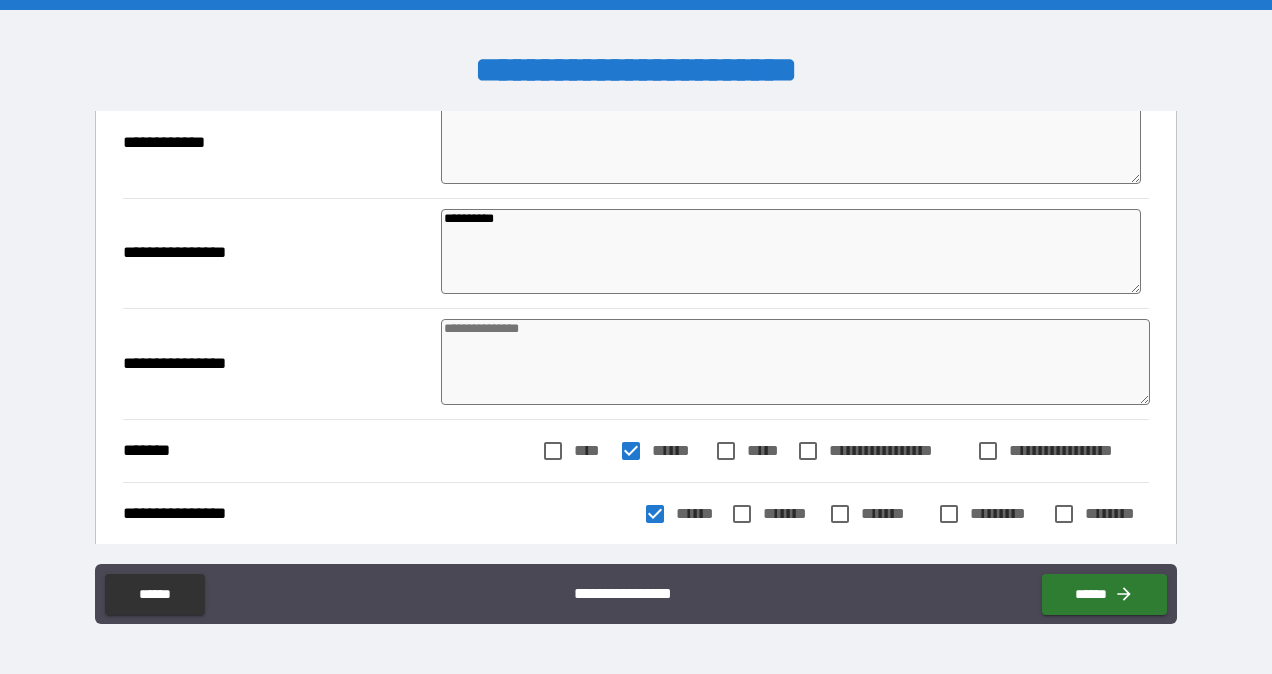 click at bounding box center [795, 362] 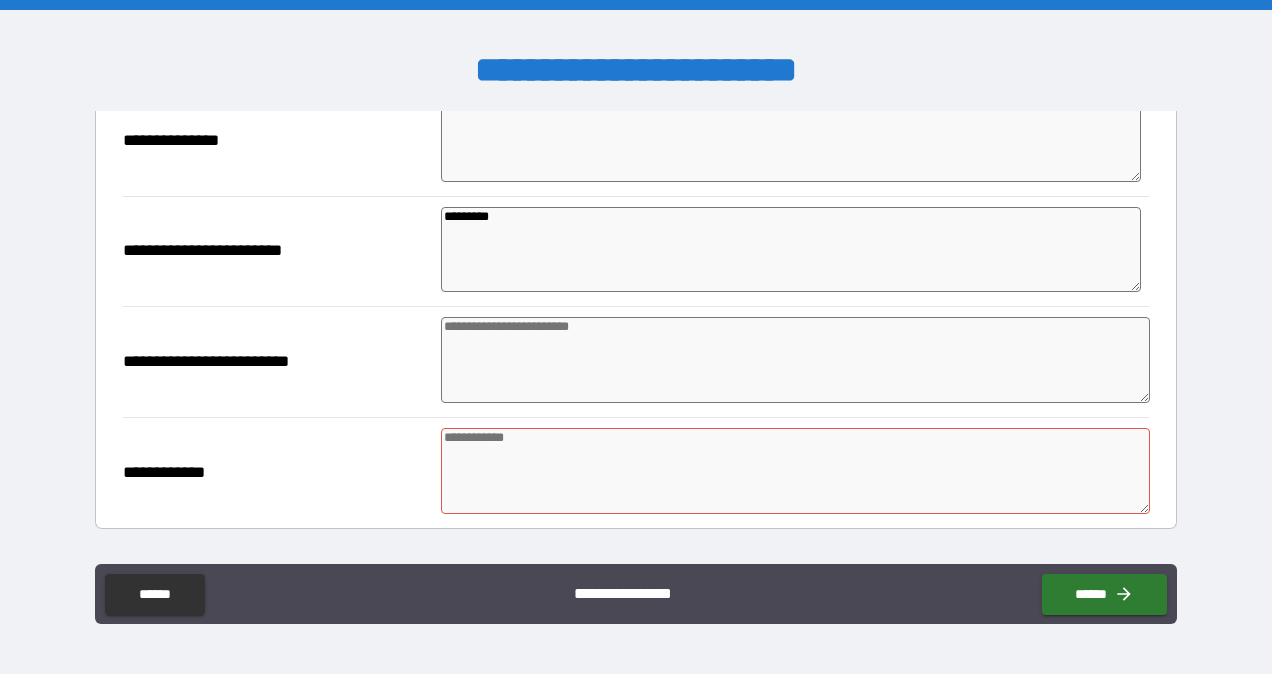 scroll, scrollTop: 1109, scrollLeft: 0, axis: vertical 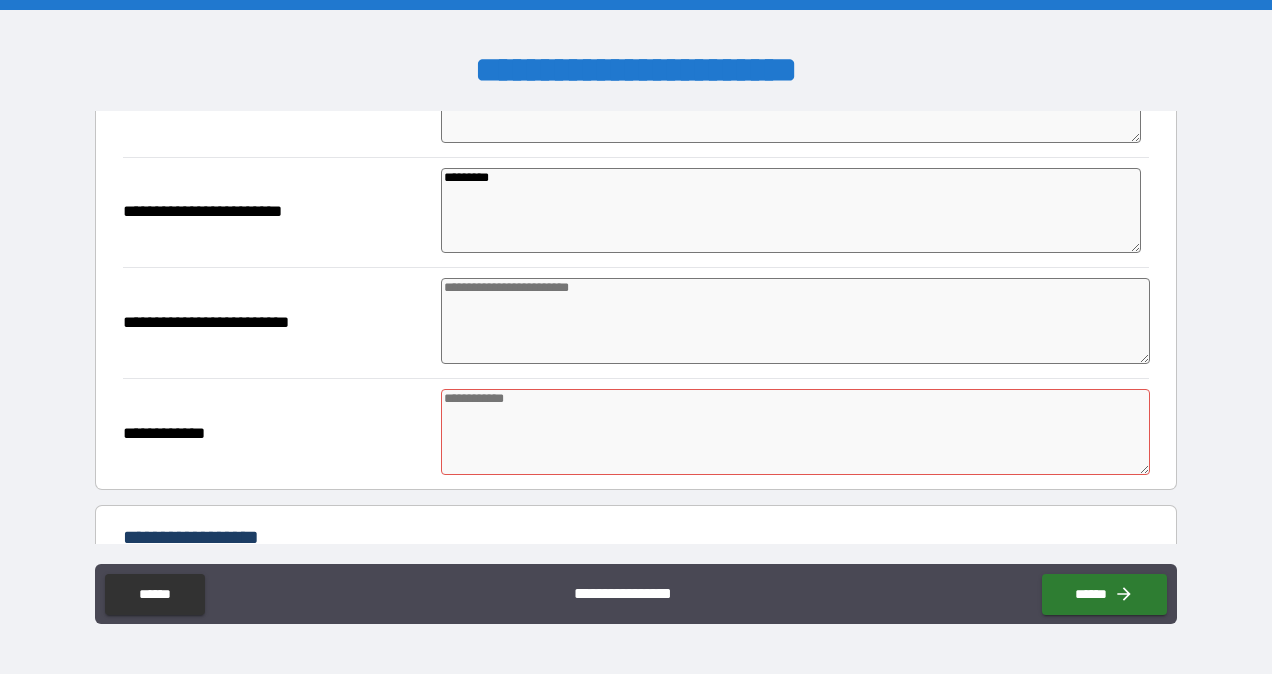 drag, startPoint x: 455, startPoint y: 428, endPoint x: 423, endPoint y: 327, distance: 105.9481 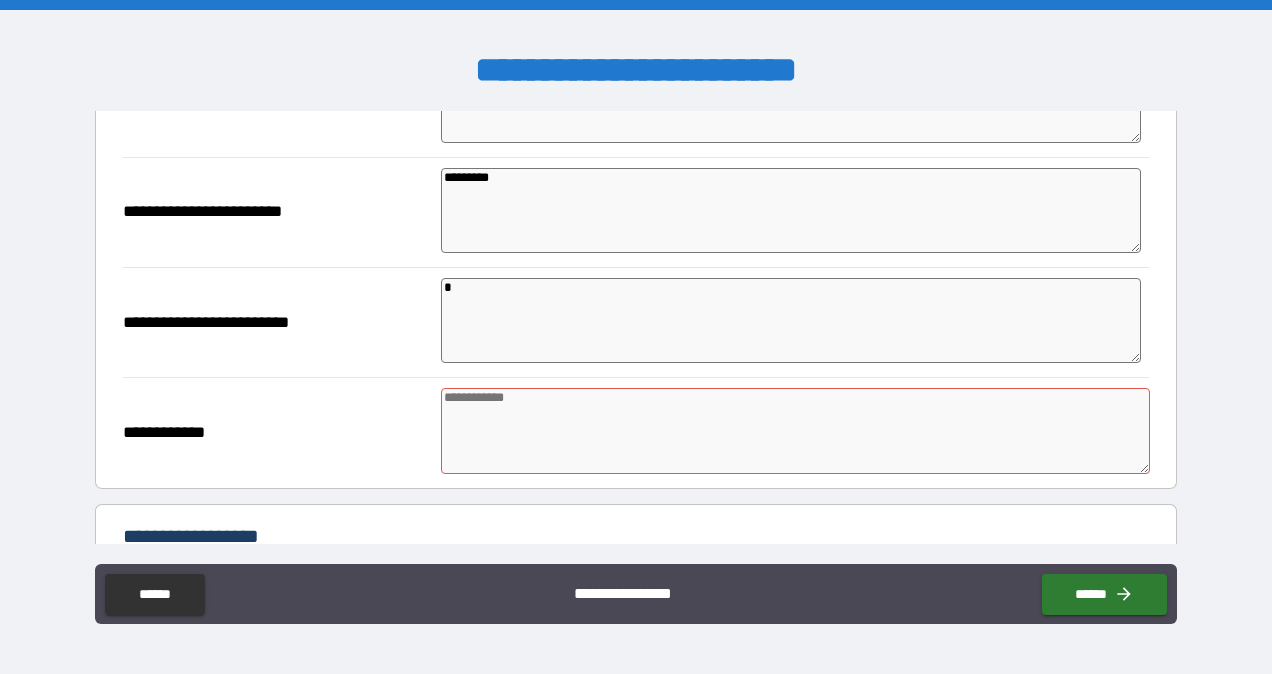click at bounding box center [795, 431] 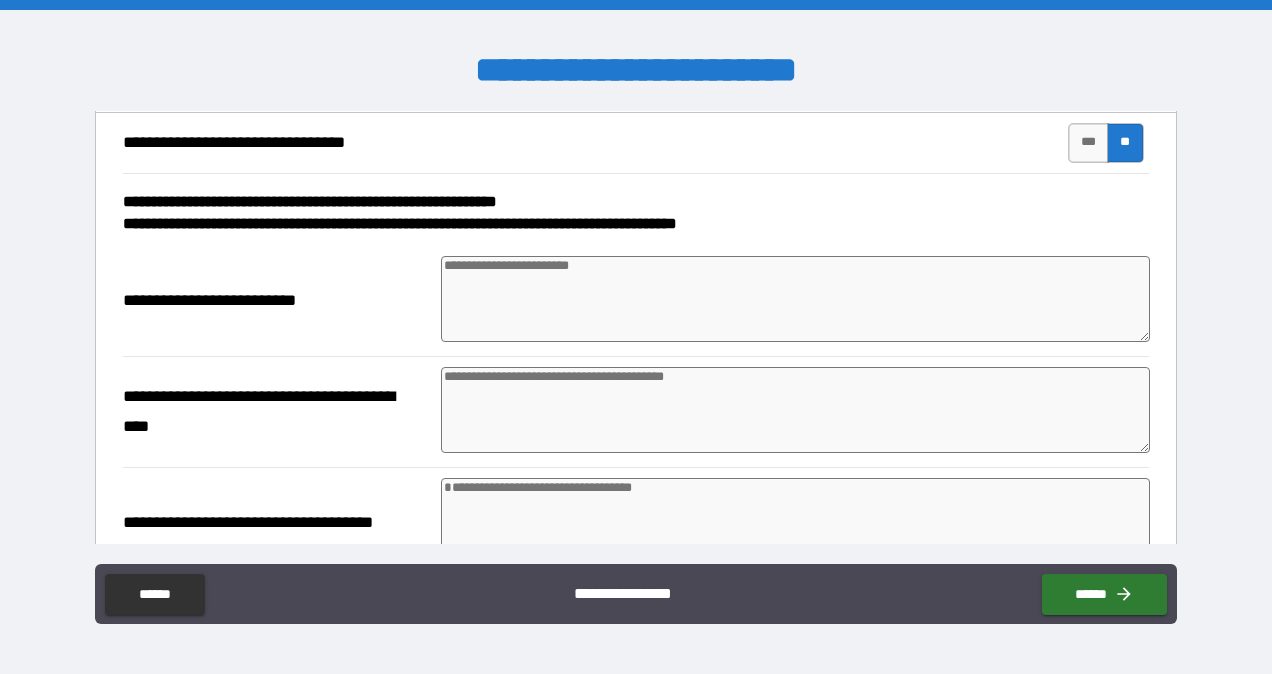 scroll, scrollTop: 1973, scrollLeft: 0, axis: vertical 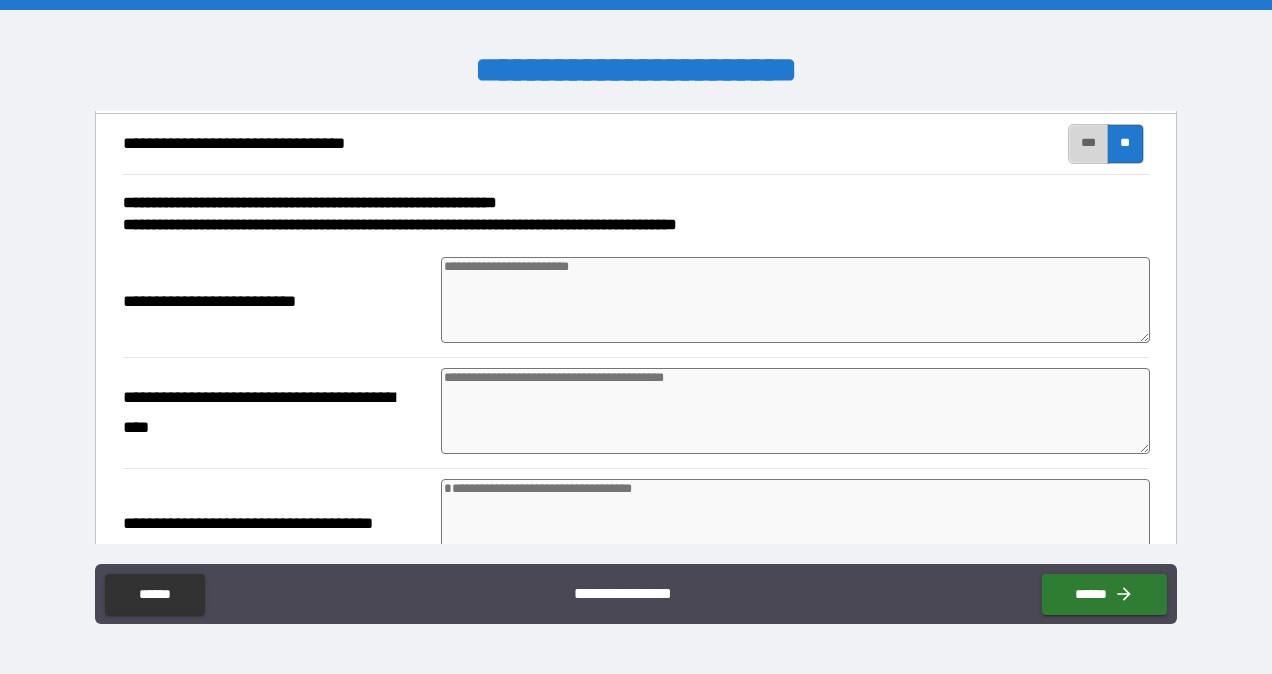 click on "***" at bounding box center (1089, 144) 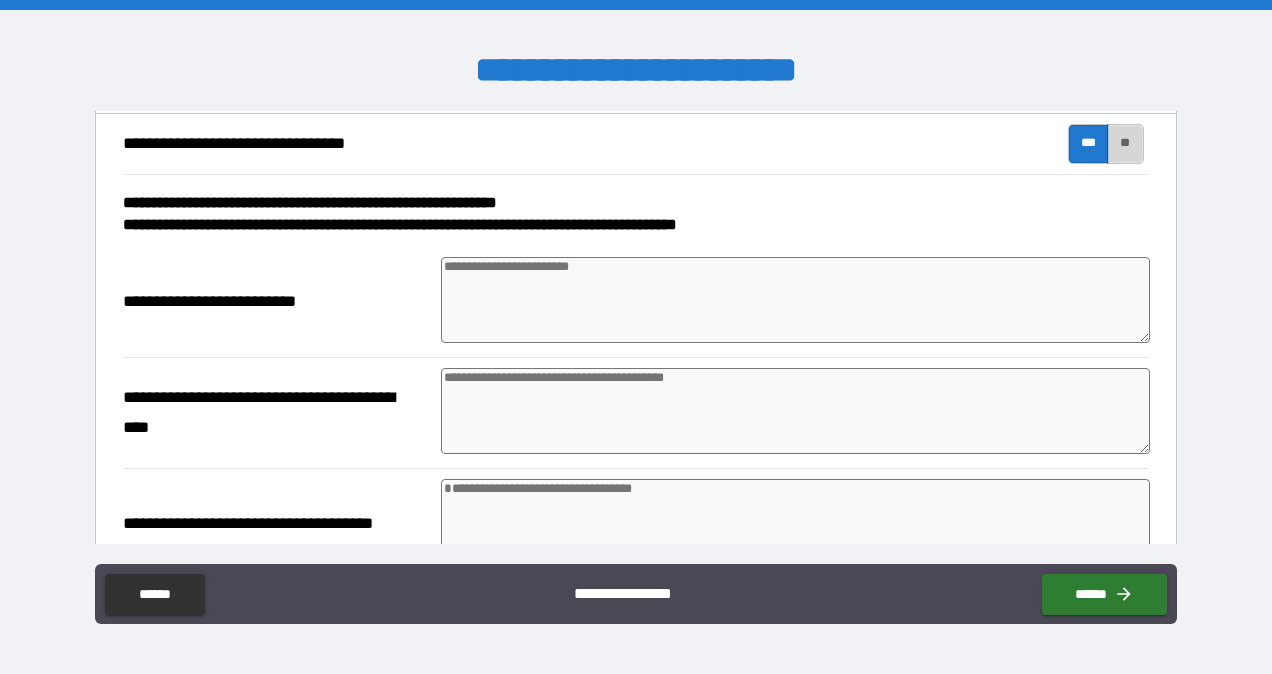 click on "**" at bounding box center (1125, 144) 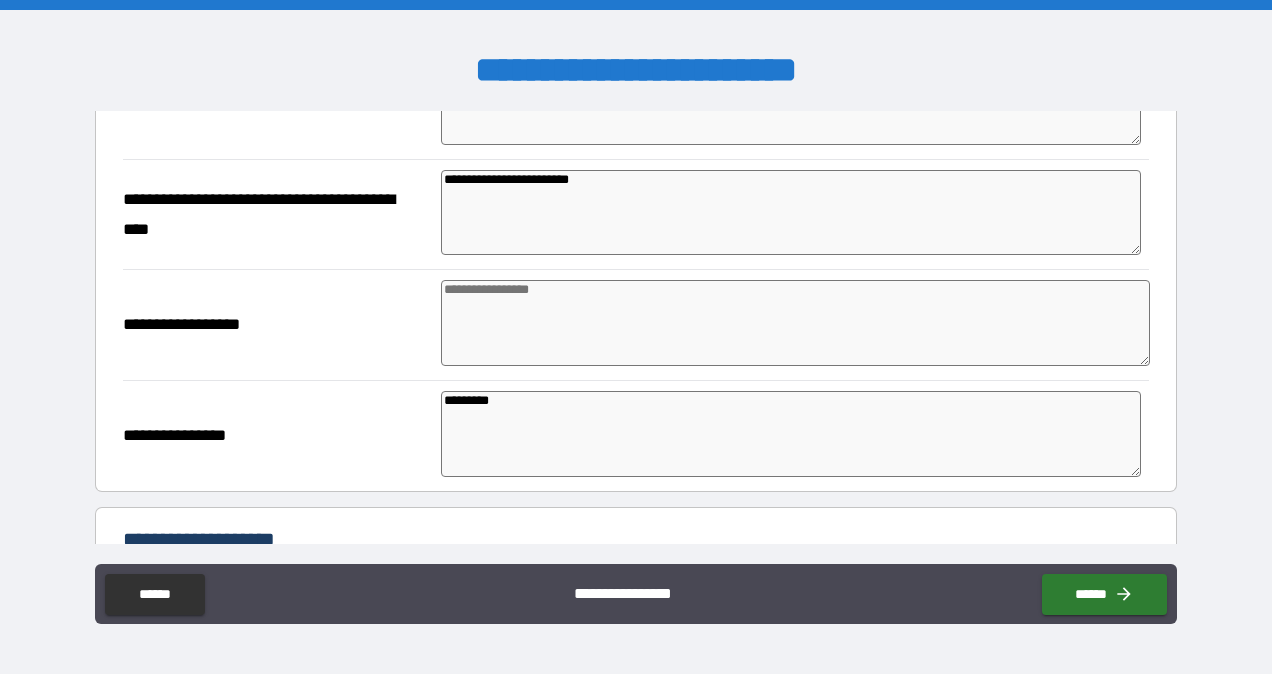 scroll, scrollTop: 3653, scrollLeft: 0, axis: vertical 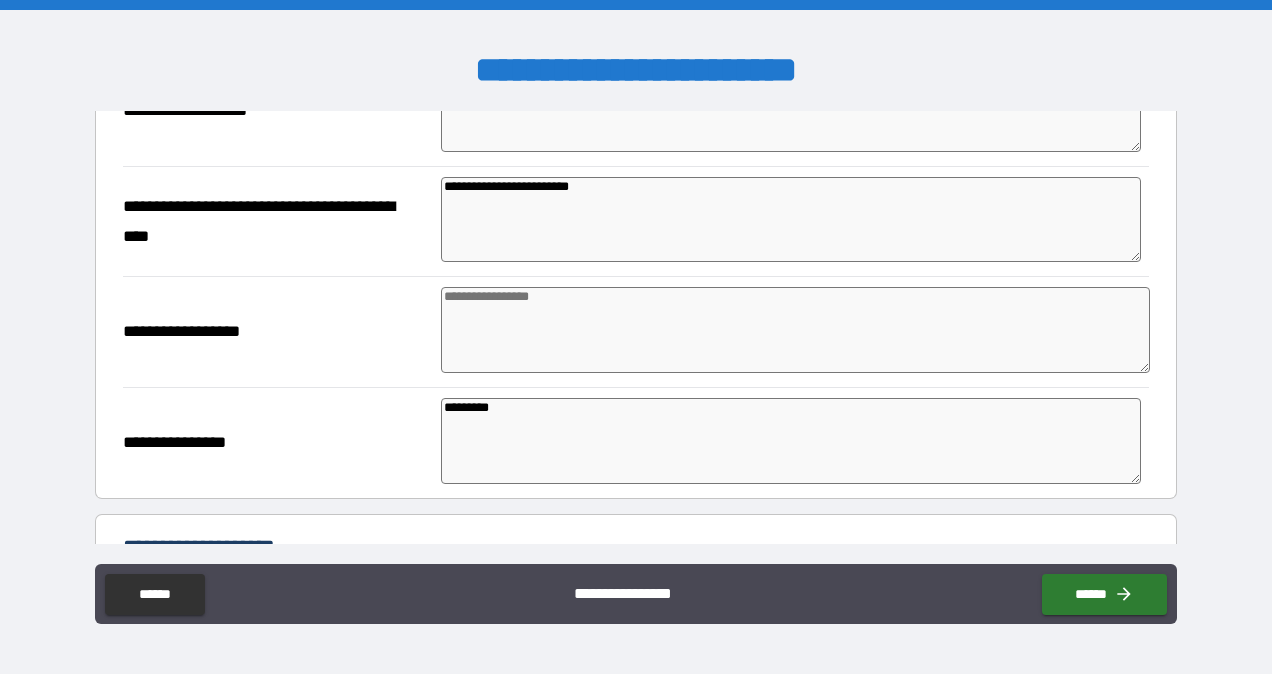 click at bounding box center [795, 330] 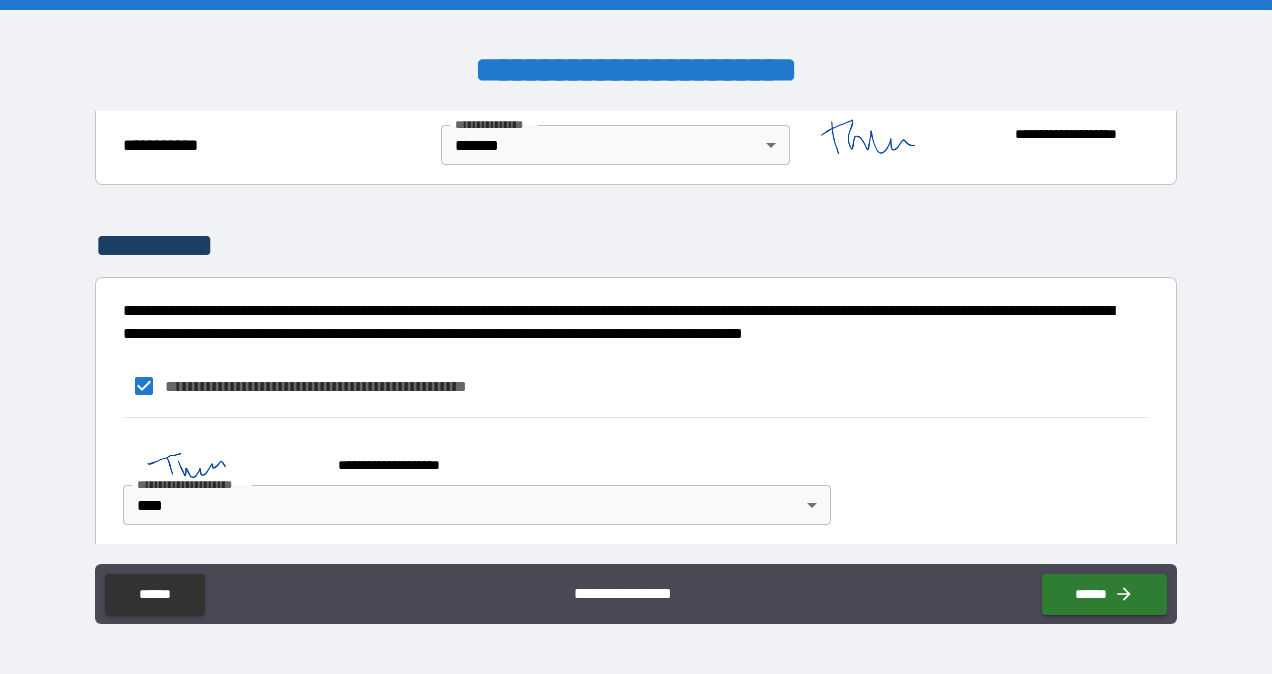 scroll, scrollTop: 6014, scrollLeft: 0, axis: vertical 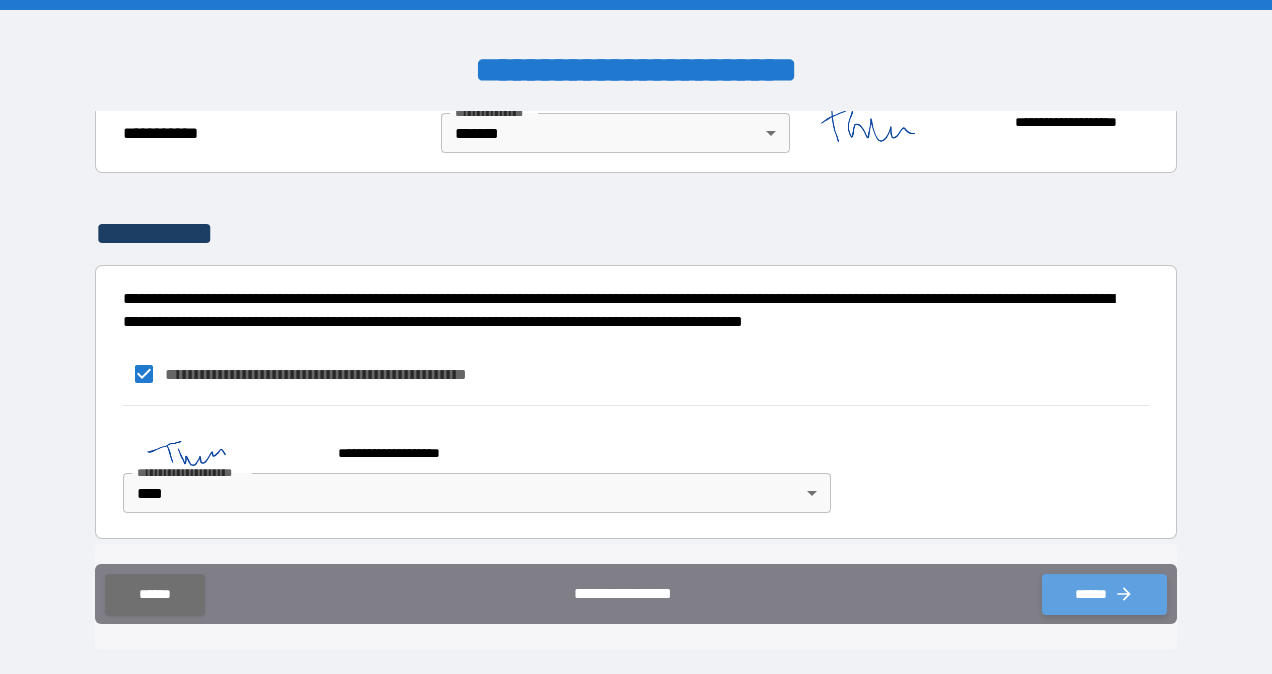 click on "******" at bounding box center (1104, 594) 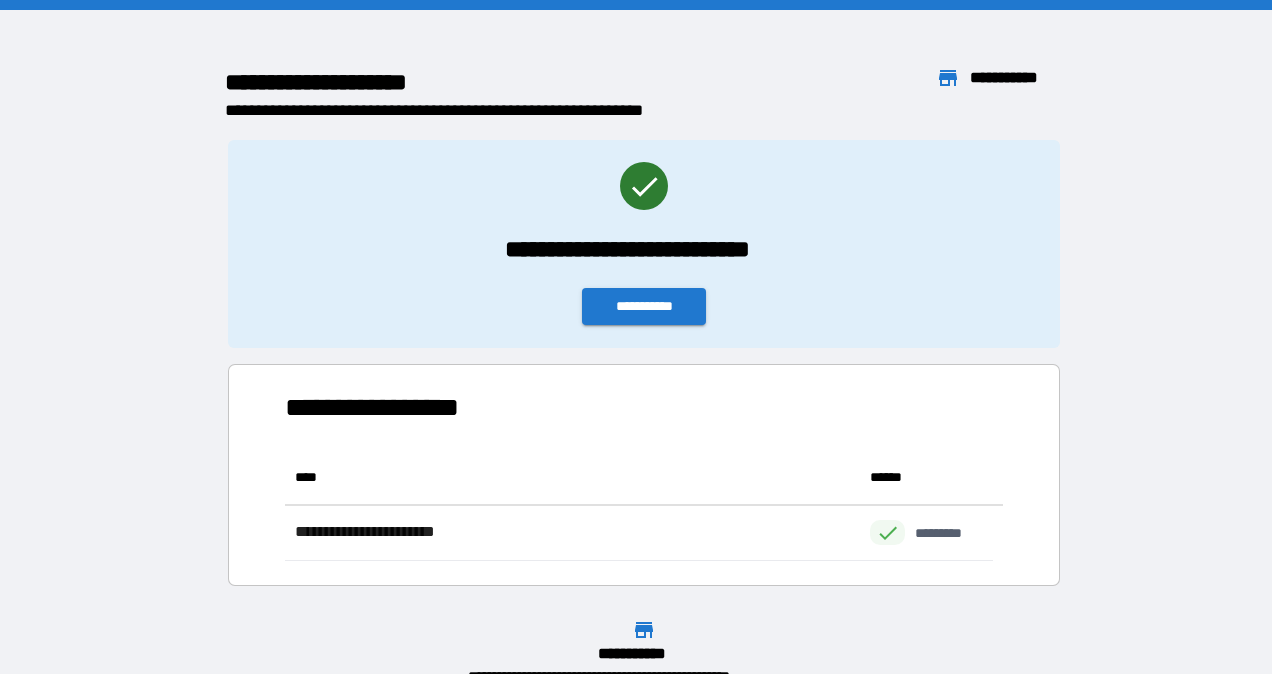 scroll, scrollTop: 16, scrollLeft: 16, axis: both 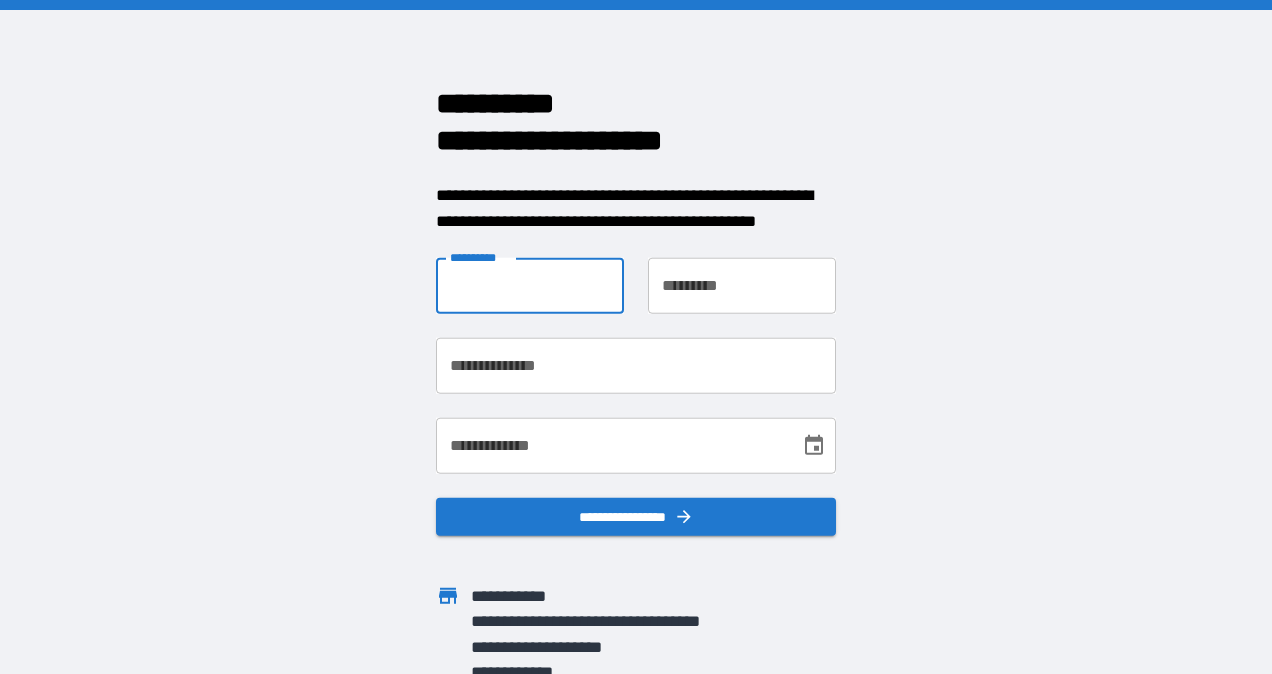 click on "**********" at bounding box center [530, 286] 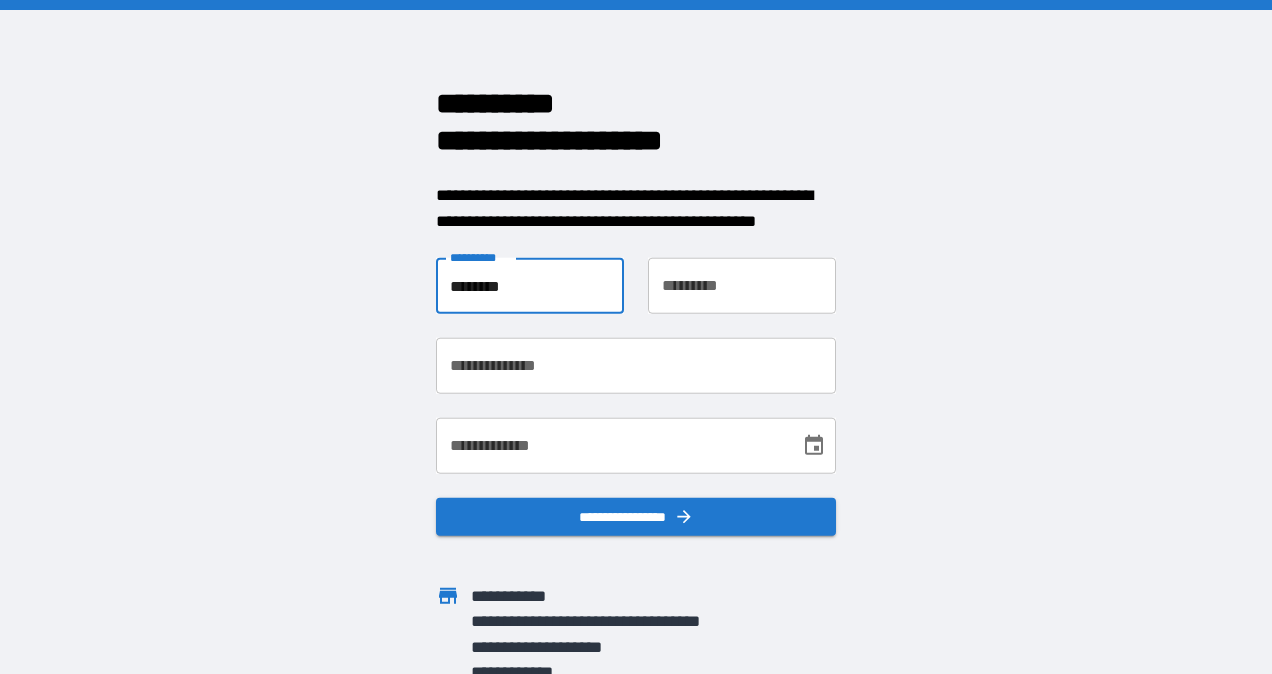 type on "***" 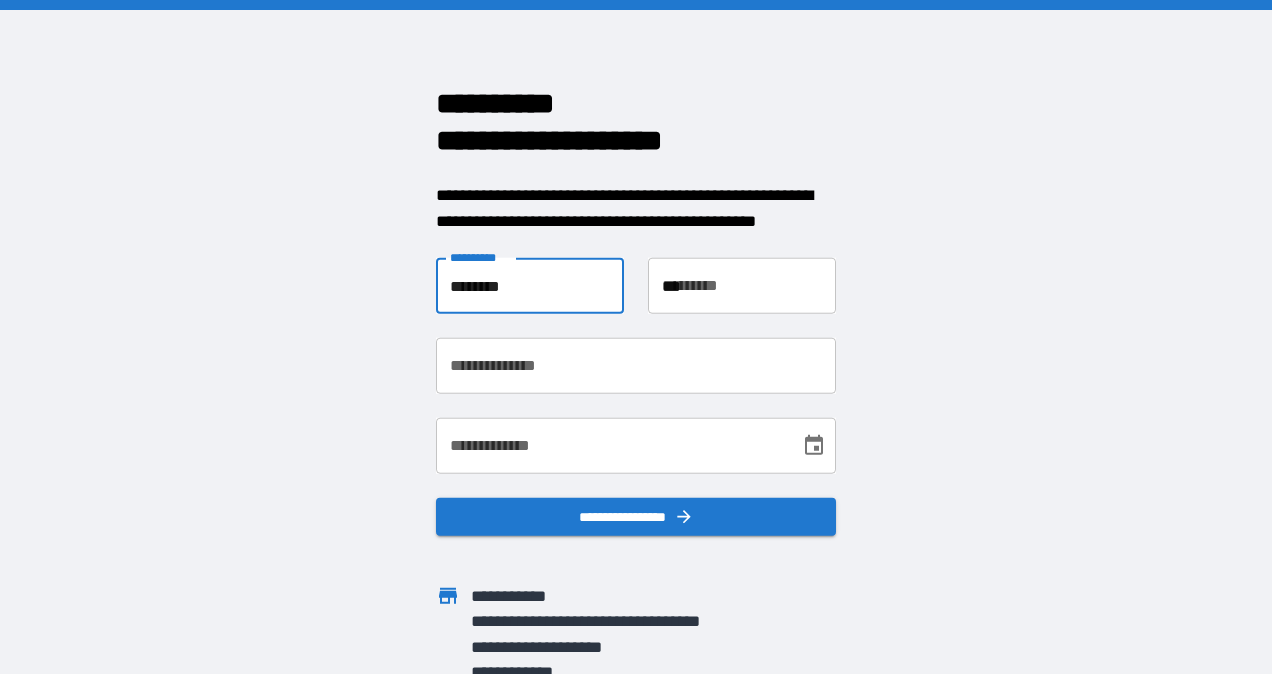 type on "**********" 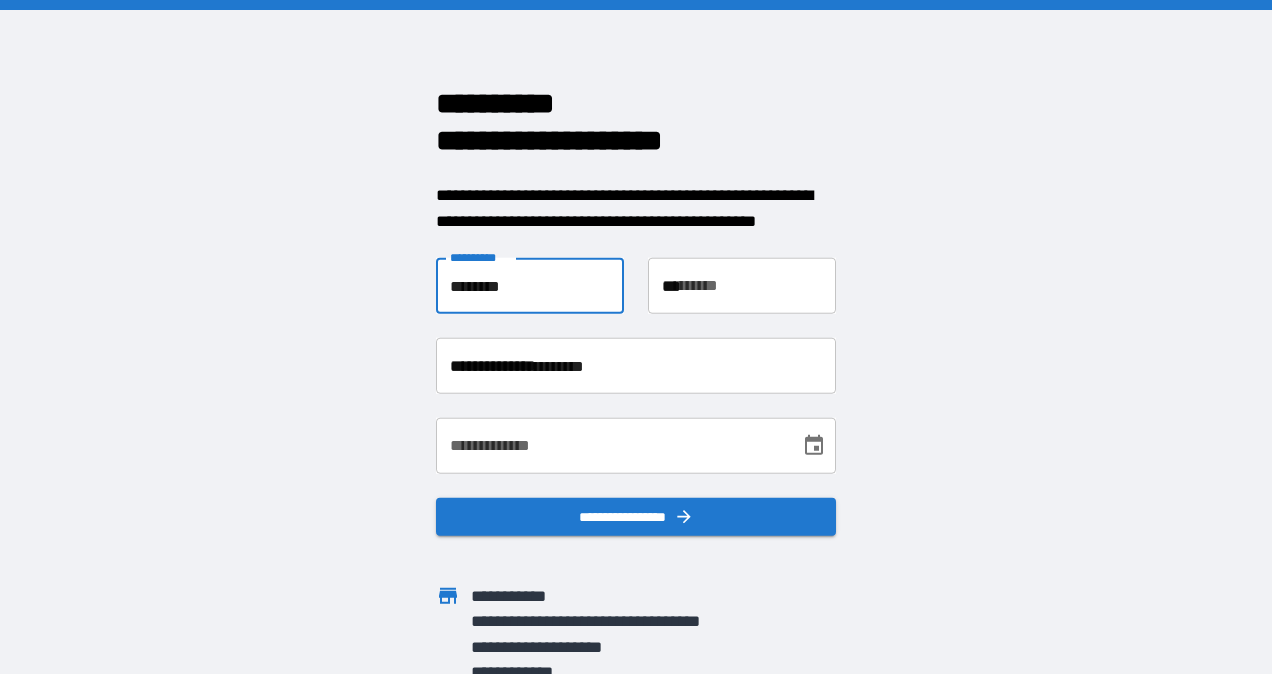 type on "**********" 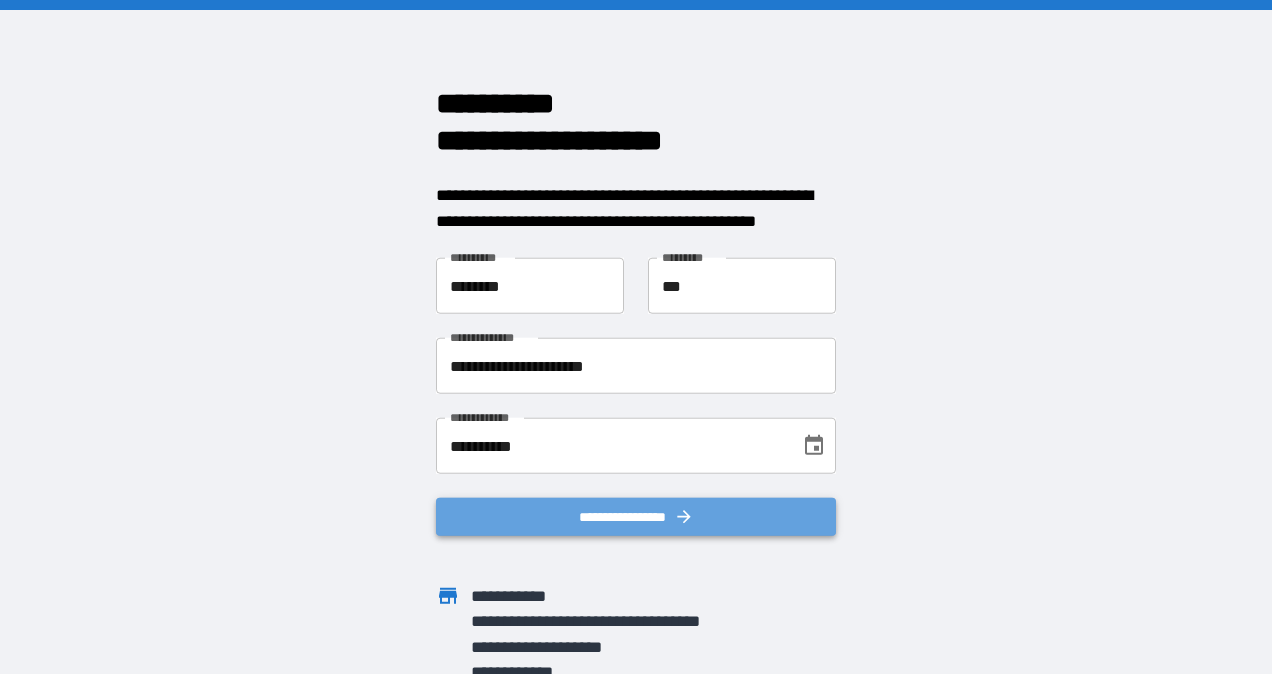click on "**********" at bounding box center (636, 517) 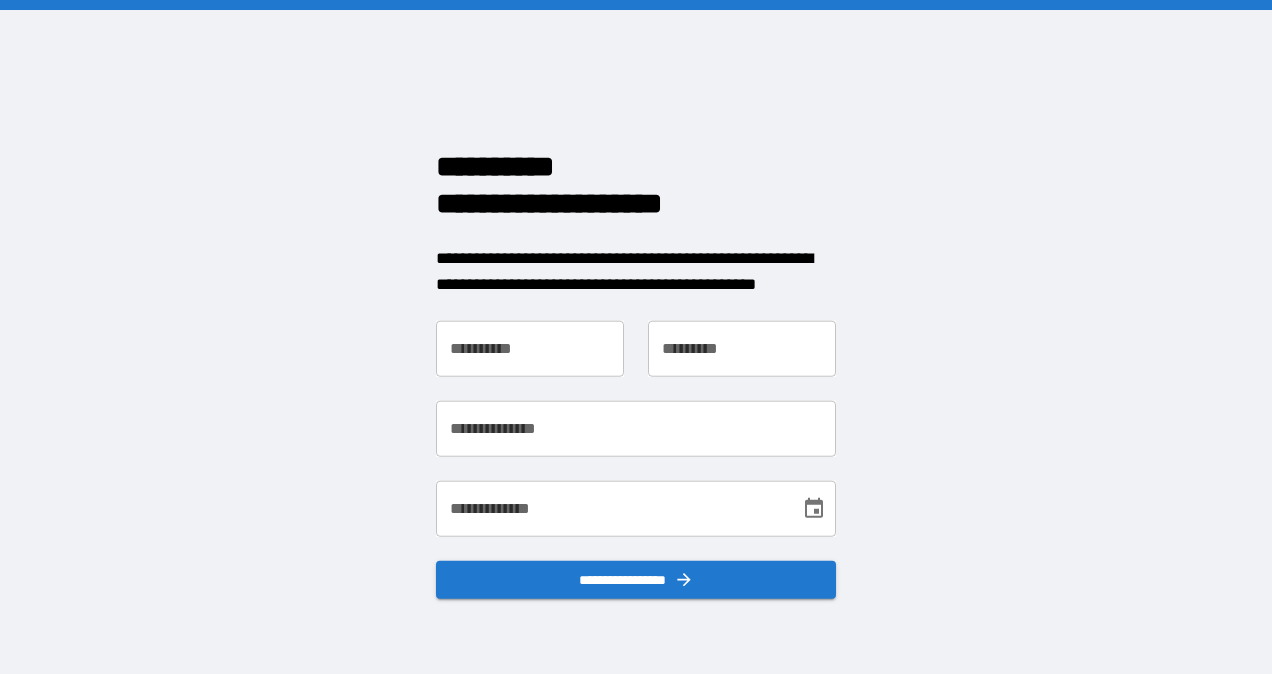 scroll, scrollTop: 0, scrollLeft: 0, axis: both 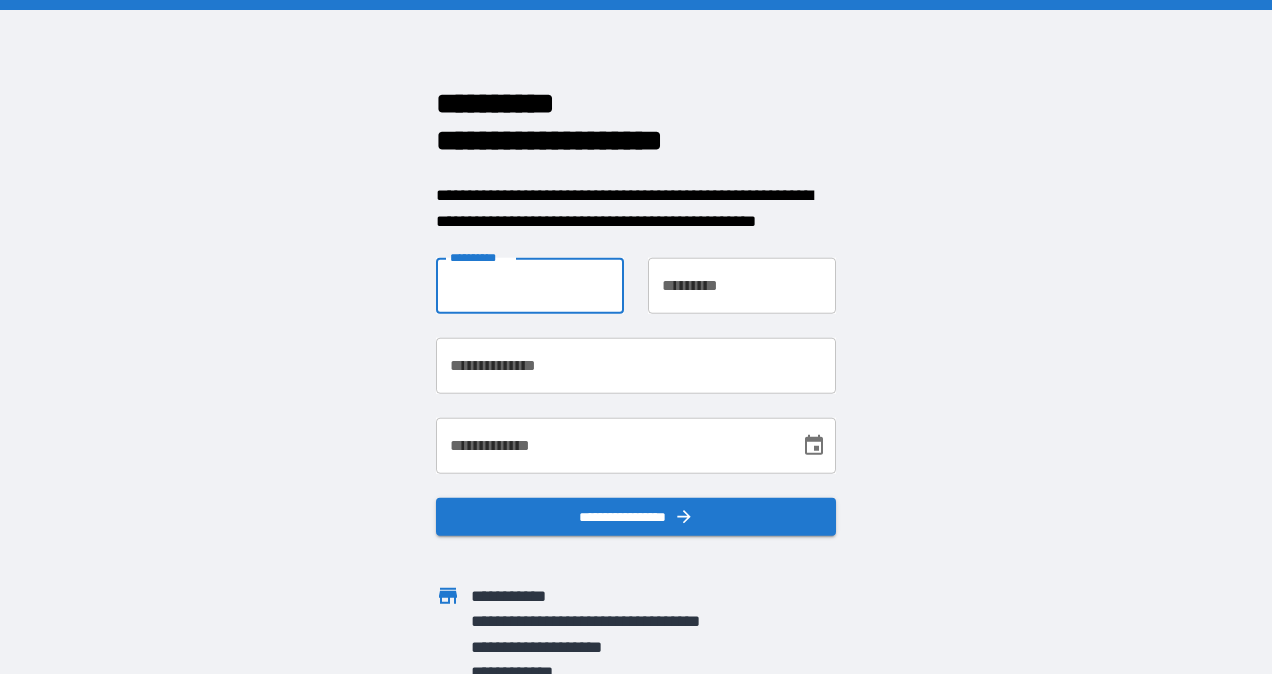 click on "**********" at bounding box center [530, 286] 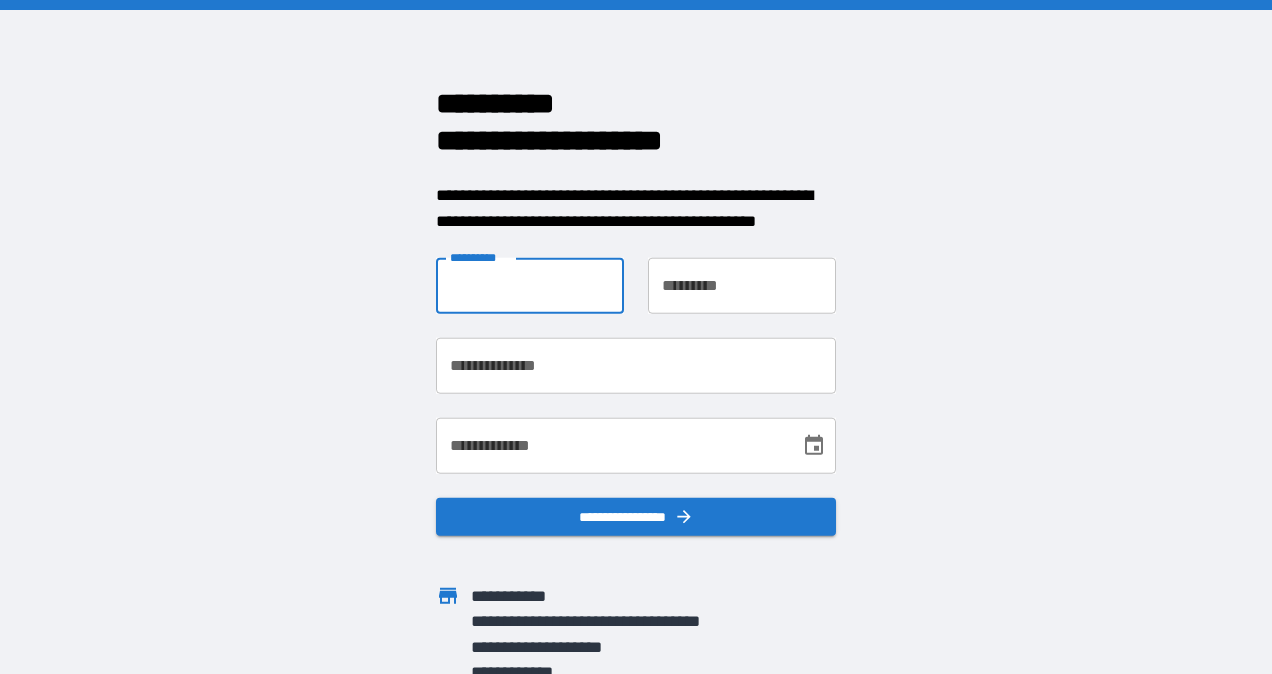 type on "********" 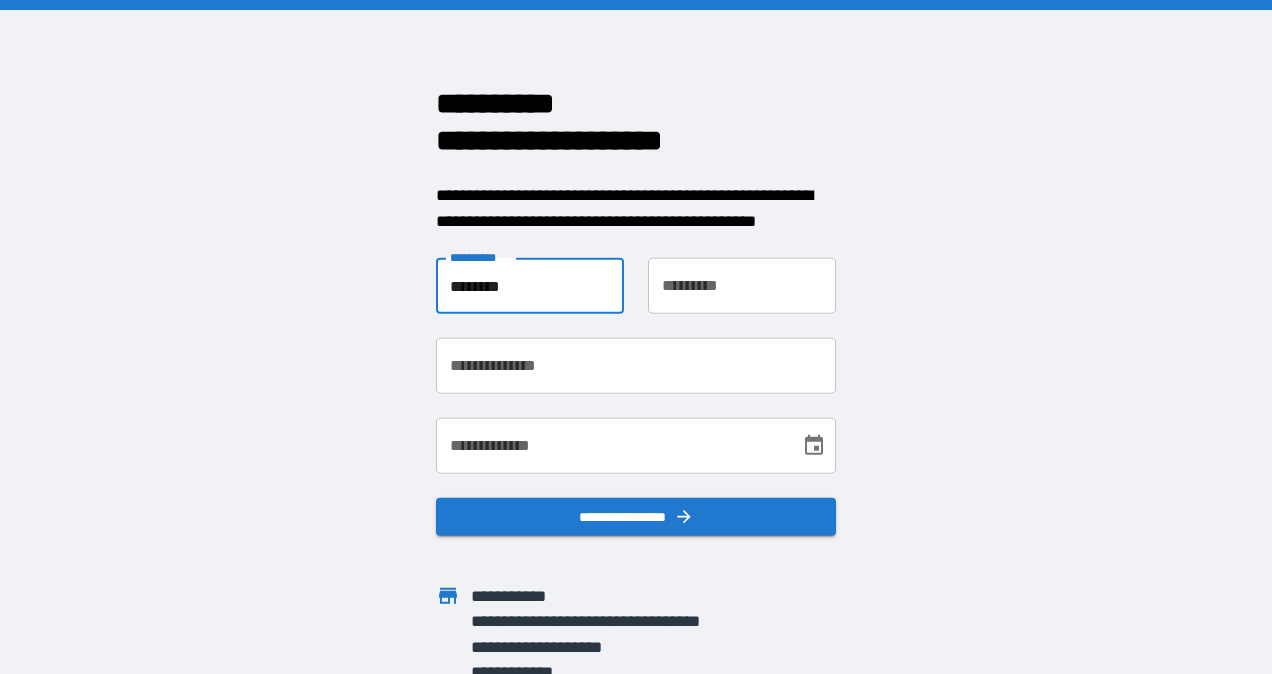 type on "***" 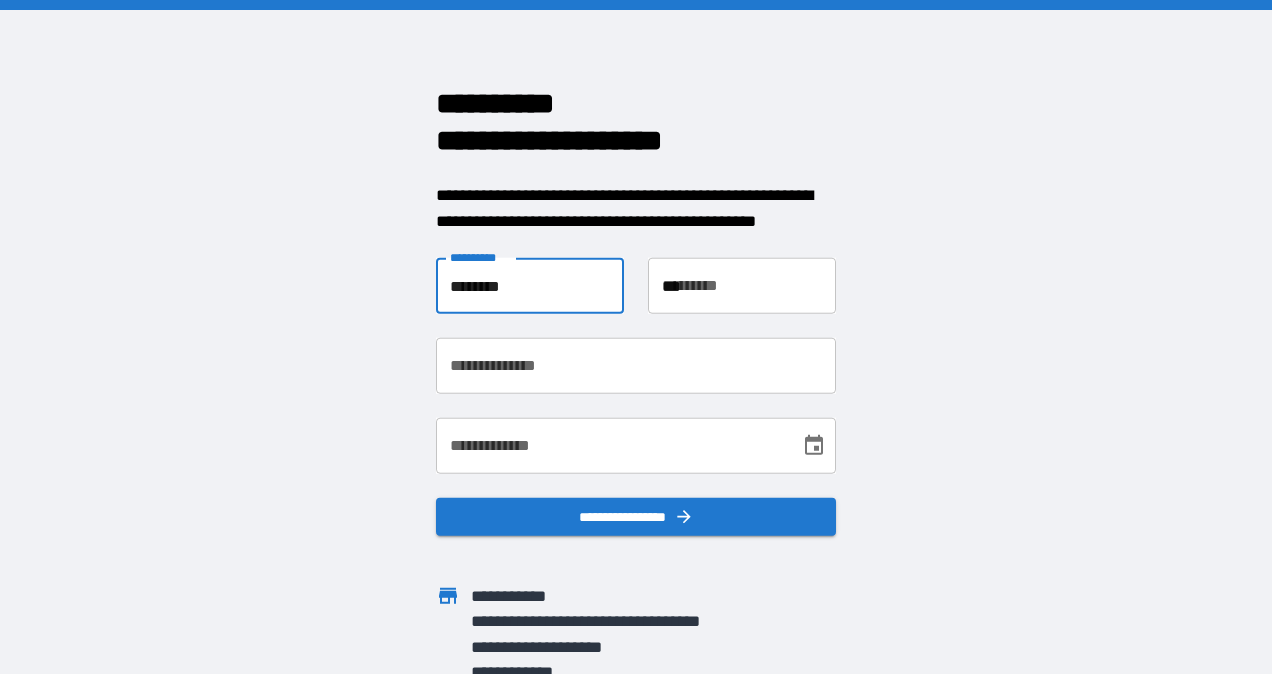type on "**********" 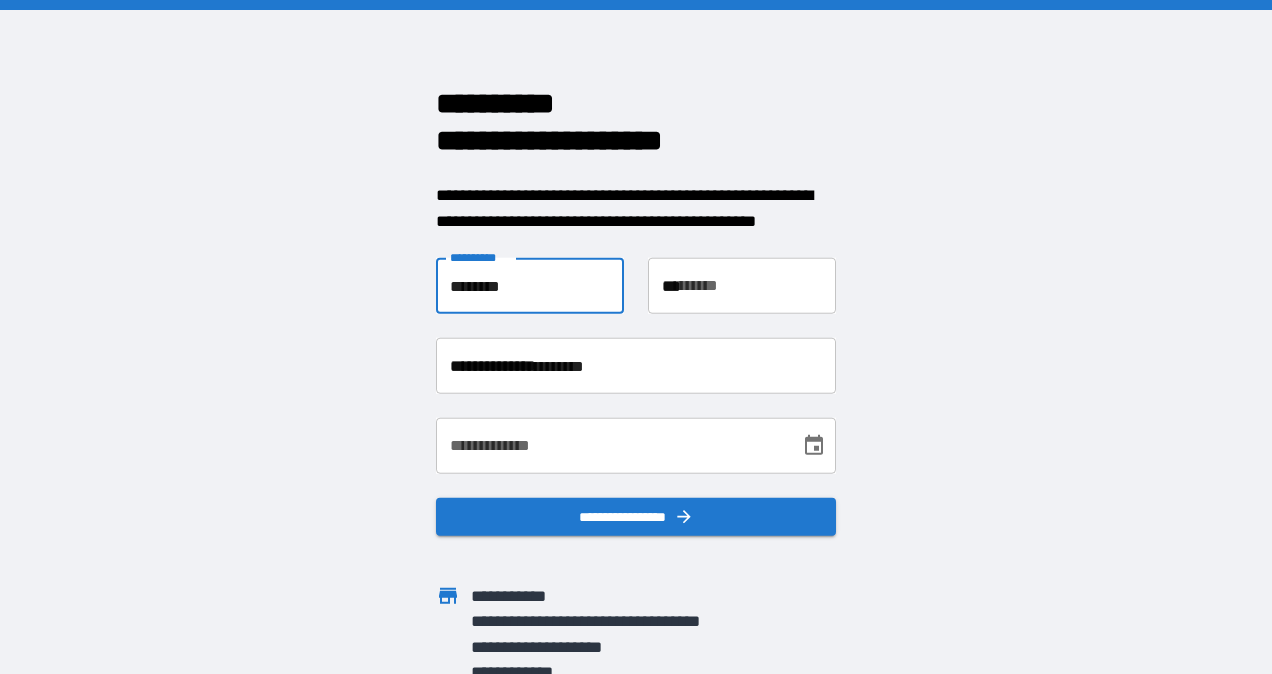 type on "**********" 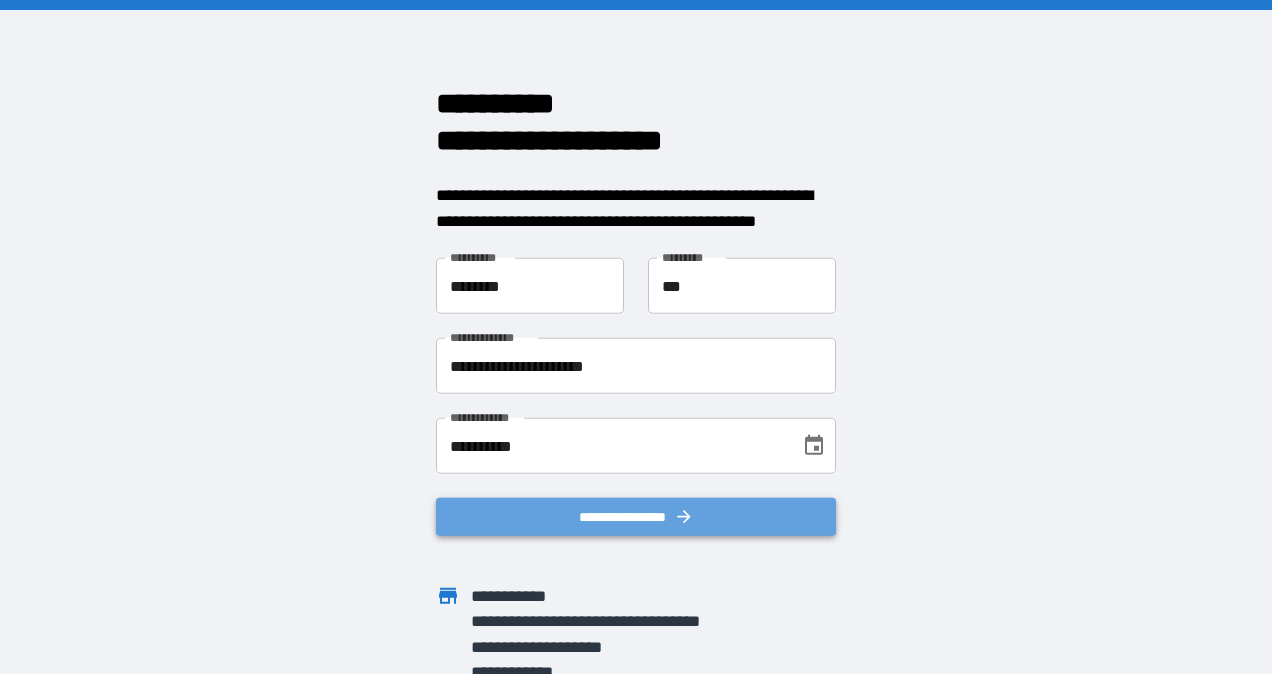 click on "**********" at bounding box center (636, 517) 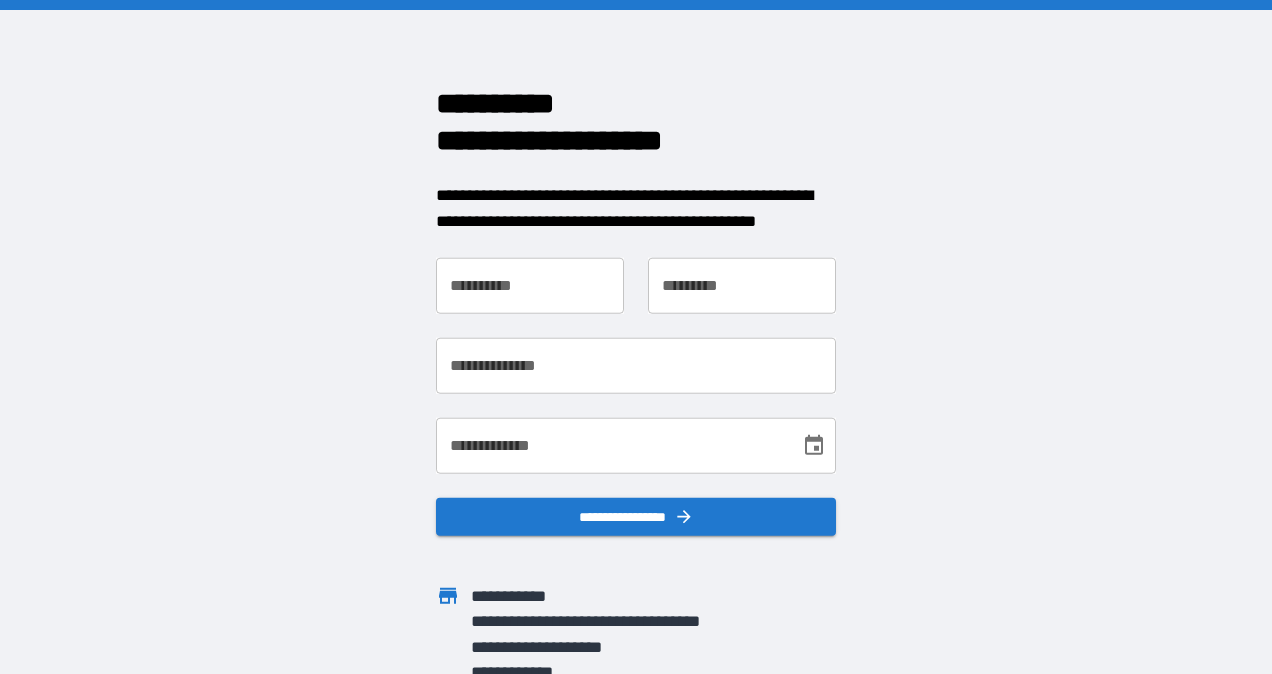 scroll, scrollTop: 0, scrollLeft: 0, axis: both 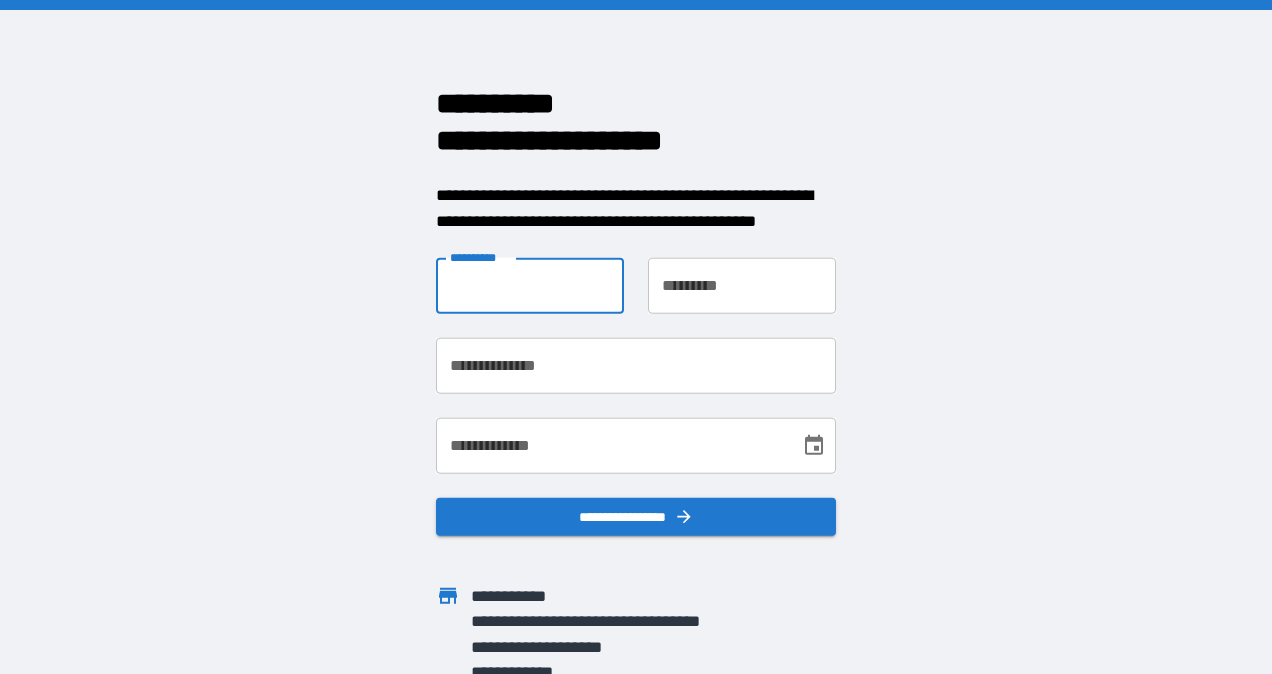 click on "**********" at bounding box center [530, 286] 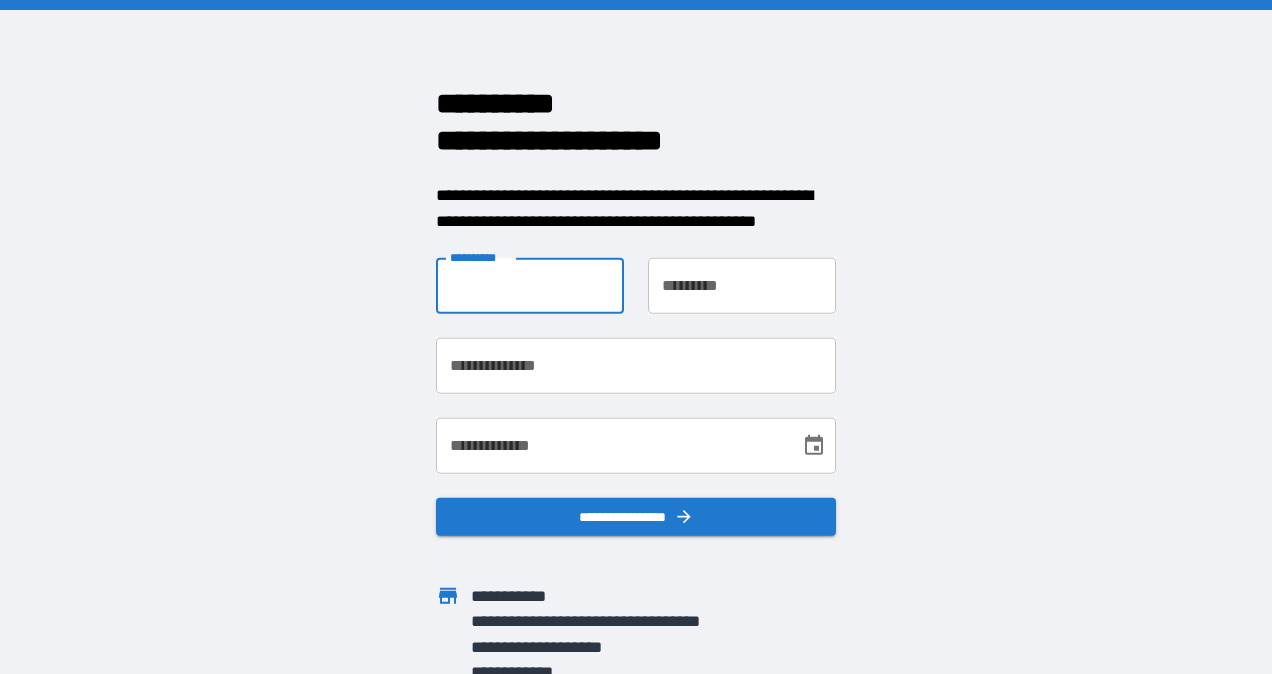 type on "********" 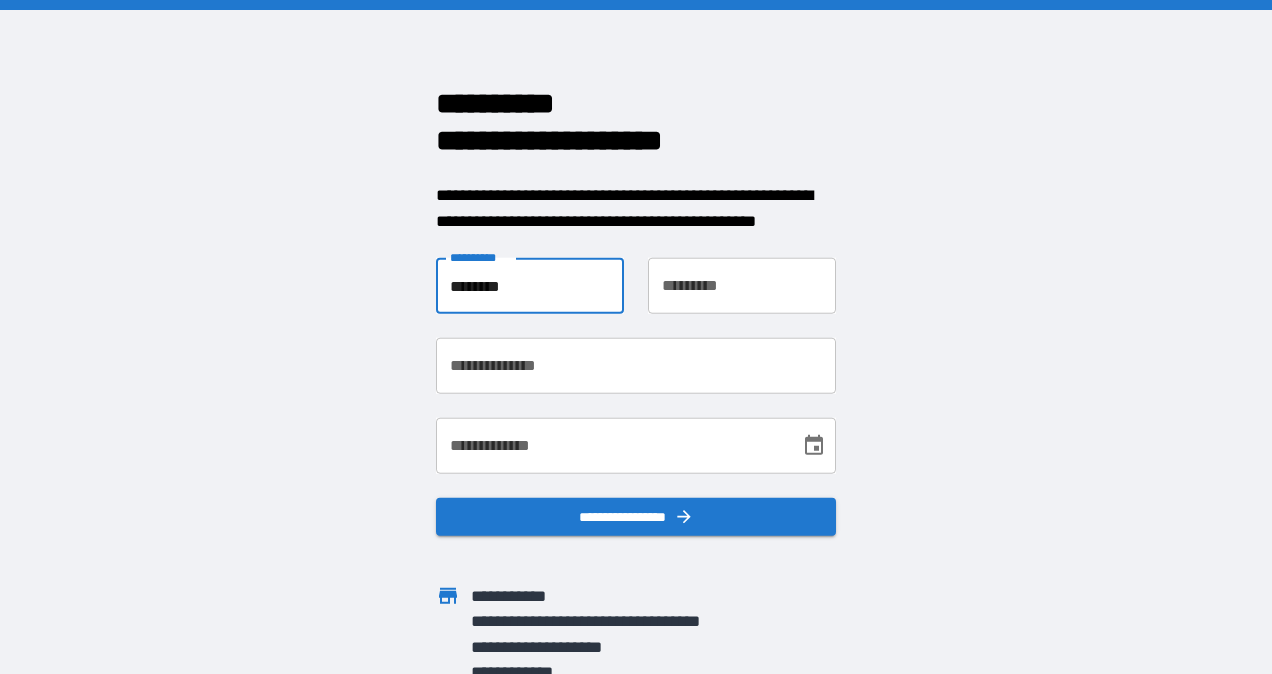 type on "***" 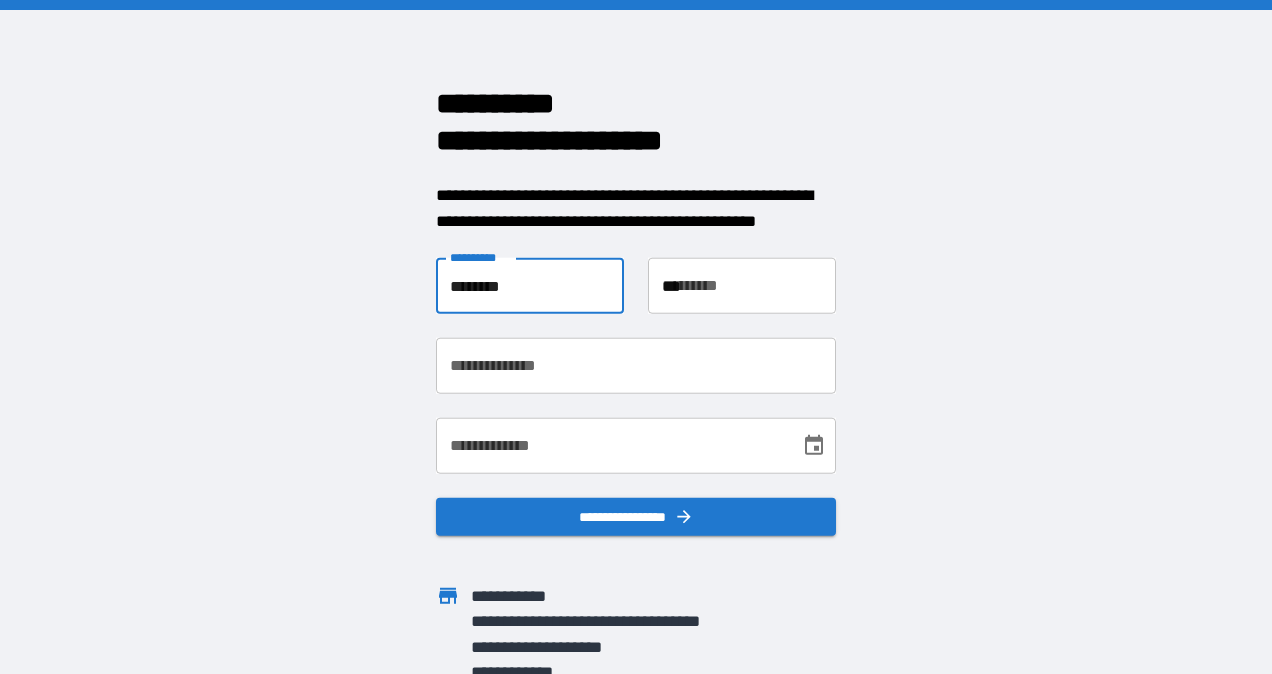 type on "**********" 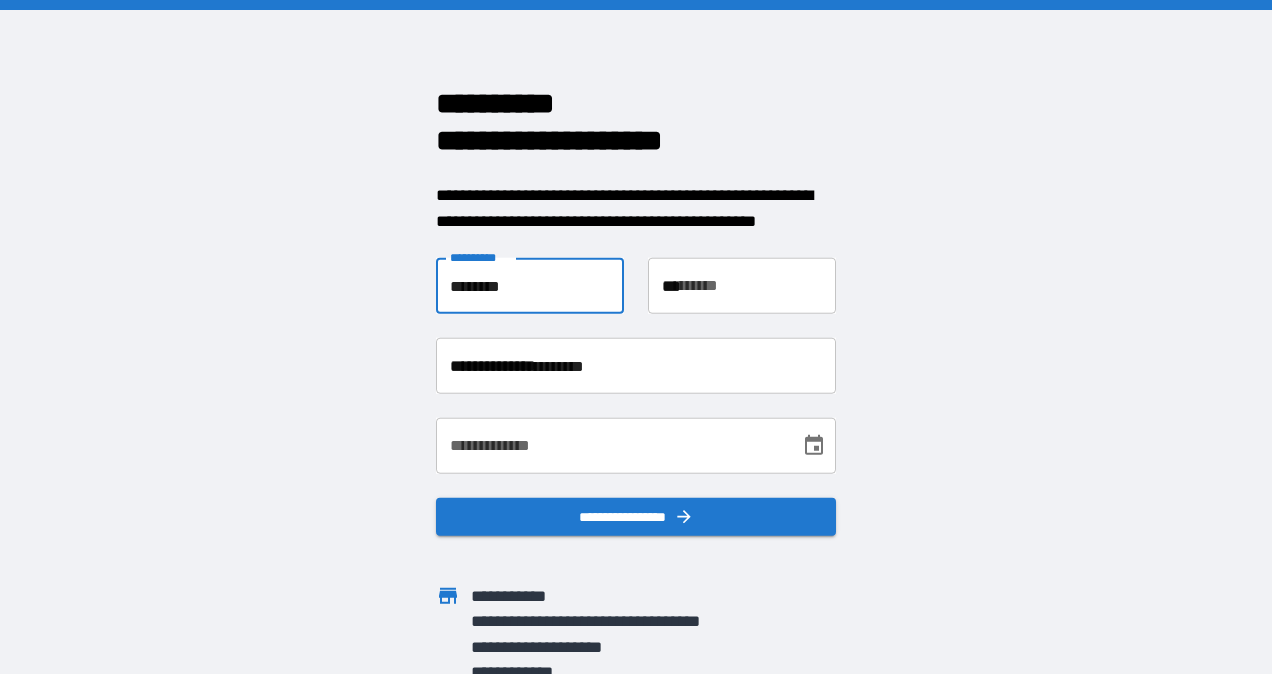 type on "**********" 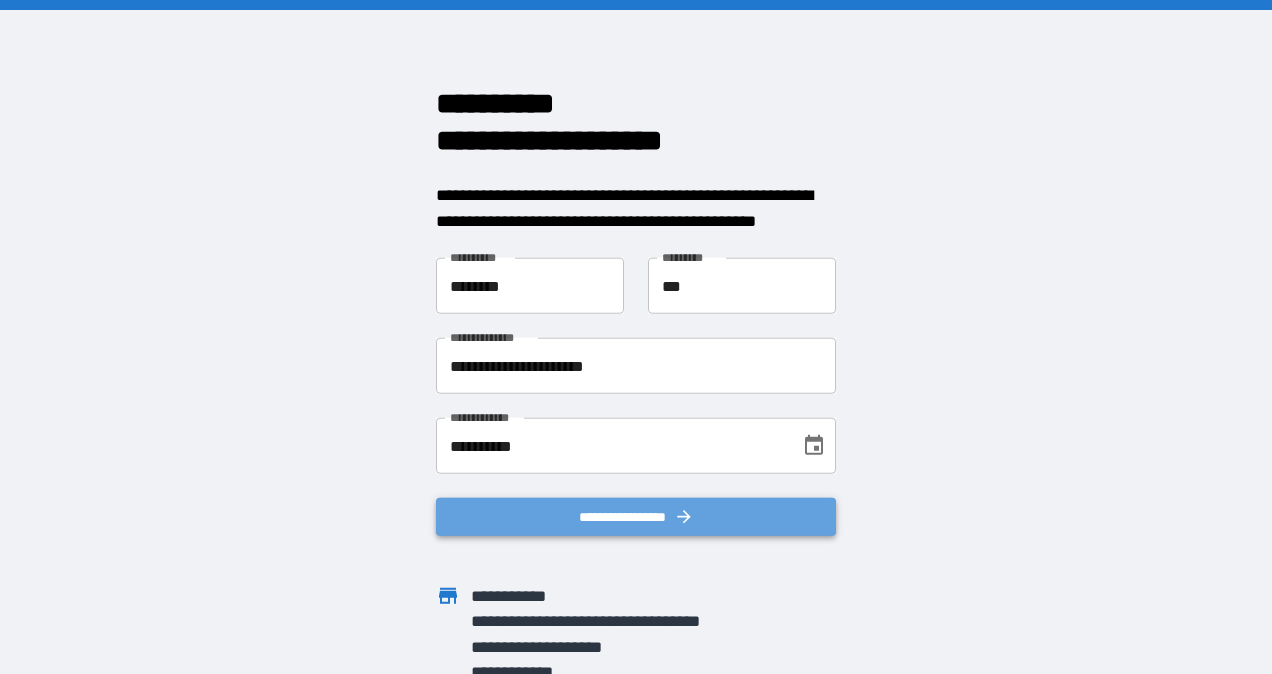 click on "**********" at bounding box center [636, 517] 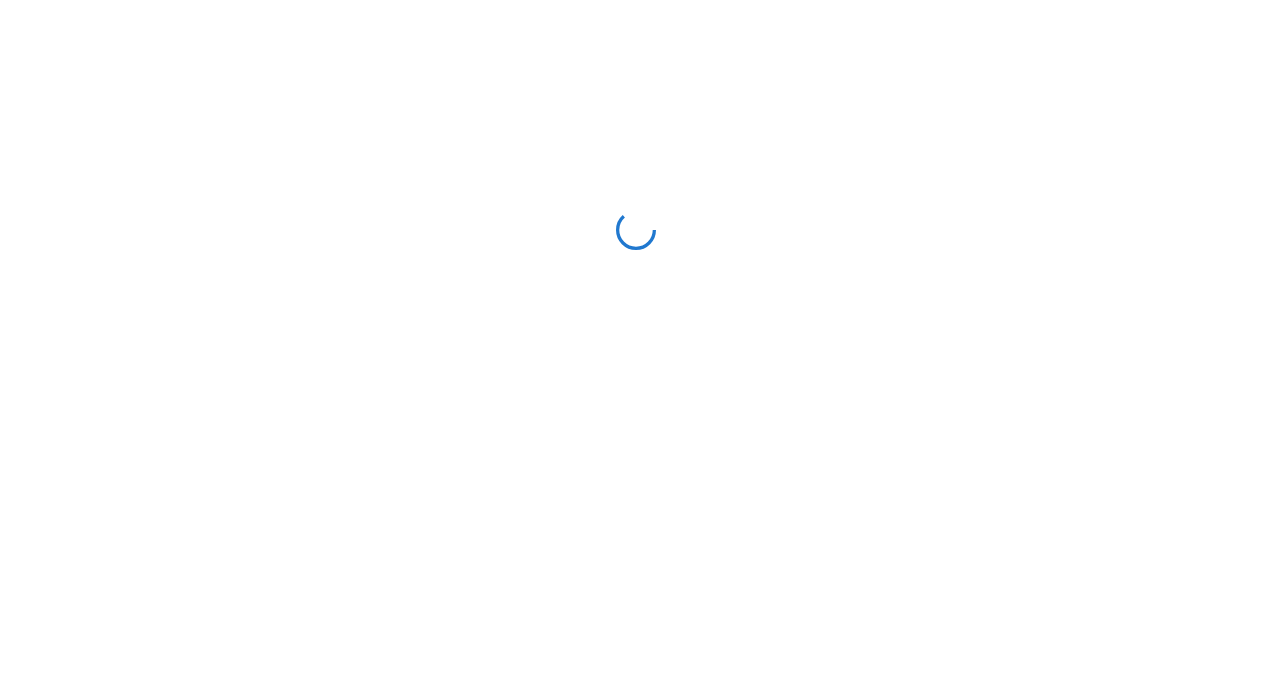 scroll, scrollTop: 0, scrollLeft: 0, axis: both 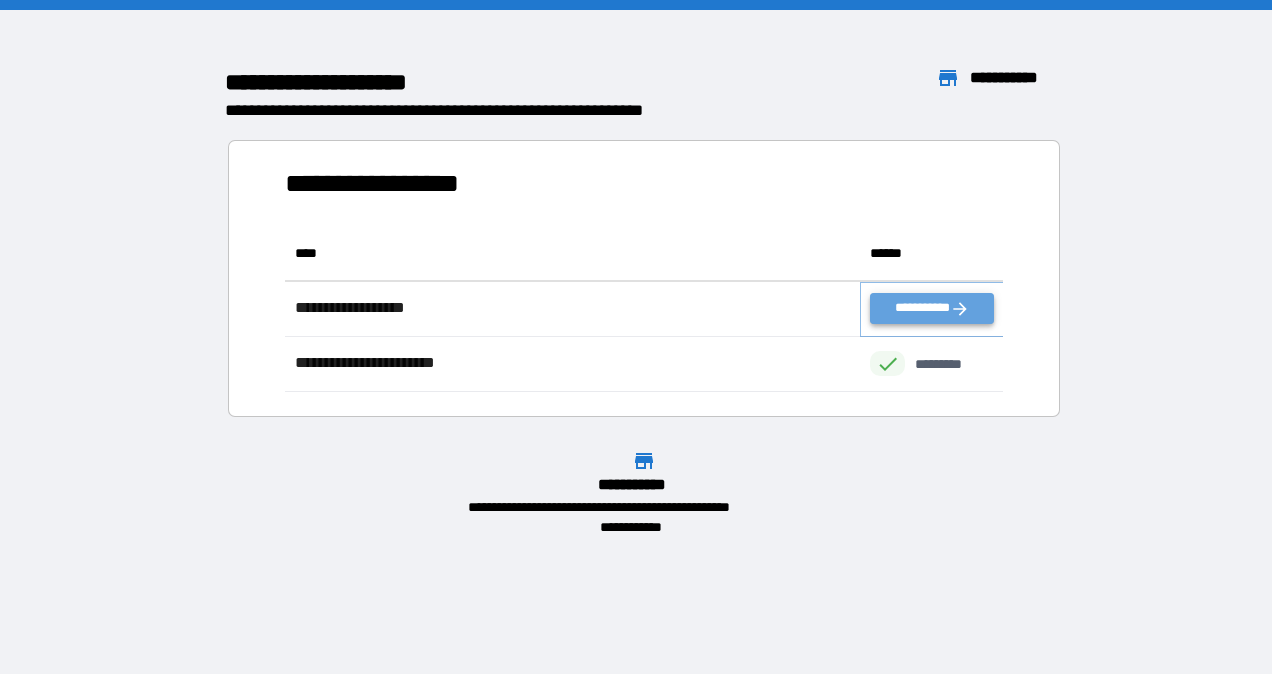 click on "**********" at bounding box center [932, 308] 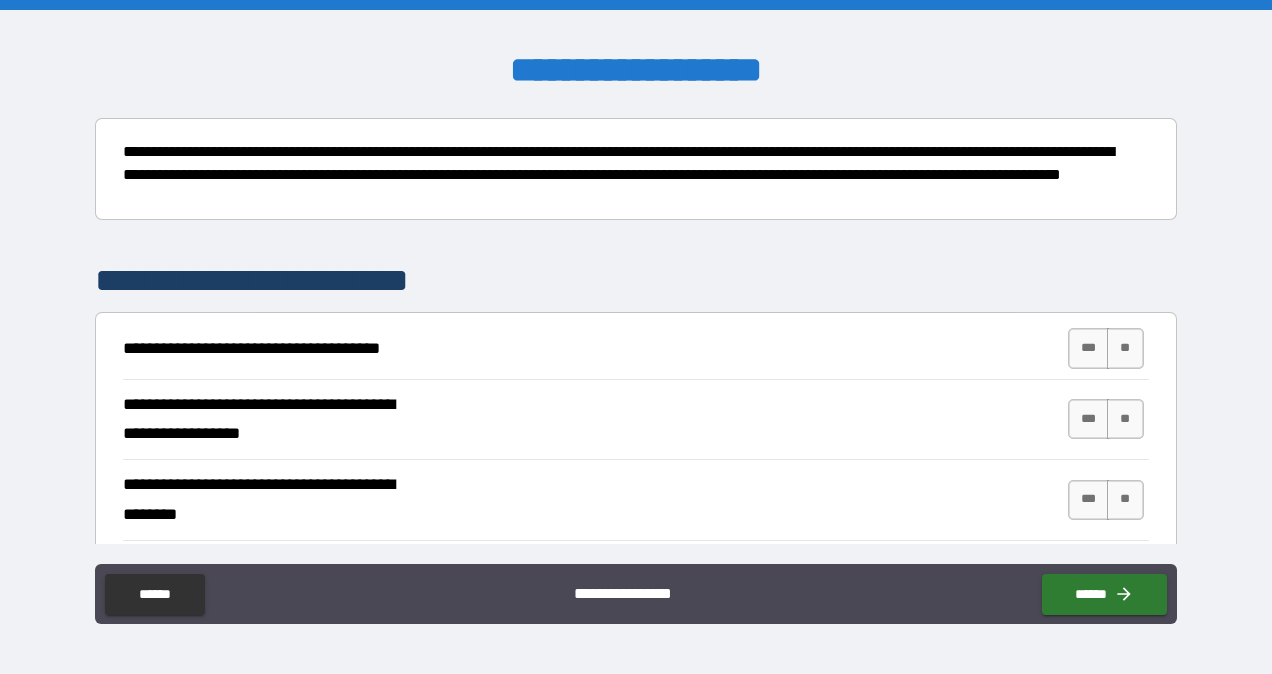 scroll, scrollTop: 213, scrollLeft: 0, axis: vertical 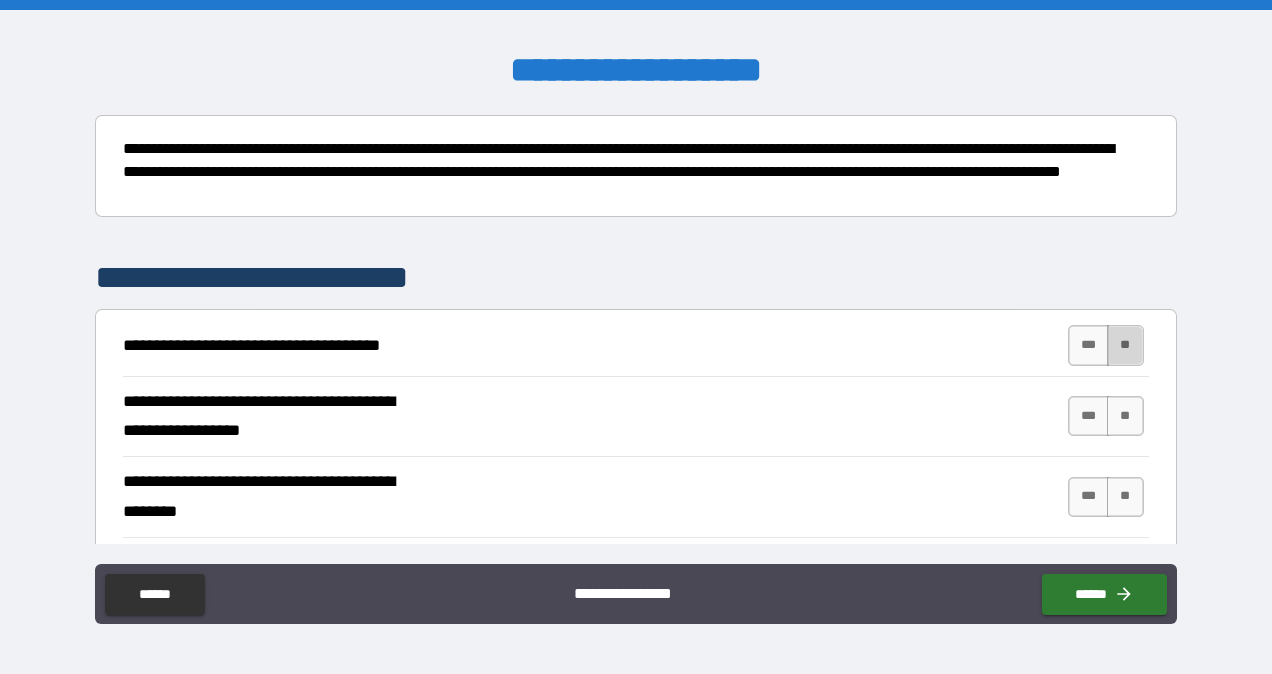 click on "**" at bounding box center [1125, 345] 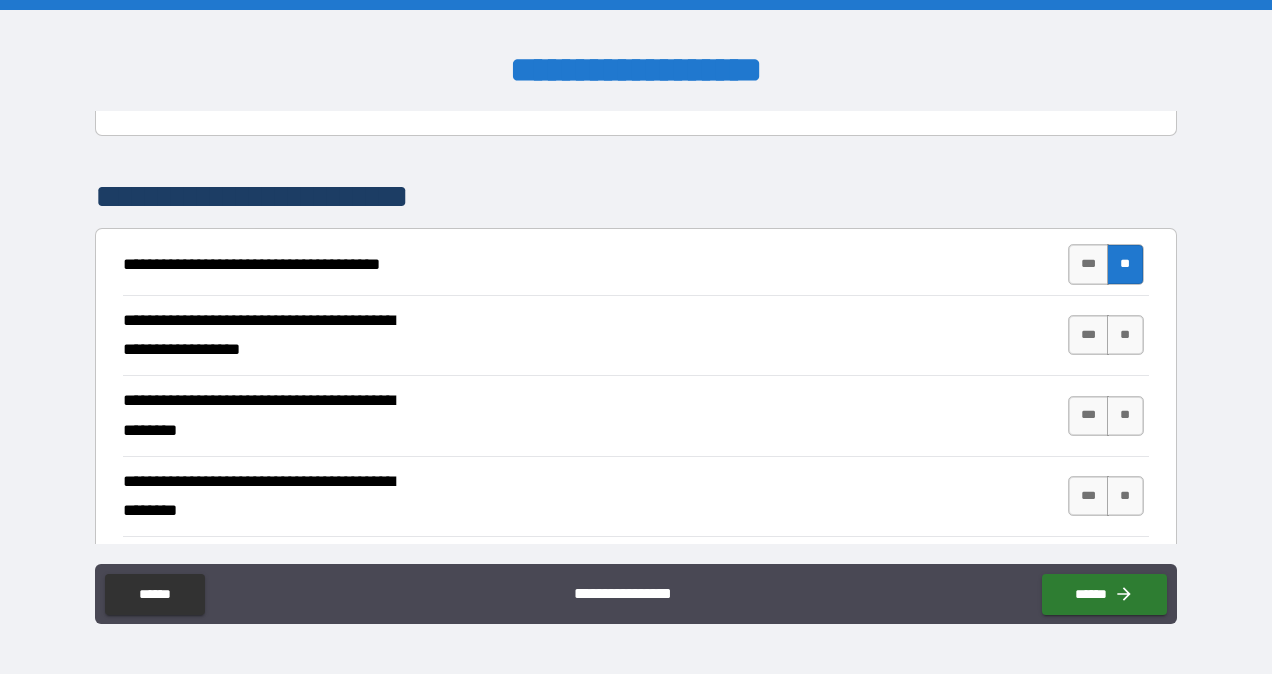 scroll, scrollTop: 296, scrollLeft: 0, axis: vertical 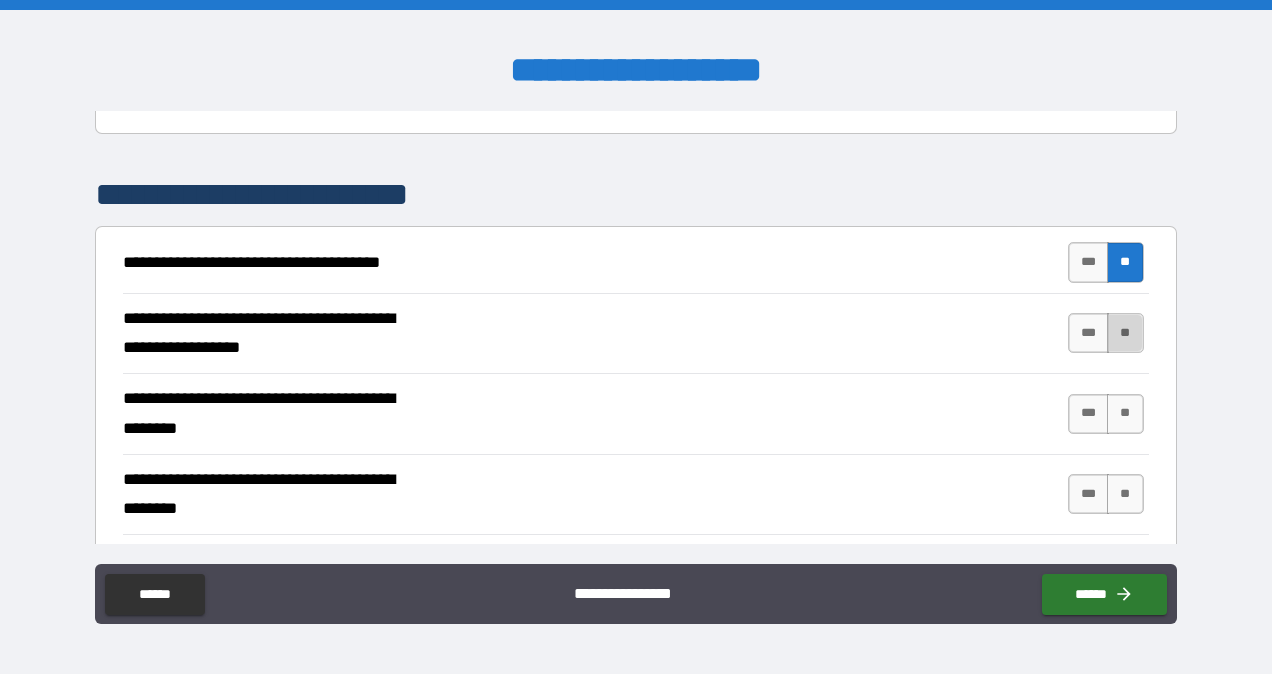 click on "**" at bounding box center [1125, 333] 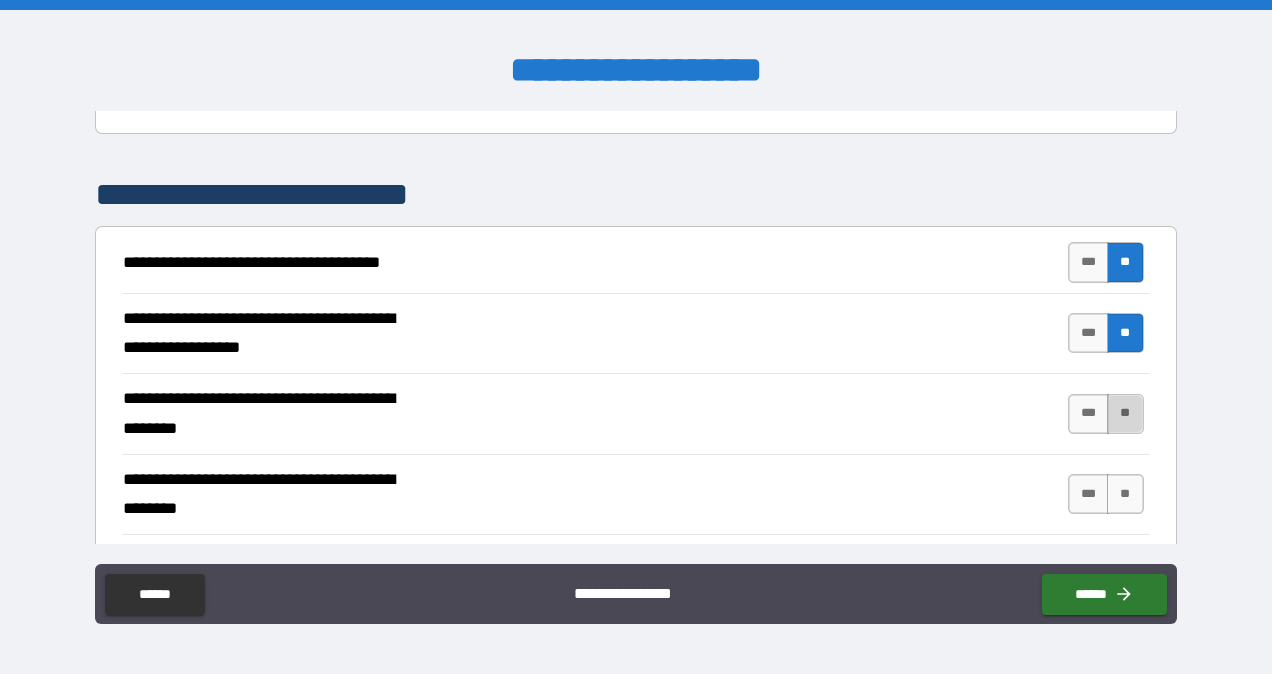 click on "**" at bounding box center [1125, 414] 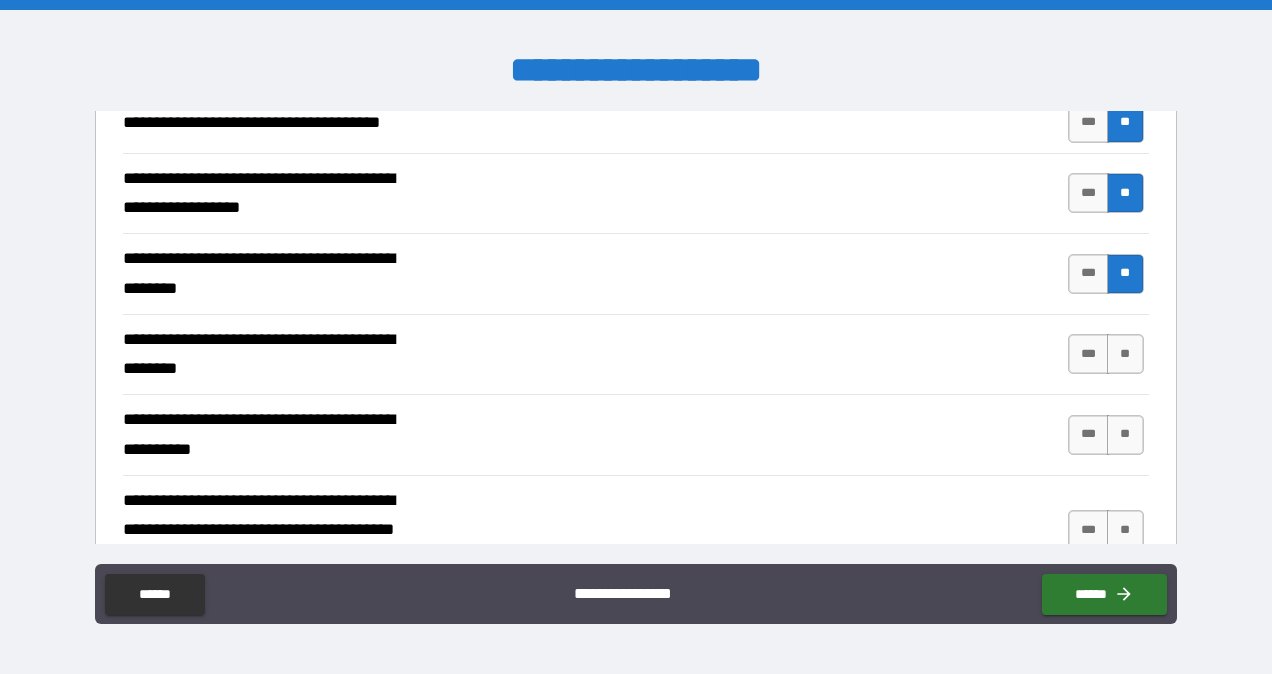 scroll, scrollTop: 441, scrollLeft: 0, axis: vertical 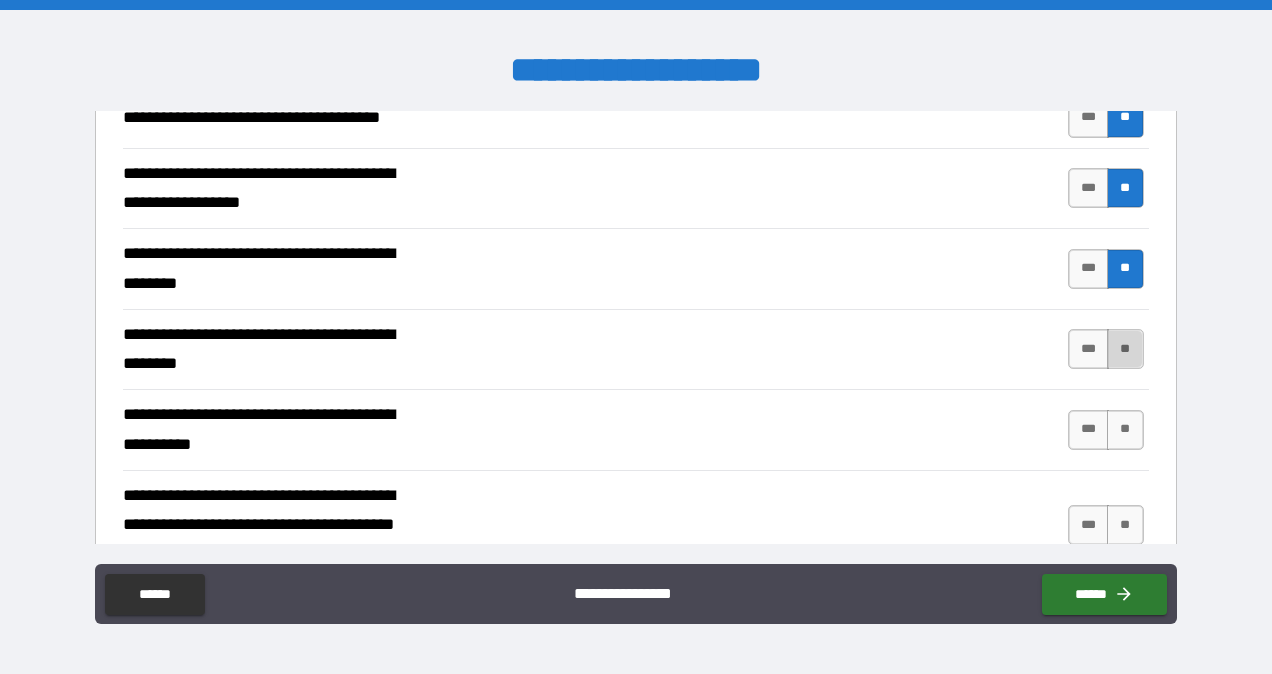 click on "**" at bounding box center [1125, 349] 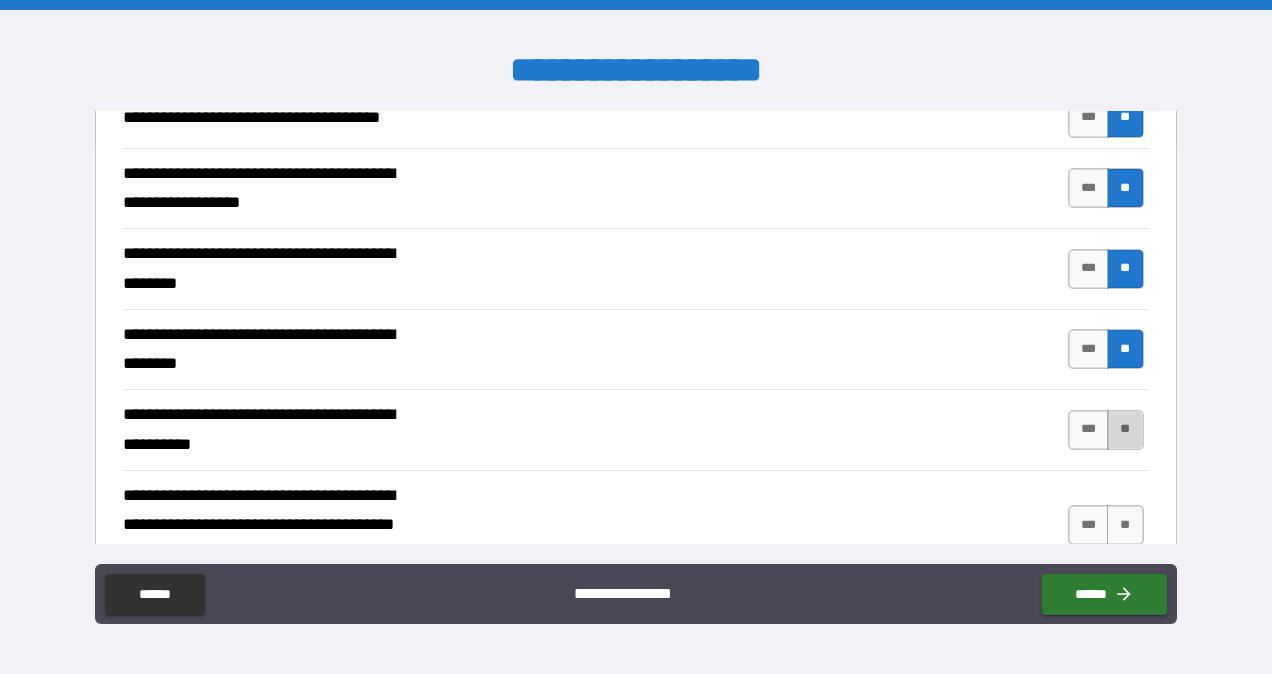click on "**" at bounding box center (1125, 430) 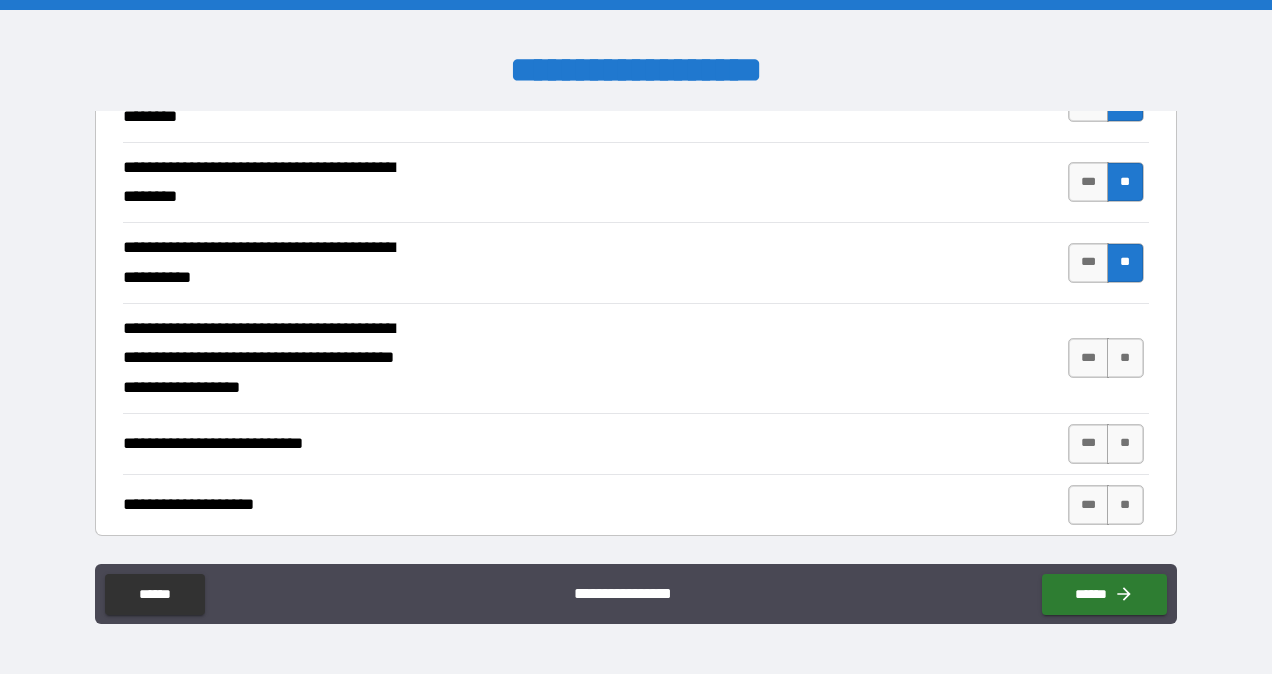 scroll, scrollTop: 609, scrollLeft: 0, axis: vertical 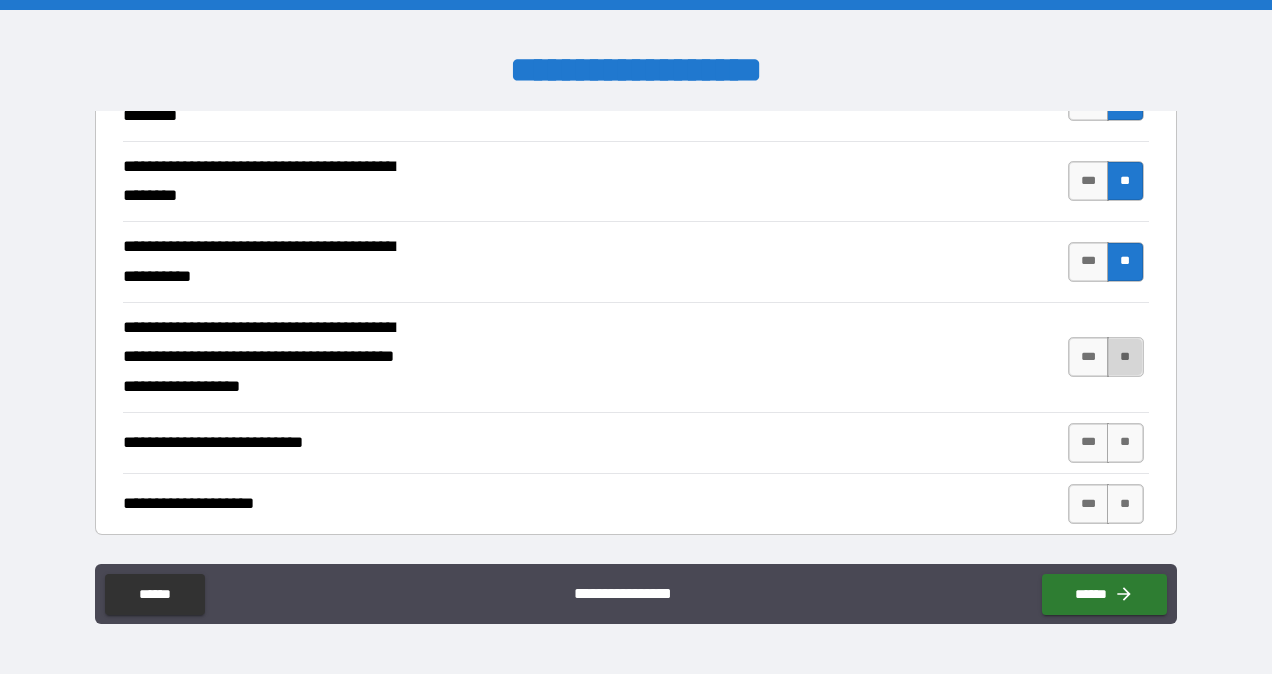 click on "**" at bounding box center (1125, 357) 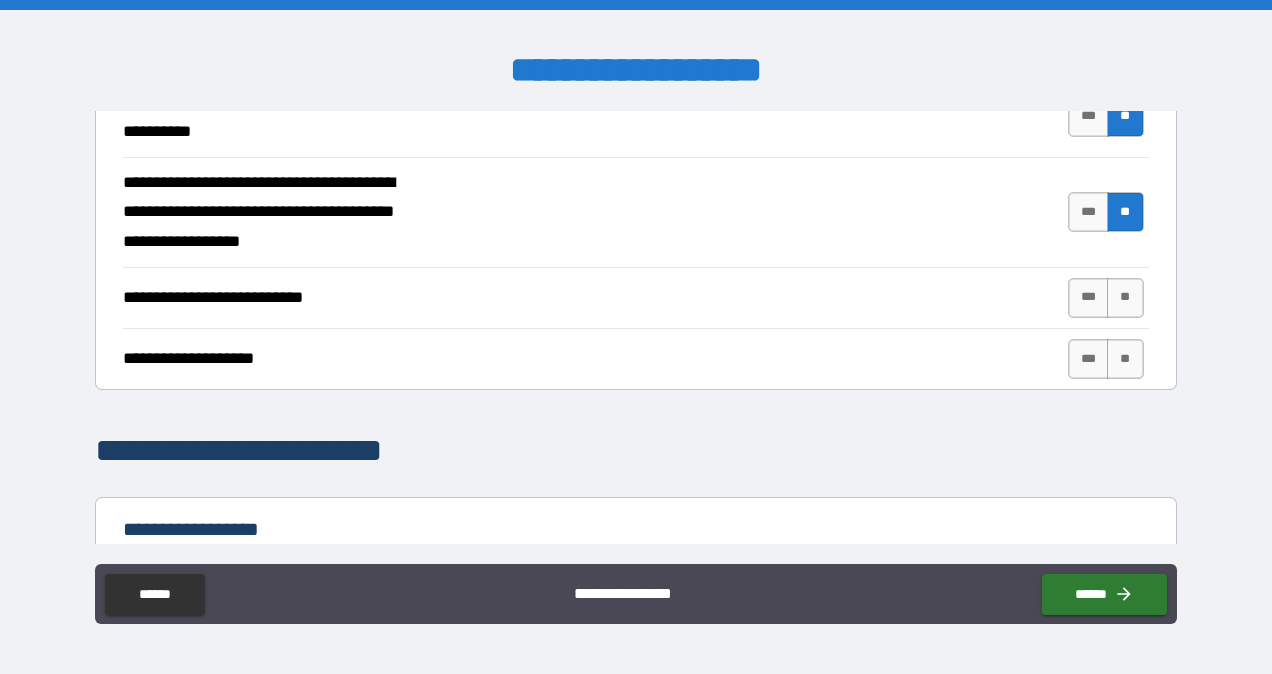 scroll, scrollTop: 755, scrollLeft: 0, axis: vertical 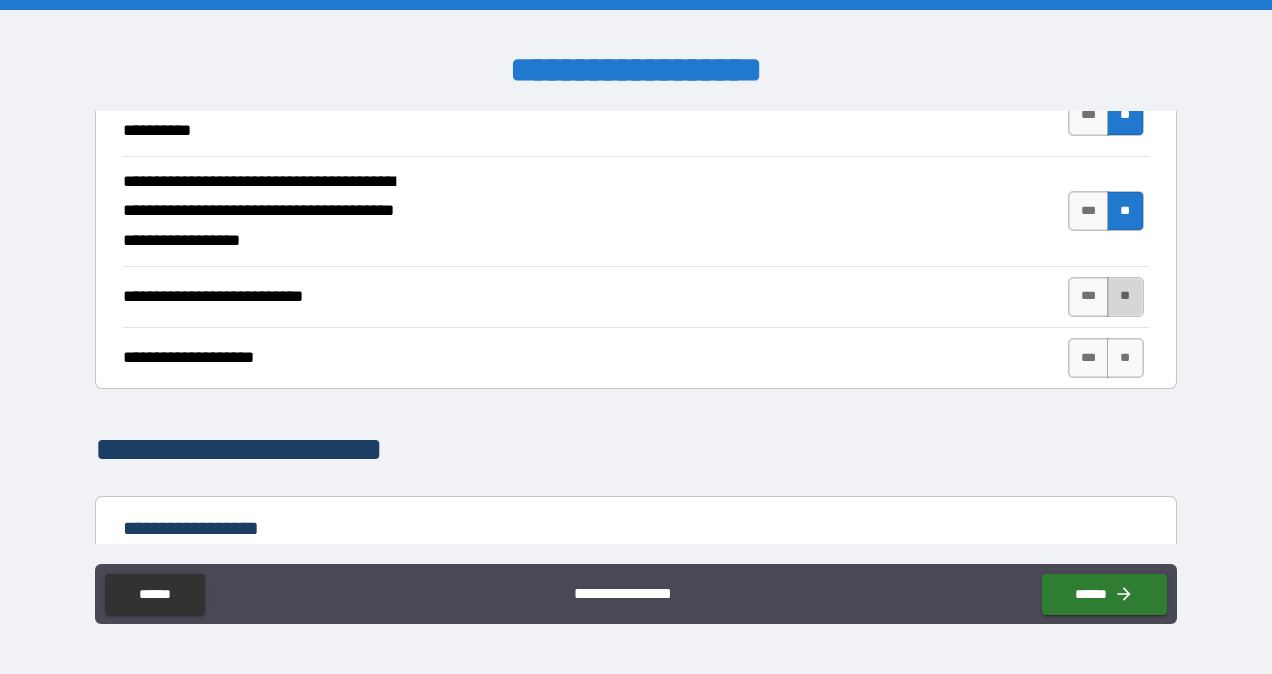 click on "**" at bounding box center (1125, 297) 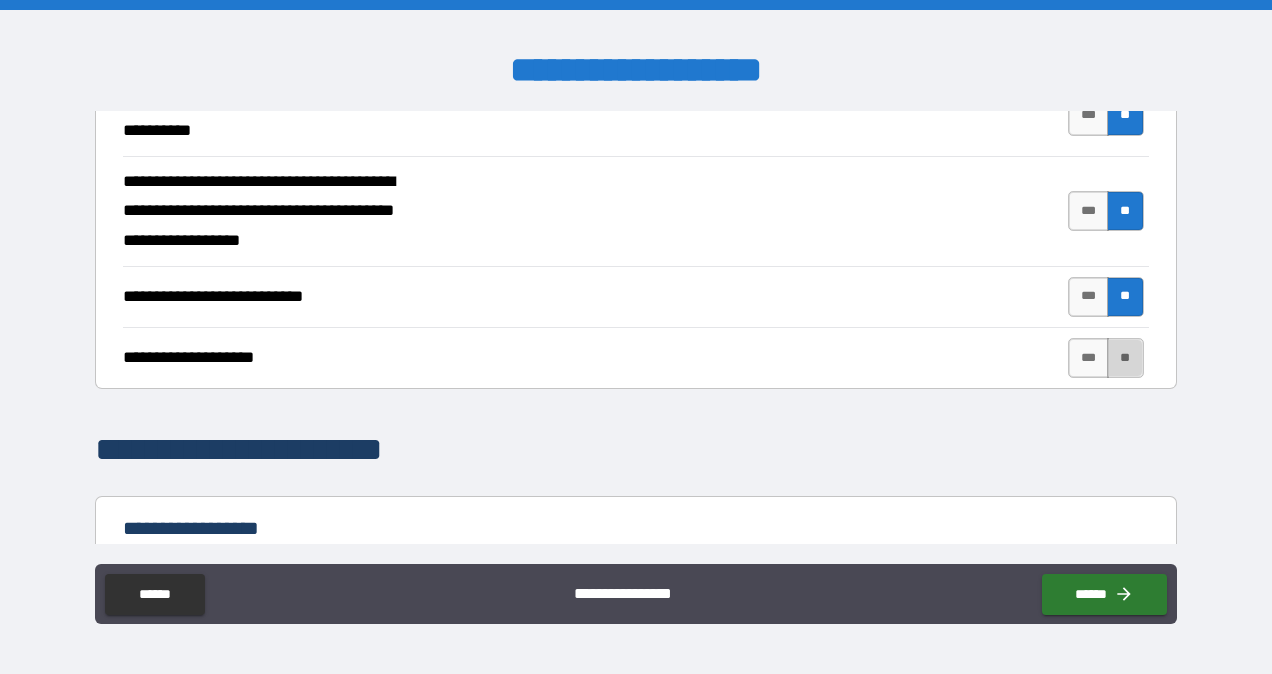 click on "**" at bounding box center [1125, 358] 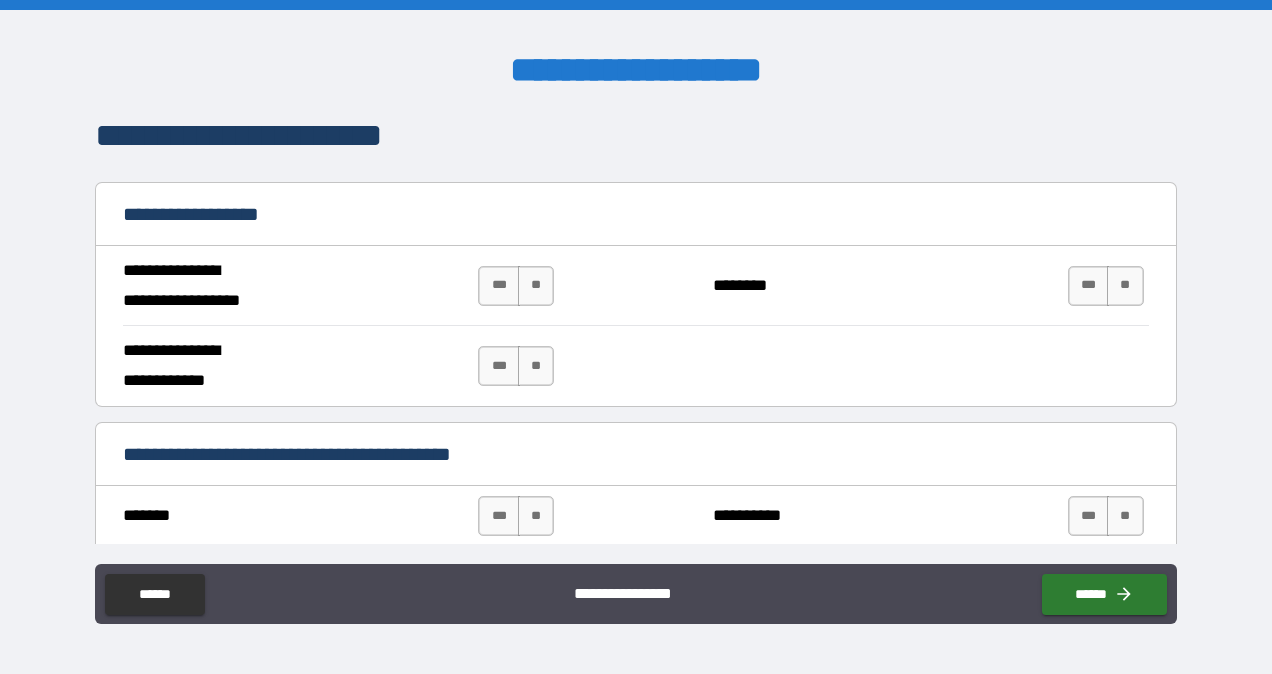 scroll, scrollTop: 1073, scrollLeft: 0, axis: vertical 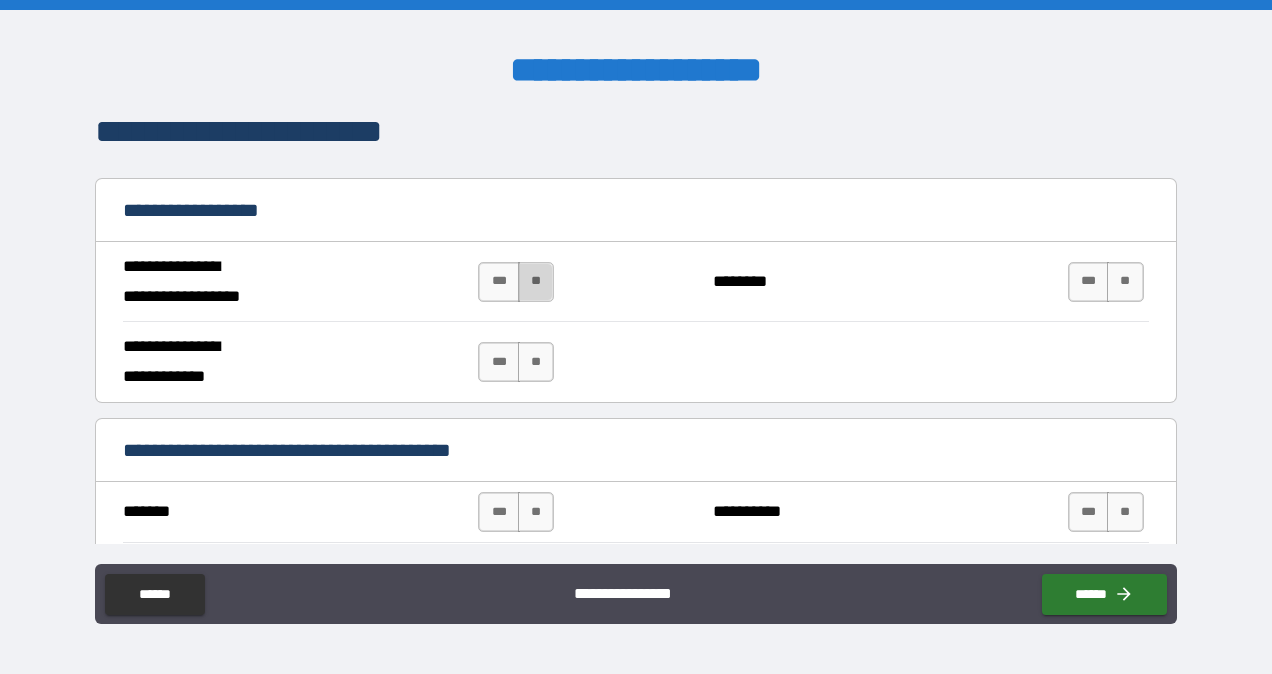 click on "**" at bounding box center [536, 282] 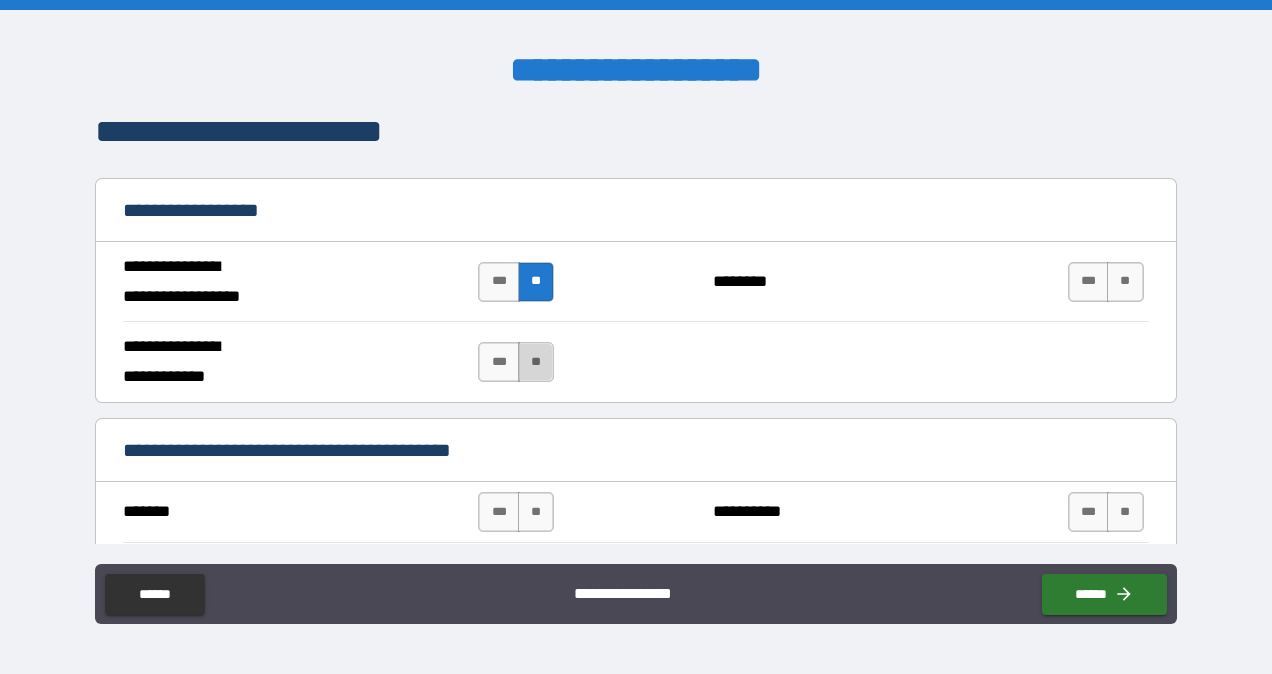 click on "**" at bounding box center [536, 362] 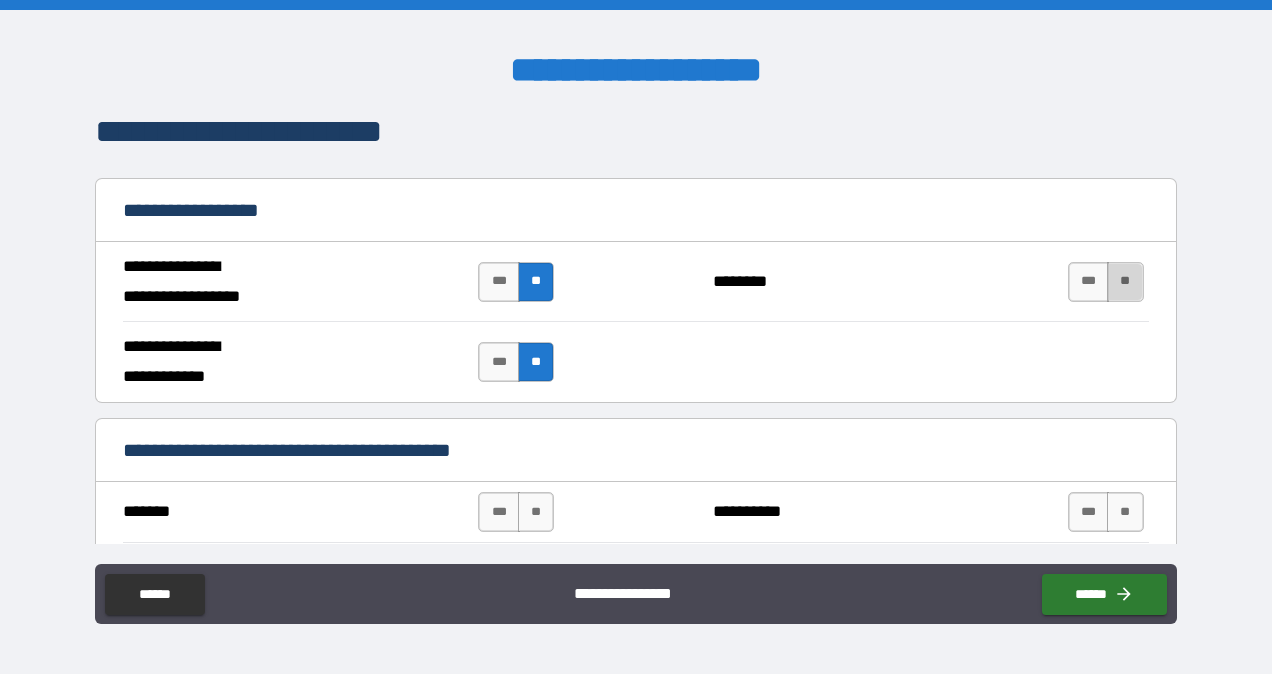 click on "**" at bounding box center [1125, 282] 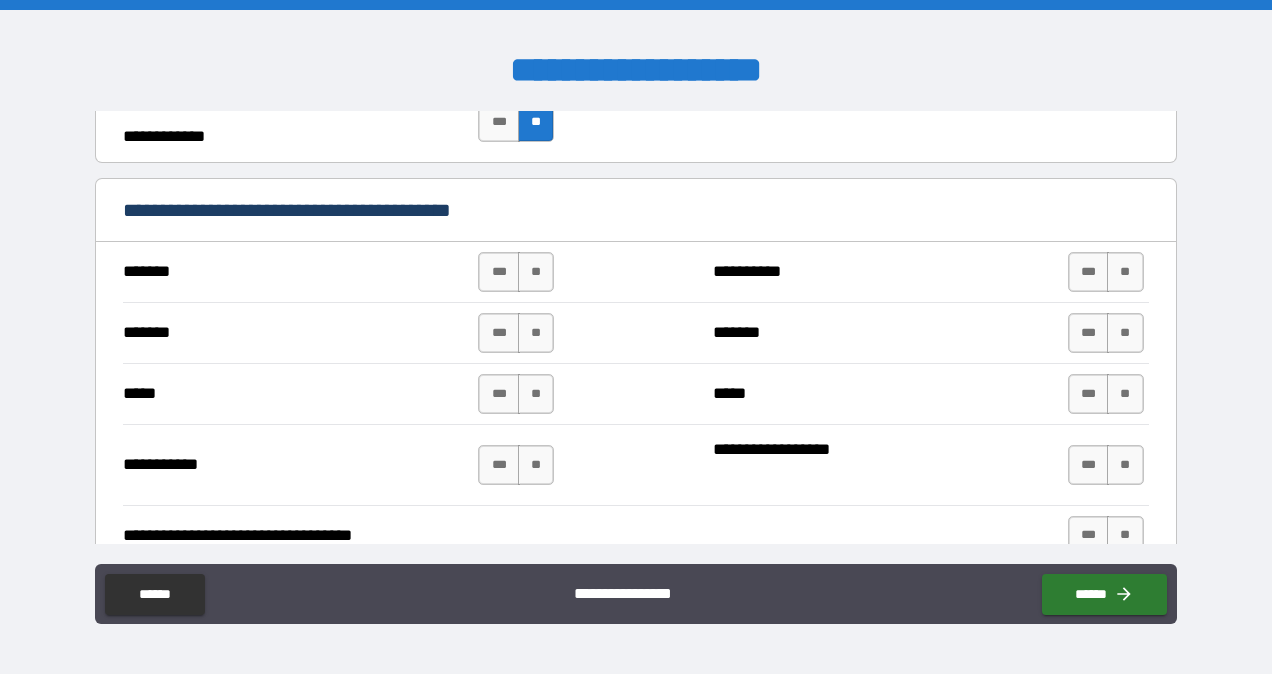 scroll, scrollTop: 1317, scrollLeft: 0, axis: vertical 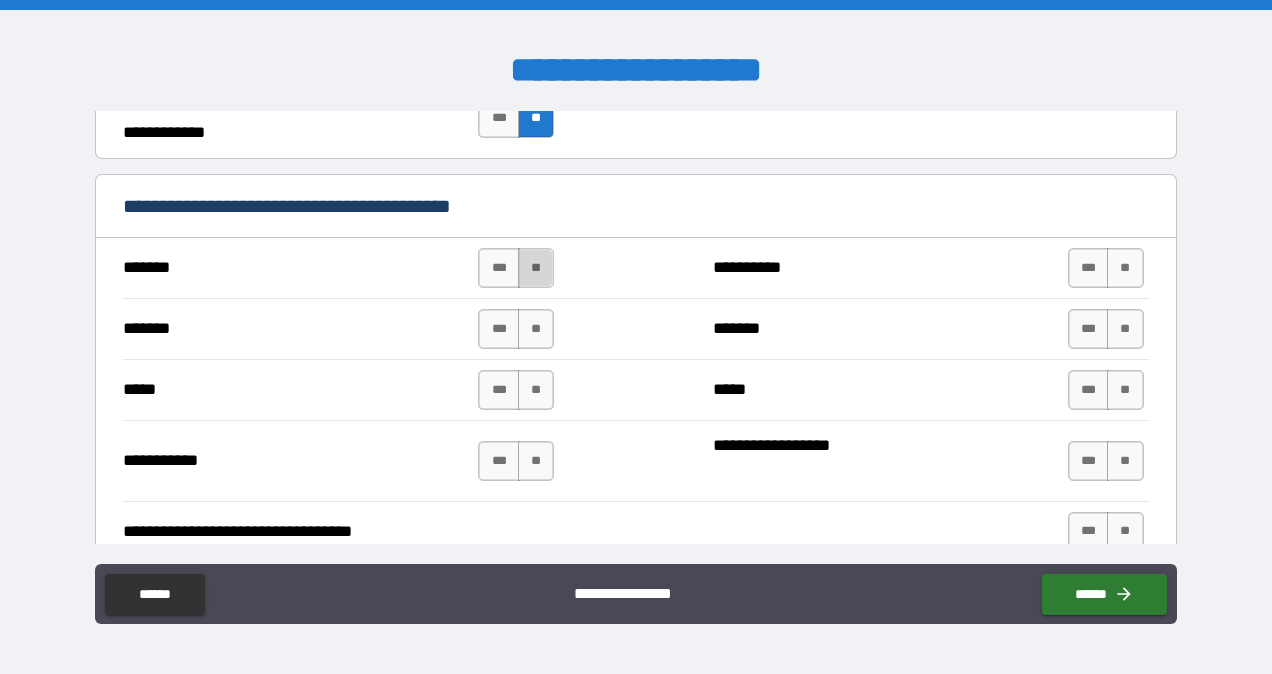 click on "**" at bounding box center [536, 268] 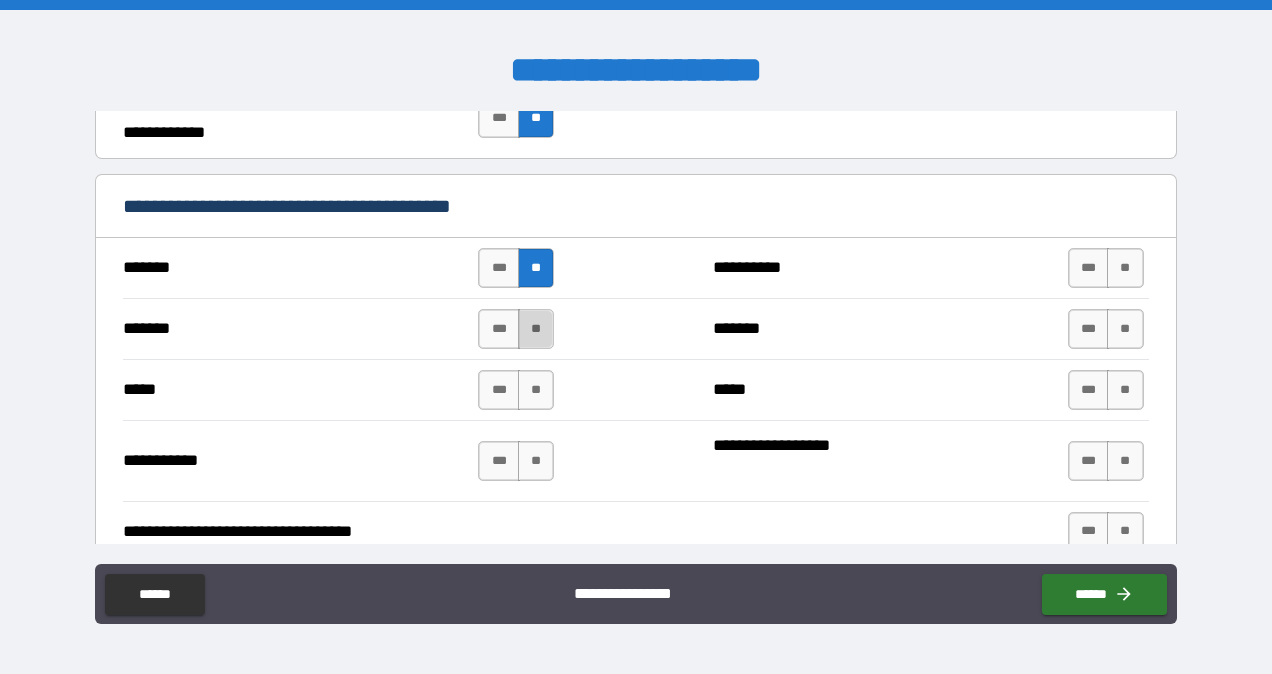 click on "**" at bounding box center [536, 329] 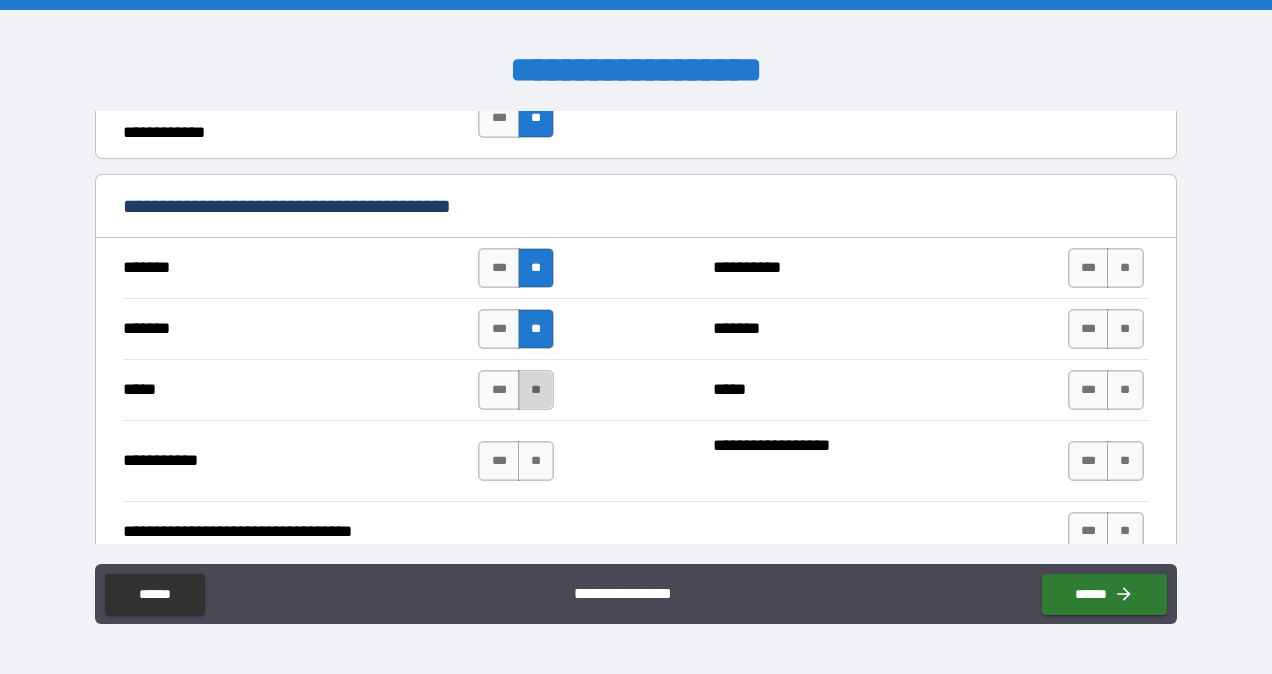click on "**" at bounding box center [536, 390] 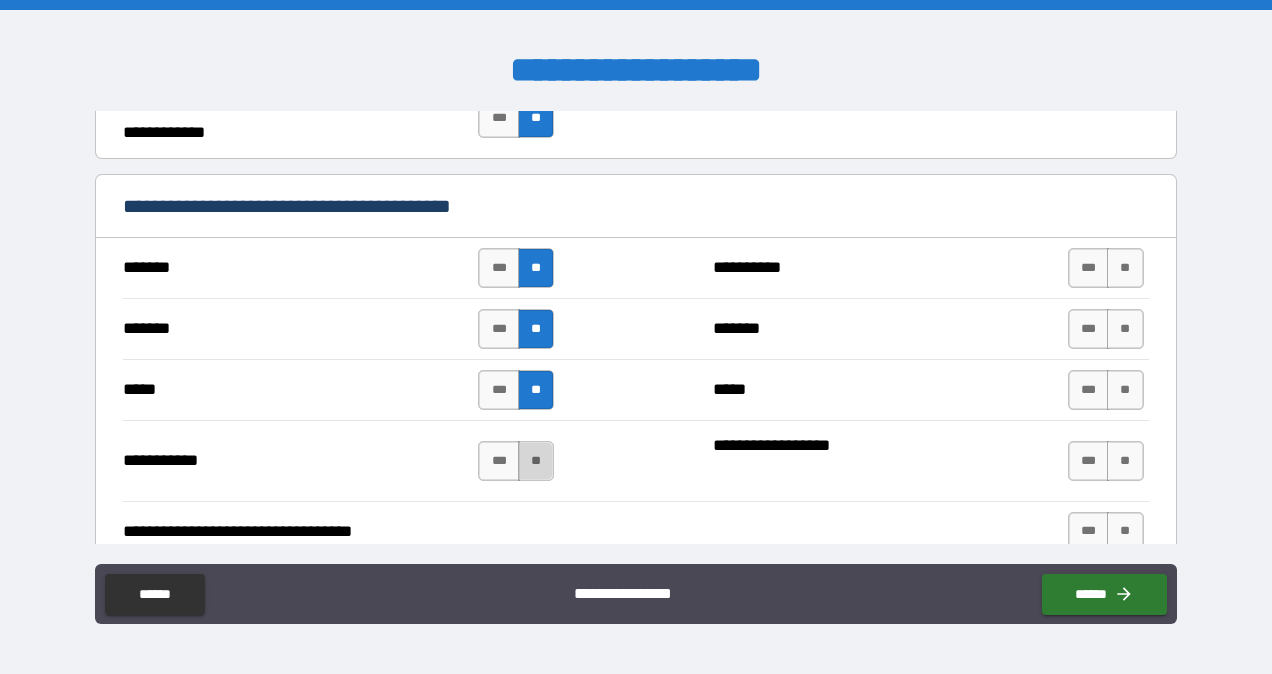 click on "**" at bounding box center [536, 461] 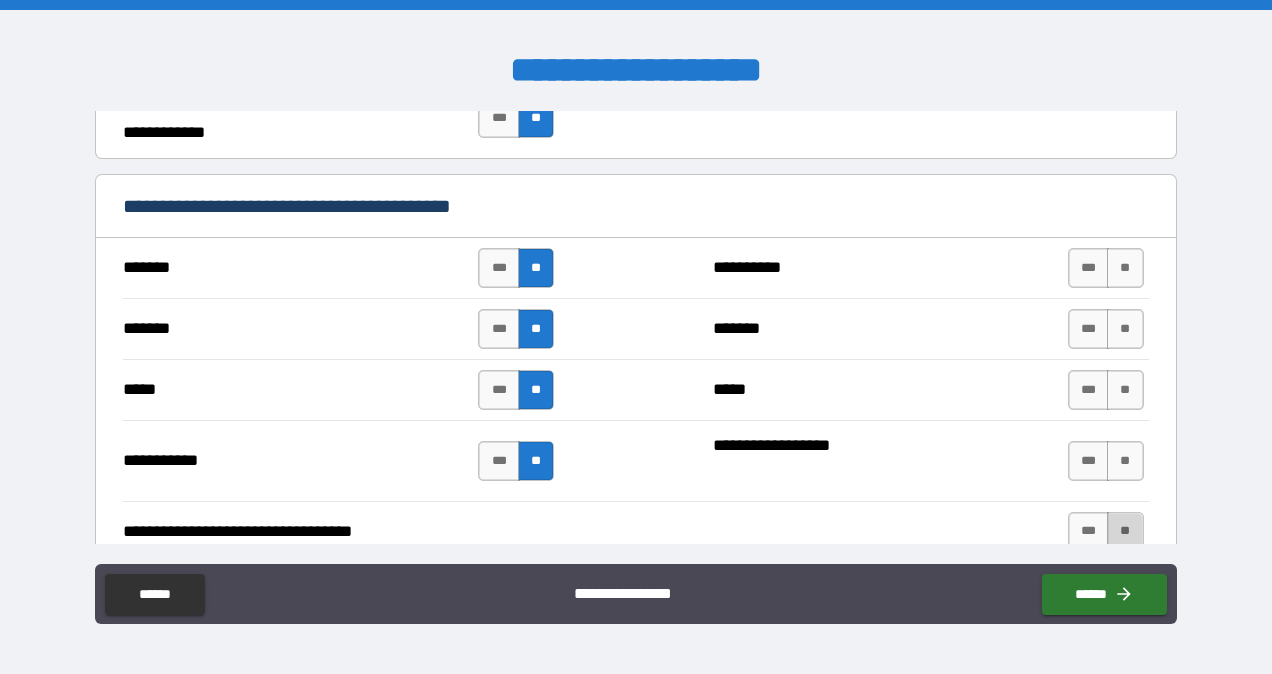 click on "**" at bounding box center (1125, 532) 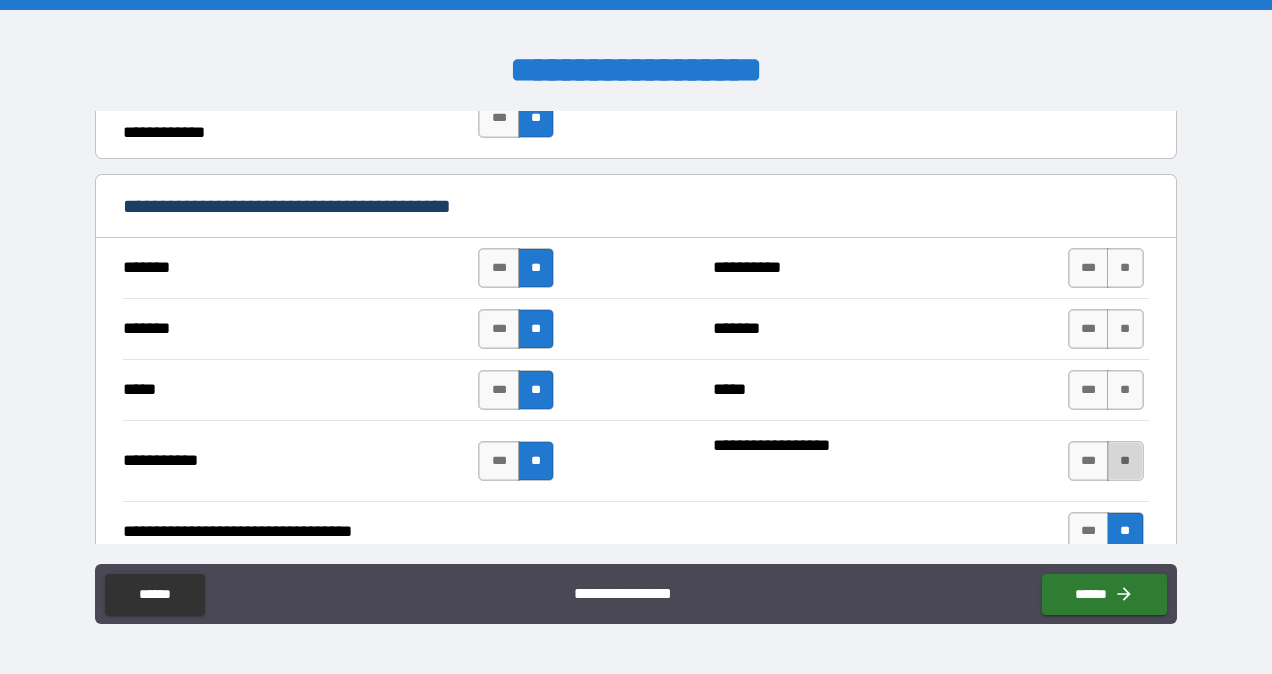 click on "**" at bounding box center (1125, 461) 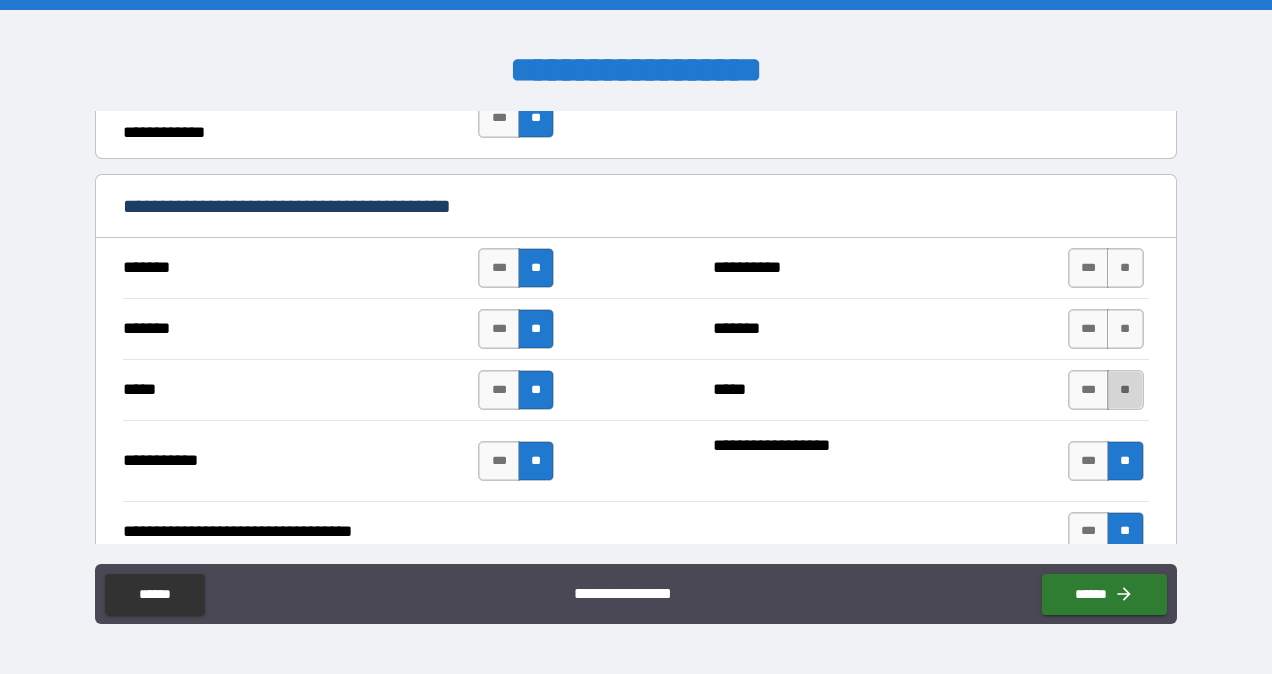 click on "**" at bounding box center (1125, 390) 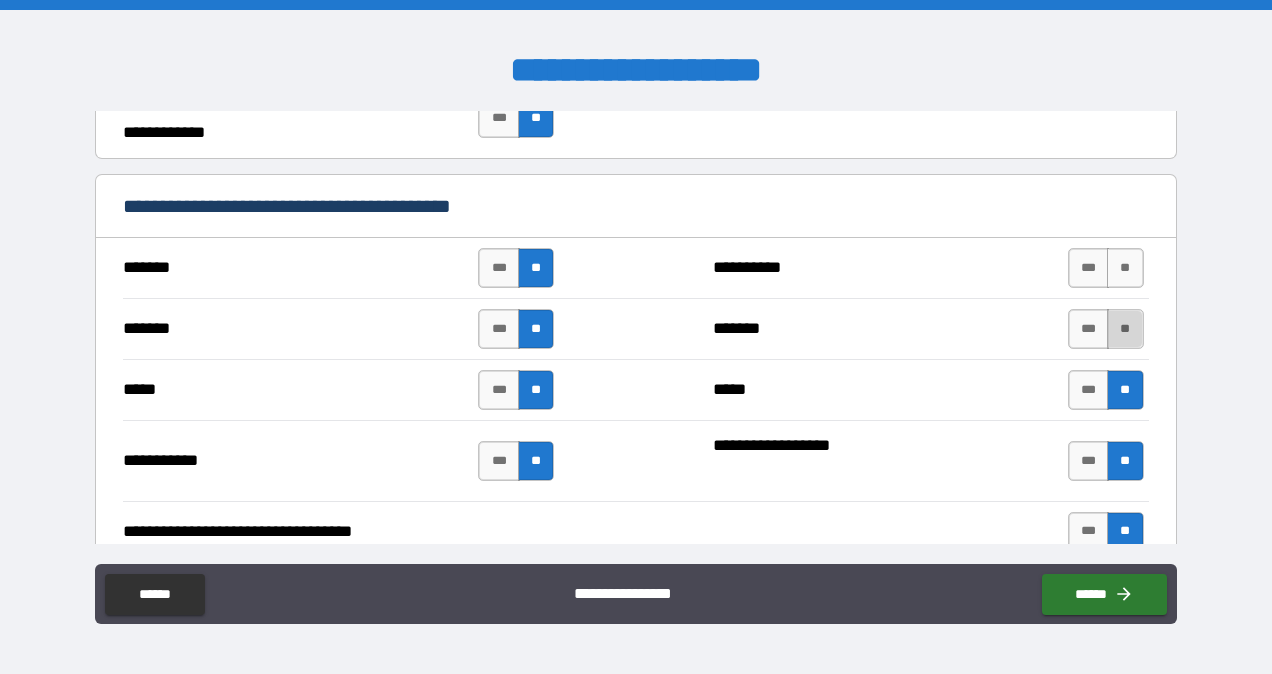 click on "**" at bounding box center [1125, 329] 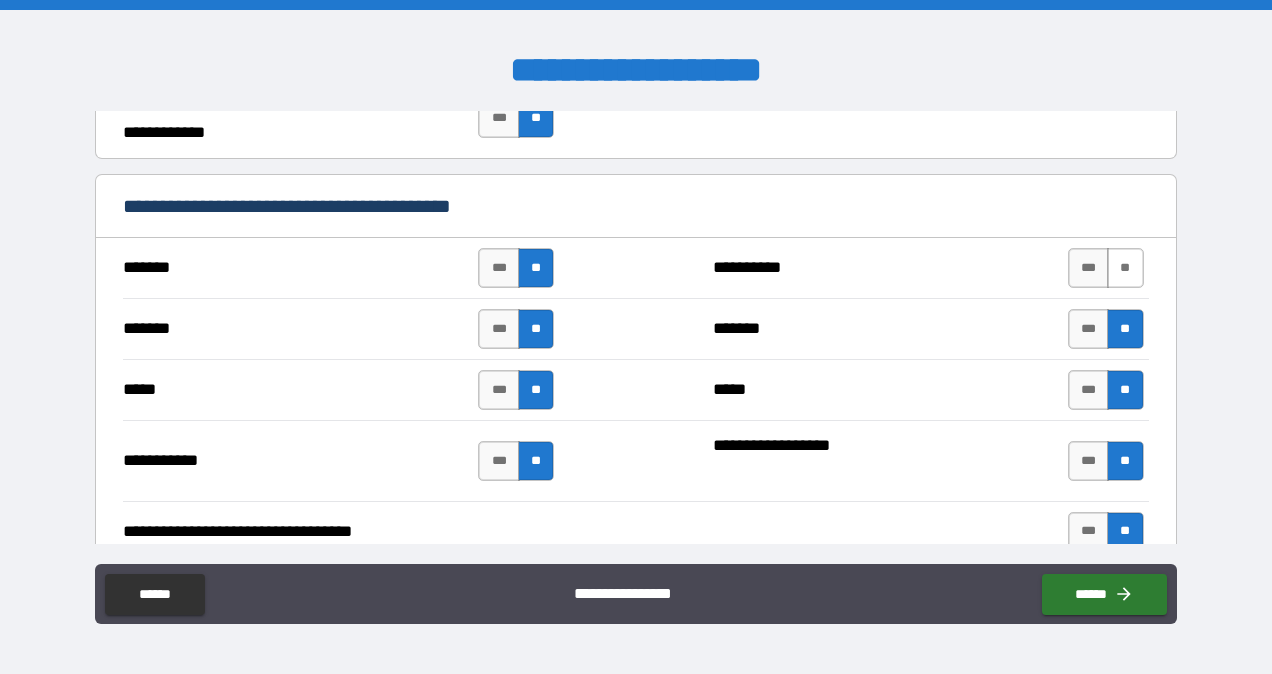click on "**" at bounding box center [1125, 268] 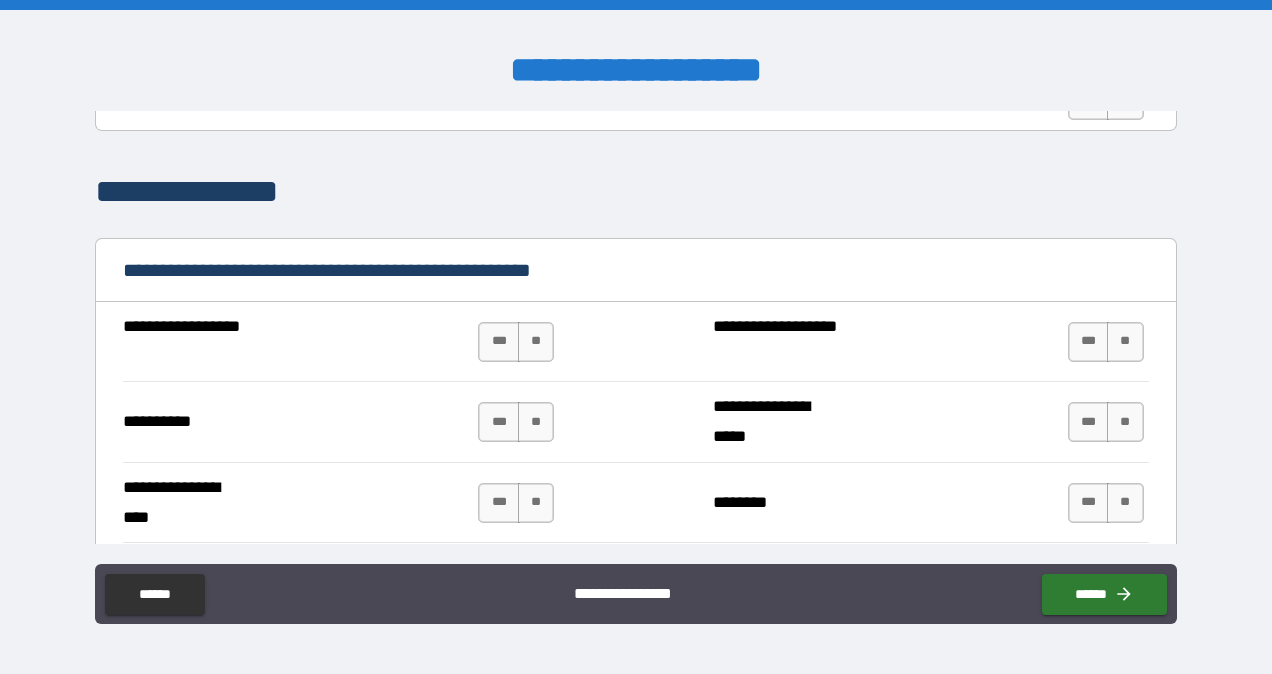 scroll, scrollTop: 1814, scrollLeft: 0, axis: vertical 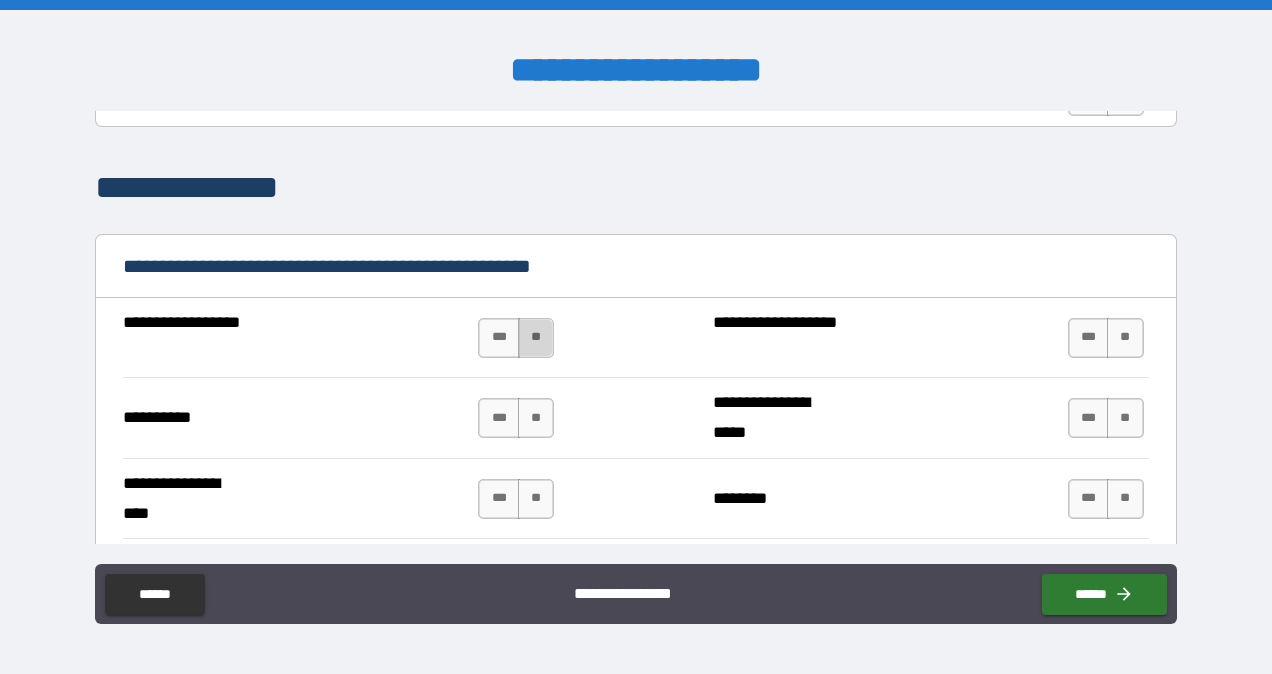 click on "**" at bounding box center (536, 338) 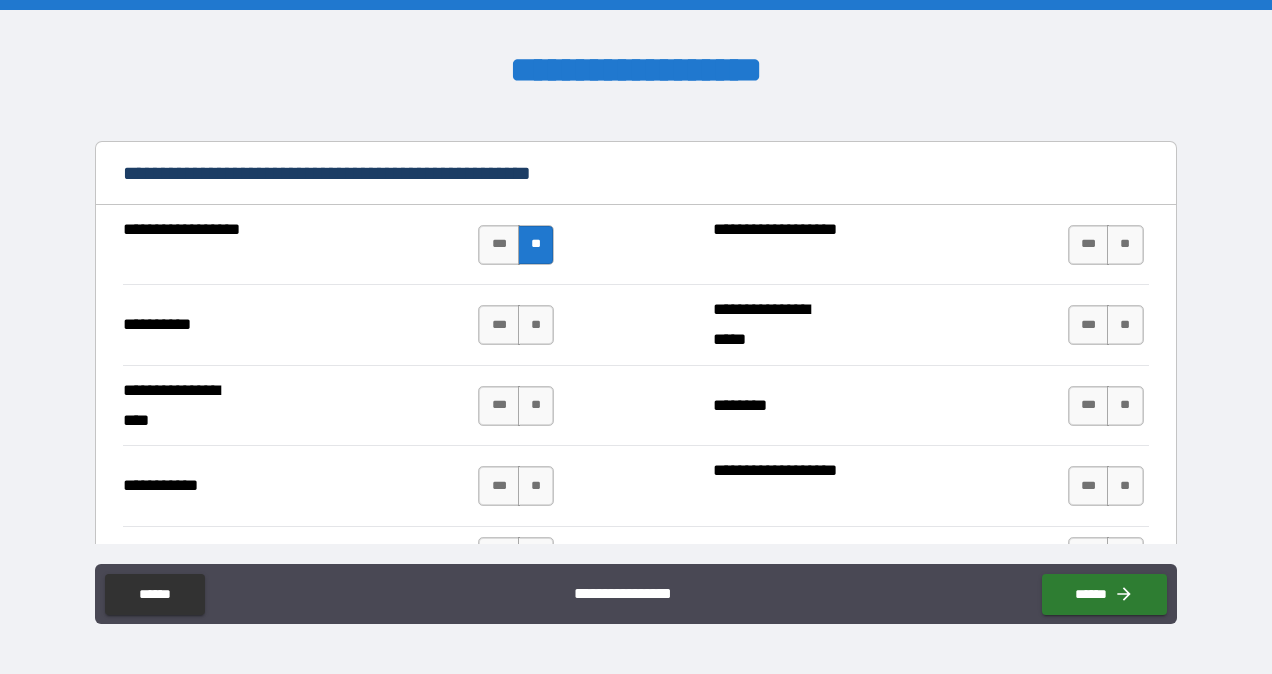 scroll, scrollTop: 1912, scrollLeft: 0, axis: vertical 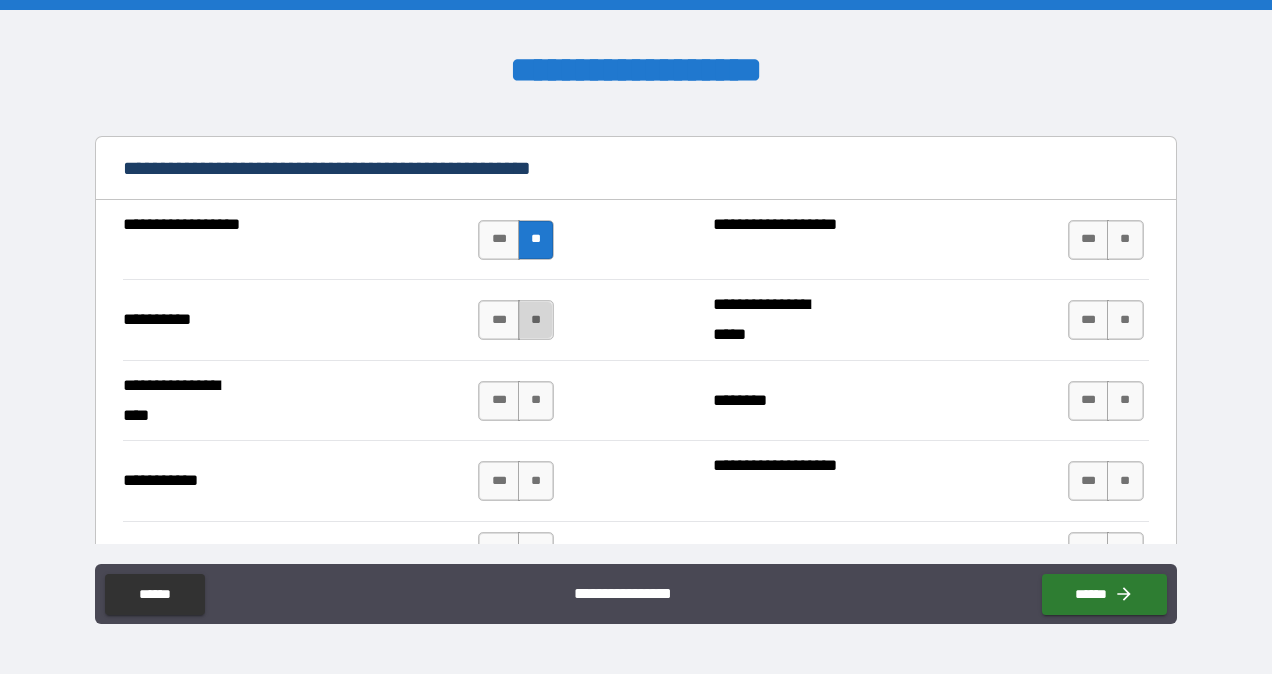 click on "**" at bounding box center (536, 320) 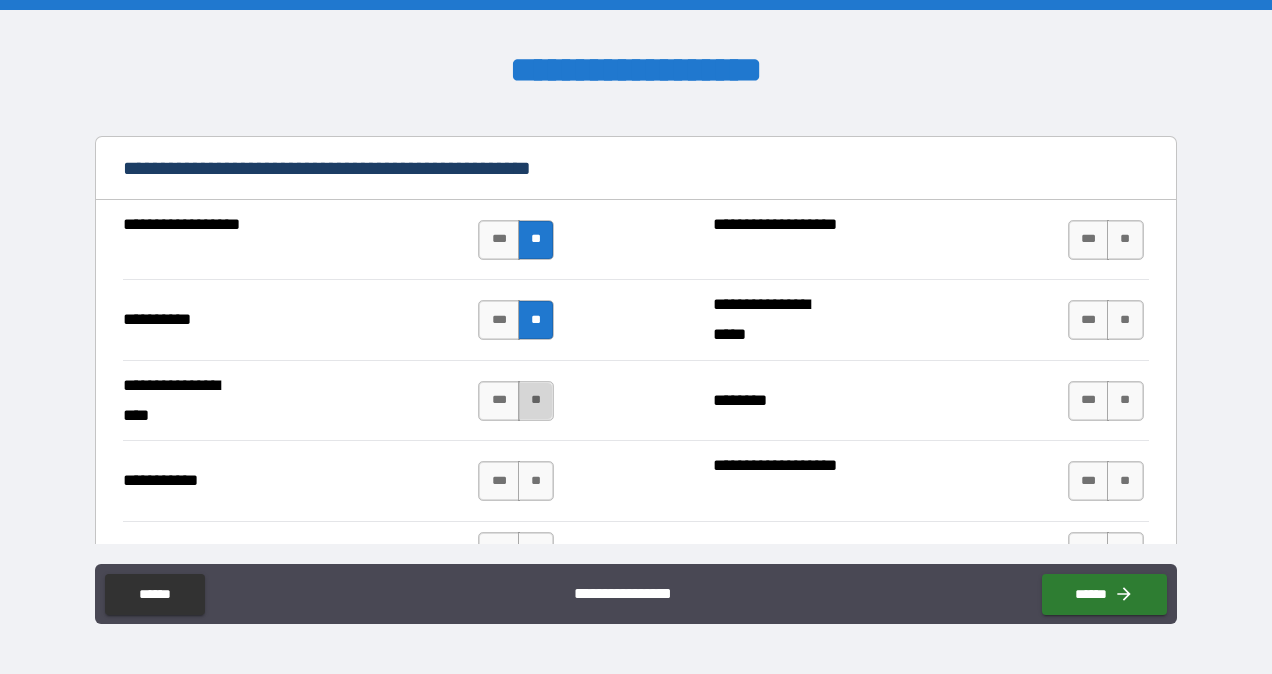 click on "**" at bounding box center [536, 401] 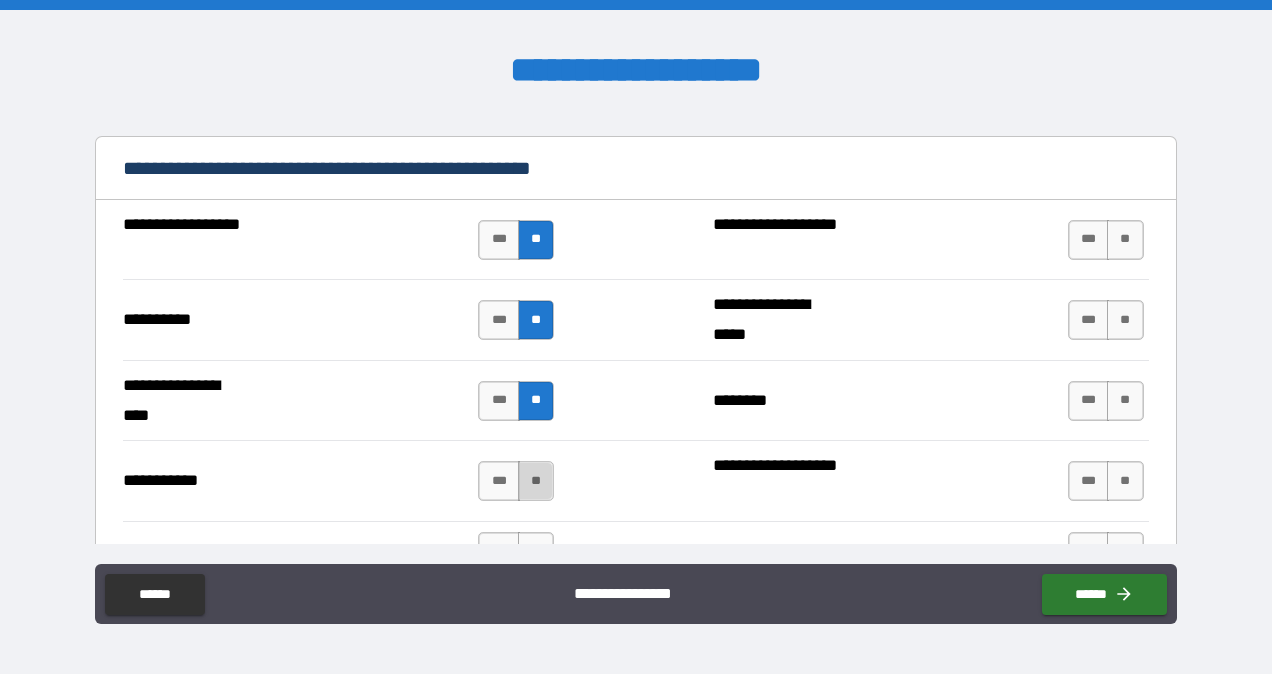 click on "**" at bounding box center (536, 481) 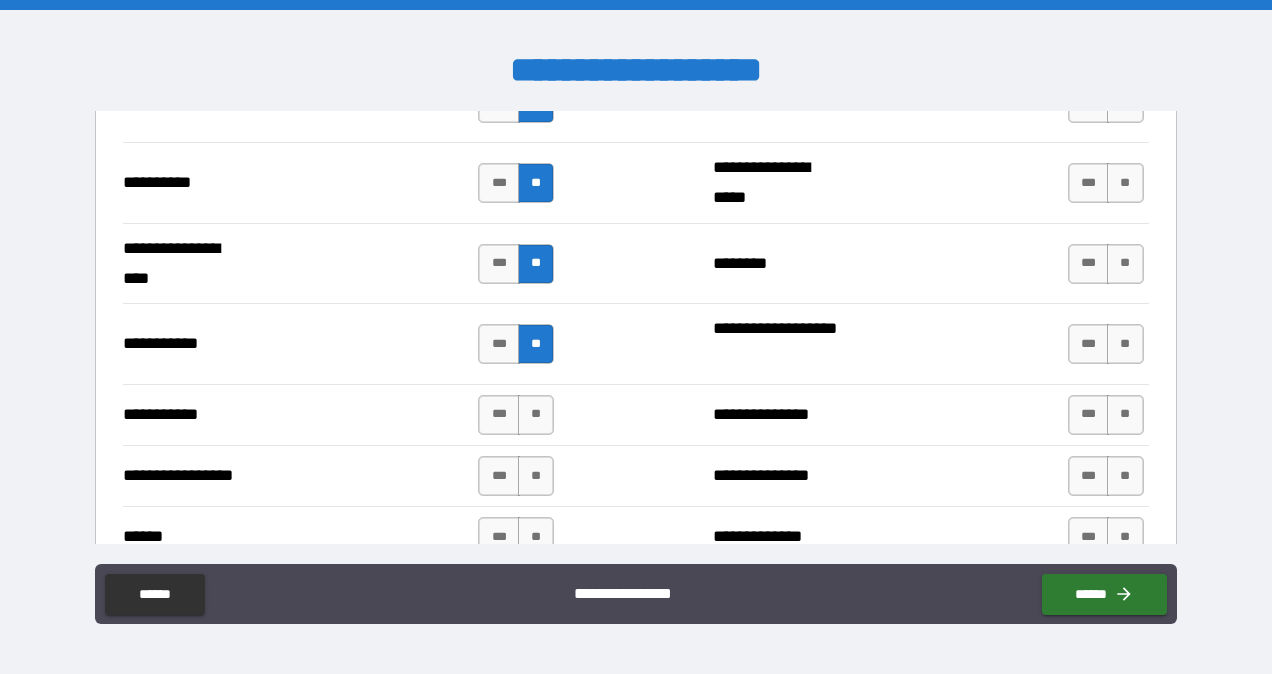 scroll, scrollTop: 2050, scrollLeft: 0, axis: vertical 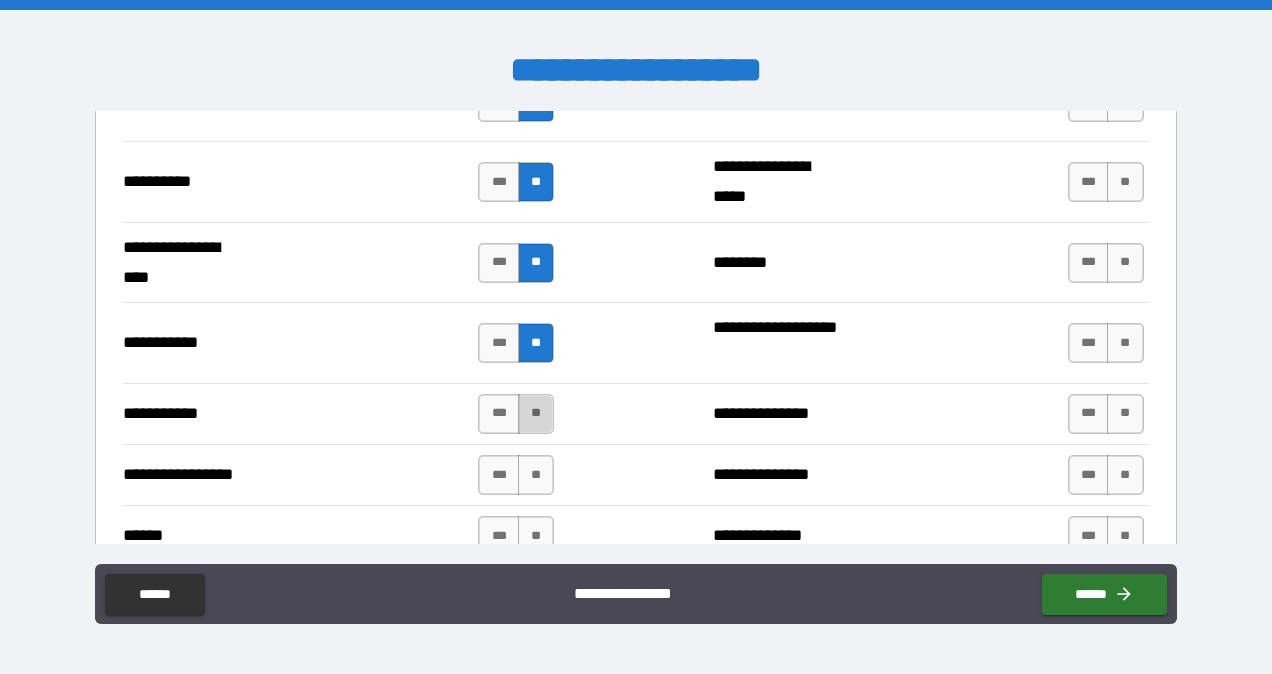click on "**" at bounding box center (536, 414) 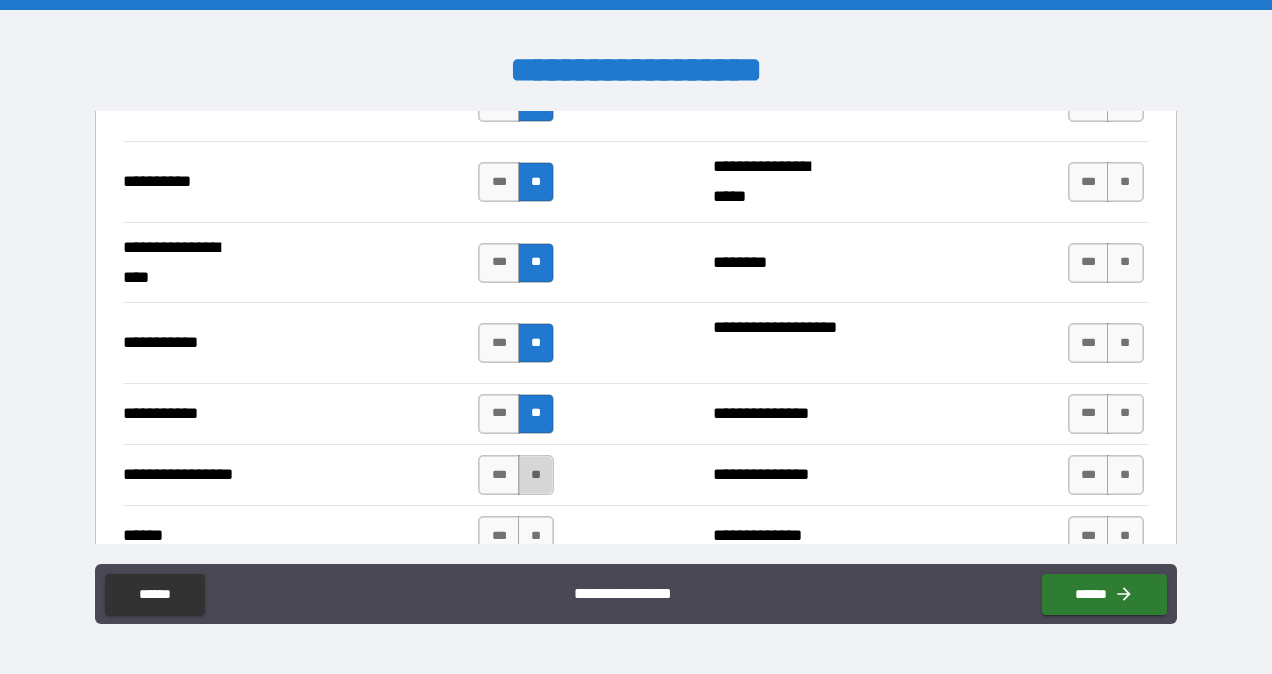 click on "**" at bounding box center [536, 475] 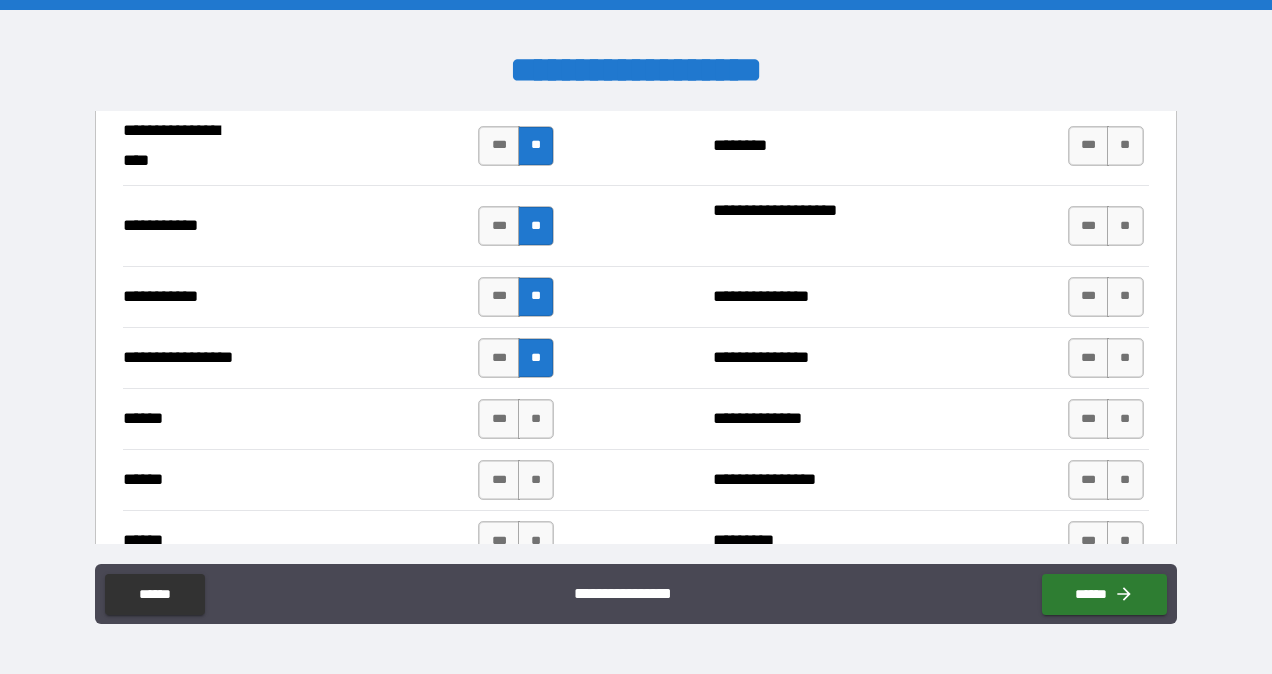 scroll, scrollTop: 2168, scrollLeft: 0, axis: vertical 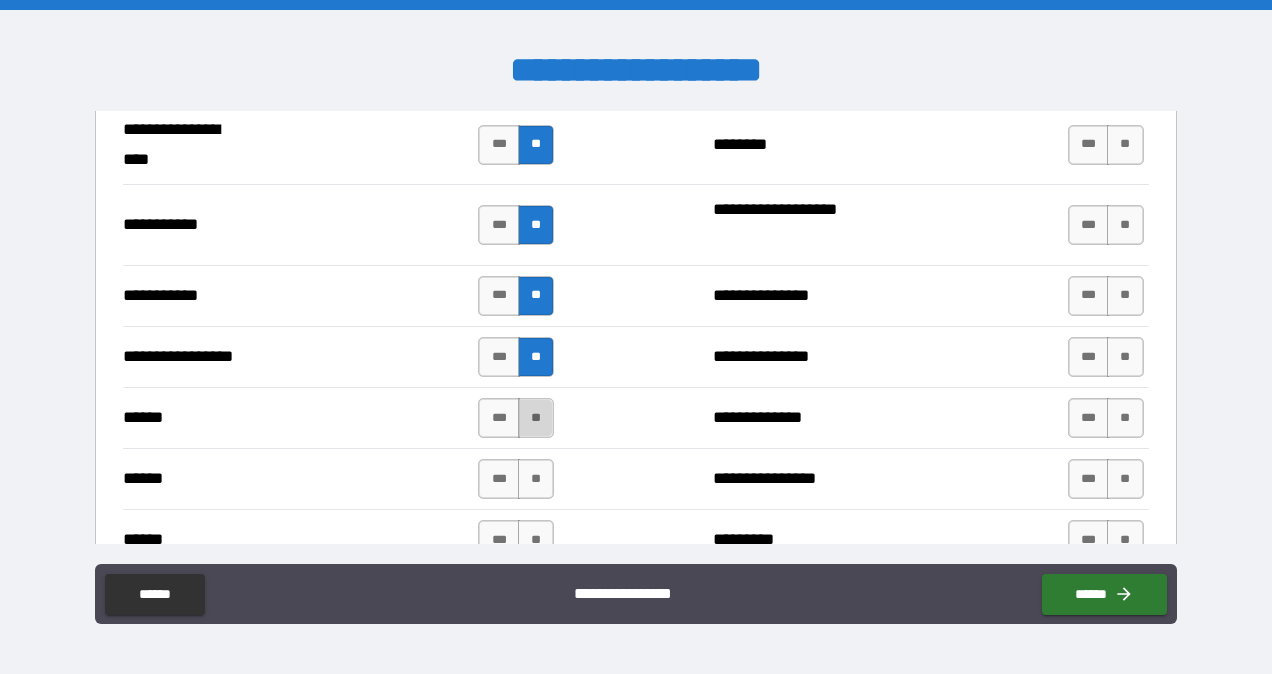 click on "**" at bounding box center (536, 418) 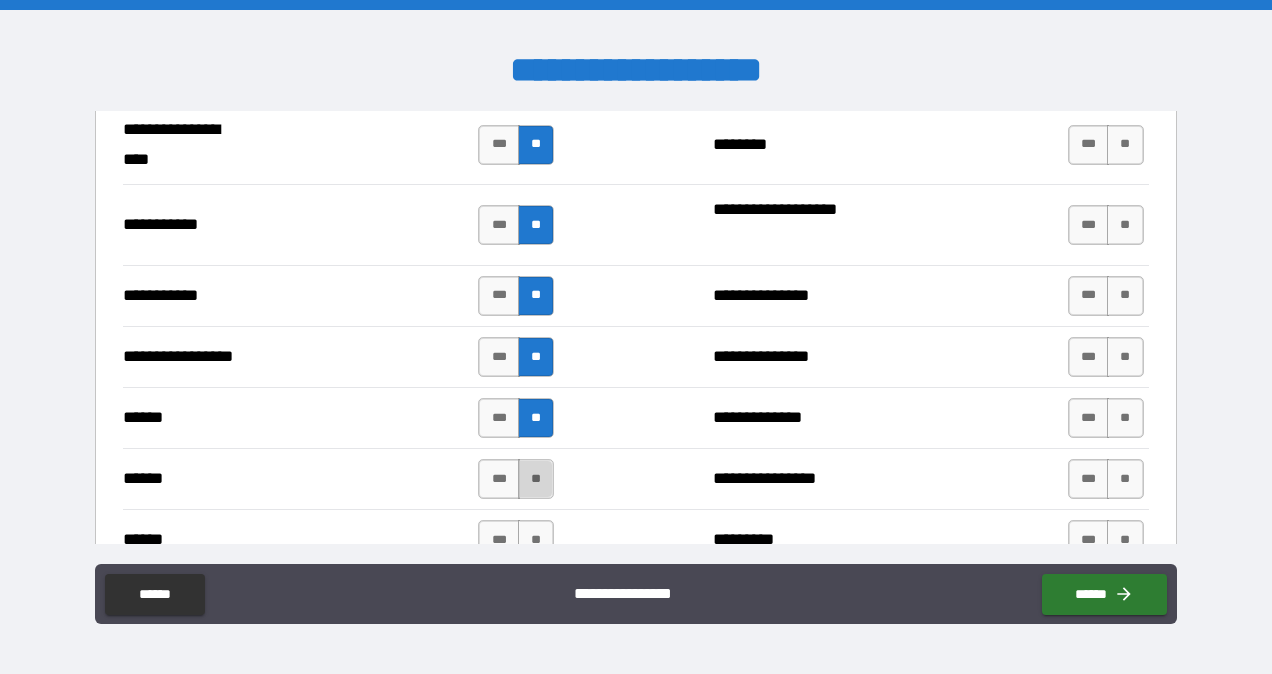 click on "**" at bounding box center [536, 479] 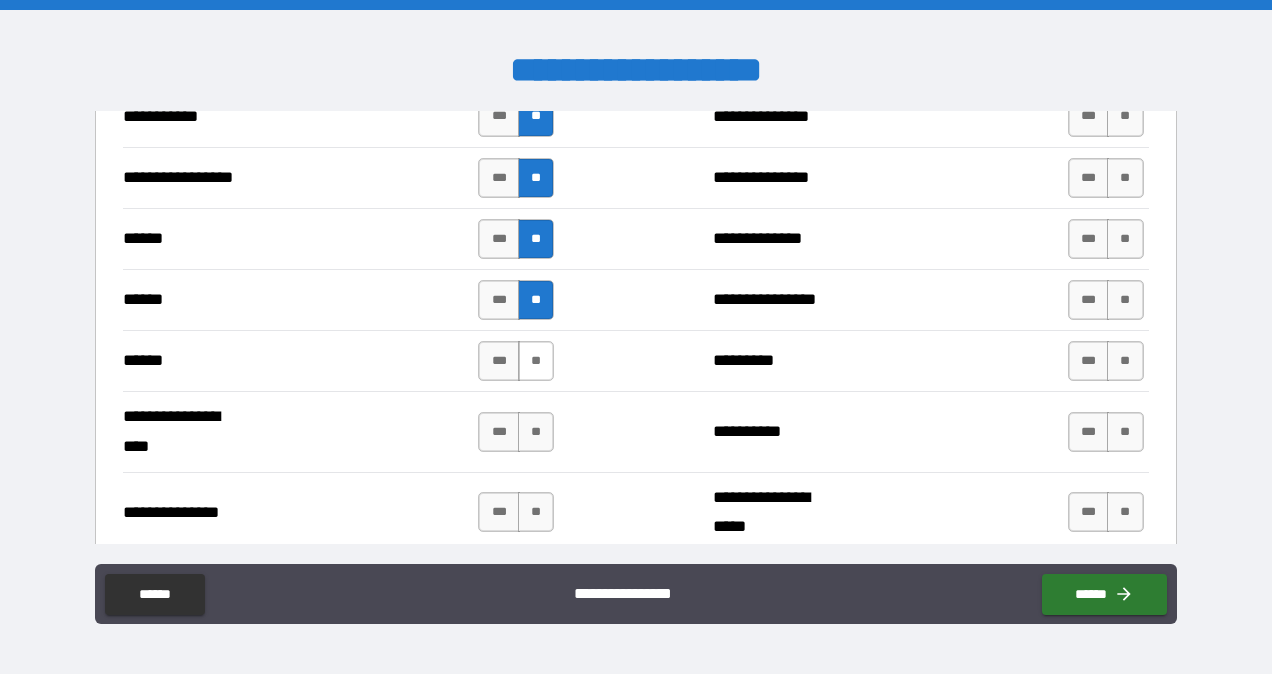 scroll, scrollTop: 2348, scrollLeft: 0, axis: vertical 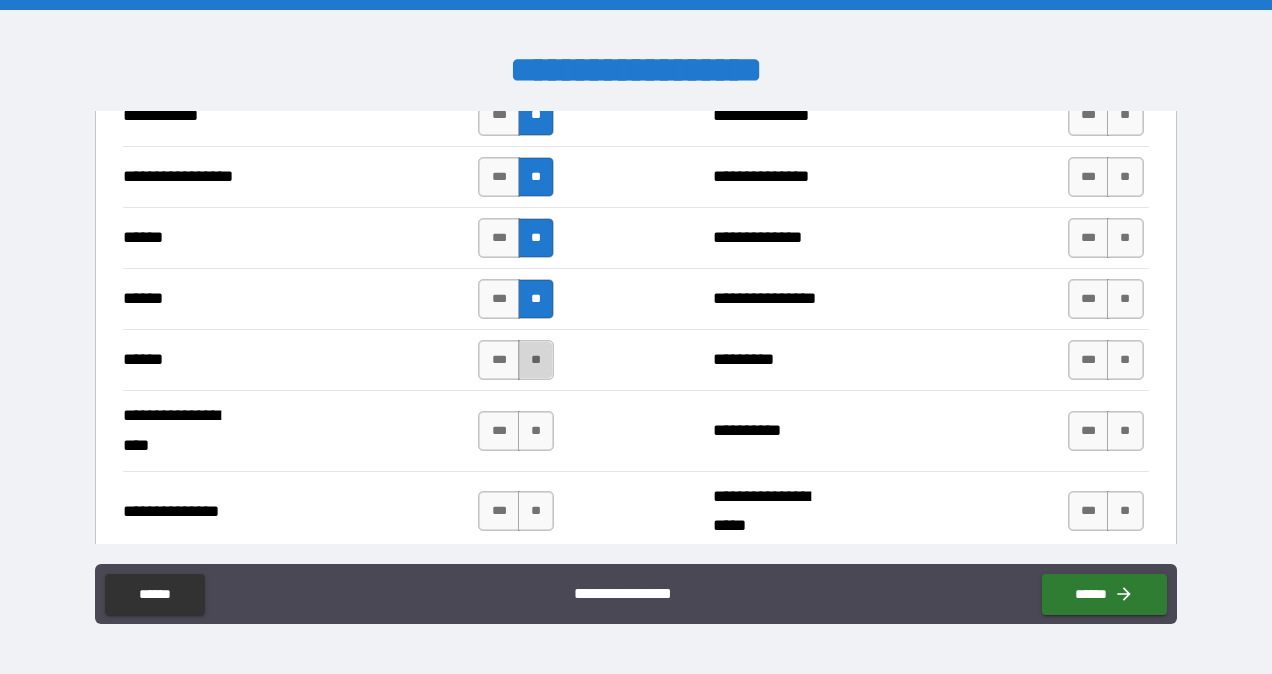 click on "**" at bounding box center [536, 360] 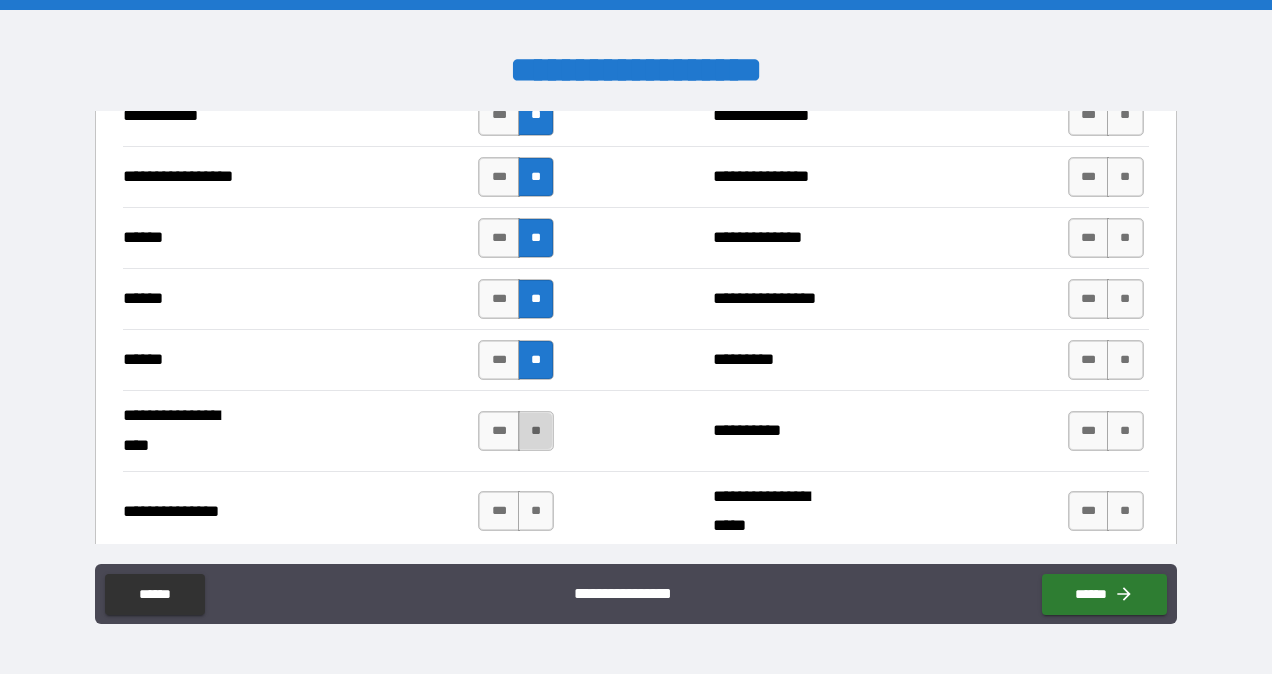 click on "**" at bounding box center [536, 431] 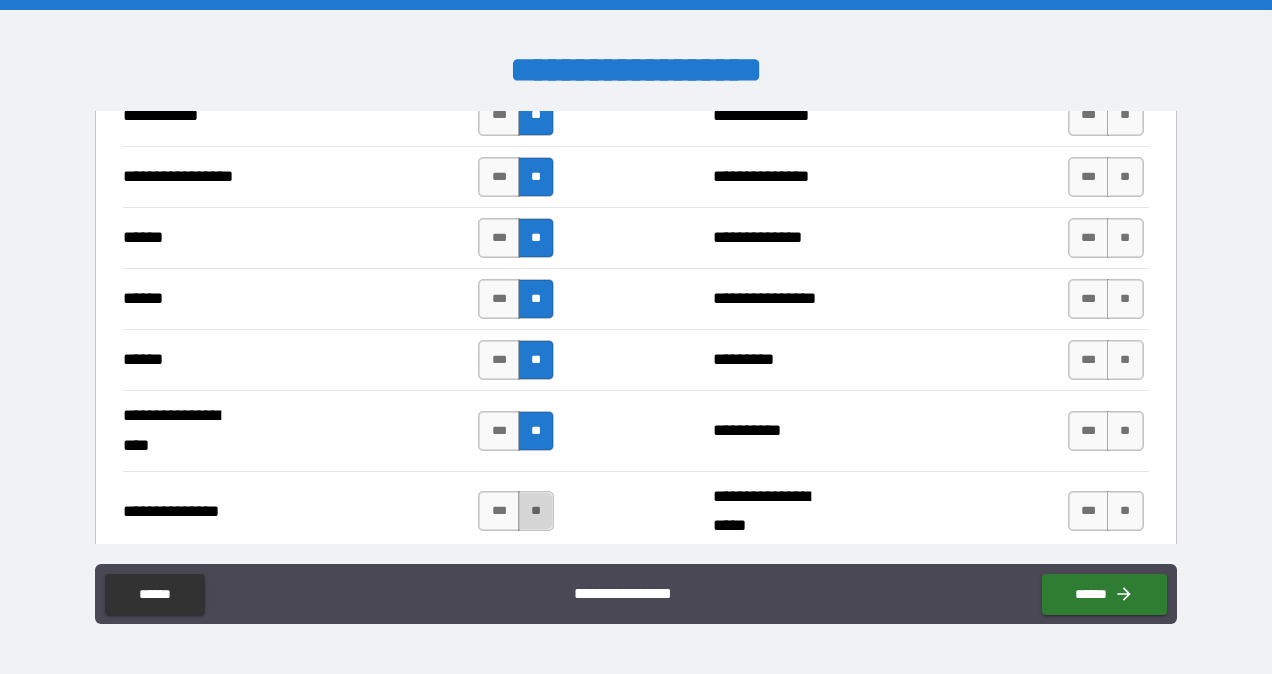 click on "**" at bounding box center (536, 511) 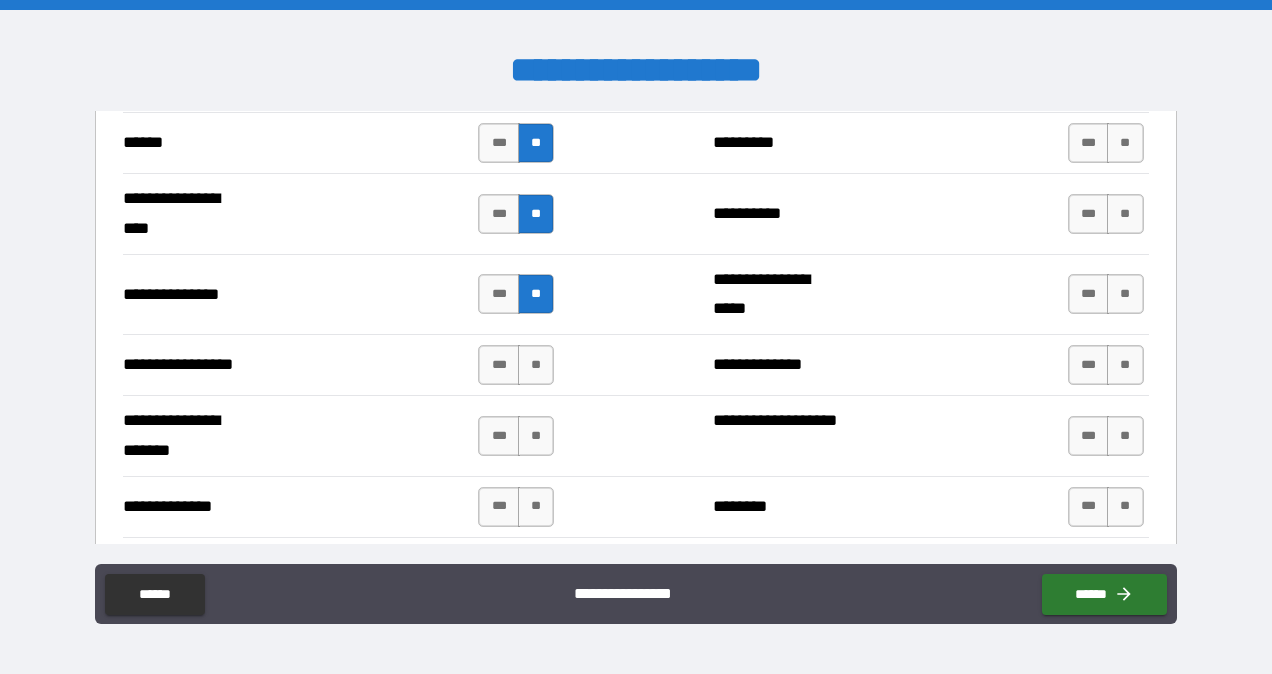scroll, scrollTop: 2566, scrollLeft: 0, axis: vertical 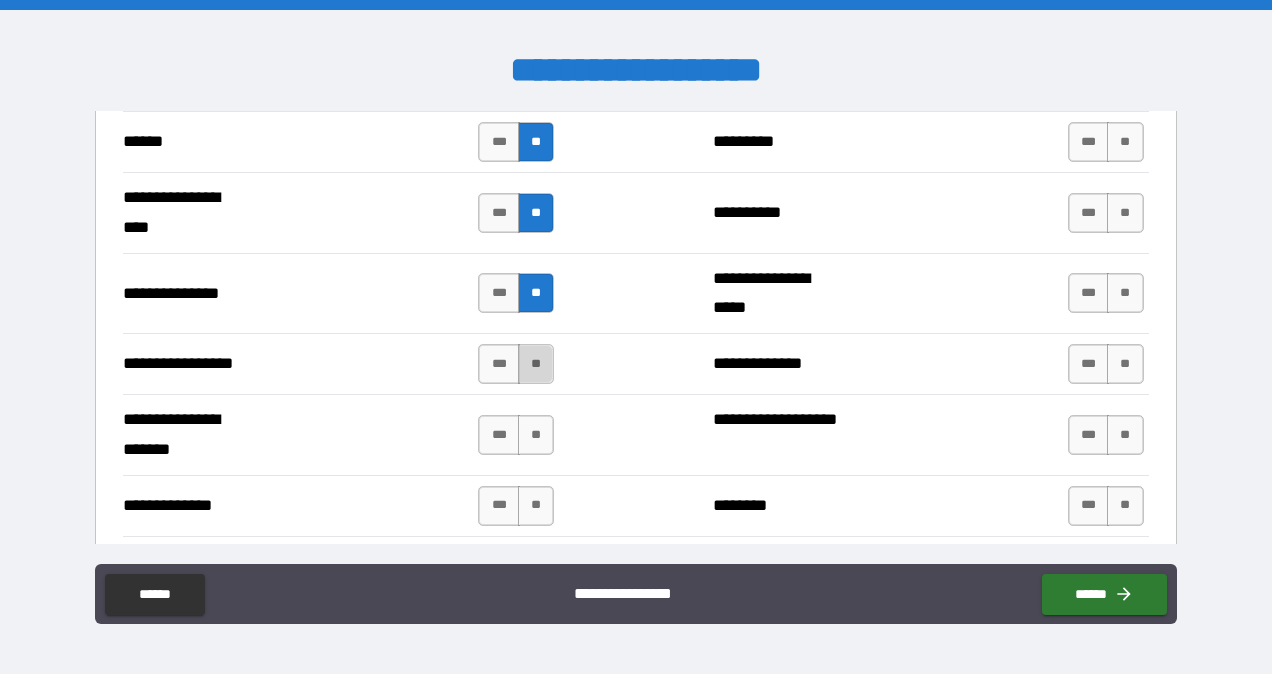 click on "**" at bounding box center [536, 364] 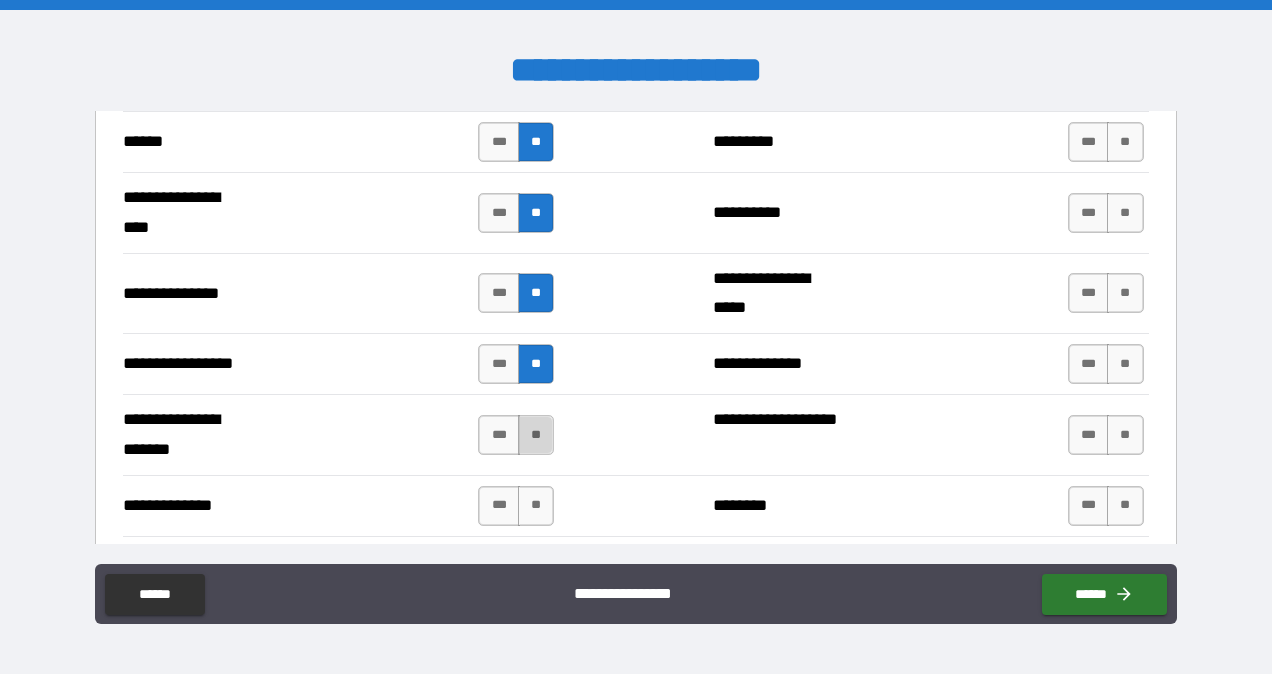 click on "**" at bounding box center [536, 435] 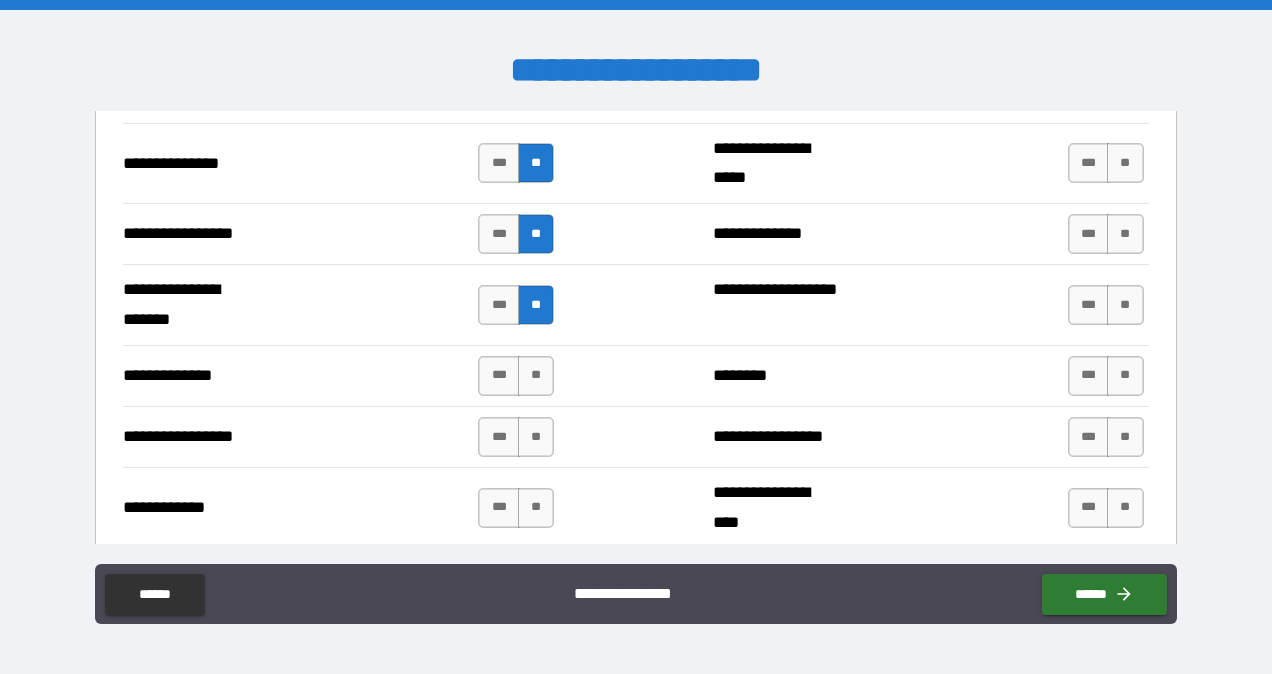 scroll, scrollTop: 2699, scrollLeft: 0, axis: vertical 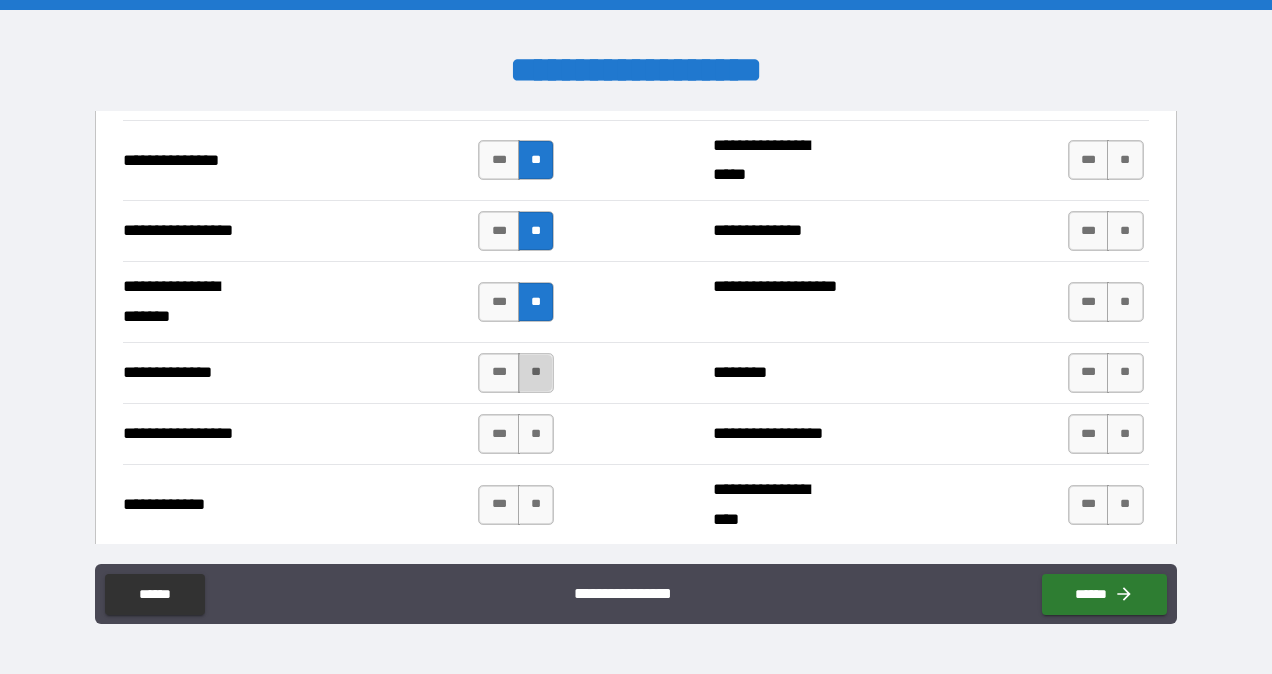 click on "**" at bounding box center [536, 373] 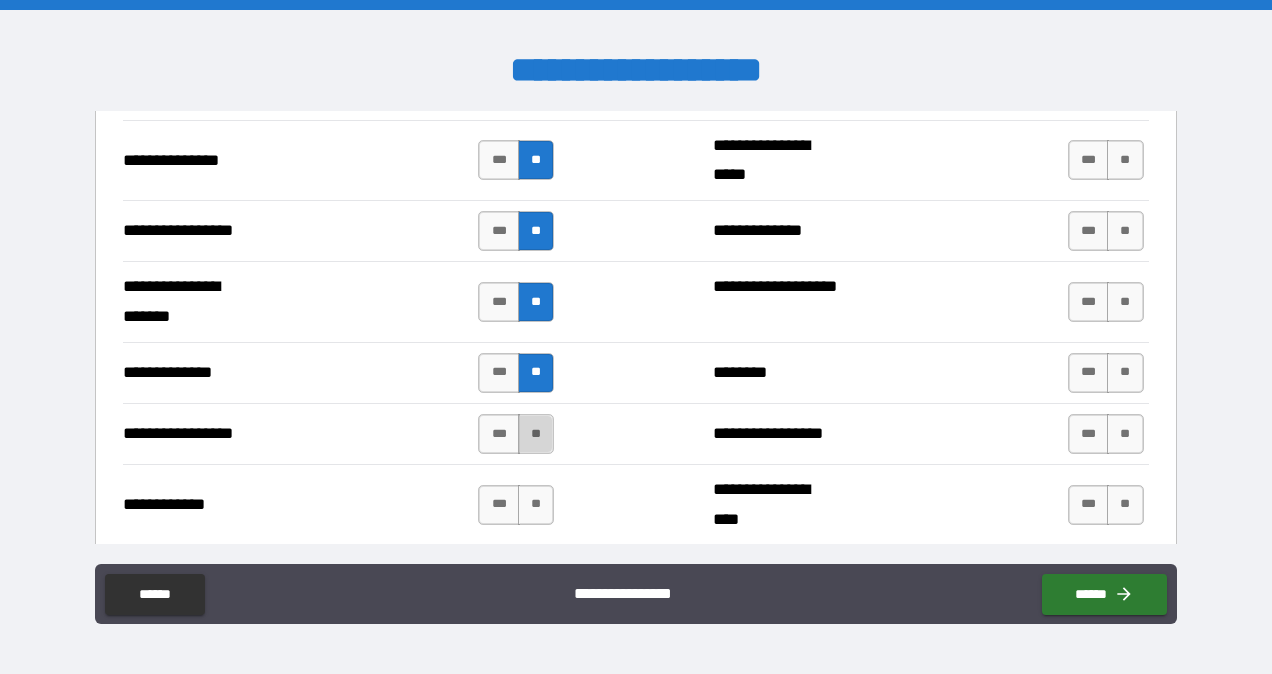 click on "**" at bounding box center [536, 434] 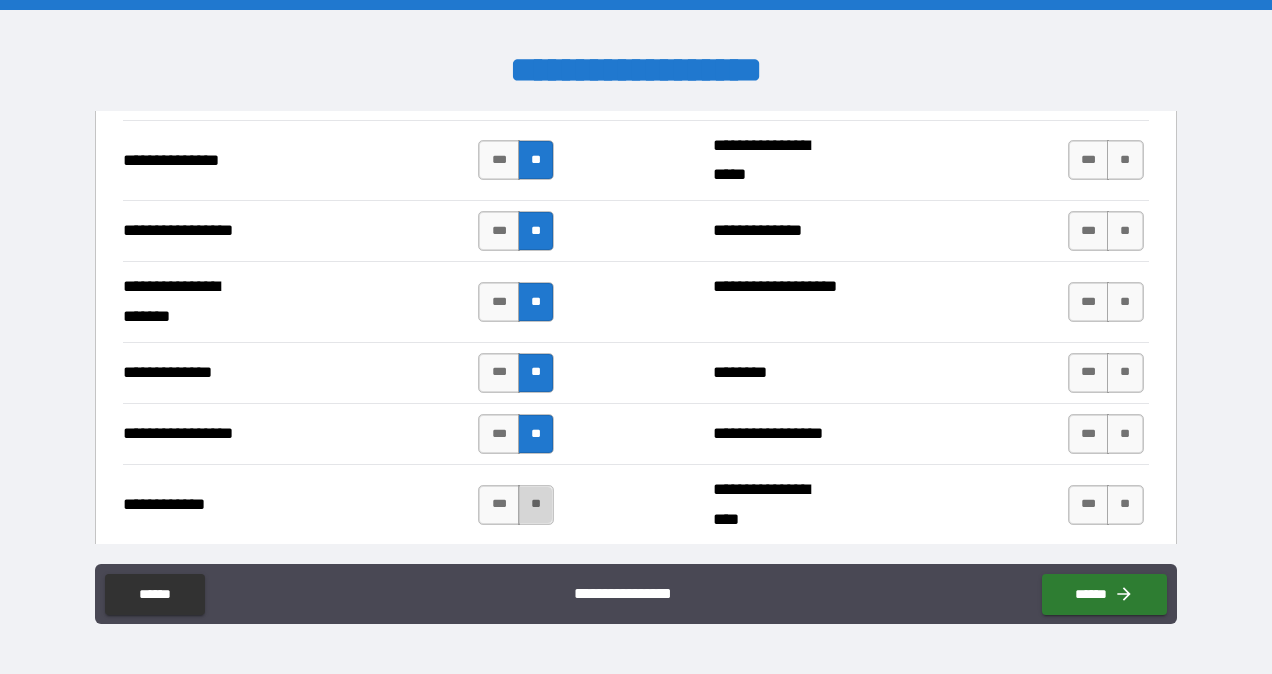 click on "**" at bounding box center [536, 505] 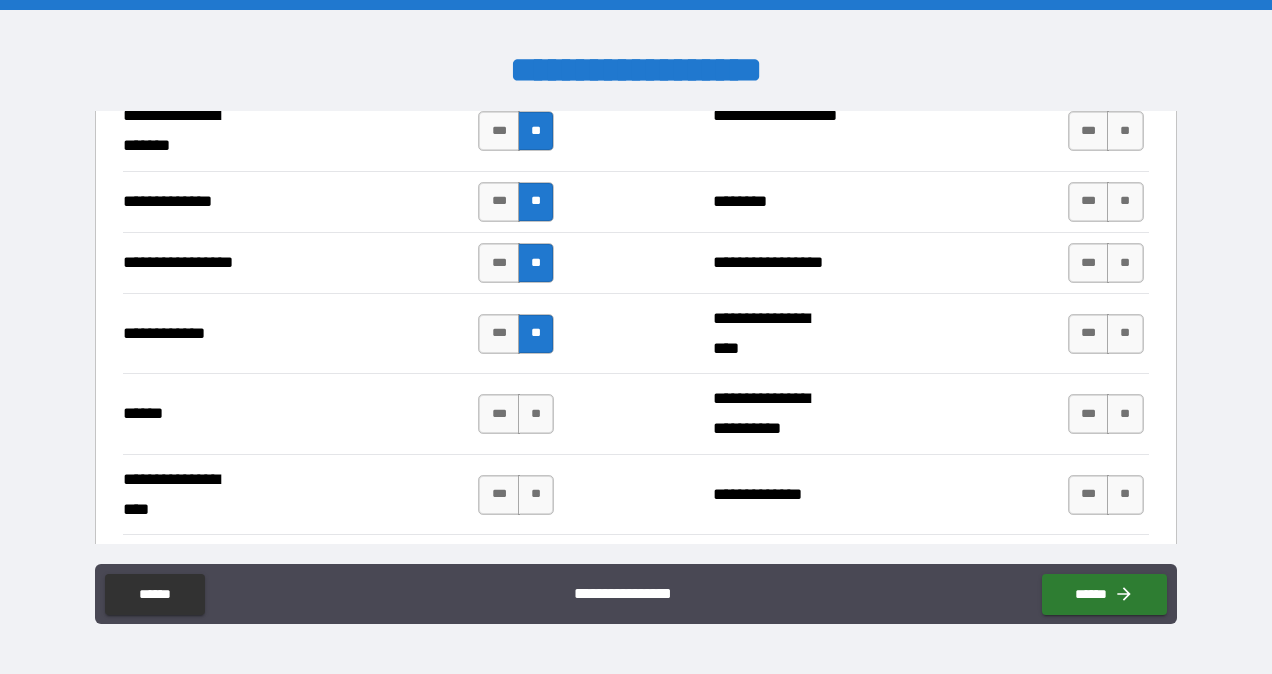 scroll, scrollTop: 2871, scrollLeft: 0, axis: vertical 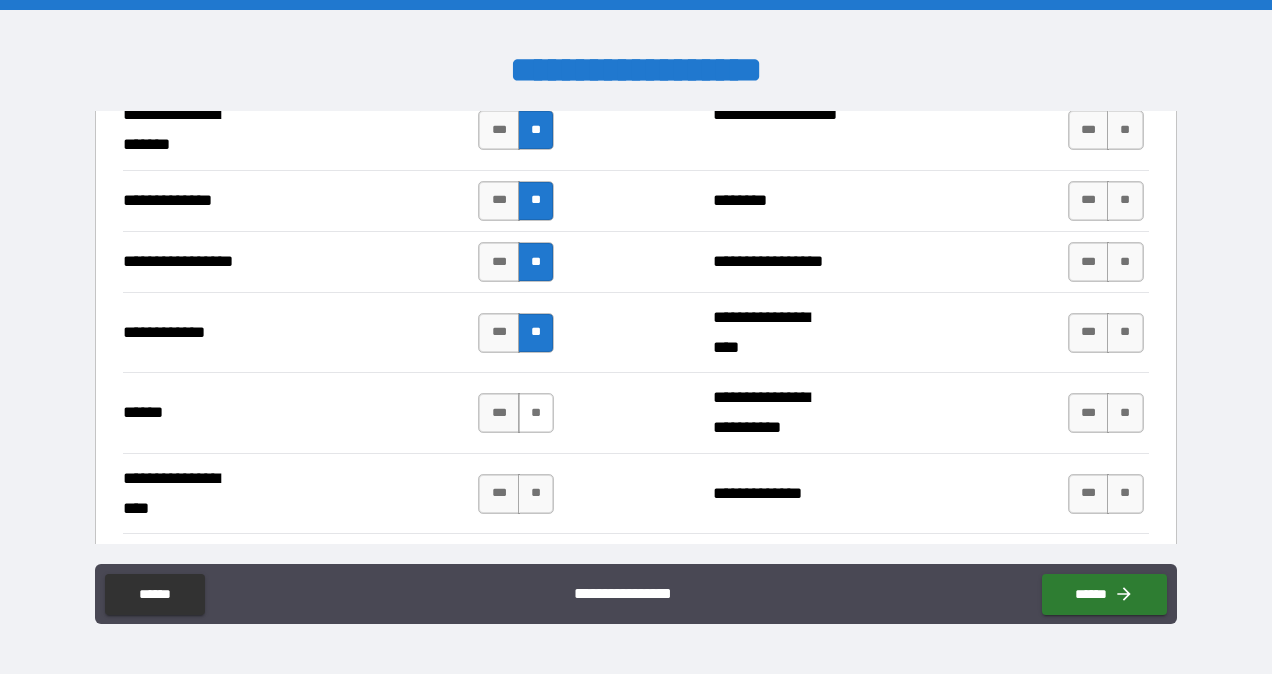 click on "**" at bounding box center [536, 413] 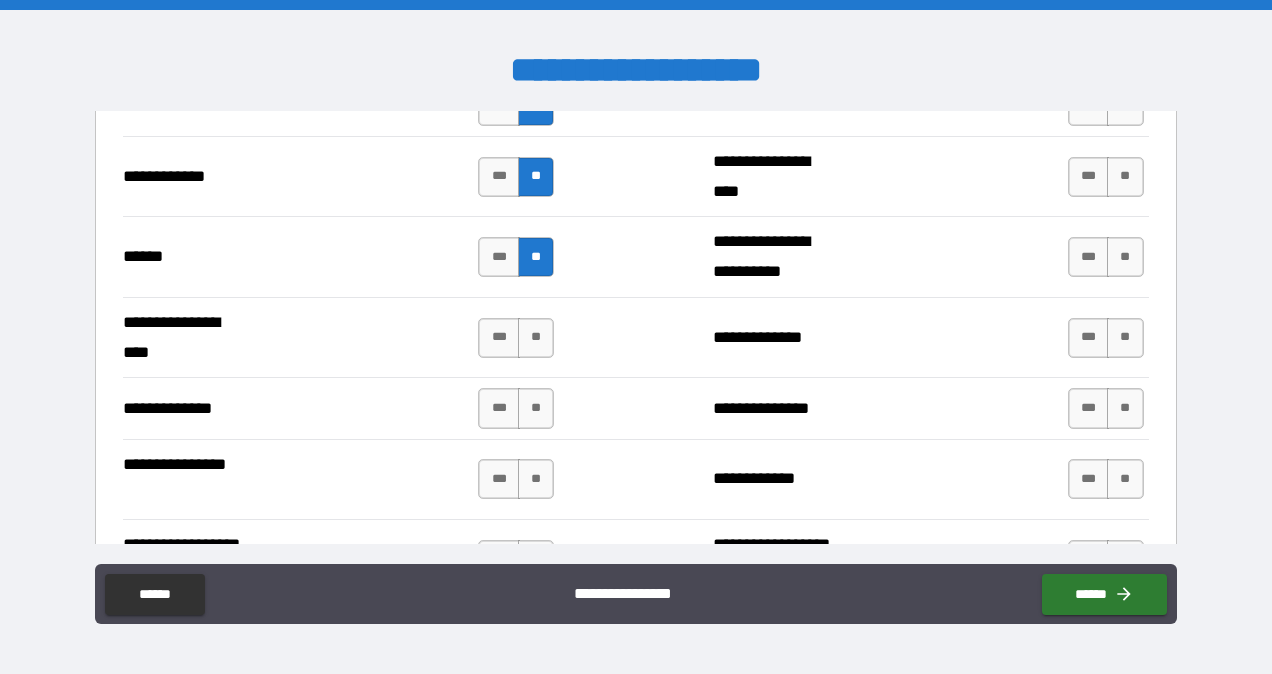 scroll, scrollTop: 3028, scrollLeft: 0, axis: vertical 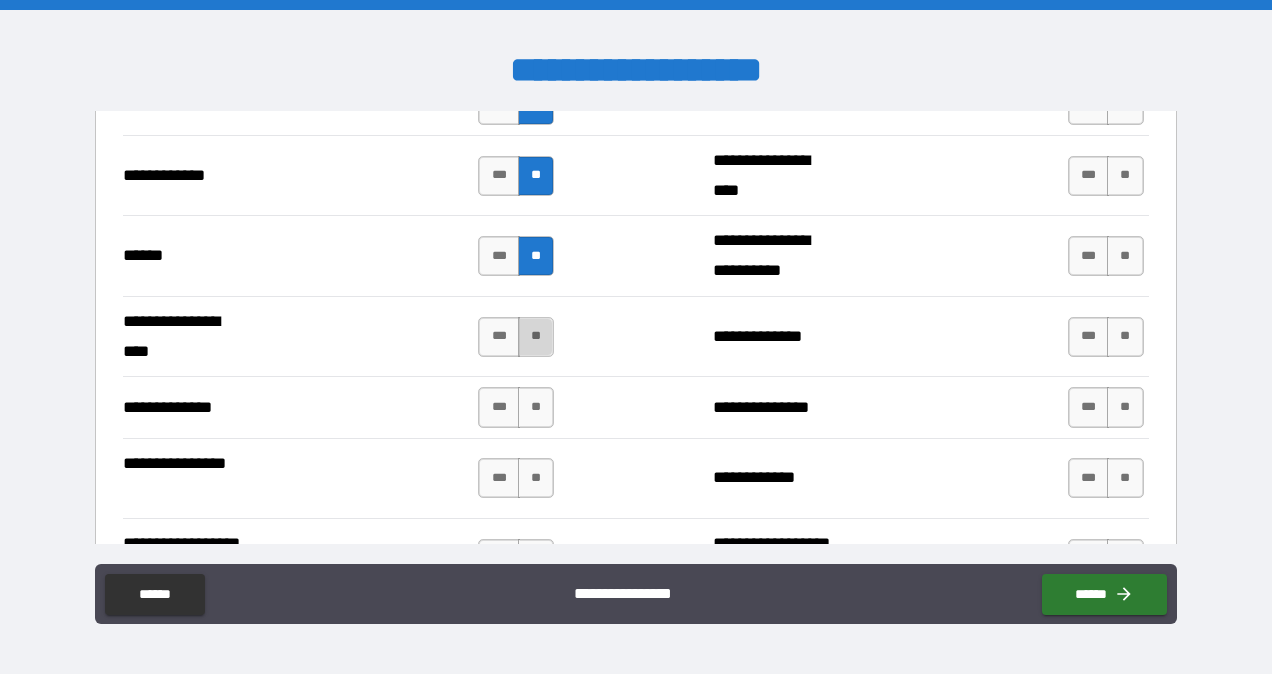 click on "**" at bounding box center (536, 337) 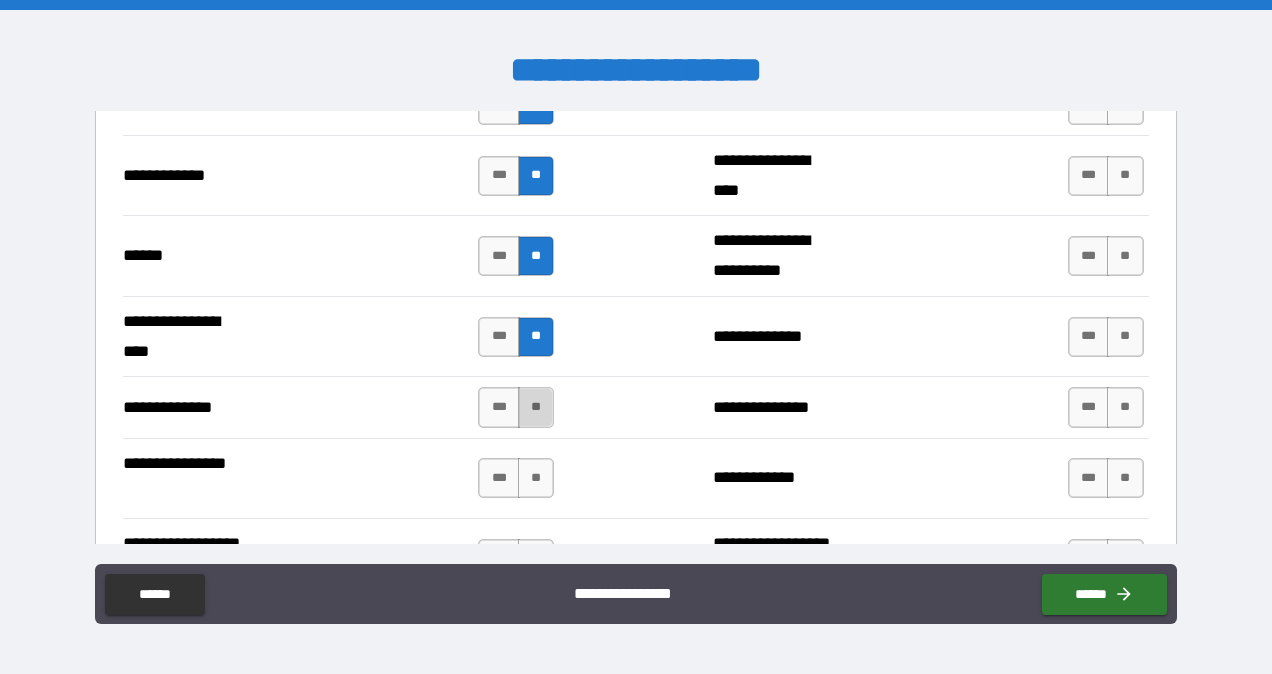 click on "**" at bounding box center (536, 407) 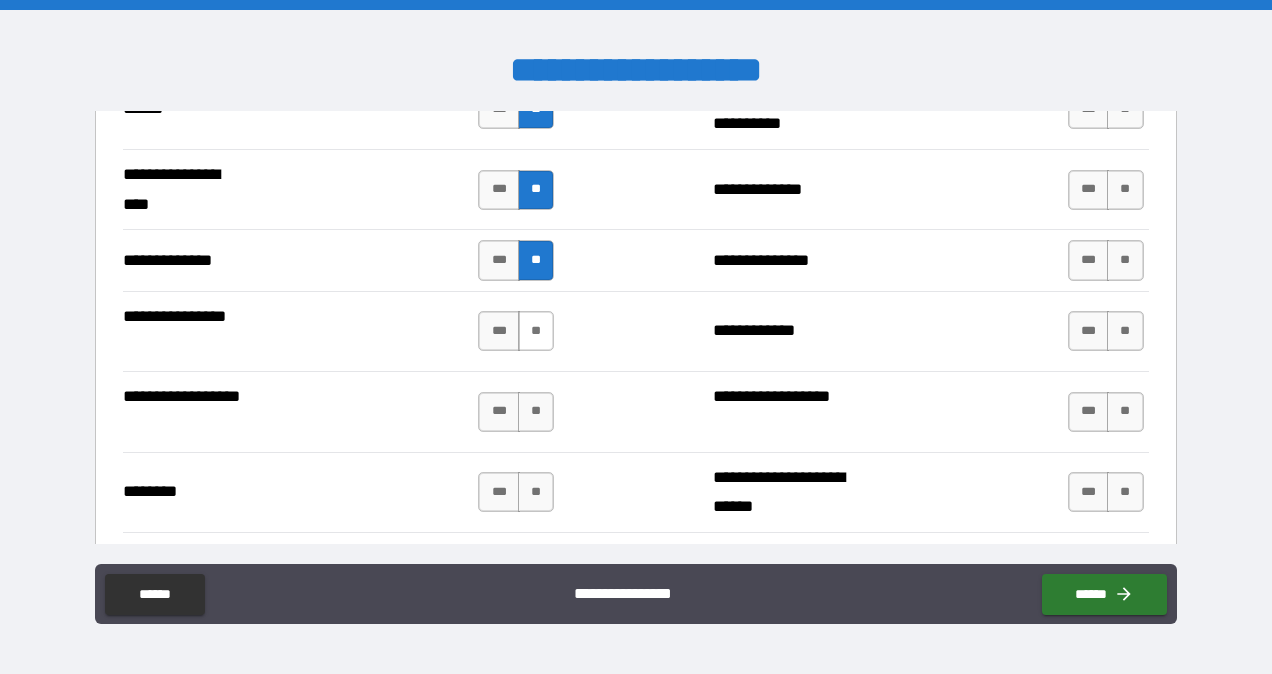 scroll, scrollTop: 3183, scrollLeft: 0, axis: vertical 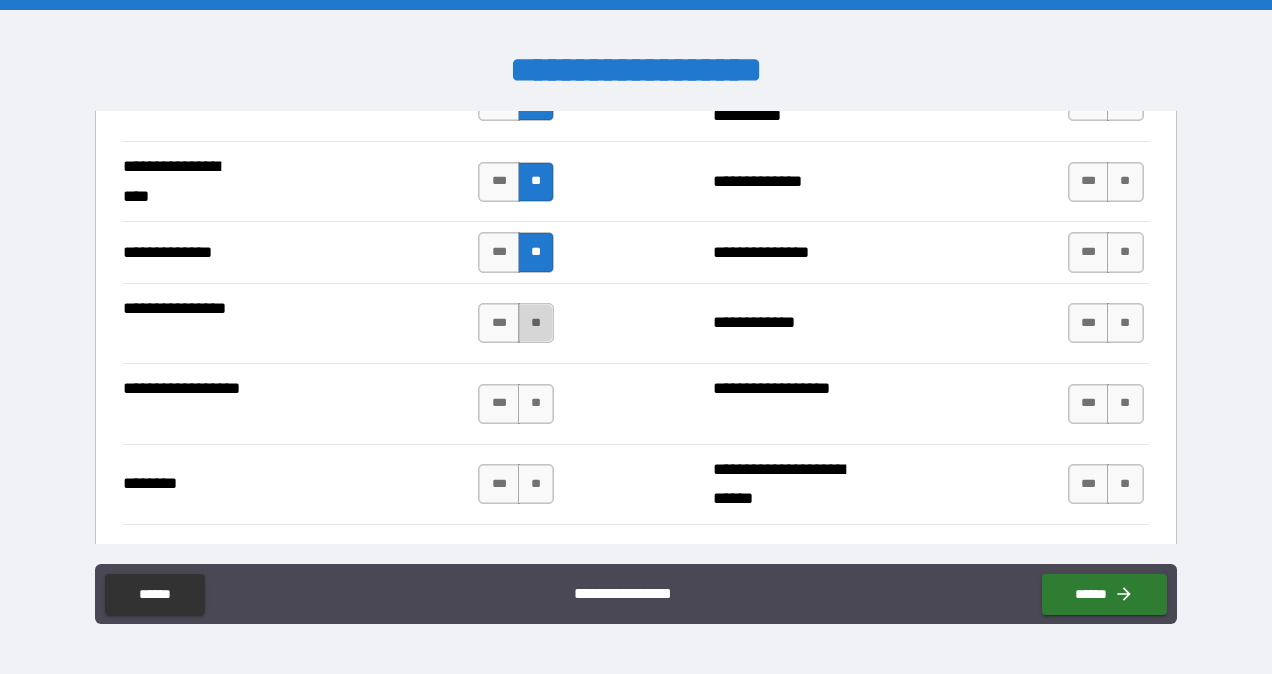 click on "**" at bounding box center (536, 323) 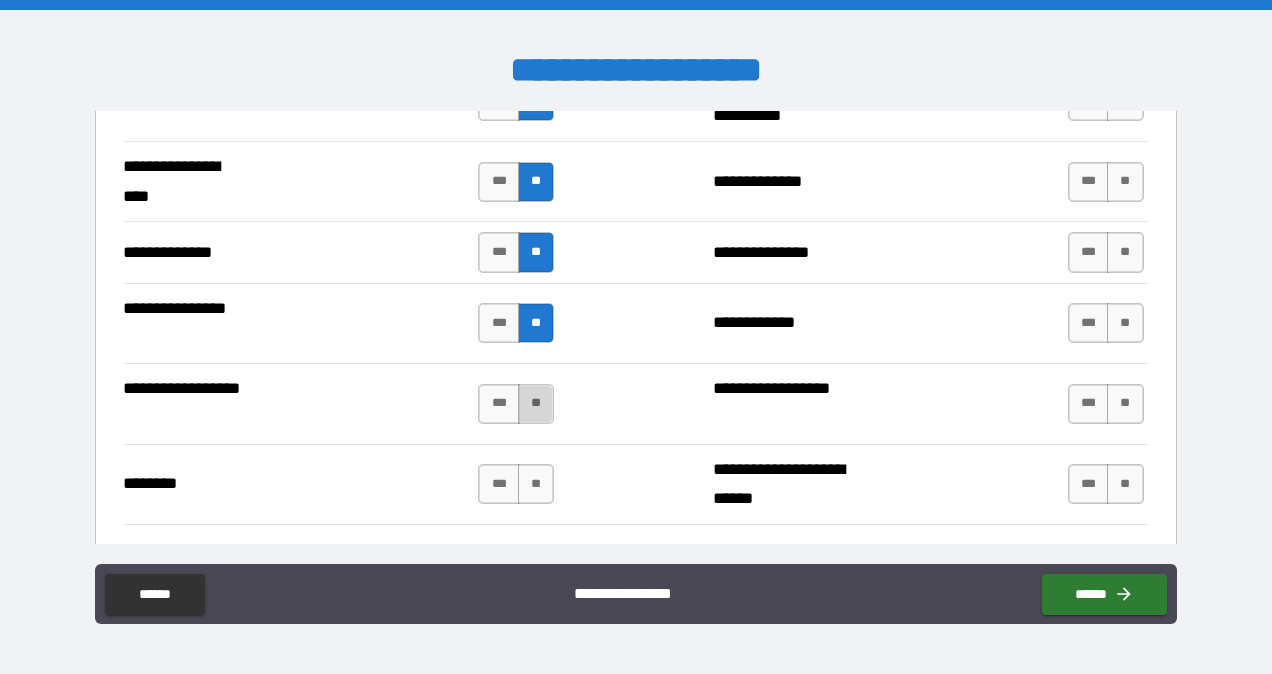 click on "**" at bounding box center (536, 404) 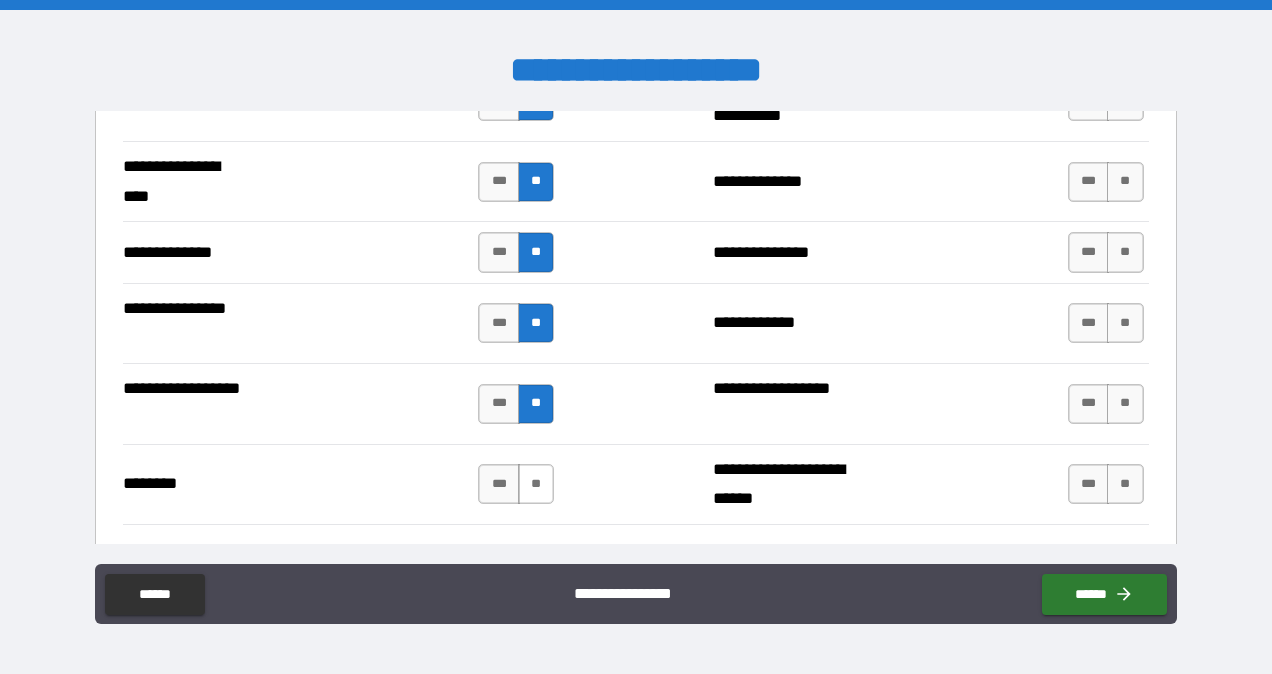 click on "**" at bounding box center [536, 484] 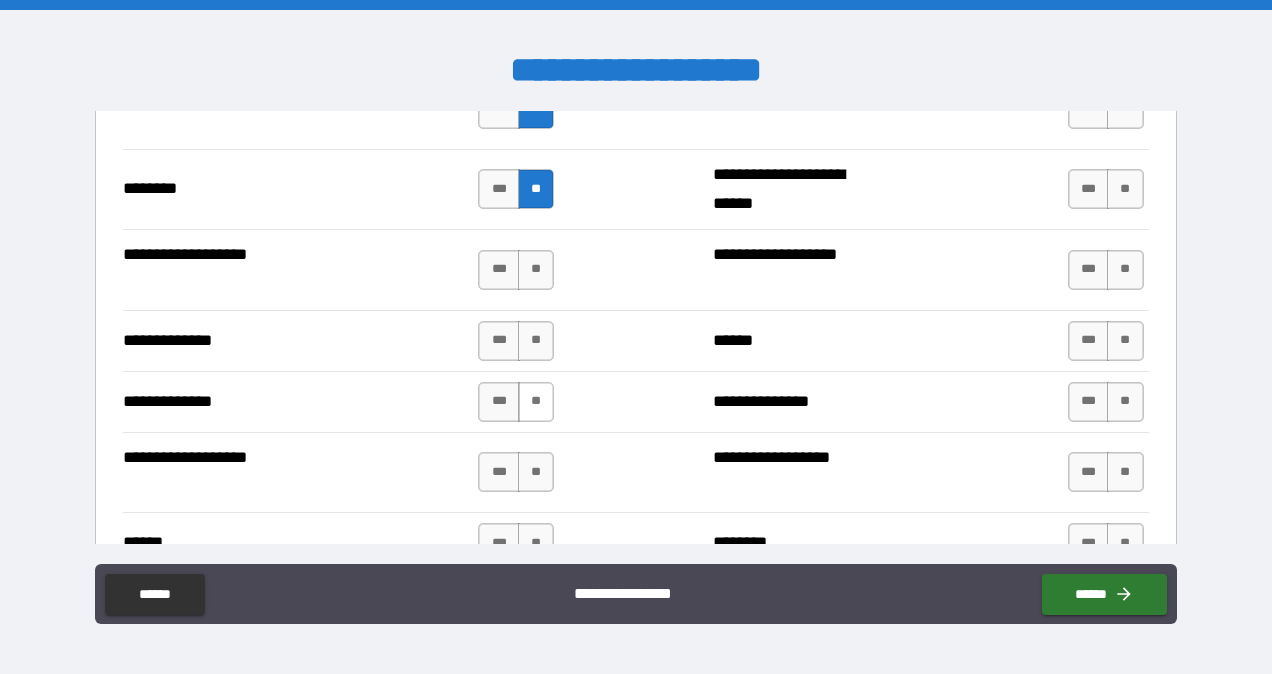 scroll, scrollTop: 3483, scrollLeft: 0, axis: vertical 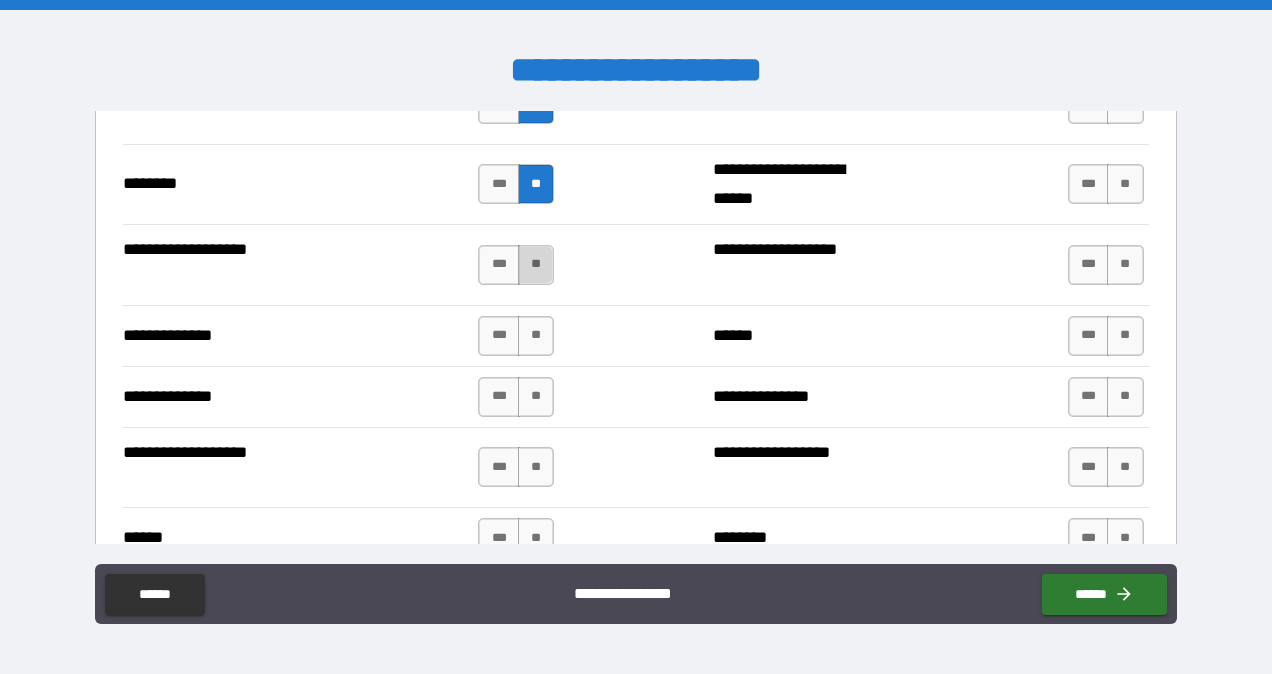 click on "**" at bounding box center (536, 265) 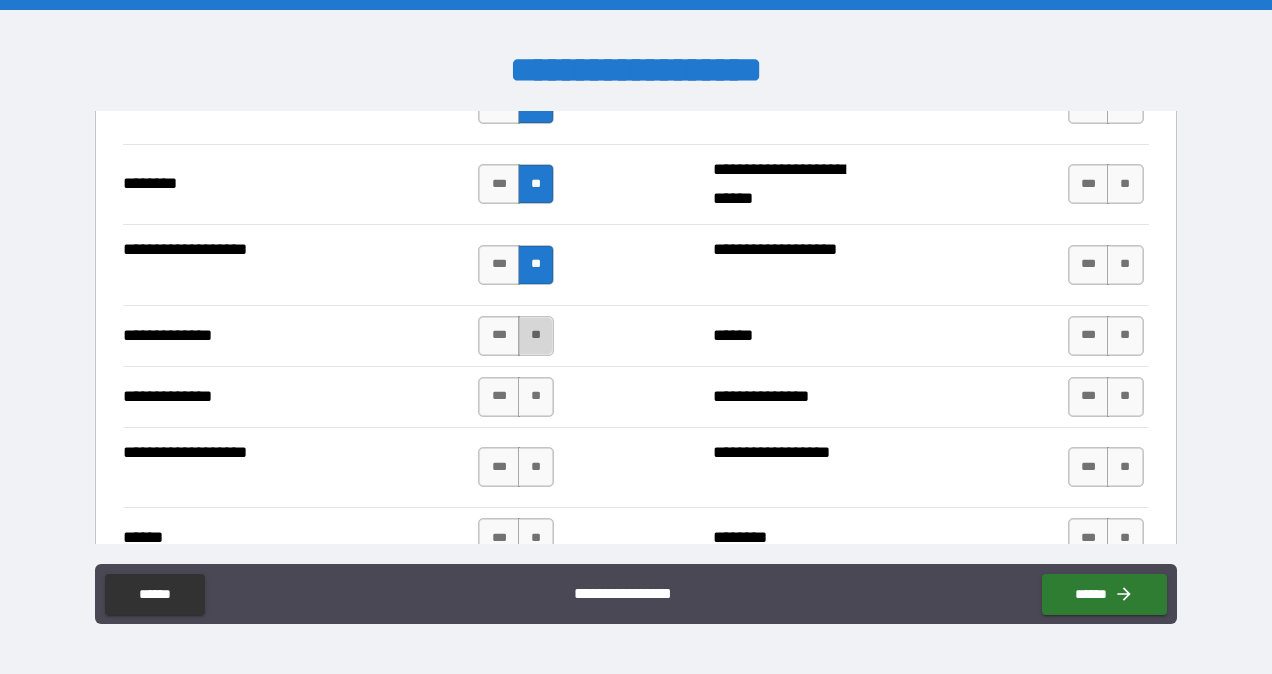 click on "**" at bounding box center (536, 336) 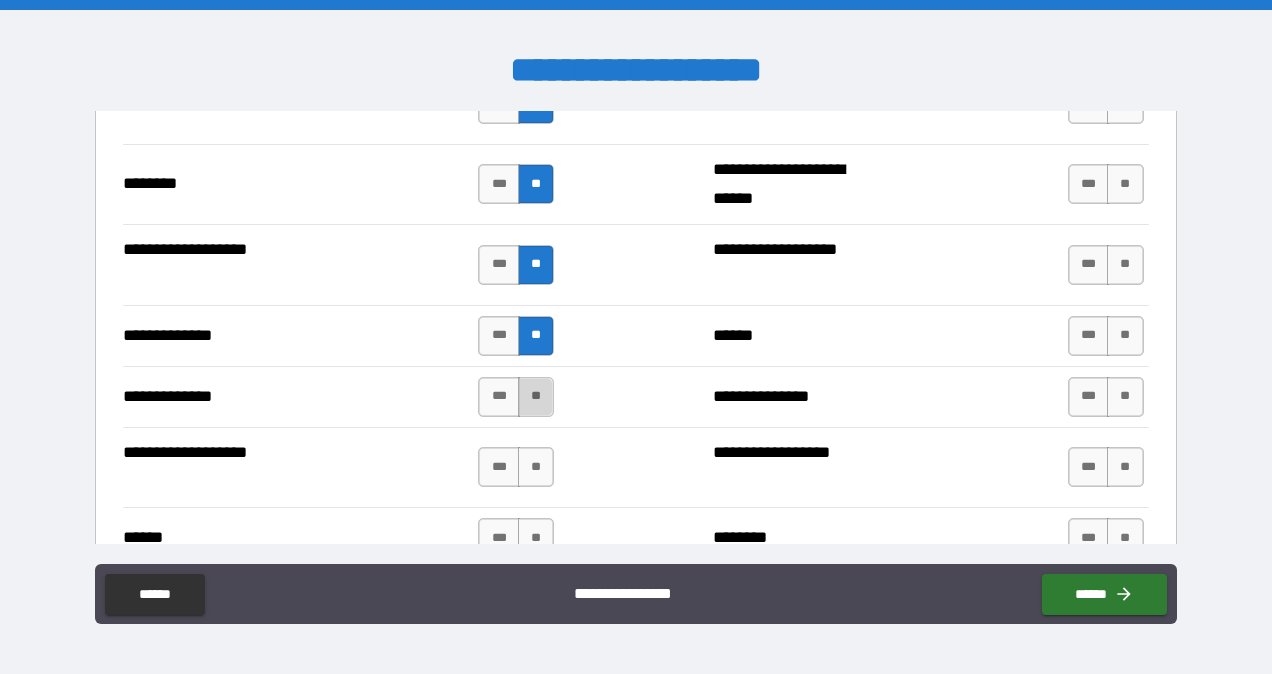 click on "**" at bounding box center [536, 397] 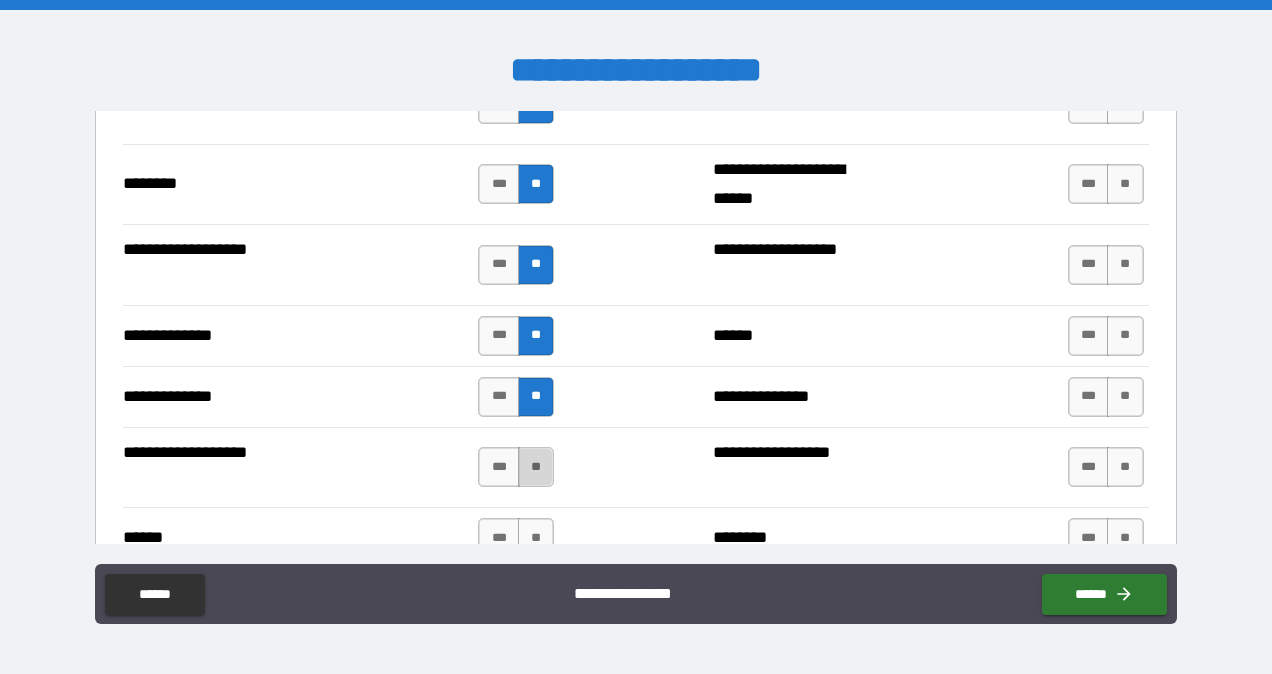 click on "**" at bounding box center (536, 467) 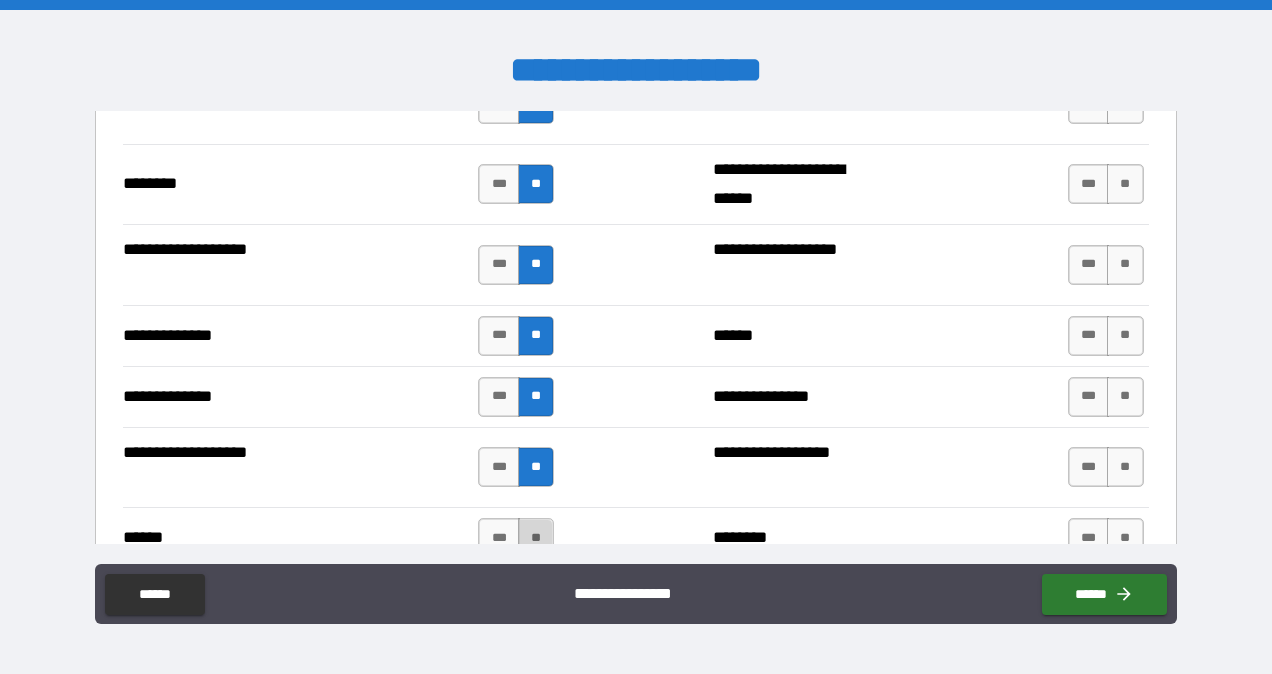 click on "**" at bounding box center [536, 538] 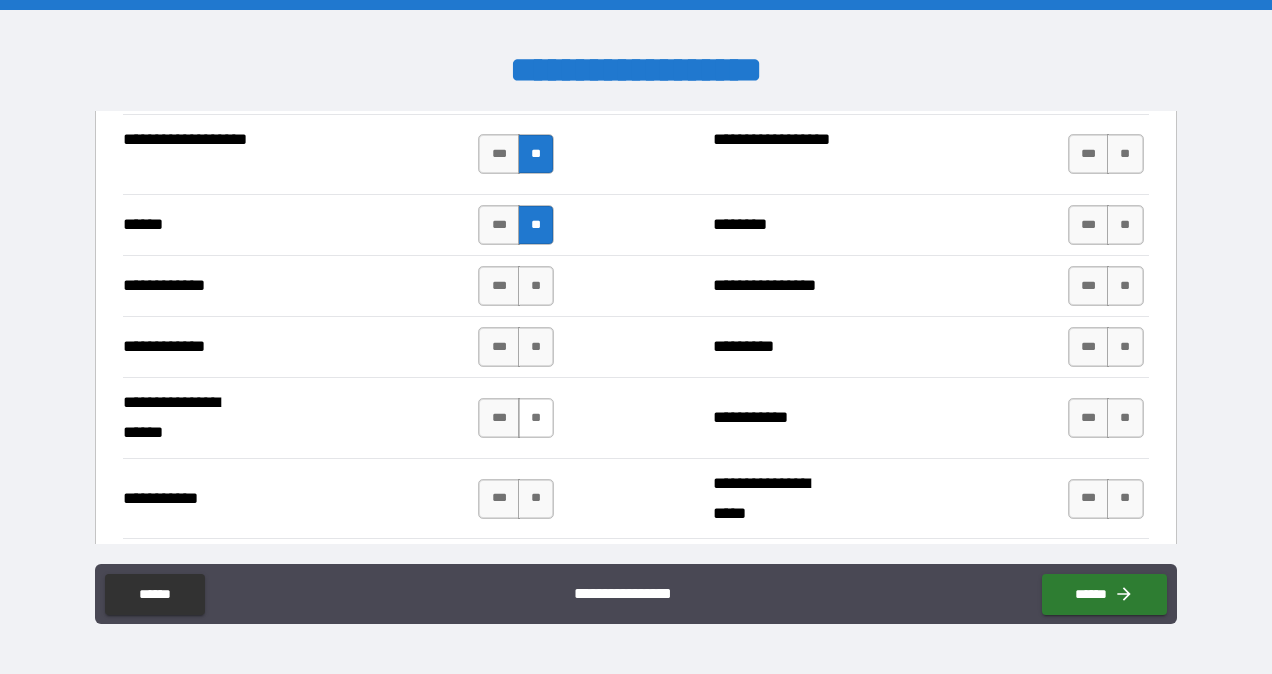 scroll, scrollTop: 3801, scrollLeft: 0, axis: vertical 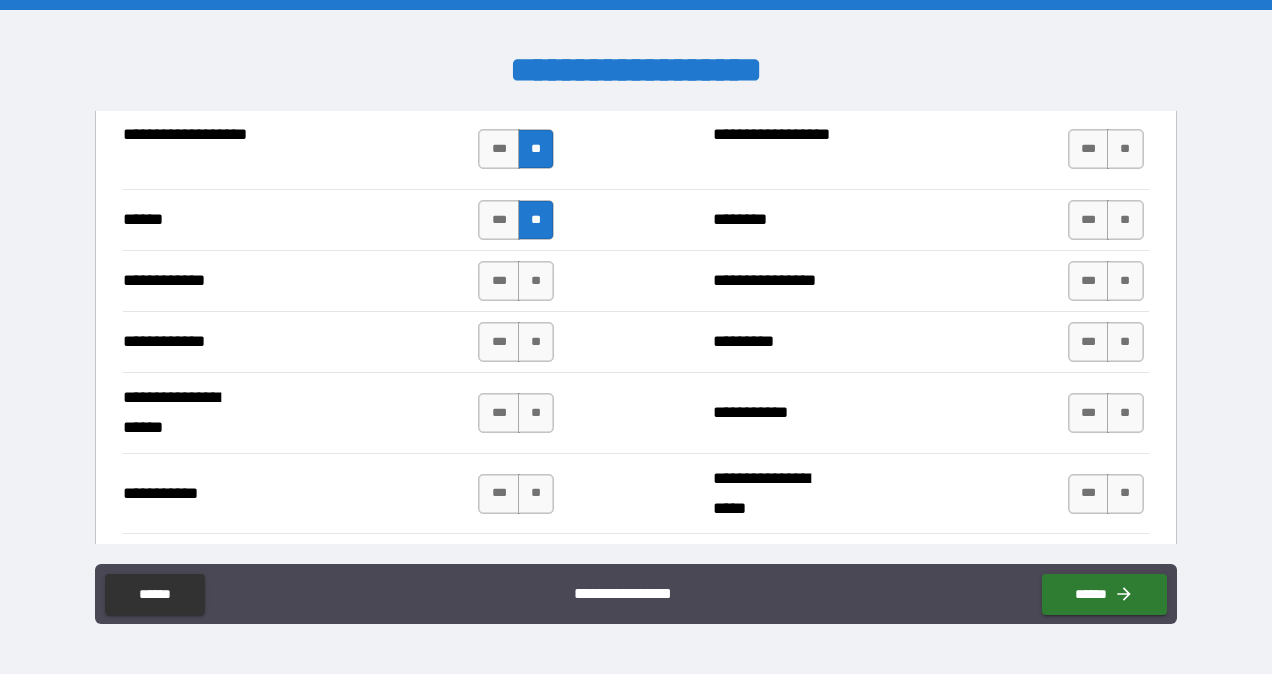 click on "**********" at bounding box center (635, 280) 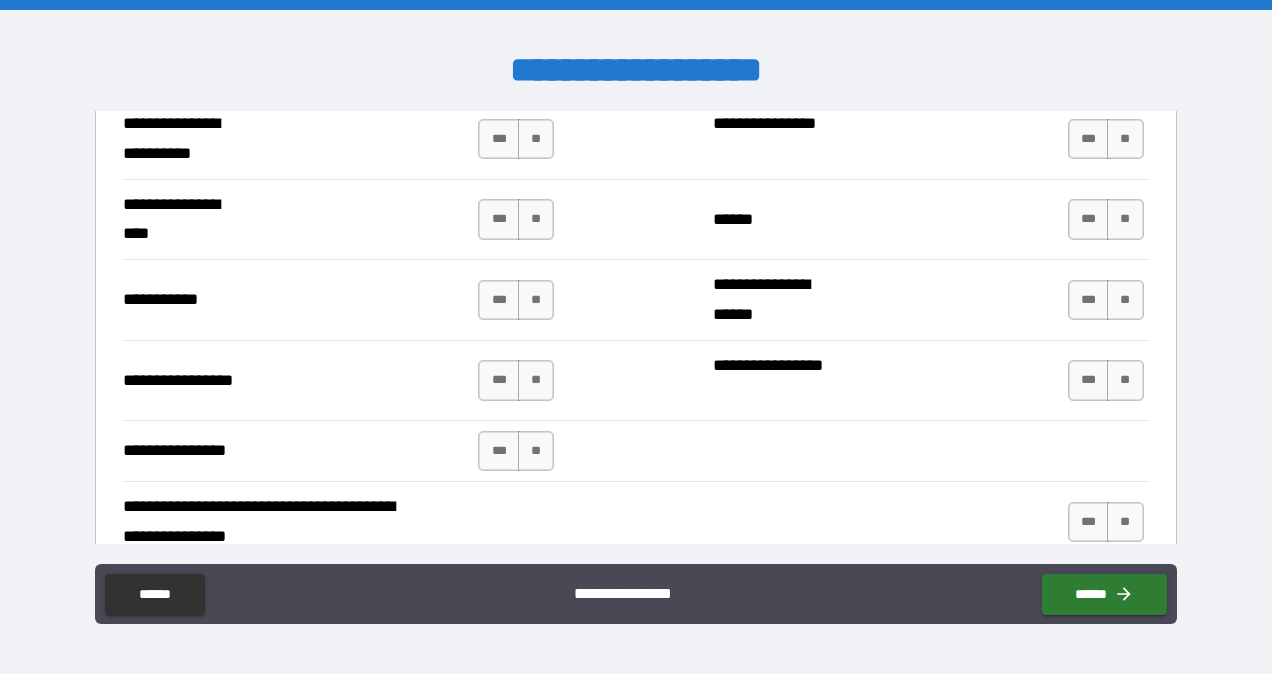 scroll, scrollTop: 4486, scrollLeft: 0, axis: vertical 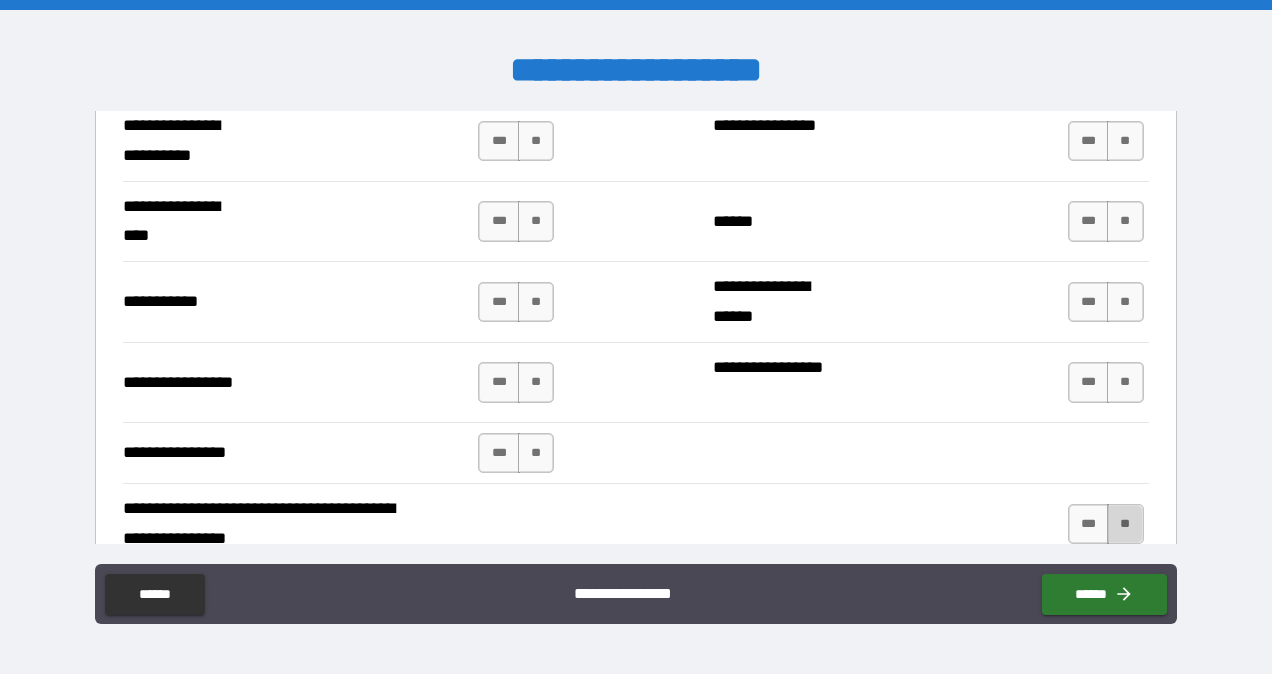 click on "**" at bounding box center [1125, 524] 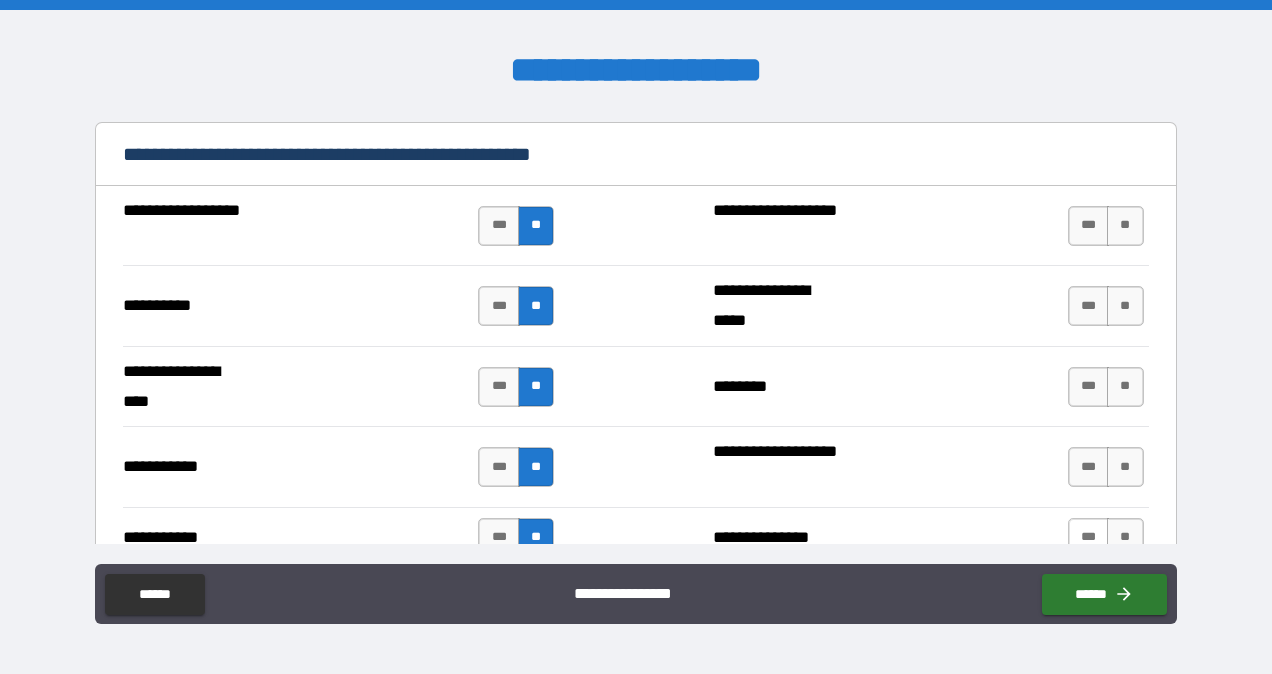 scroll, scrollTop: 1904, scrollLeft: 0, axis: vertical 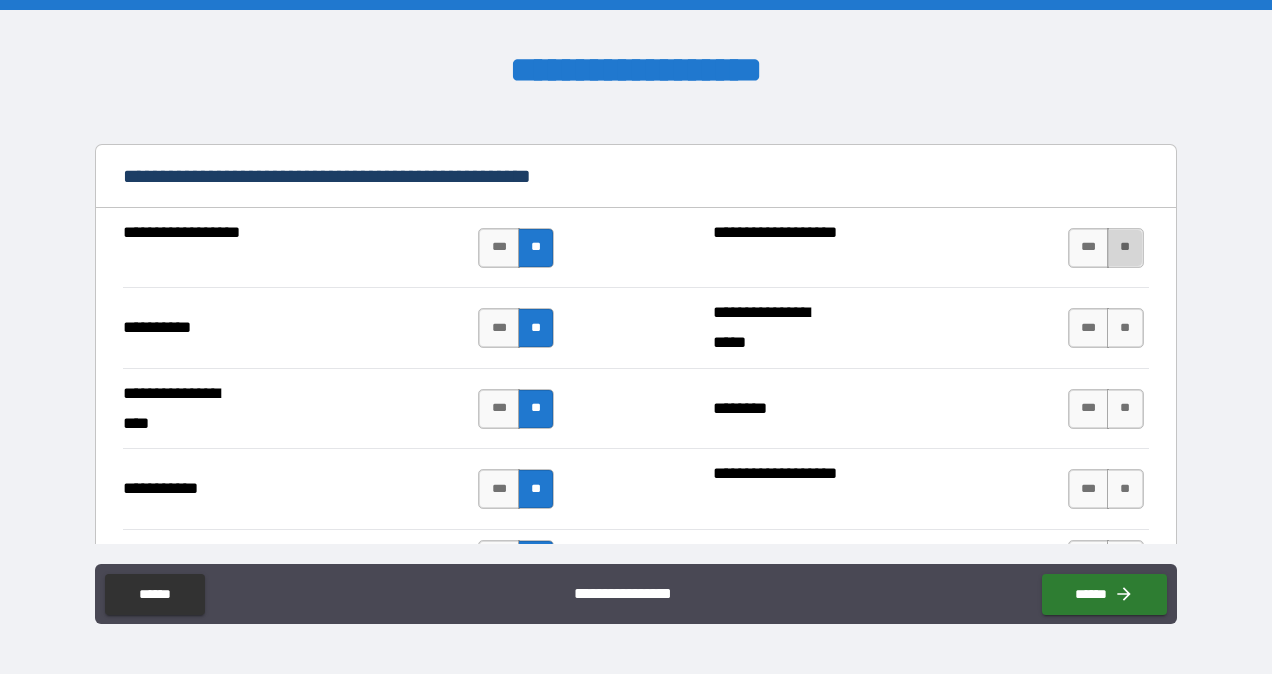 click on "**" at bounding box center [1125, 248] 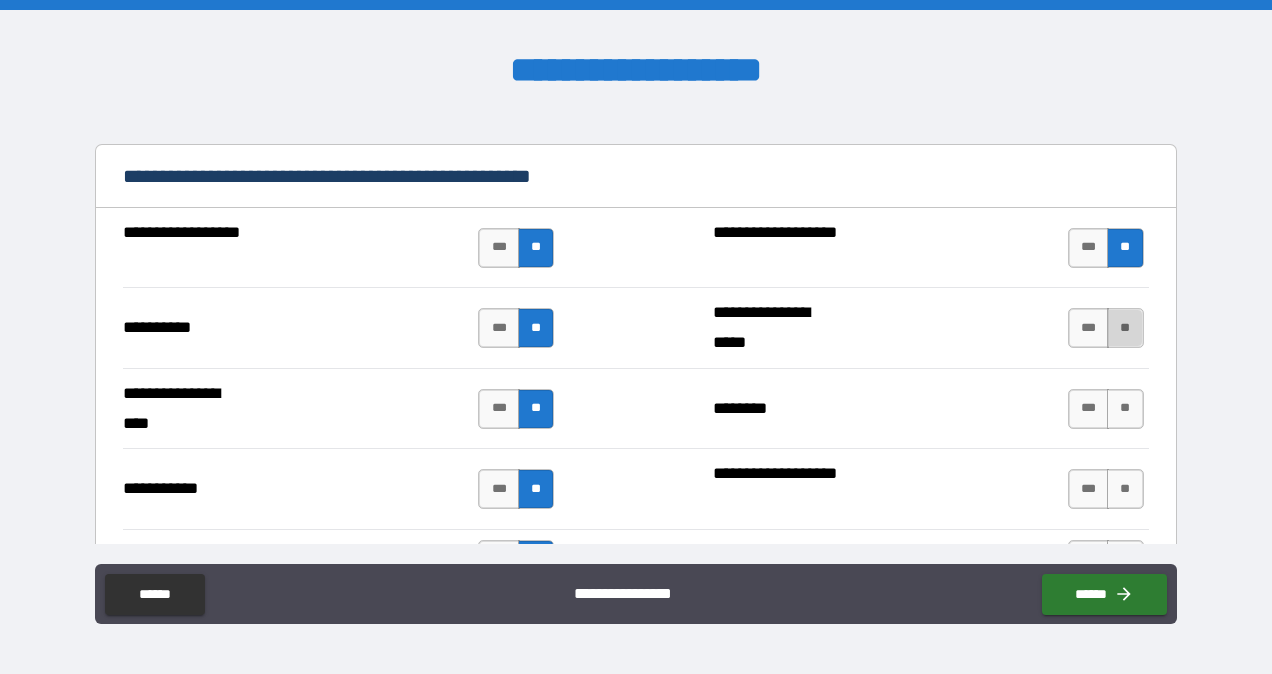click on "**" at bounding box center [1125, 328] 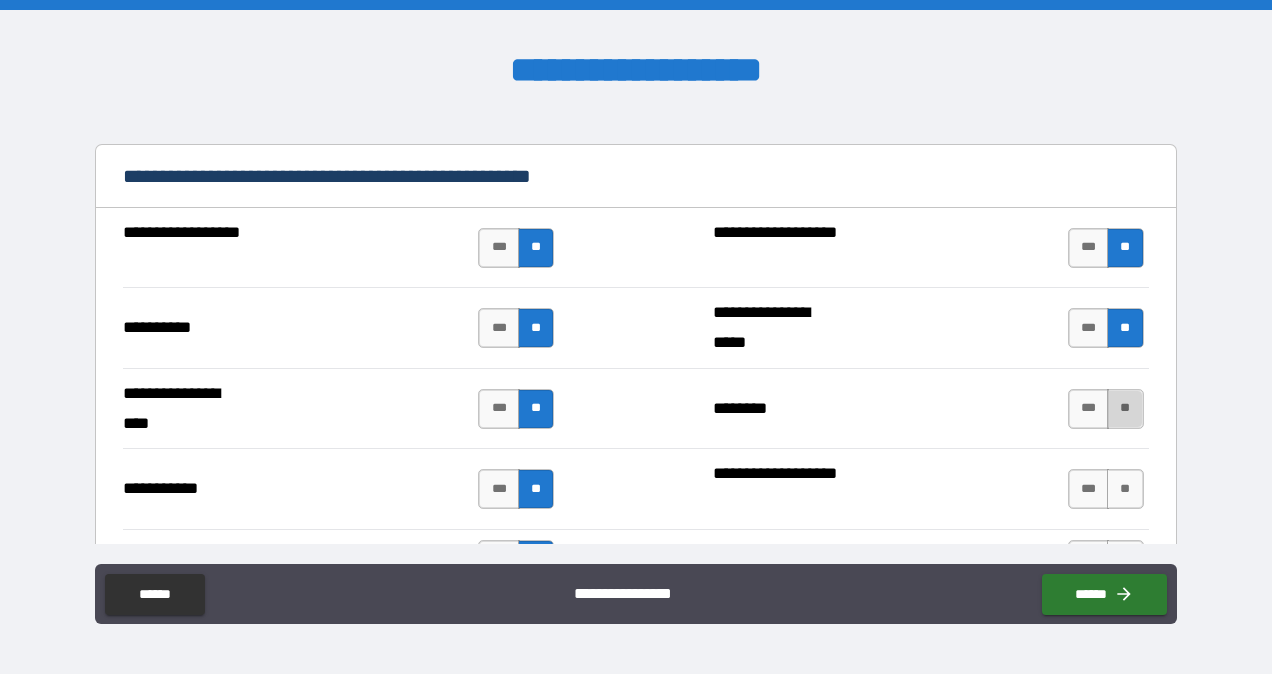 click on "**" at bounding box center (1125, 409) 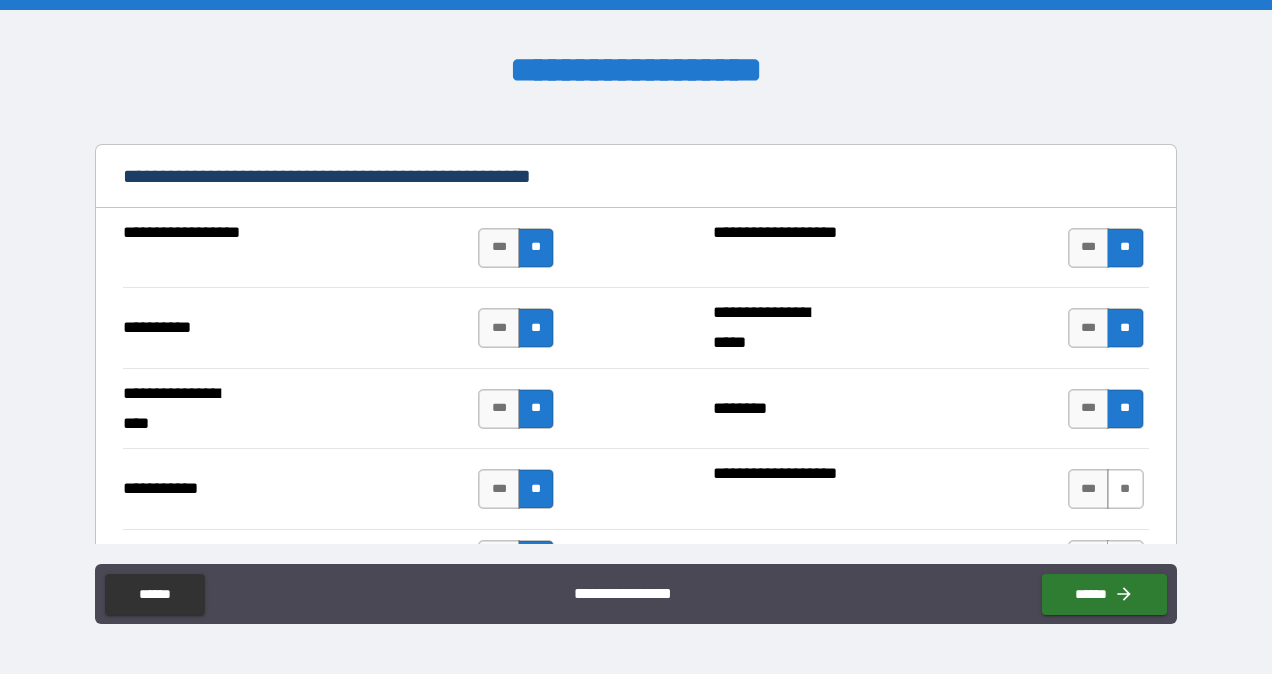 click on "**" at bounding box center (1125, 489) 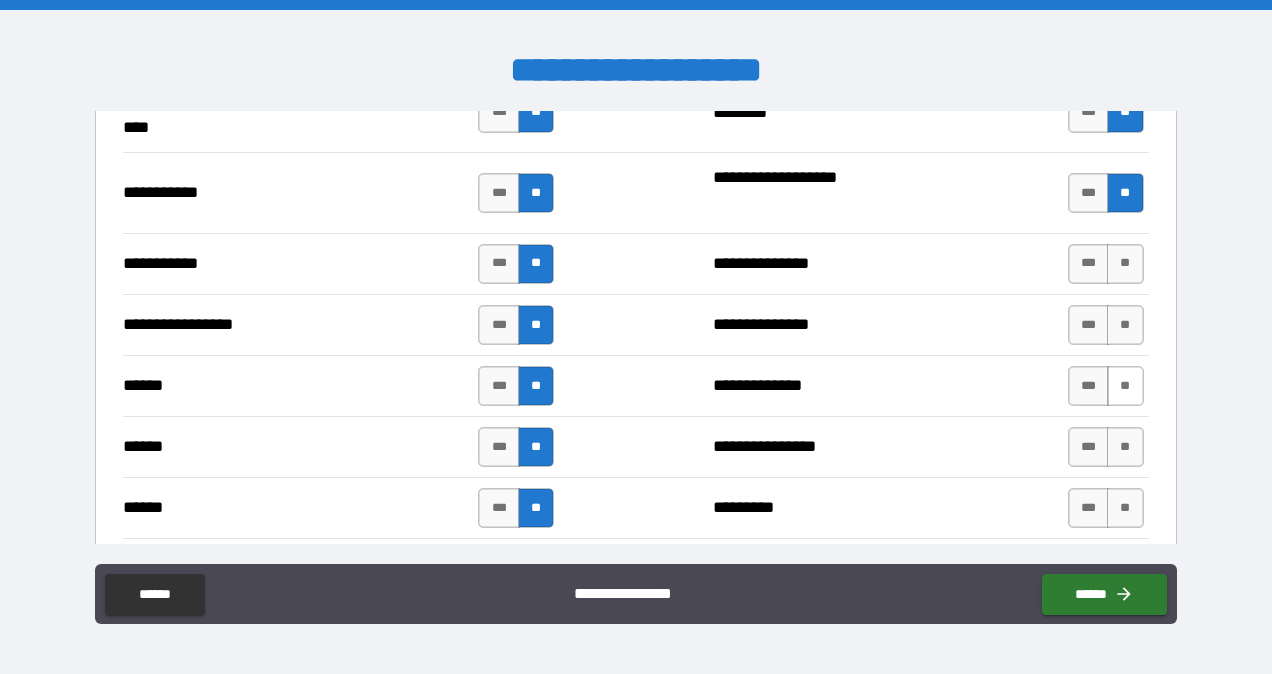 scroll, scrollTop: 2200, scrollLeft: 0, axis: vertical 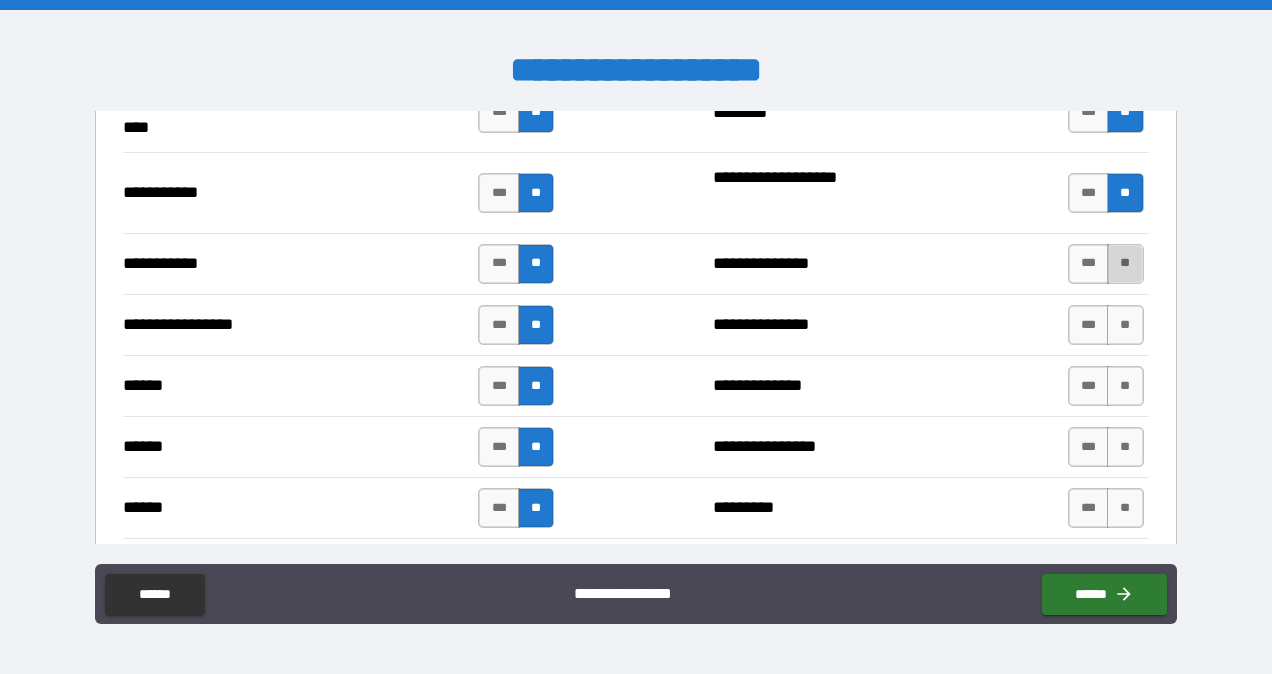 click on "**" at bounding box center [1125, 264] 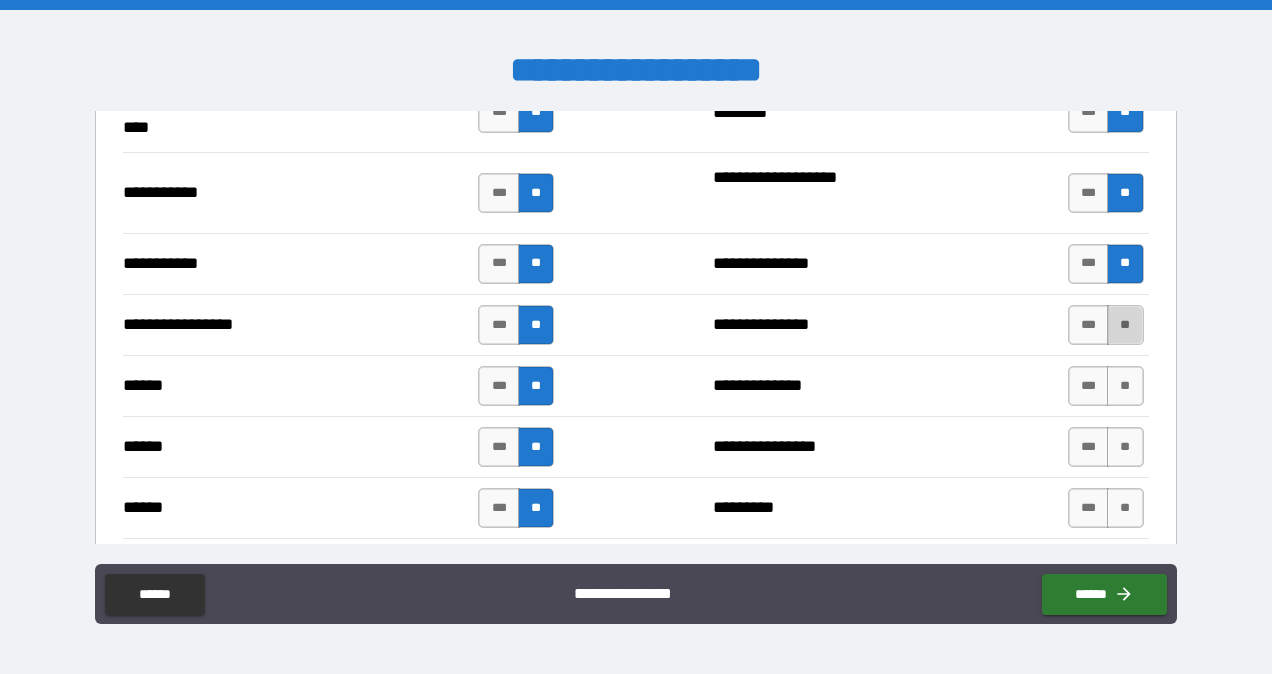click on "**" at bounding box center [1125, 325] 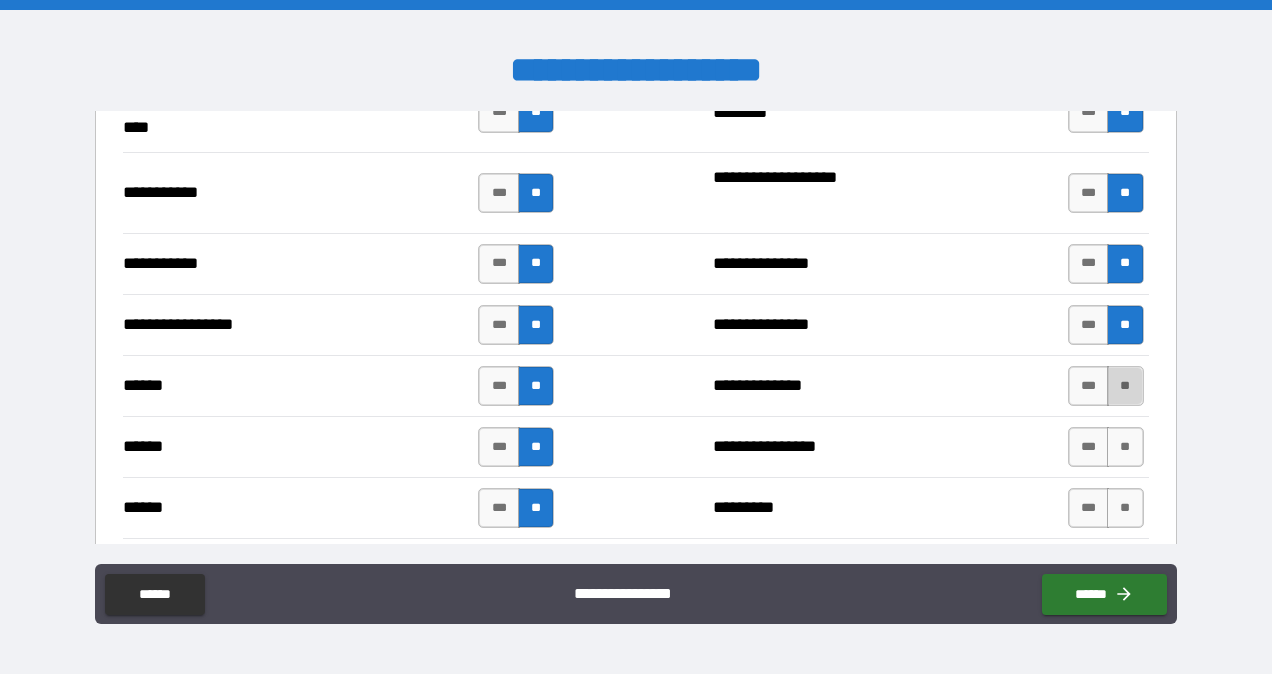 click on "**" at bounding box center (1125, 386) 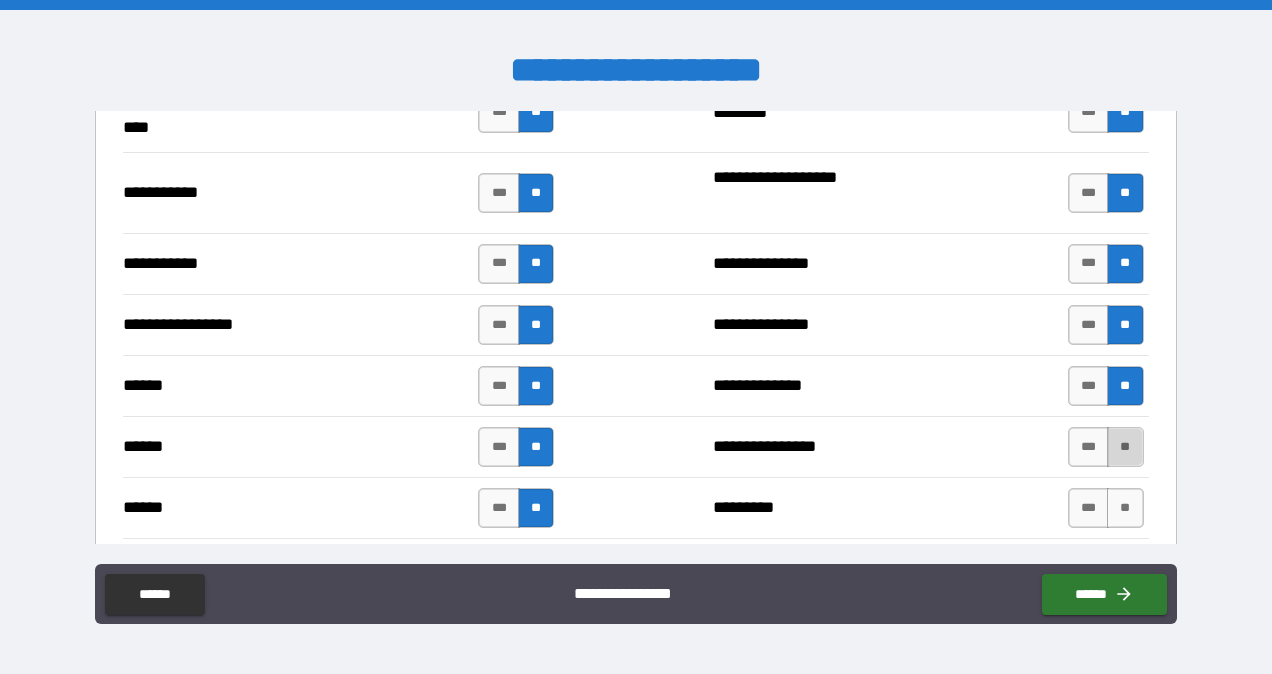 click on "**" at bounding box center [1125, 447] 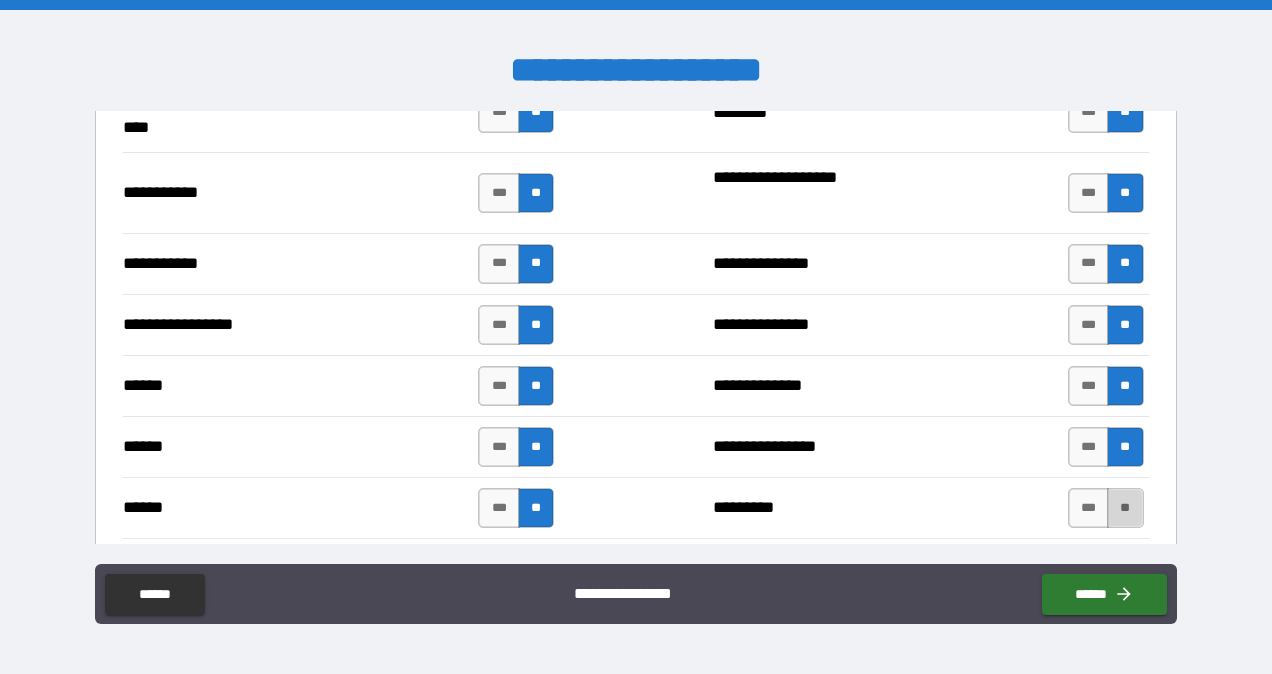 click on "**" at bounding box center [1125, 508] 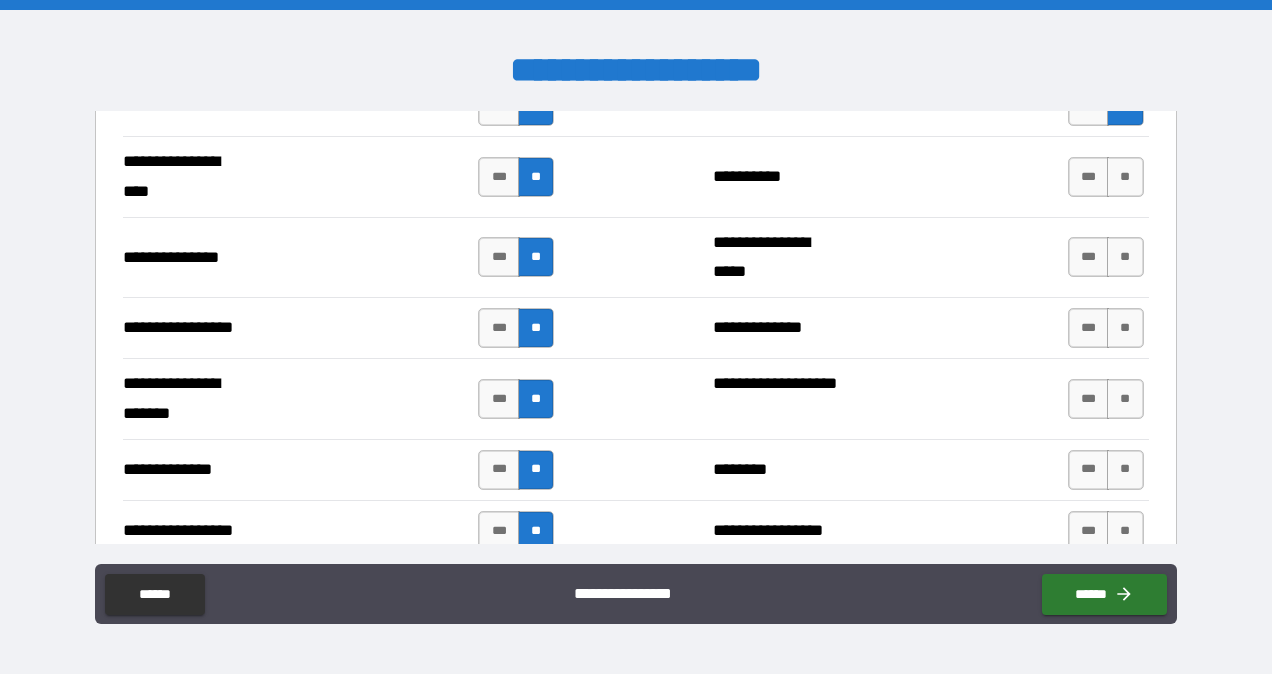 scroll, scrollTop: 2604, scrollLeft: 0, axis: vertical 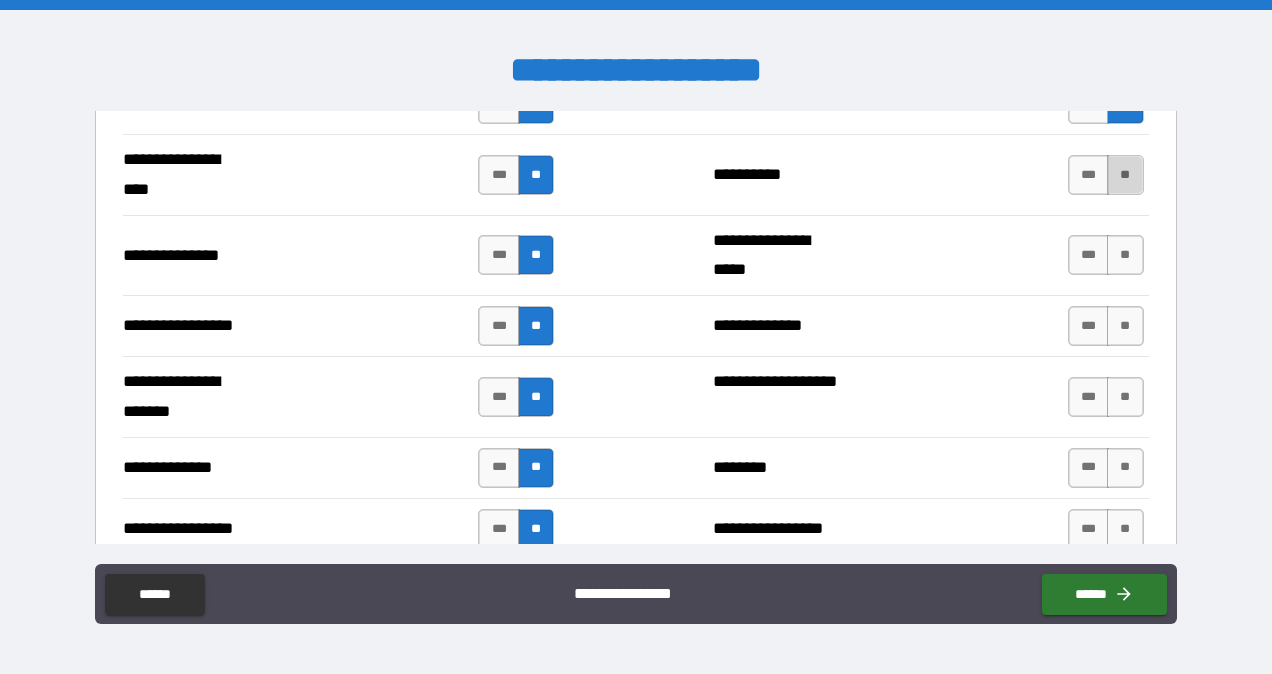 click on "**" at bounding box center [1125, 175] 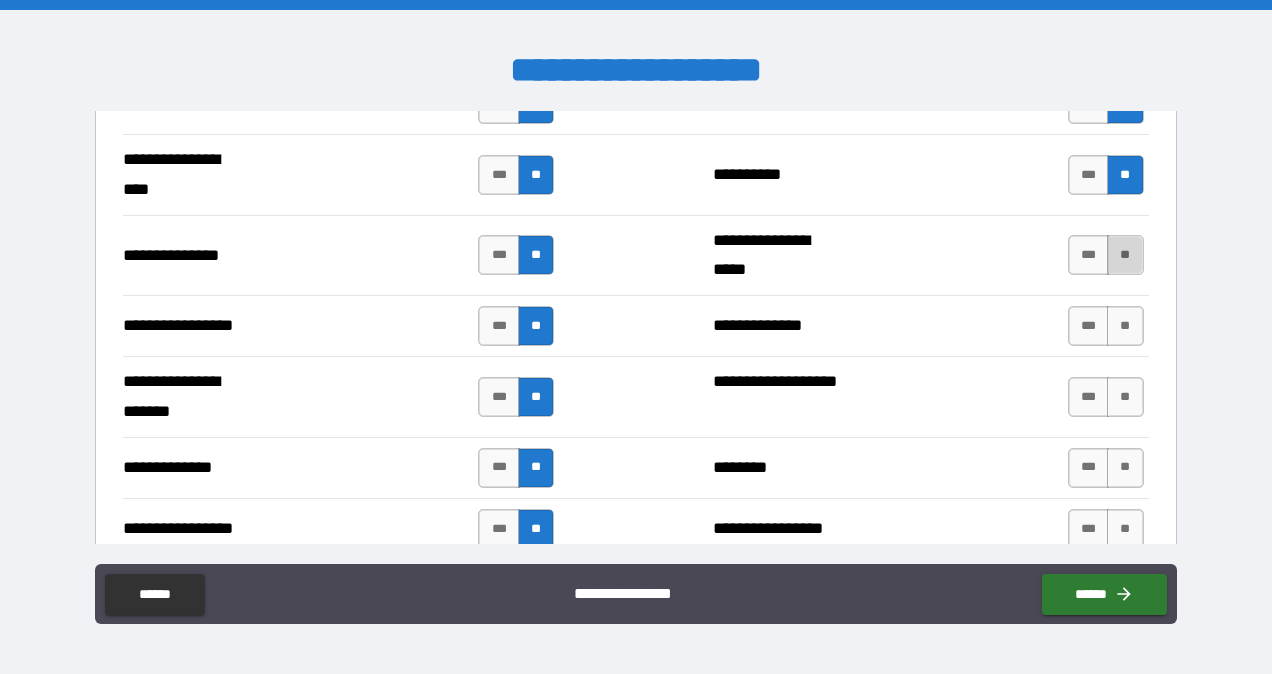 click on "**" at bounding box center (1125, 255) 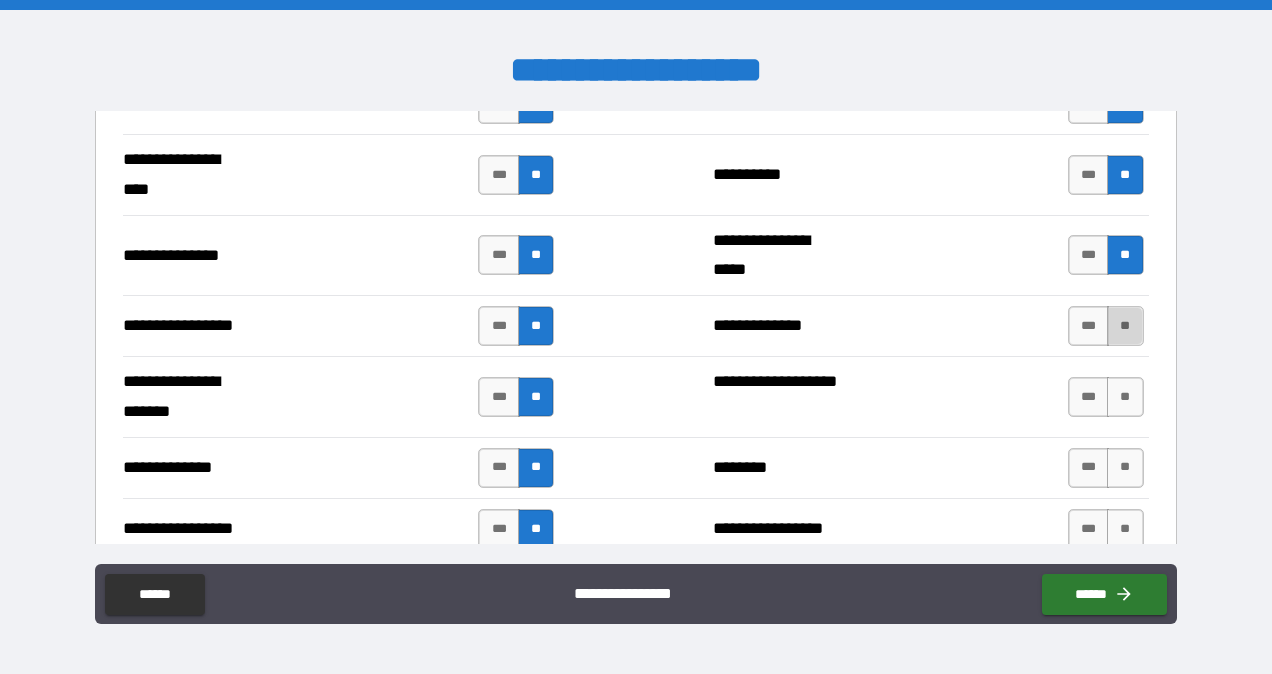 click on "**" at bounding box center [1125, 326] 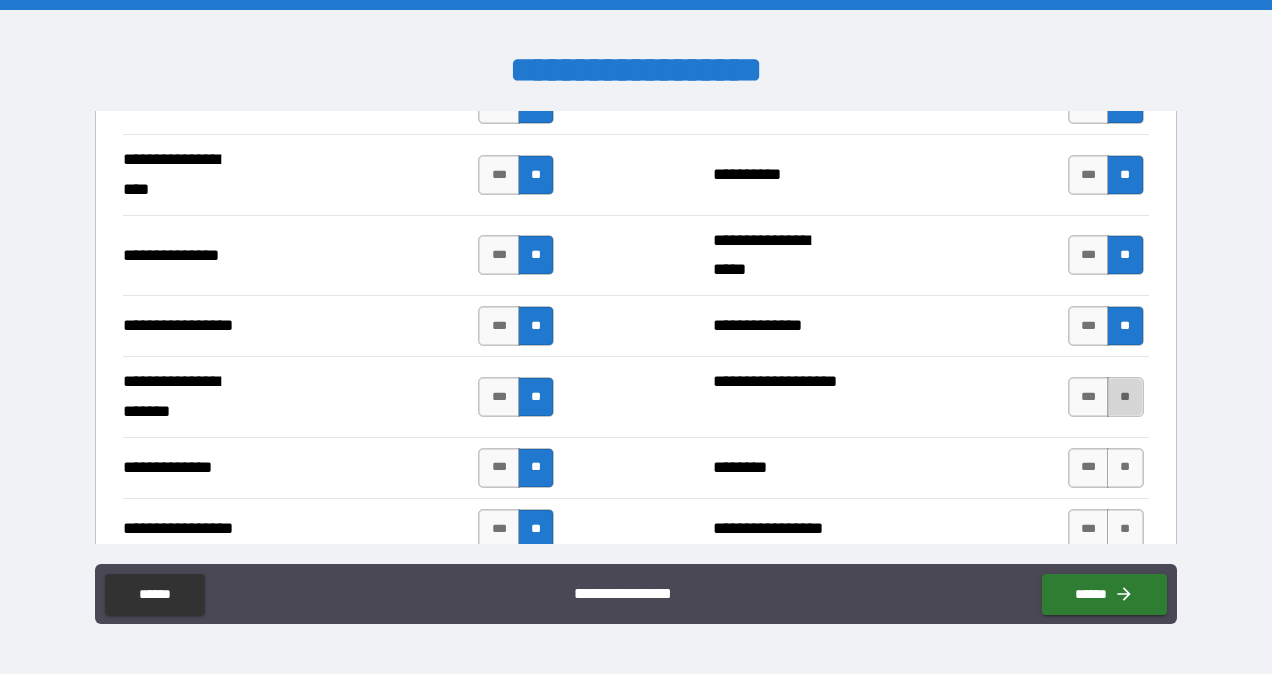 click on "**" at bounding box center [1125, 397] 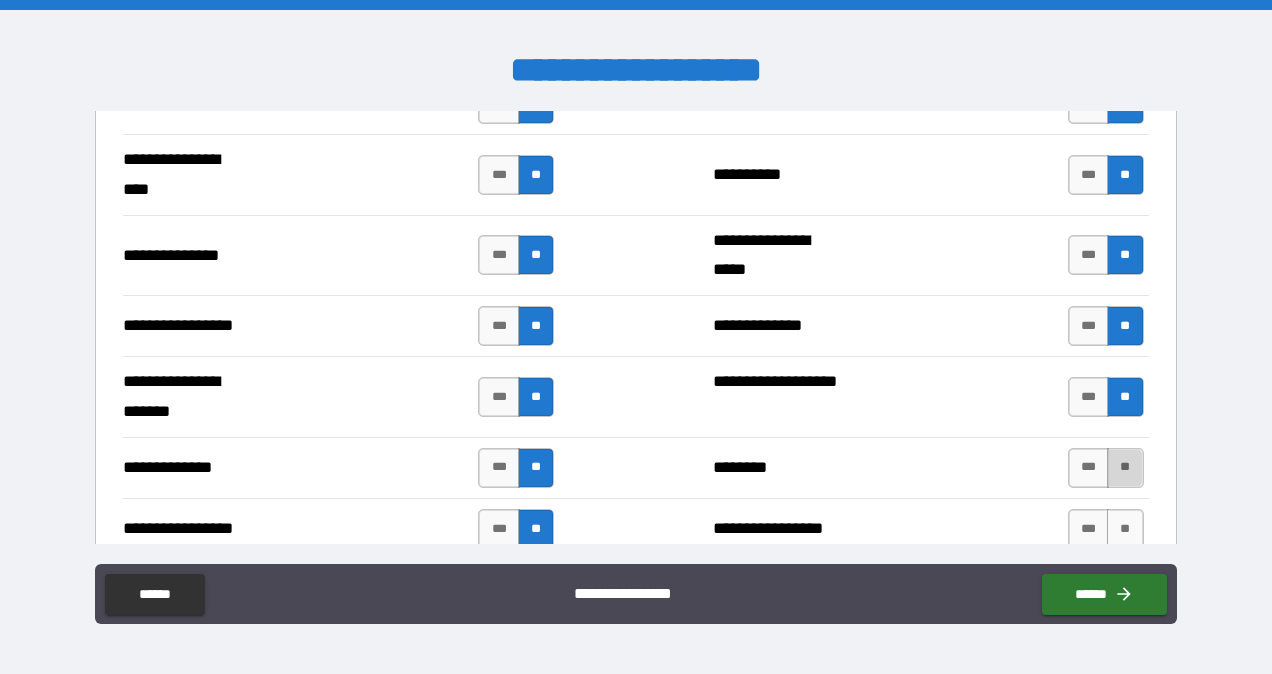 click on "**" at bounding box center (1125, 468) 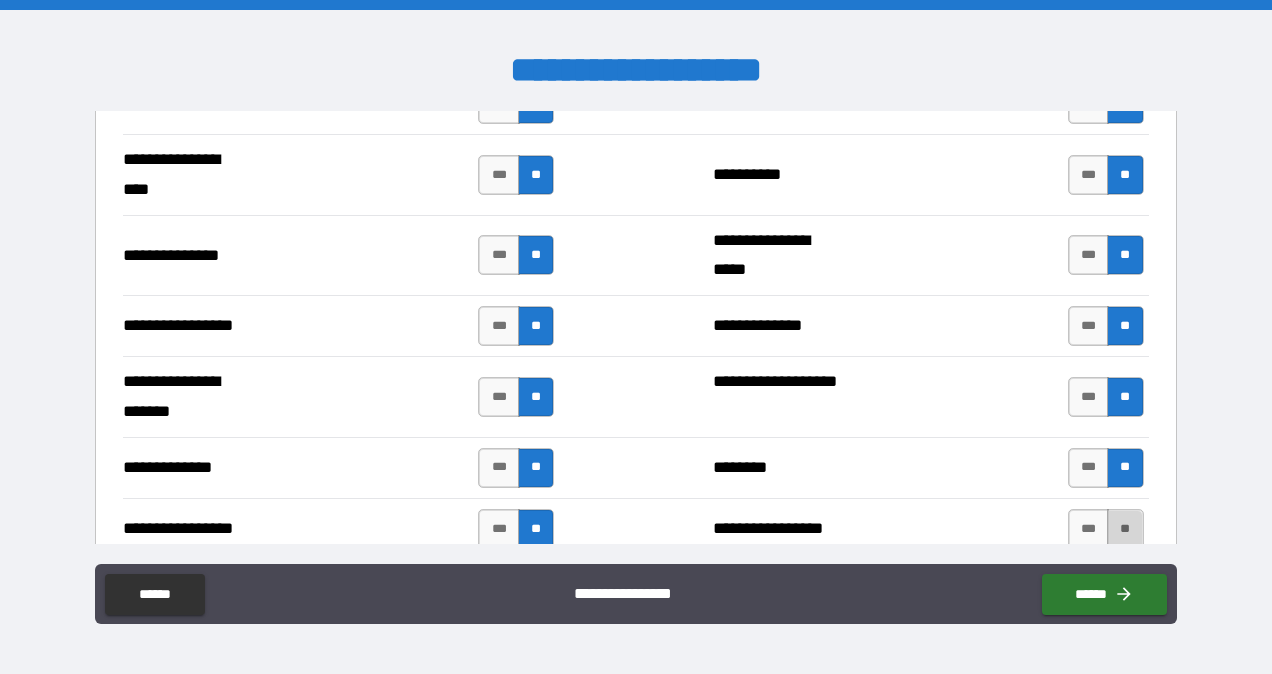 click on "**" at bounding box center [1125, 529] 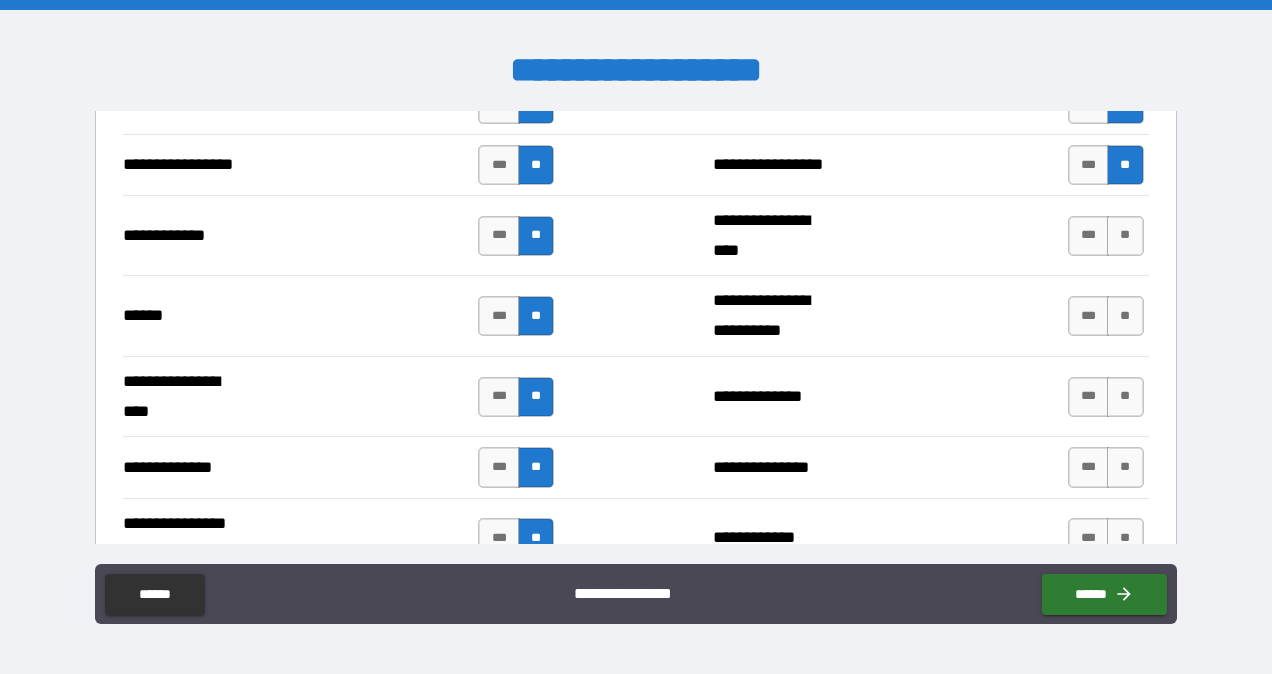 scroll, scrollTop: 2928, scrollLeft: 0, axis: vertical 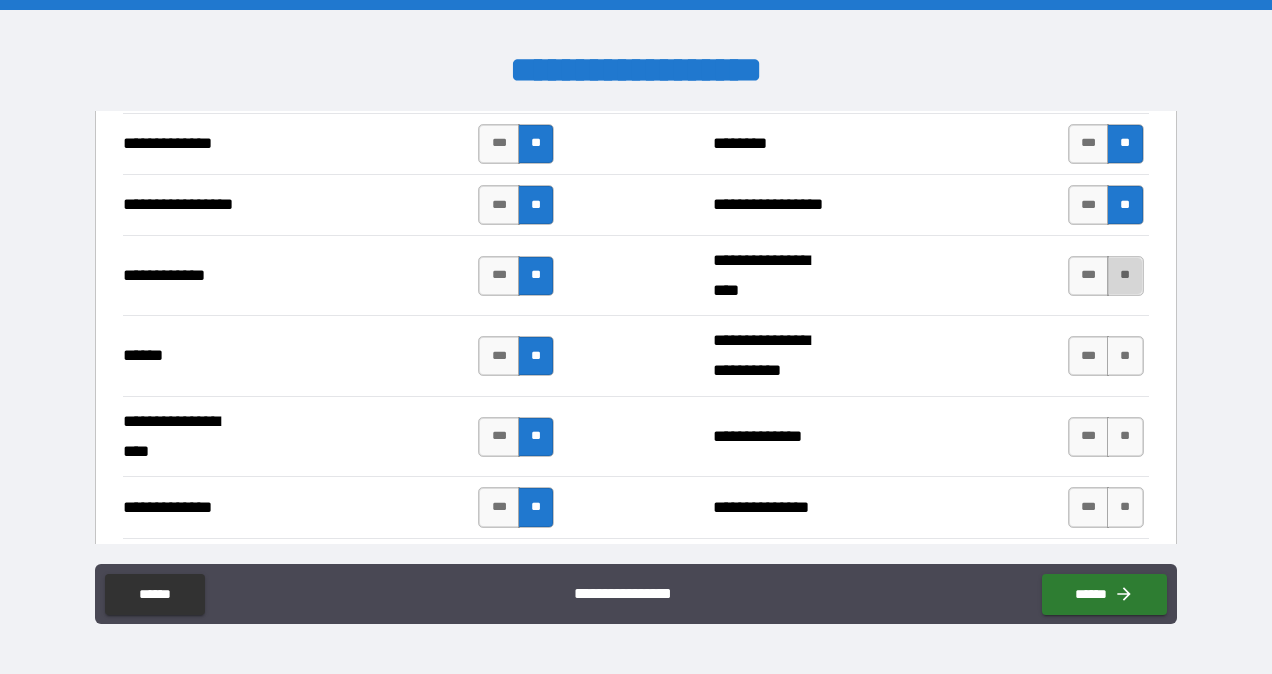 click on "**" at bounding box center [1125, 276] 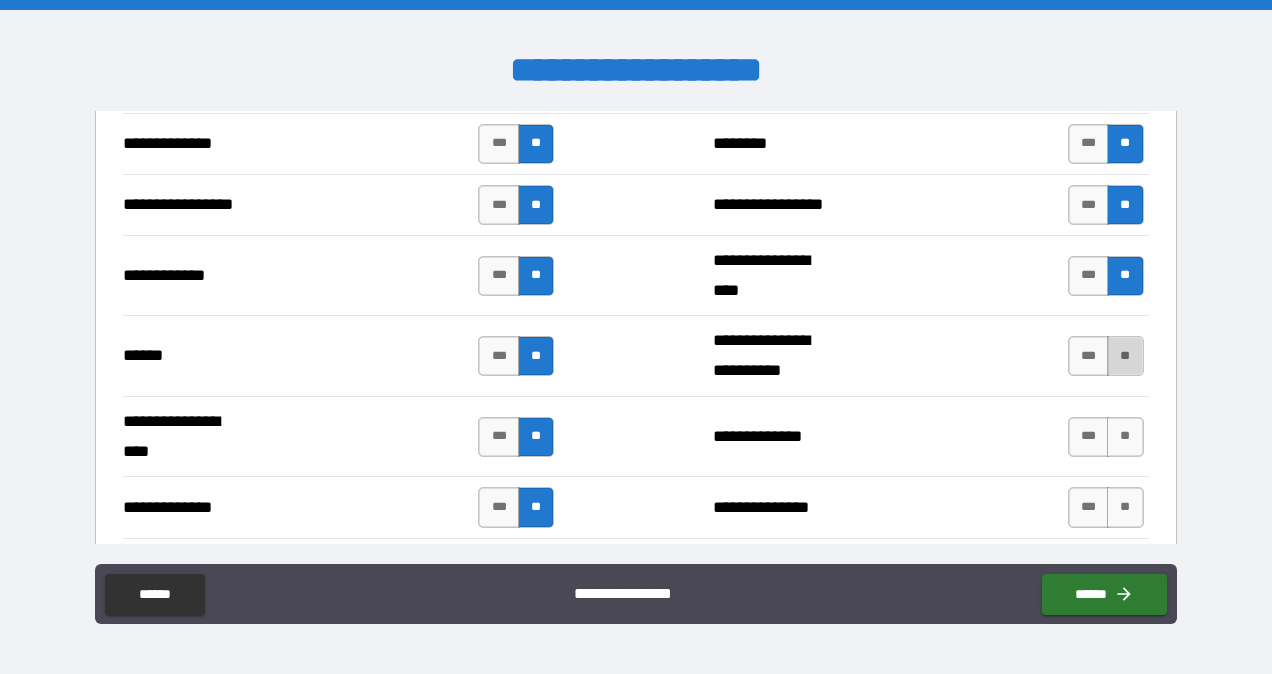 click on "**" at bounding box center (1125, 356) 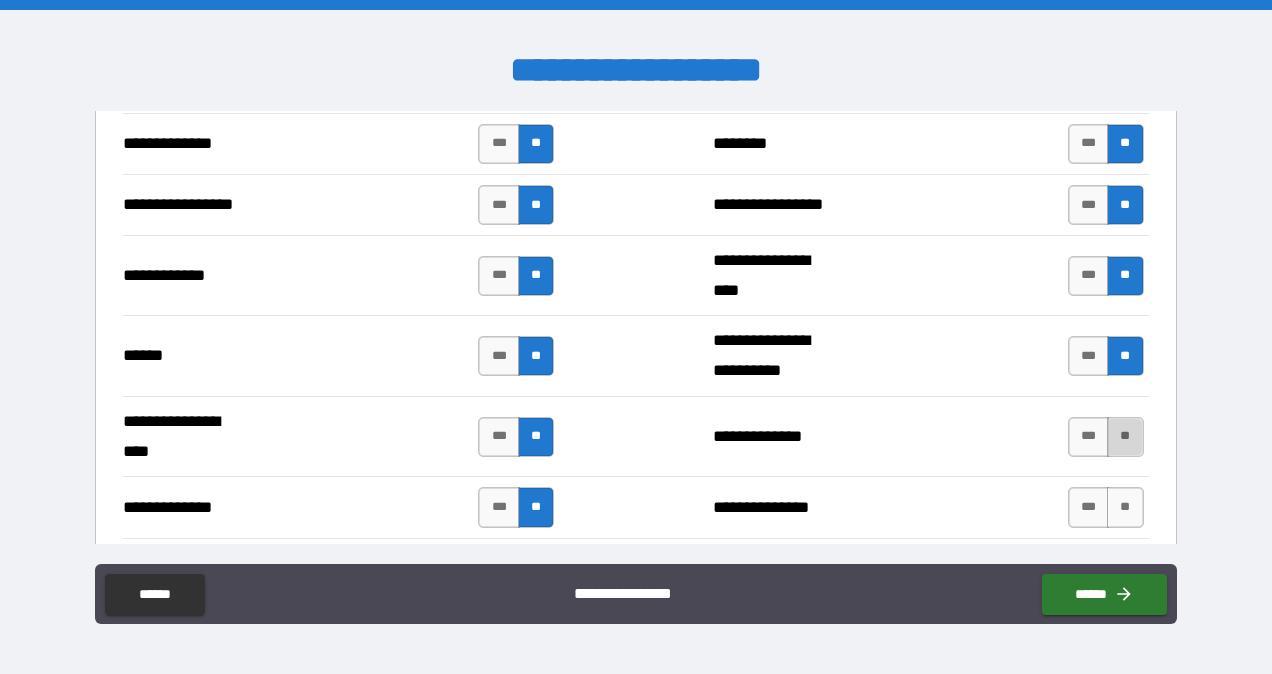 click on "**" at bounding box center [1125, 437] 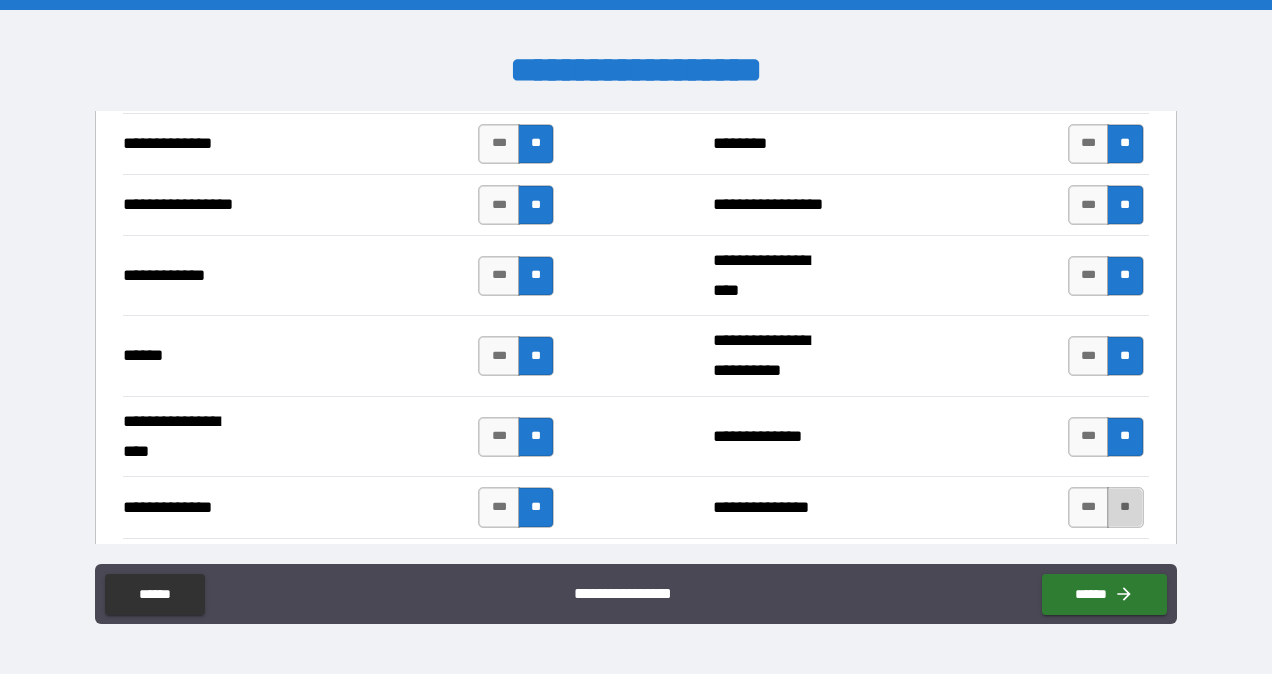 click on "**" at bounding box center [1125, 507] 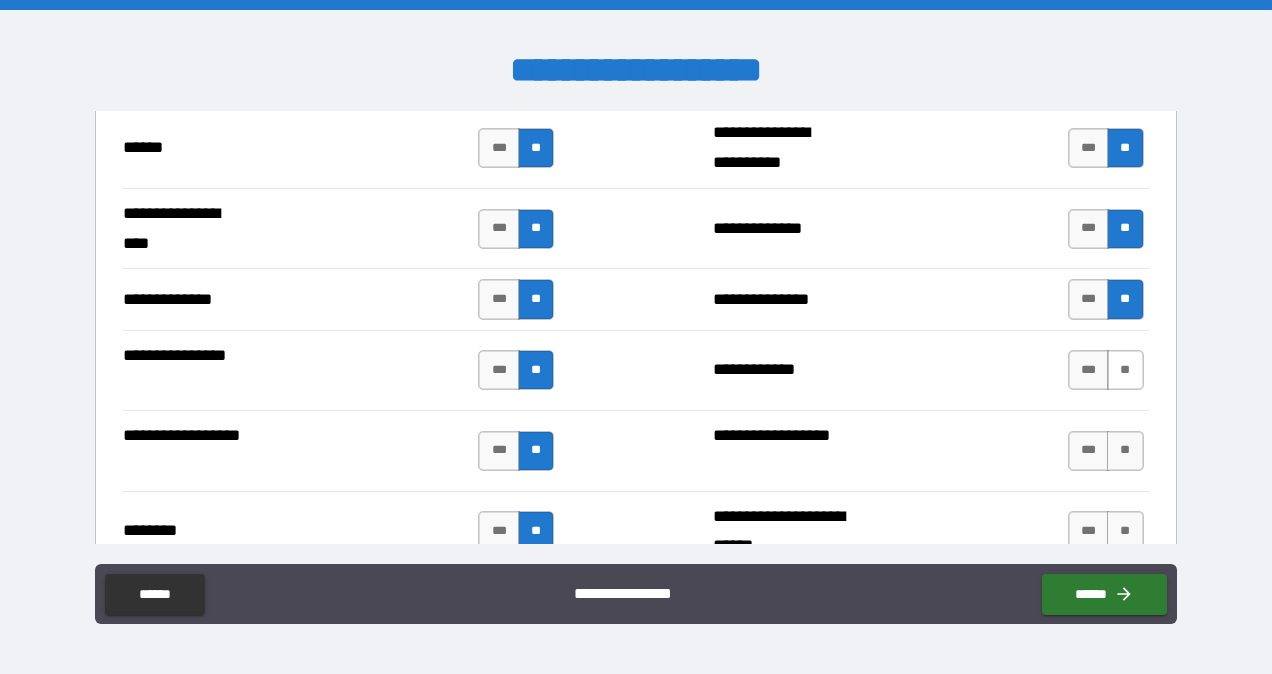 scroll, scrollTop: 3136, scrollLeft: 0, axis: vertical 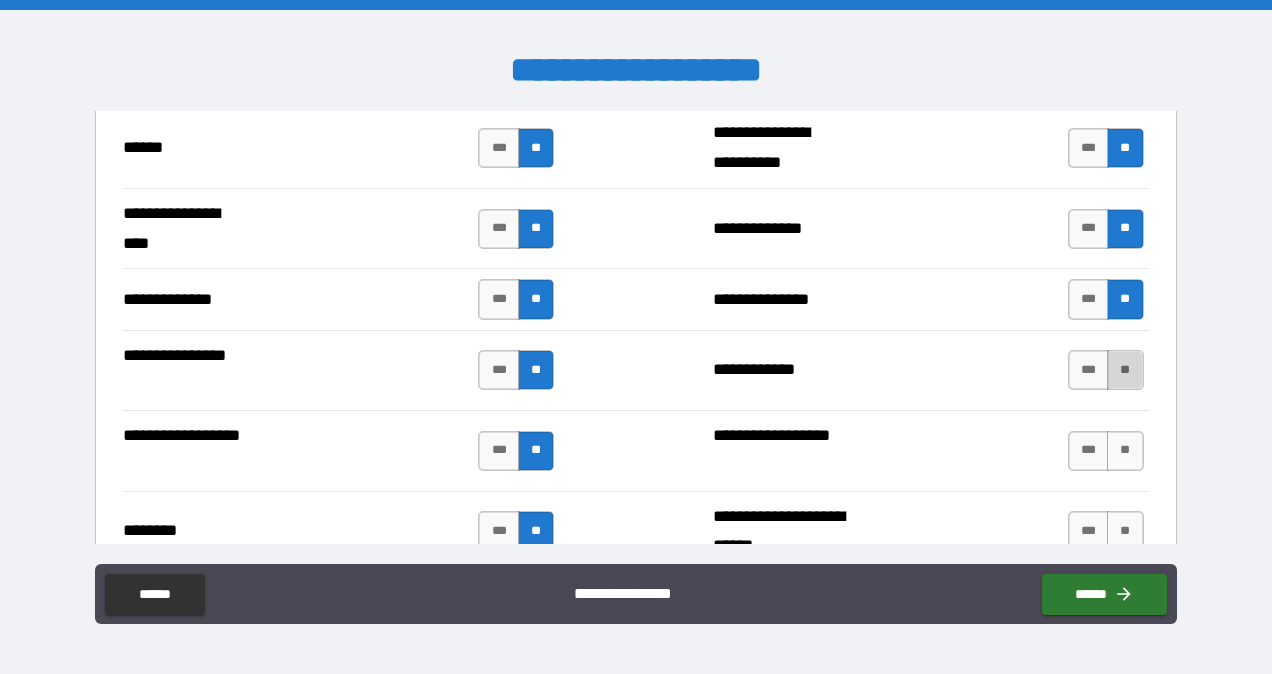click on "**" at bounding box center (1125, 370) 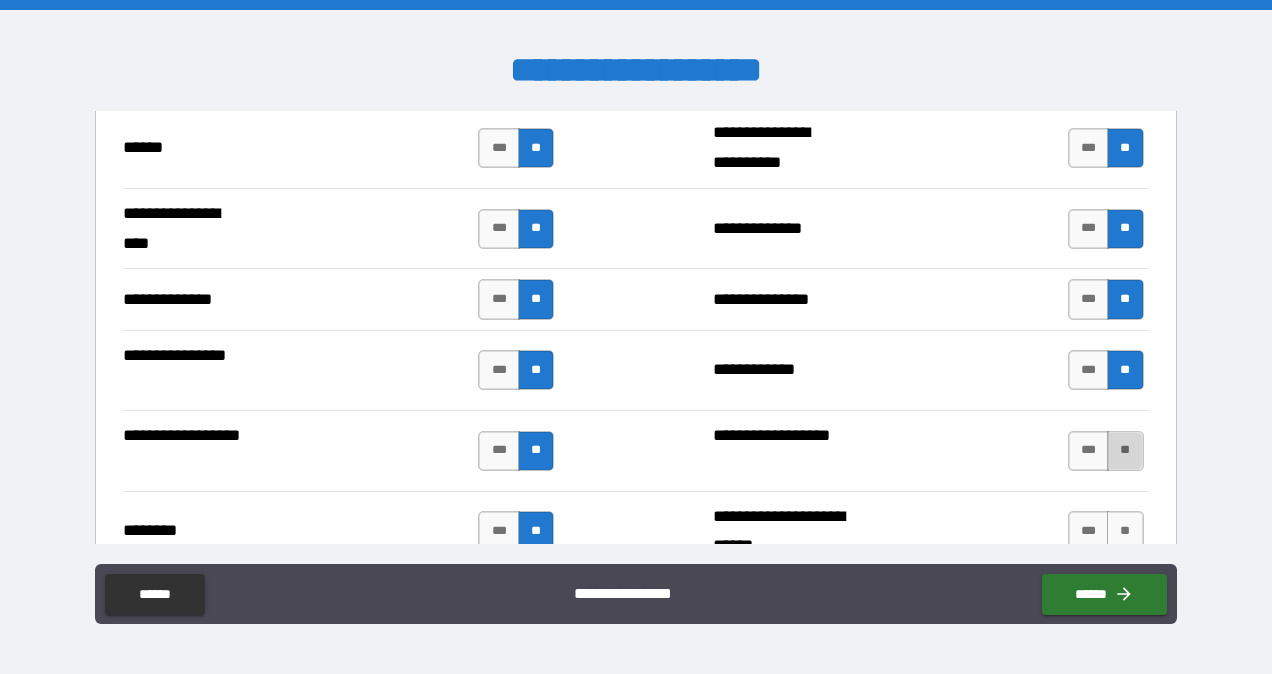 click on "**" at bounding box center [1125, 451] 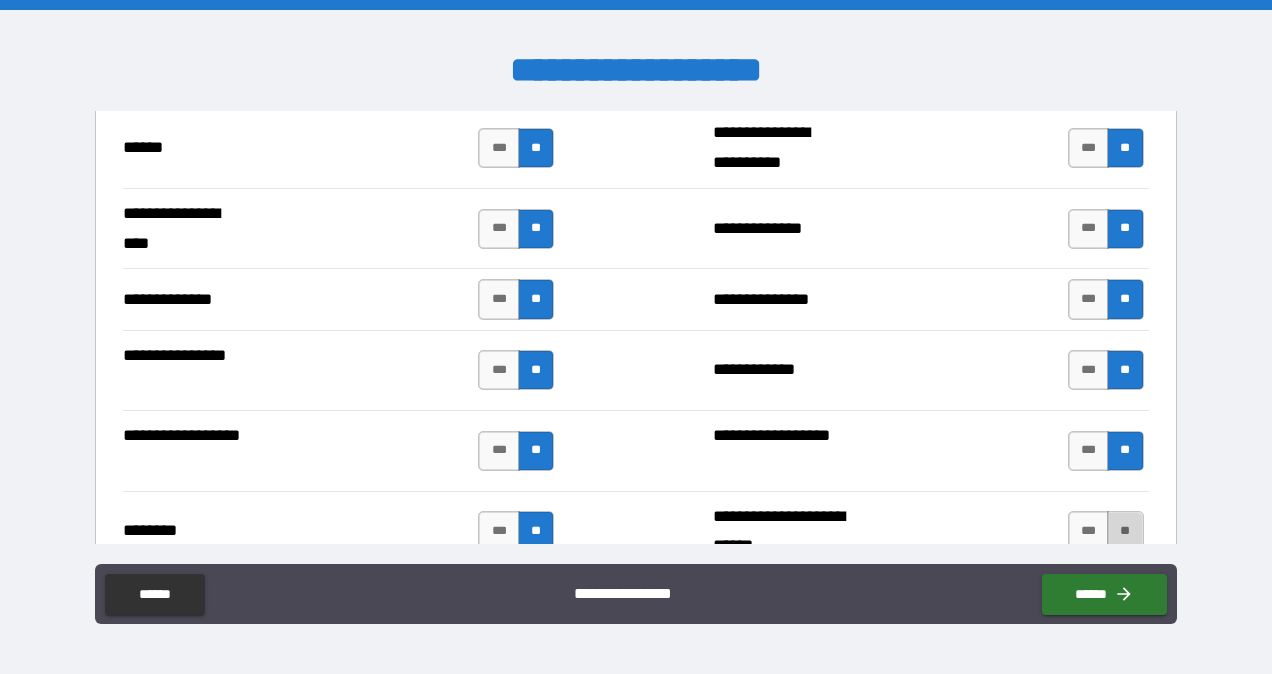 click on "**" at bounding box center [1125, 531] 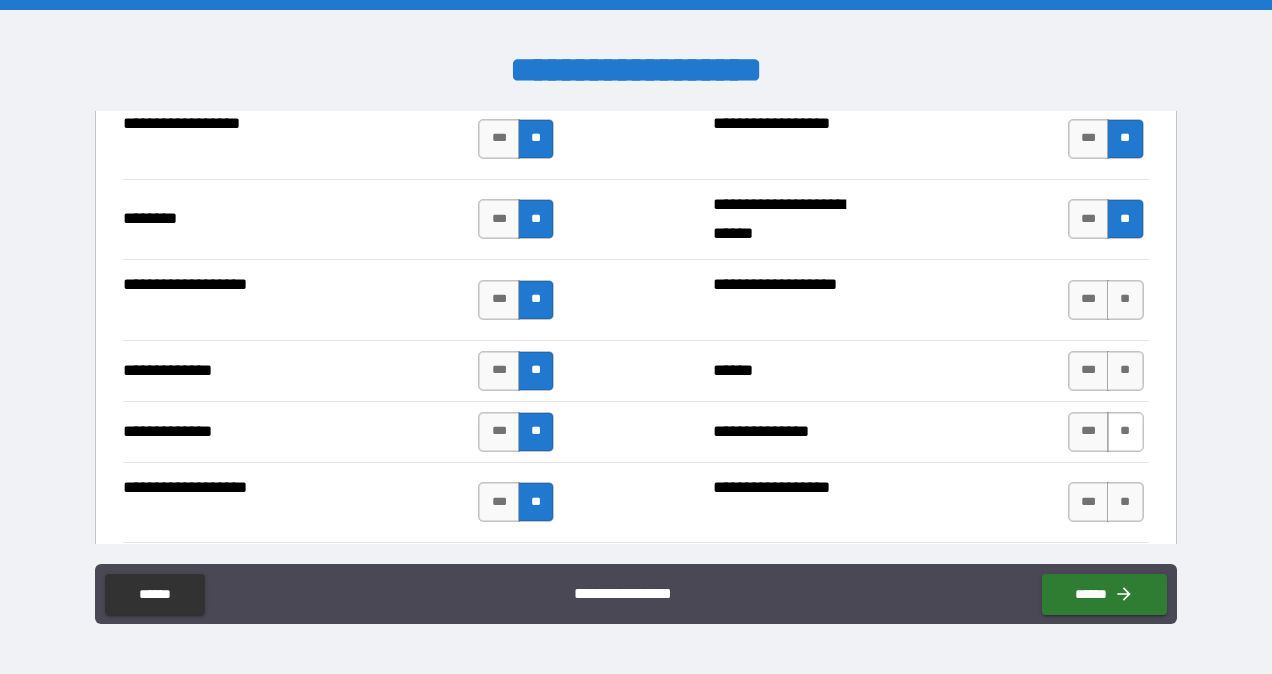 scroll, scrollTop: 3452, scrollLeft: 0, axis: vertical 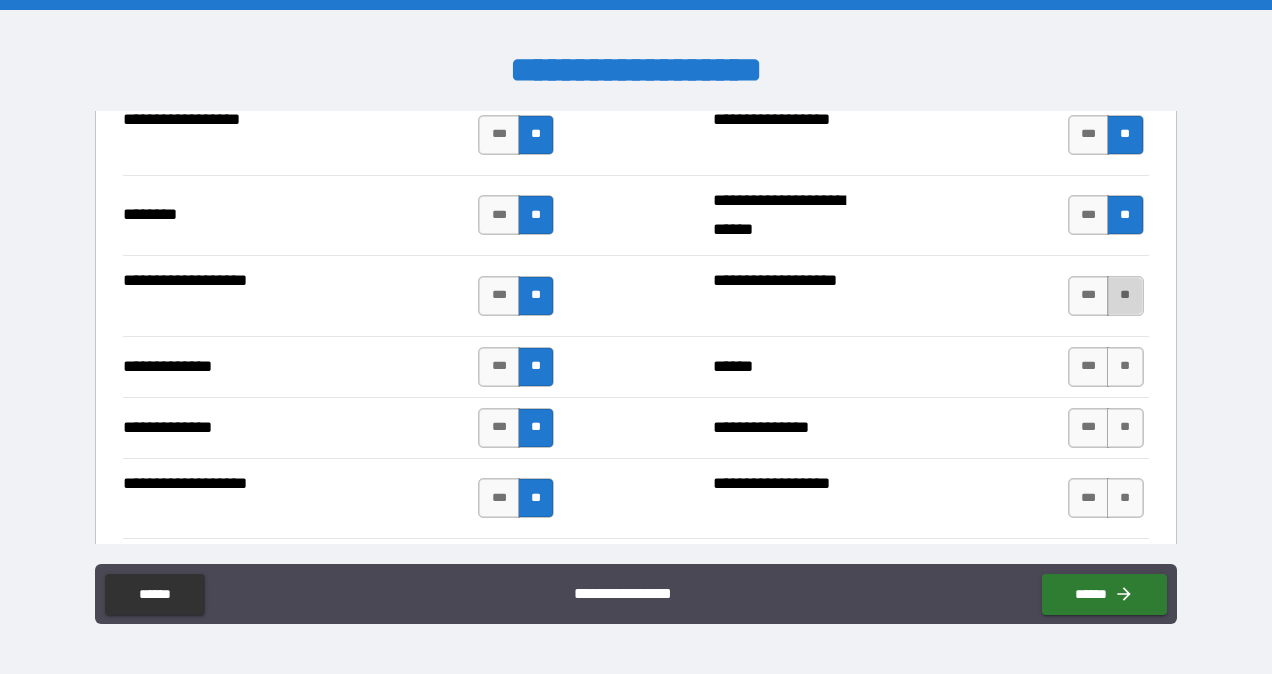 click on "**" at bounding box center [1125, 296] 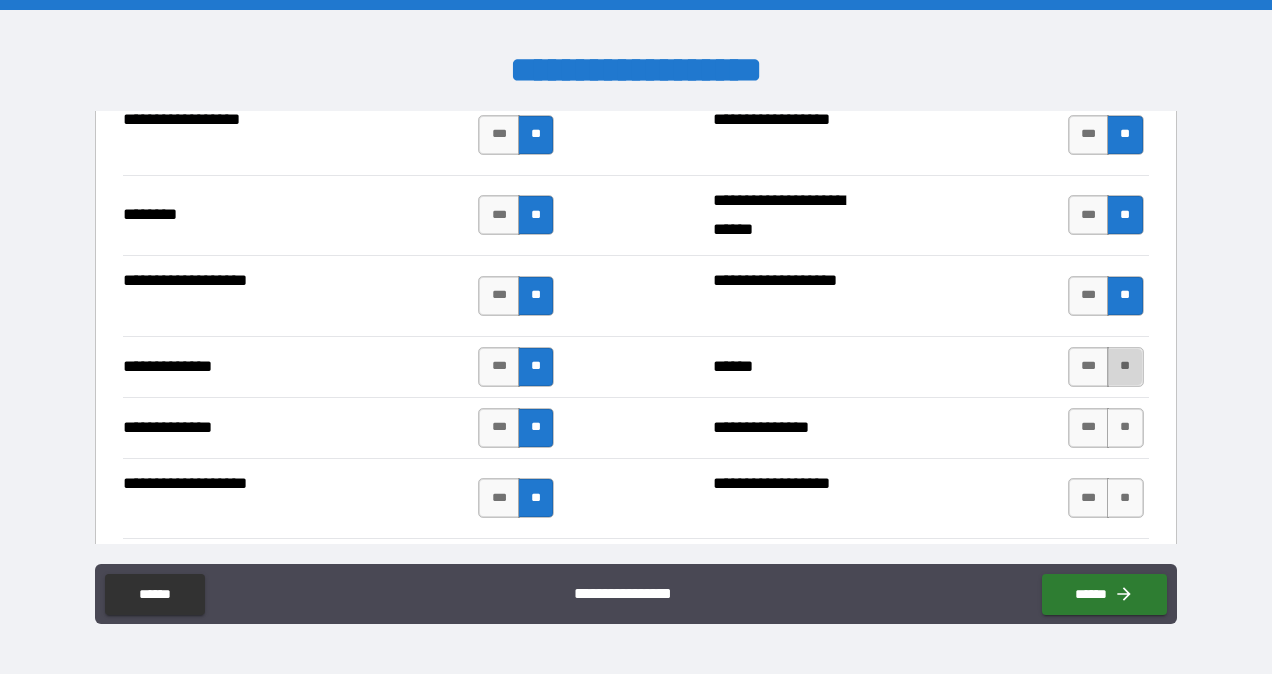 click on "**" at bounding box center [1125, 367] 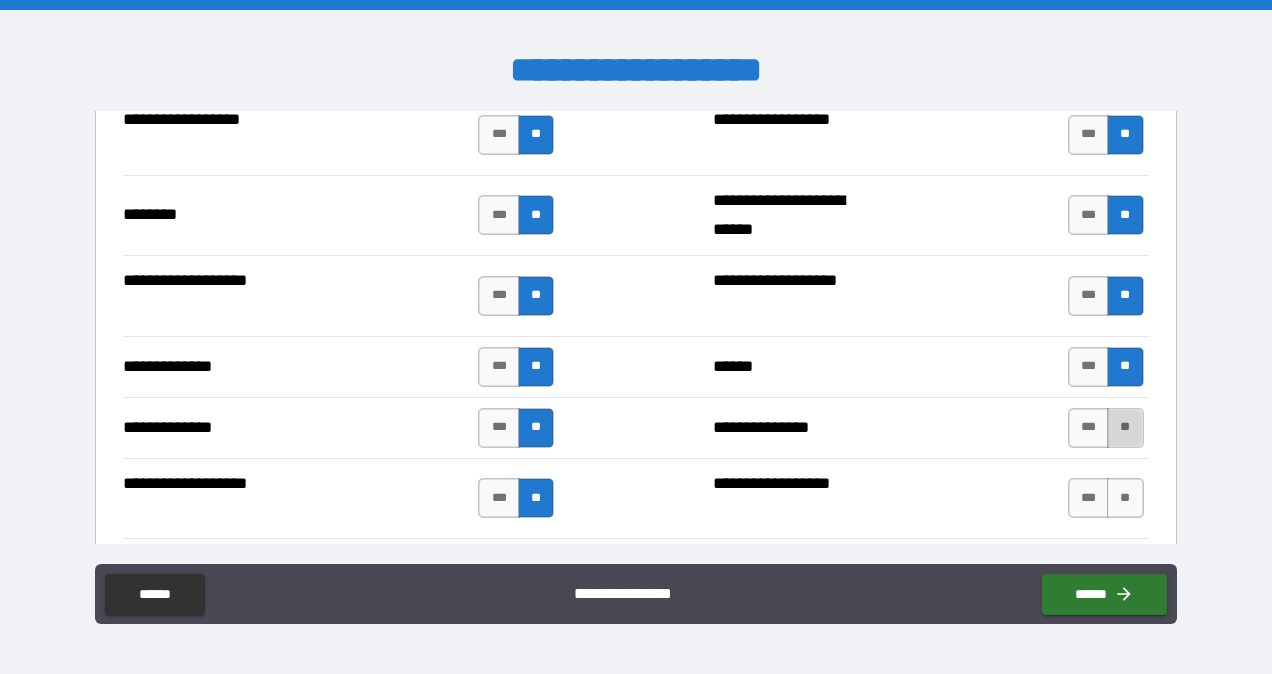 click on "**" at bounding box center [1125, 428] 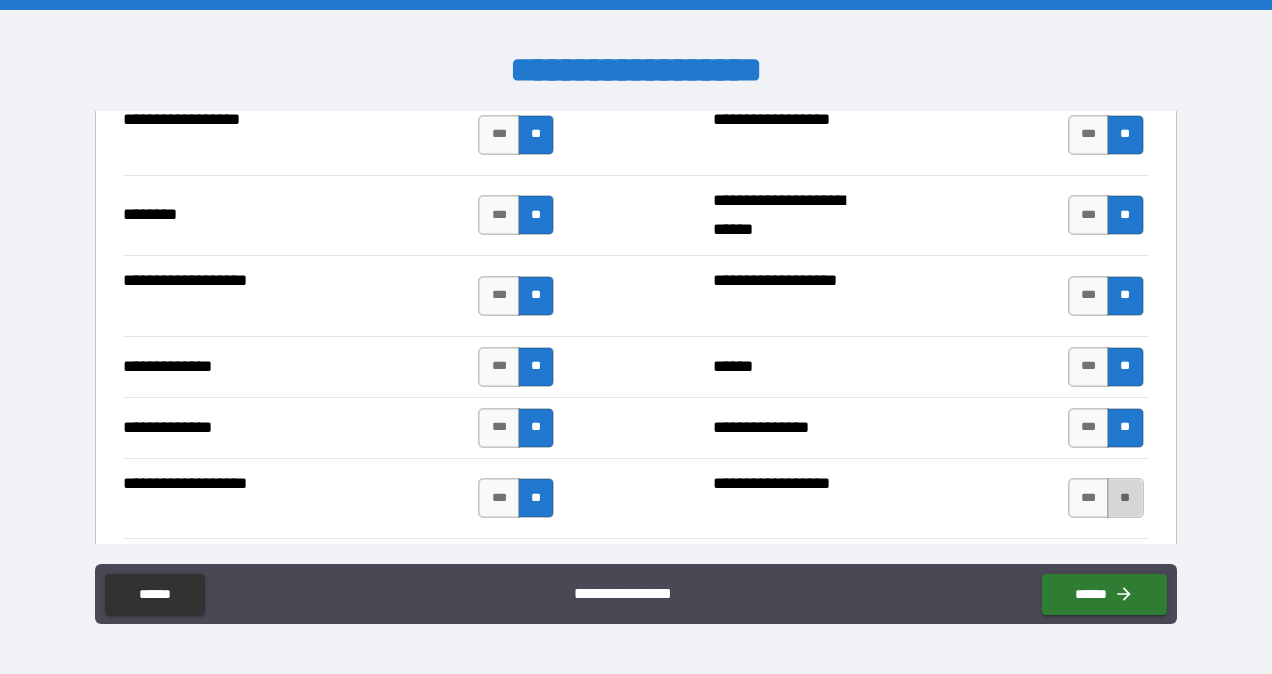 click on "**" at bounding box center (1125, 498) 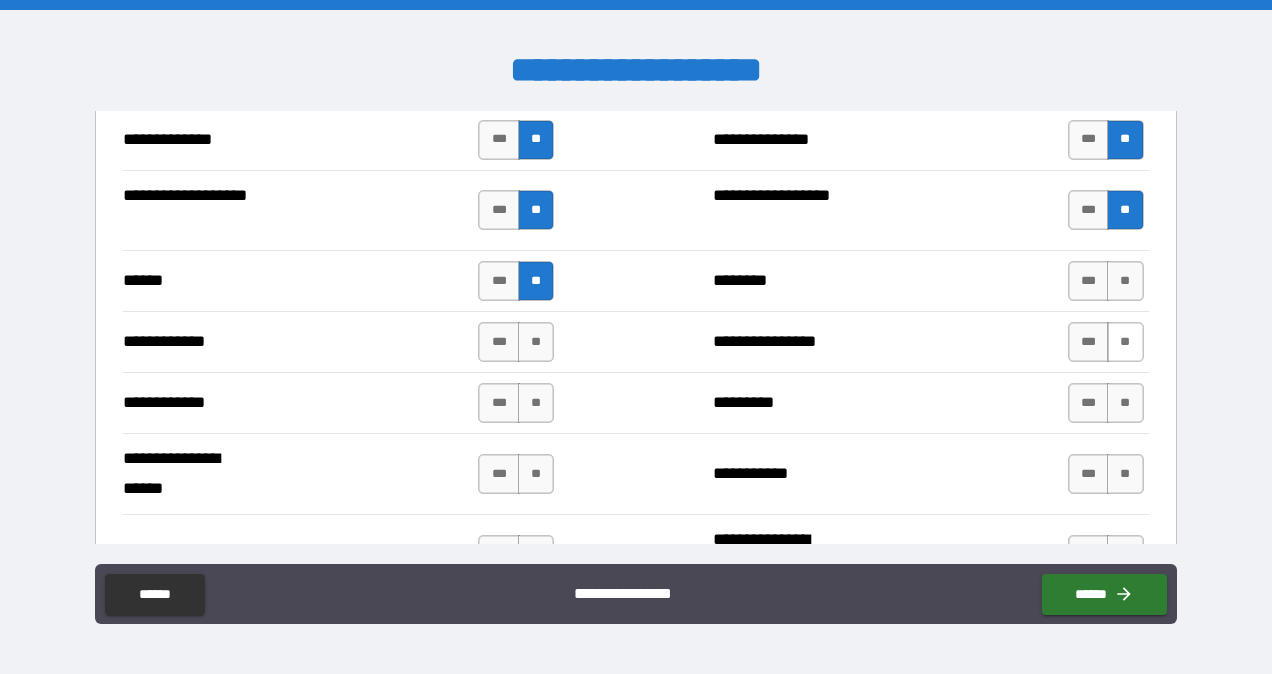 scroll, scrollTop: 3742, scrollLeft: 0, axis: vertical 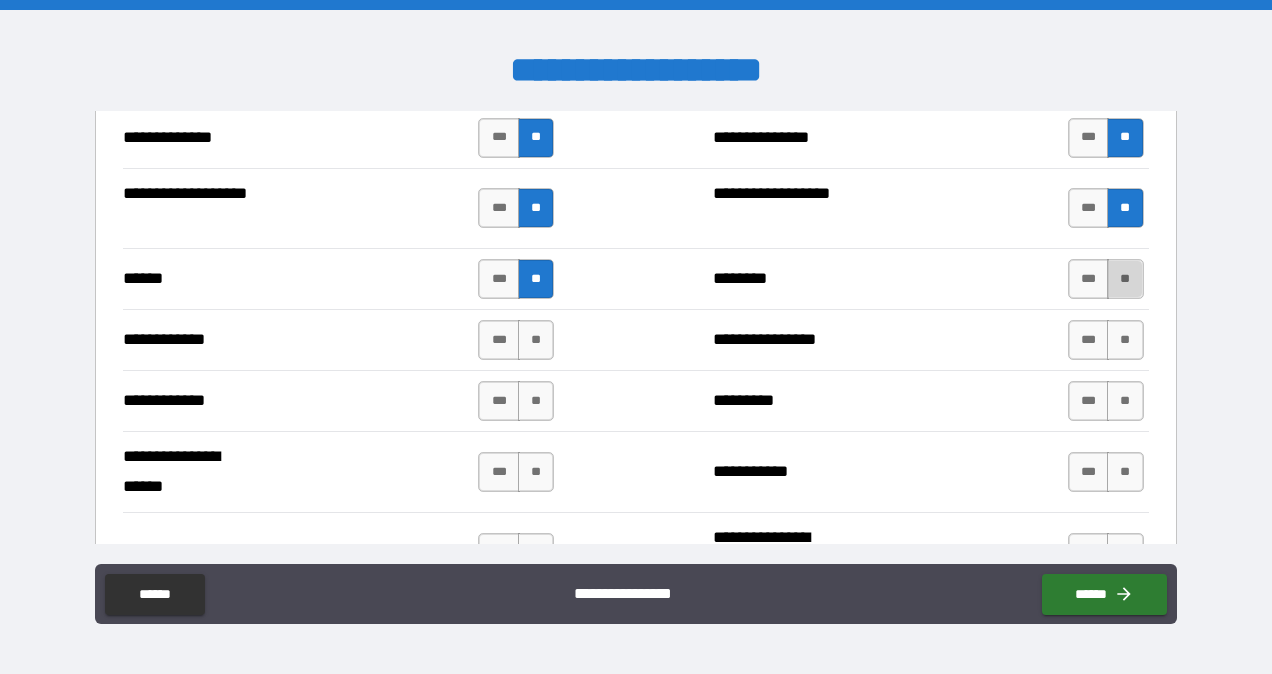 click on "**" at bounding box center [1125, 279] 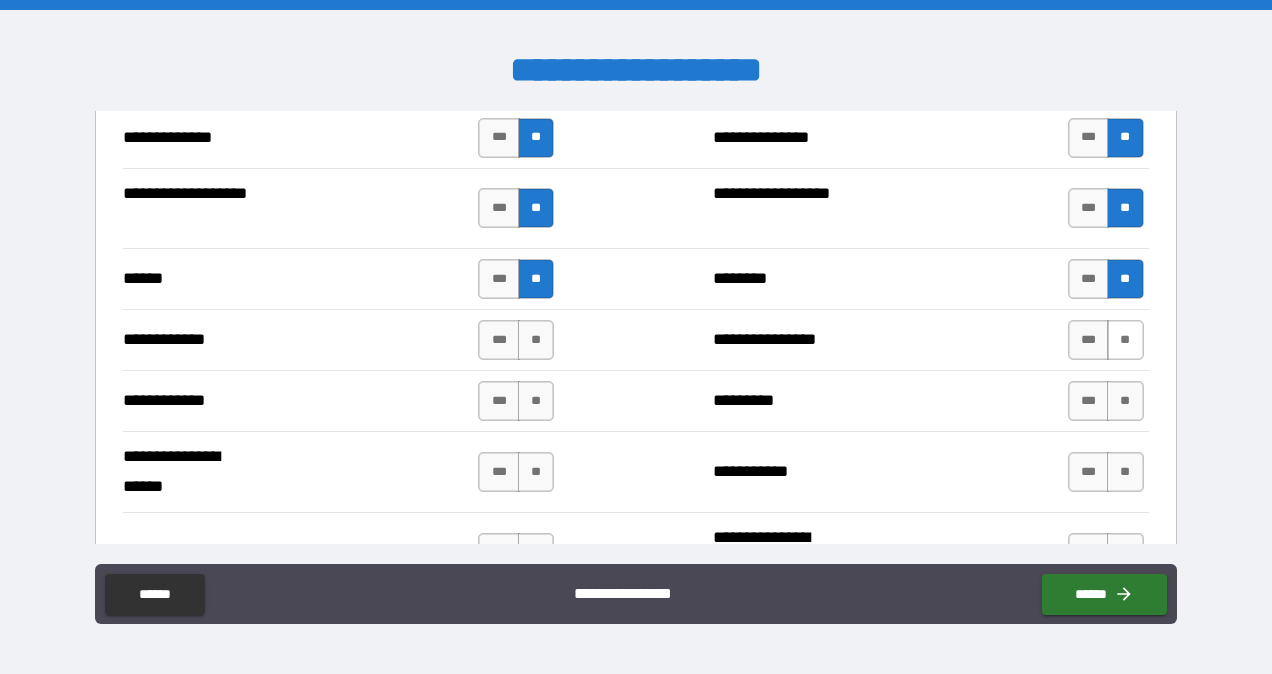 click on "**" at bounding box center (1125, 340) 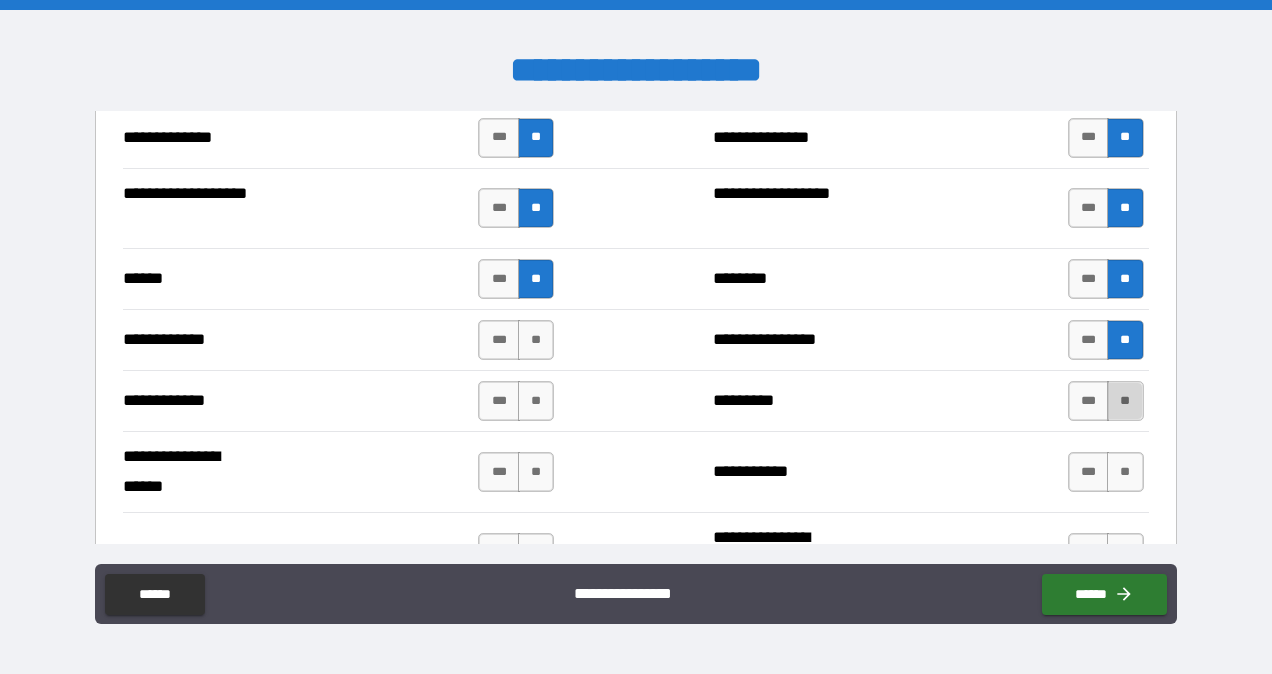 click on "**" at bounding box center (1125, 401) 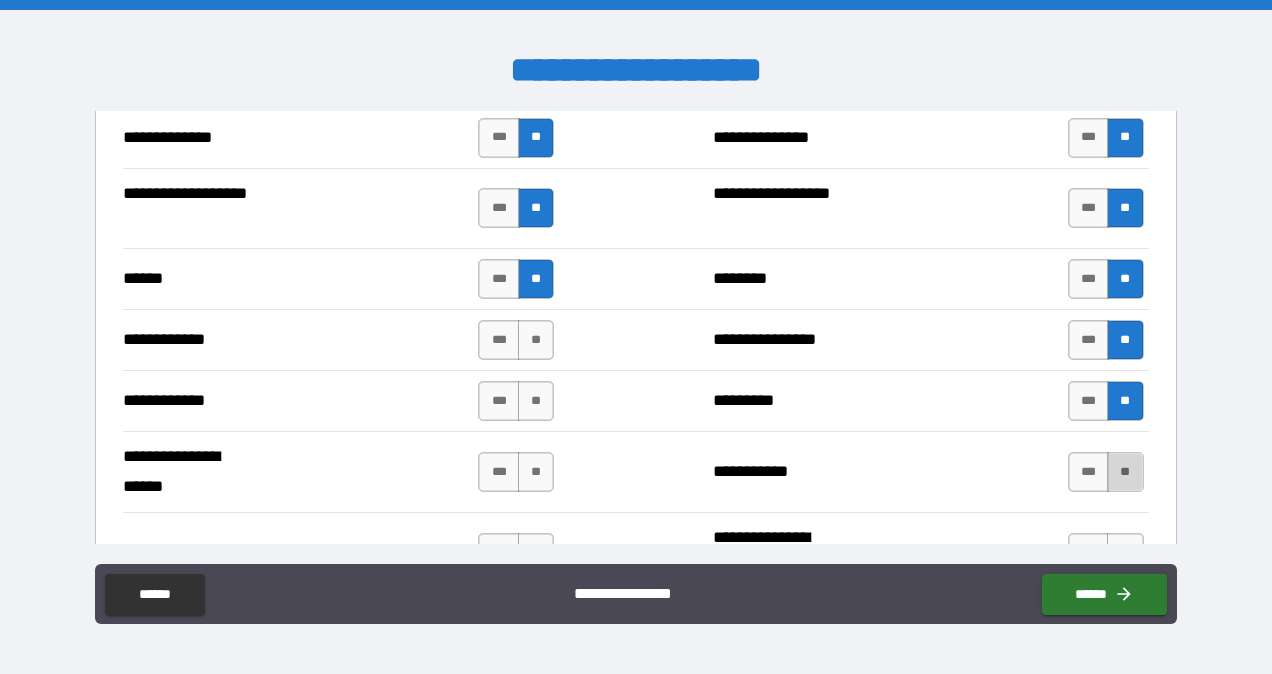 click on "**" at bounding box center [1125, 472] 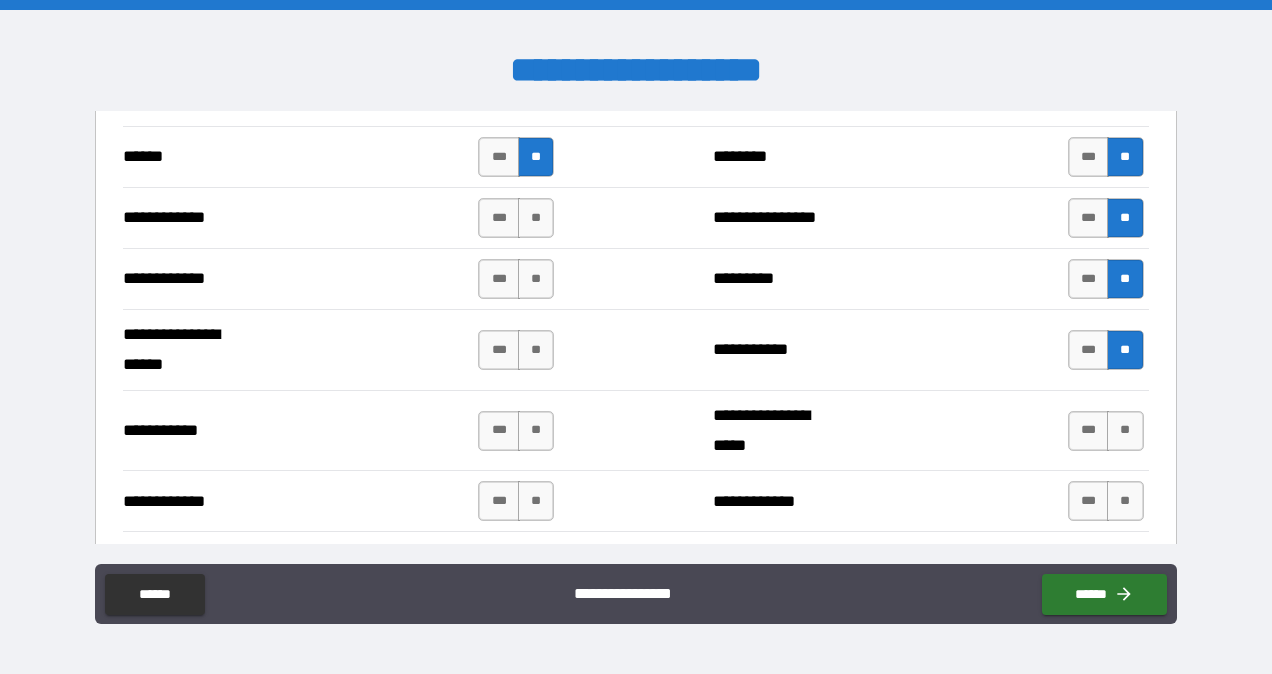 scroll, scrollTop: 3880, scrollLeft: 0, axis: vertical 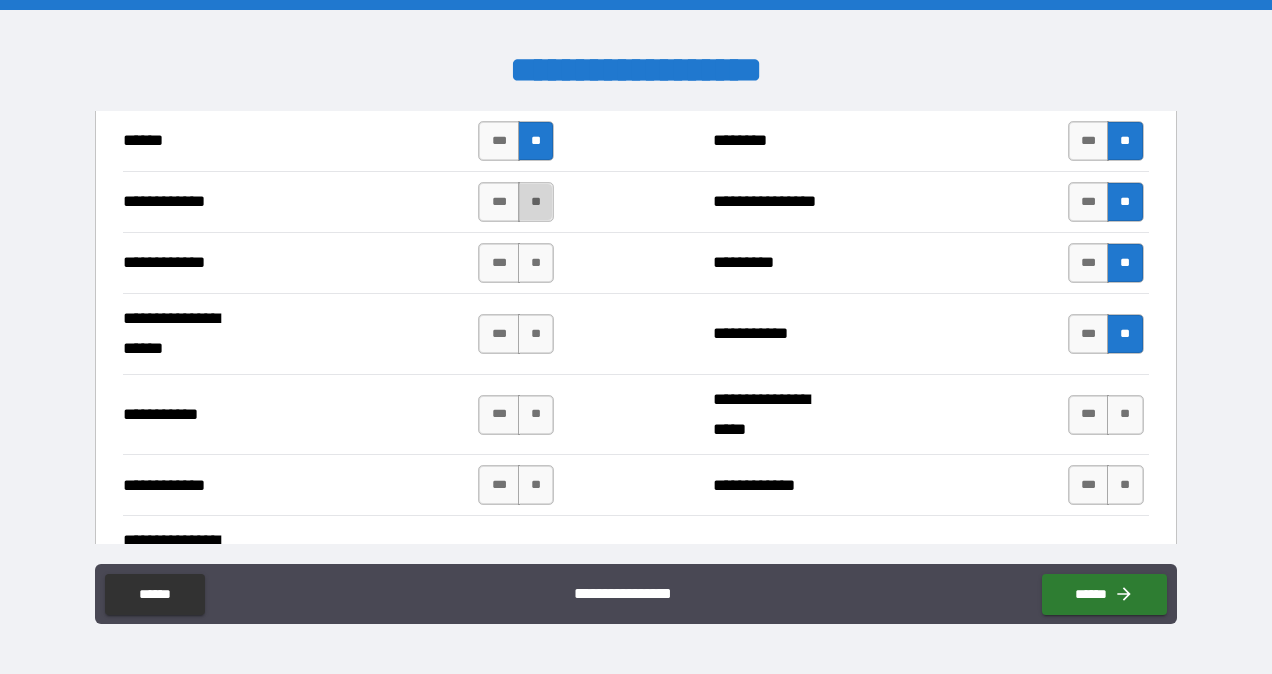 click on "**" at bounding box center (536, 202) 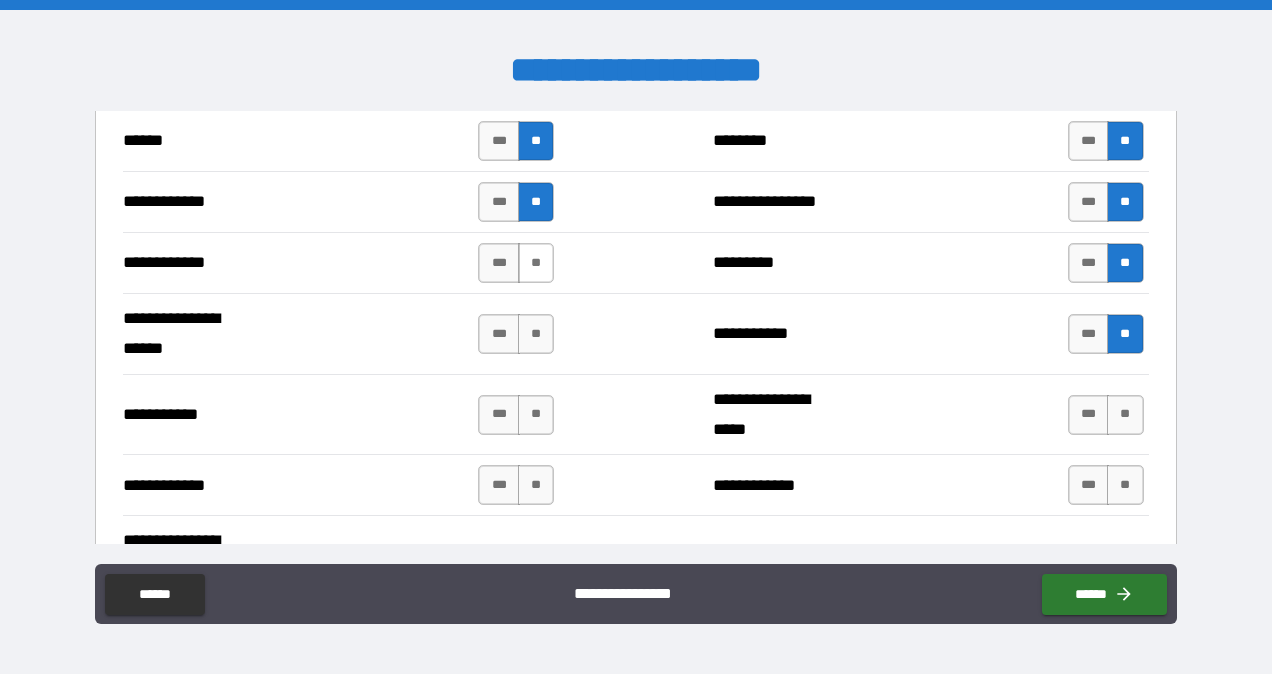 click on "**" at bounding box center (536, 263) 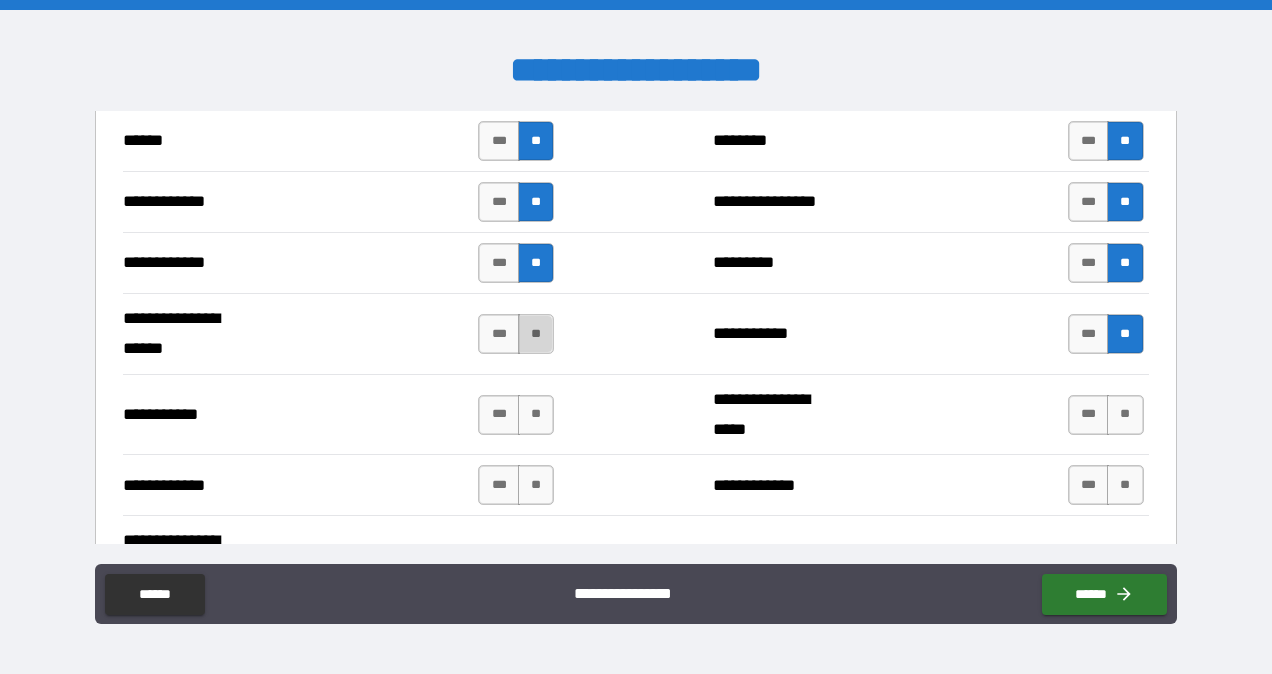 click on "**" at bounding box center [536, 334] 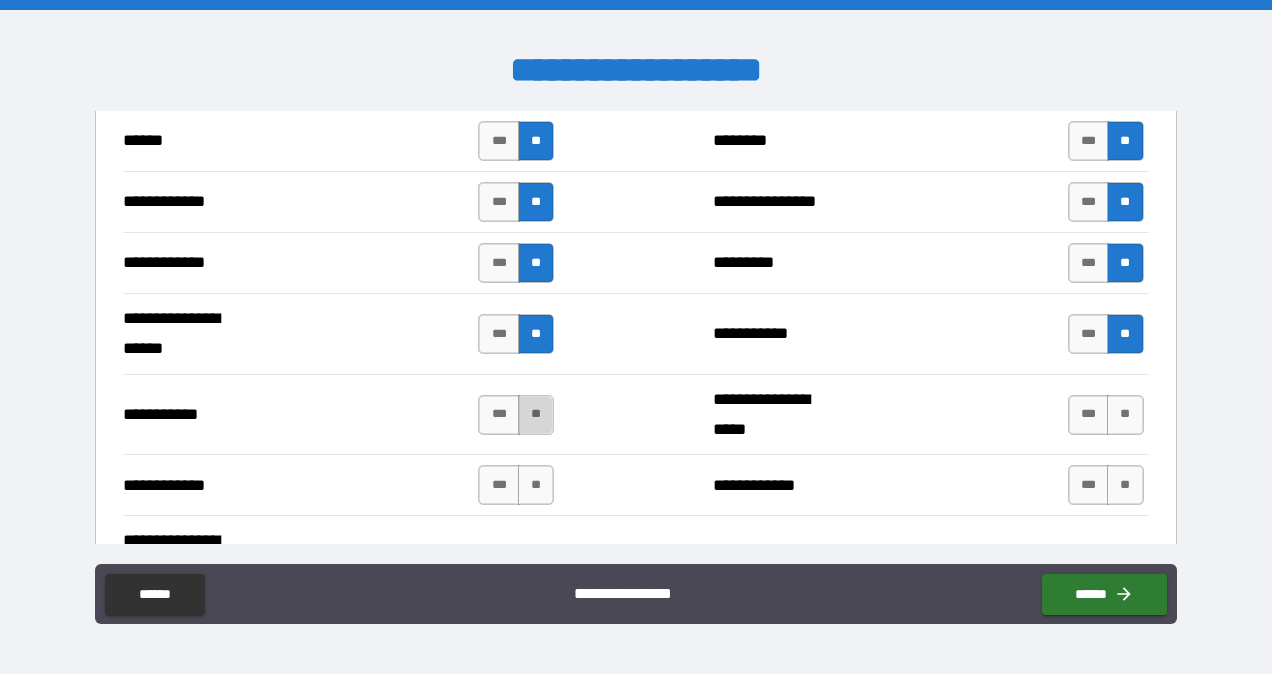 click on "**" at bounding box center [536, 415] 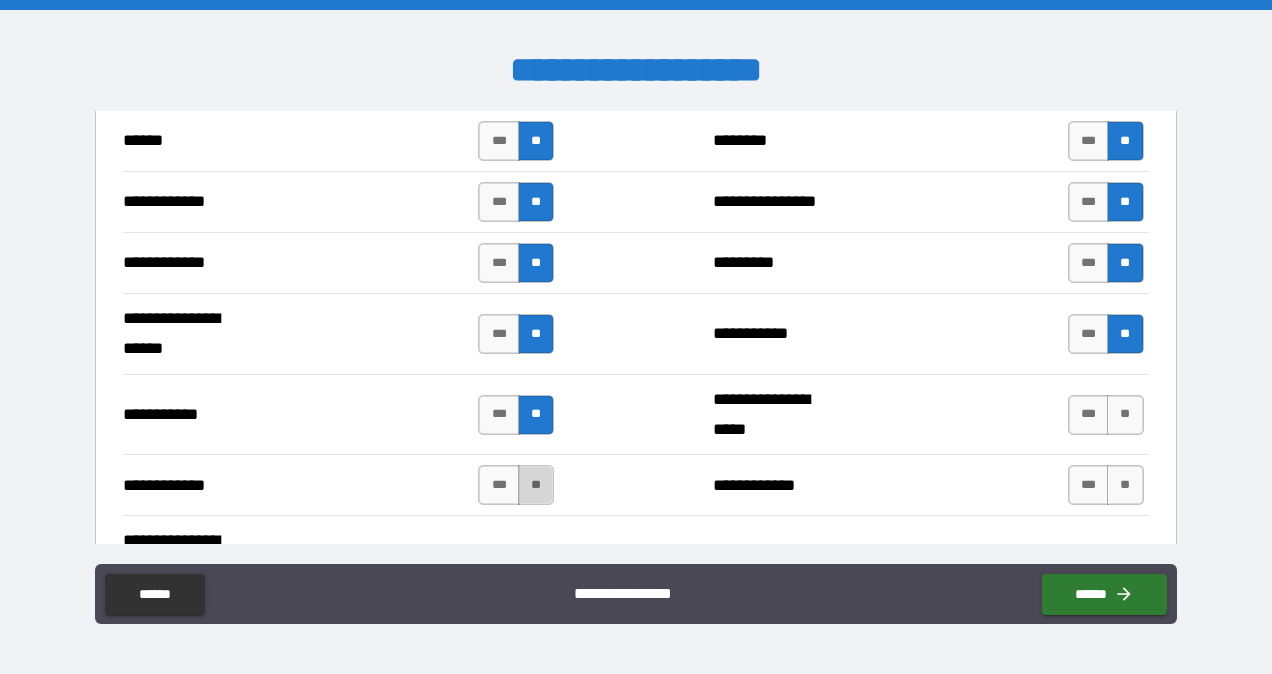 click on "**" at bounding box center [536, 485] 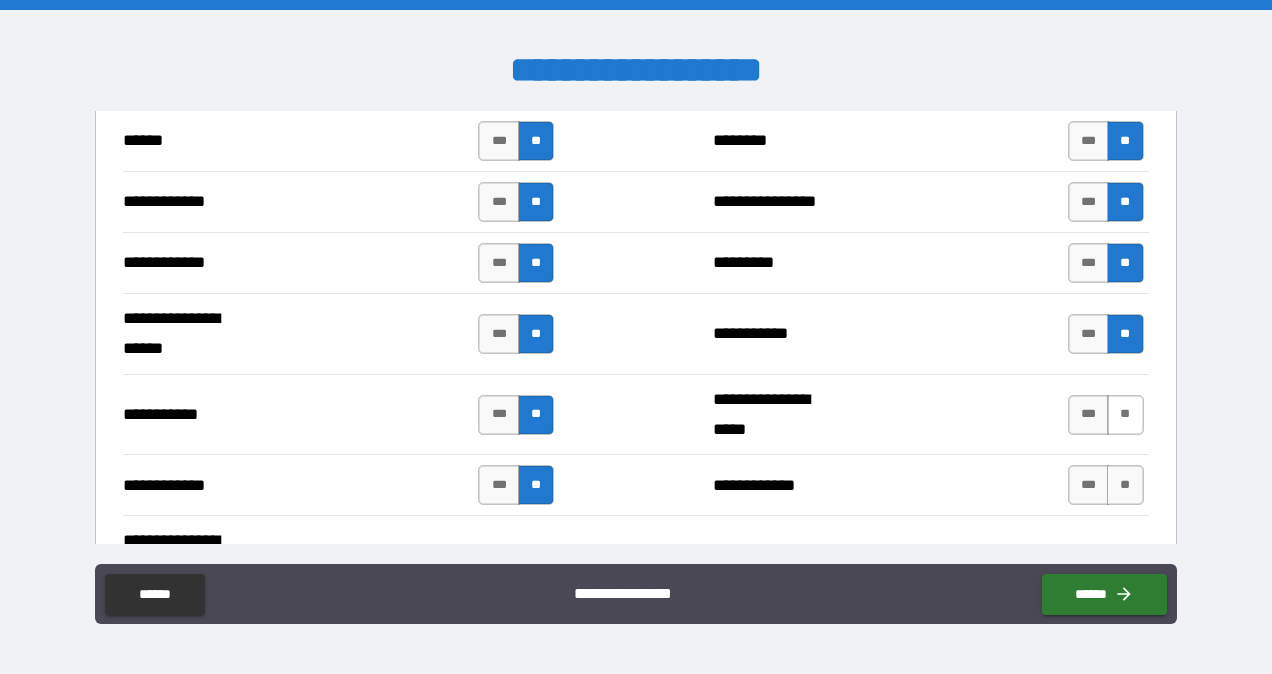 click on "**" at bounding box center [1125, 415] 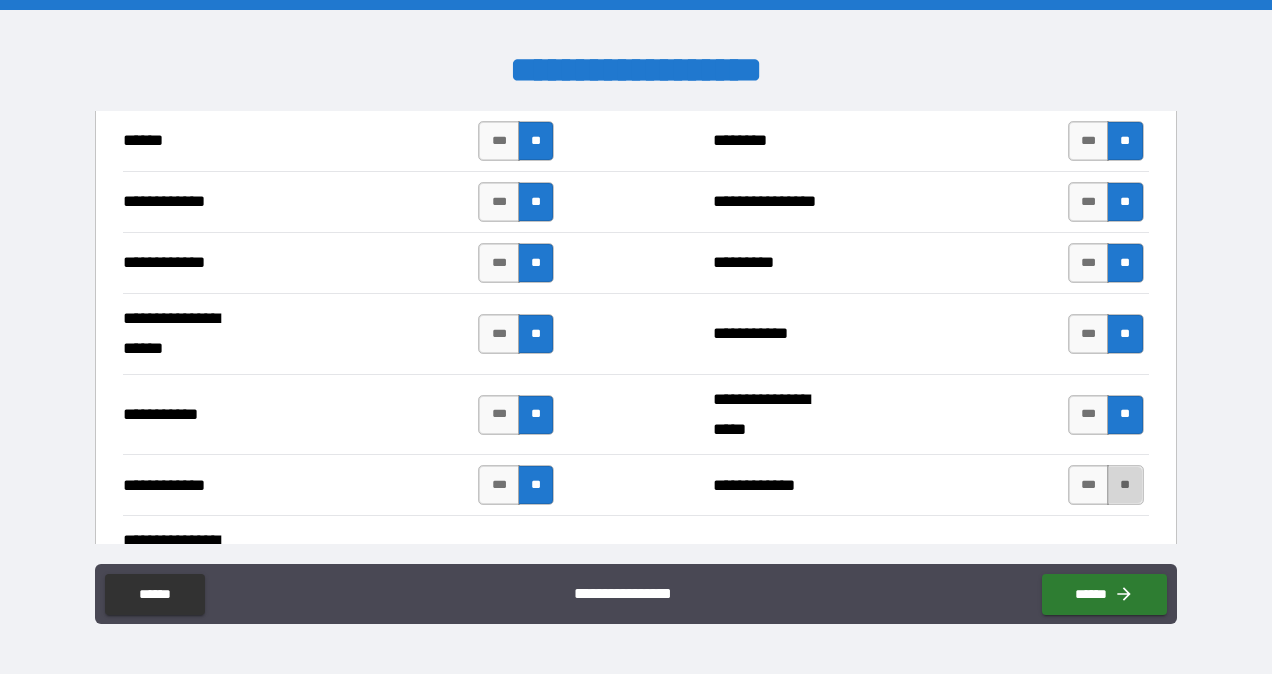 click on "**" at bounding box center [1125, 485] 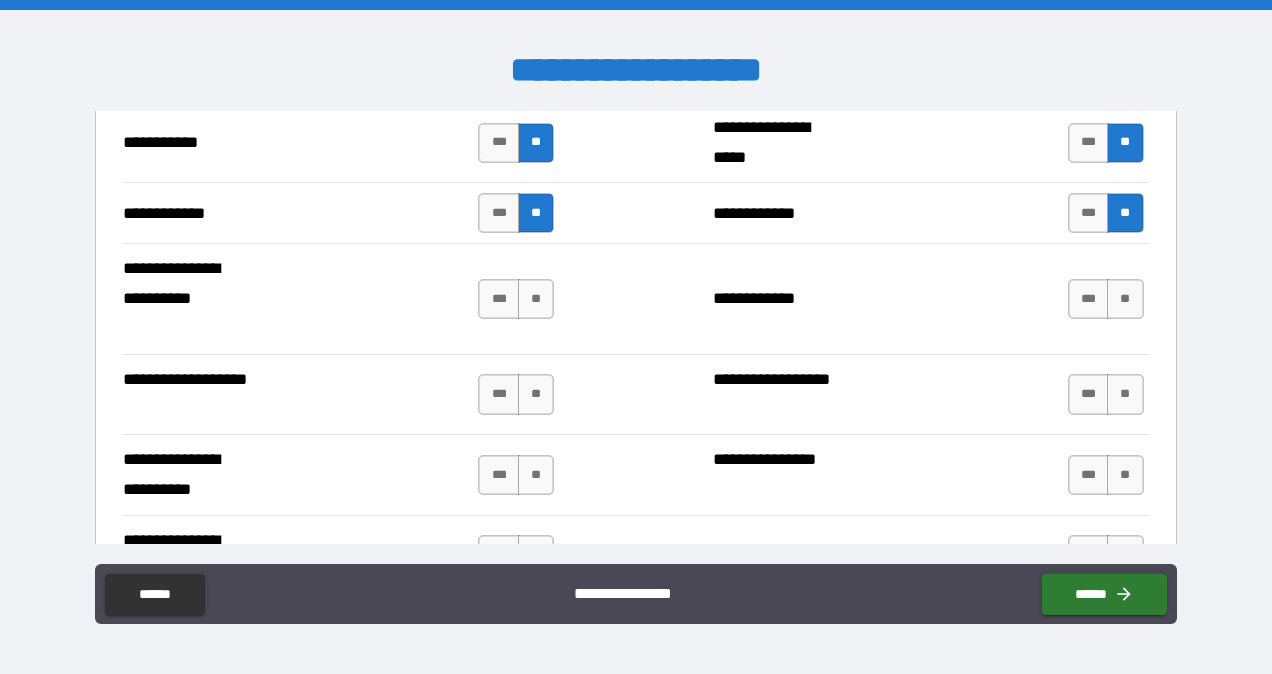 scroll, scrollTop: 4162, scrollLeft: 0, axis: vertical 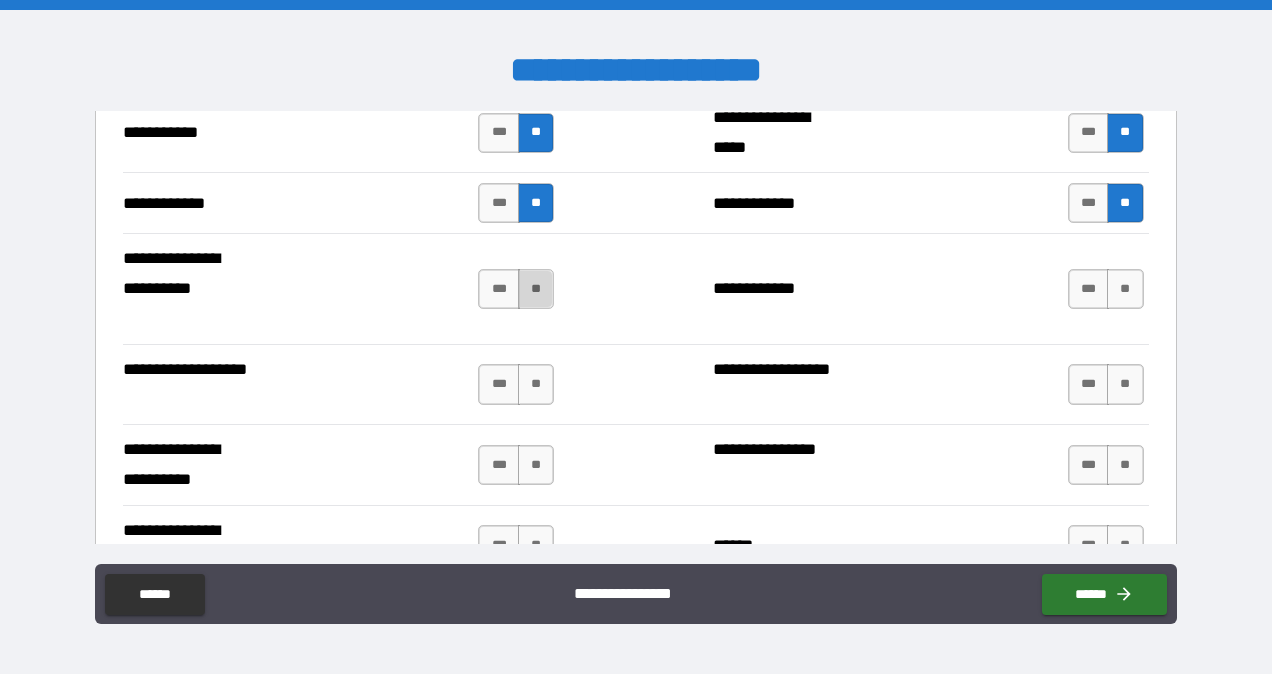 click on "**" at bounding box center [536, 289] 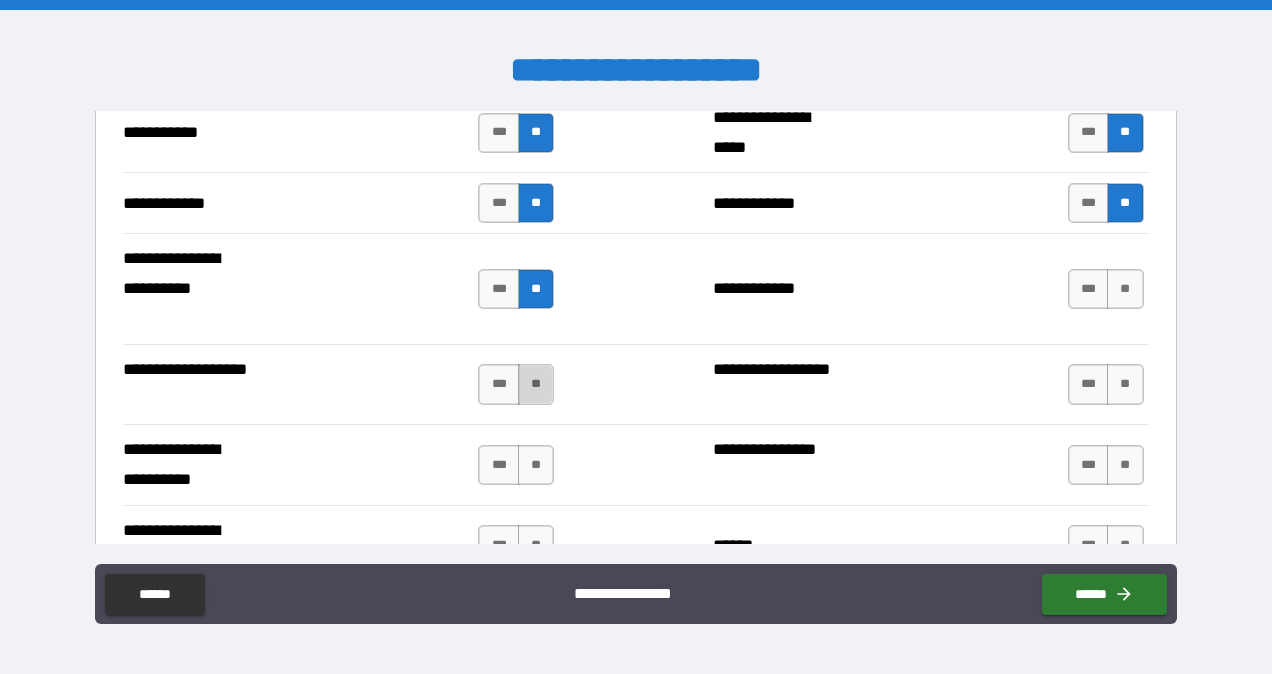 click on "**" at bounding box center [536, 384] 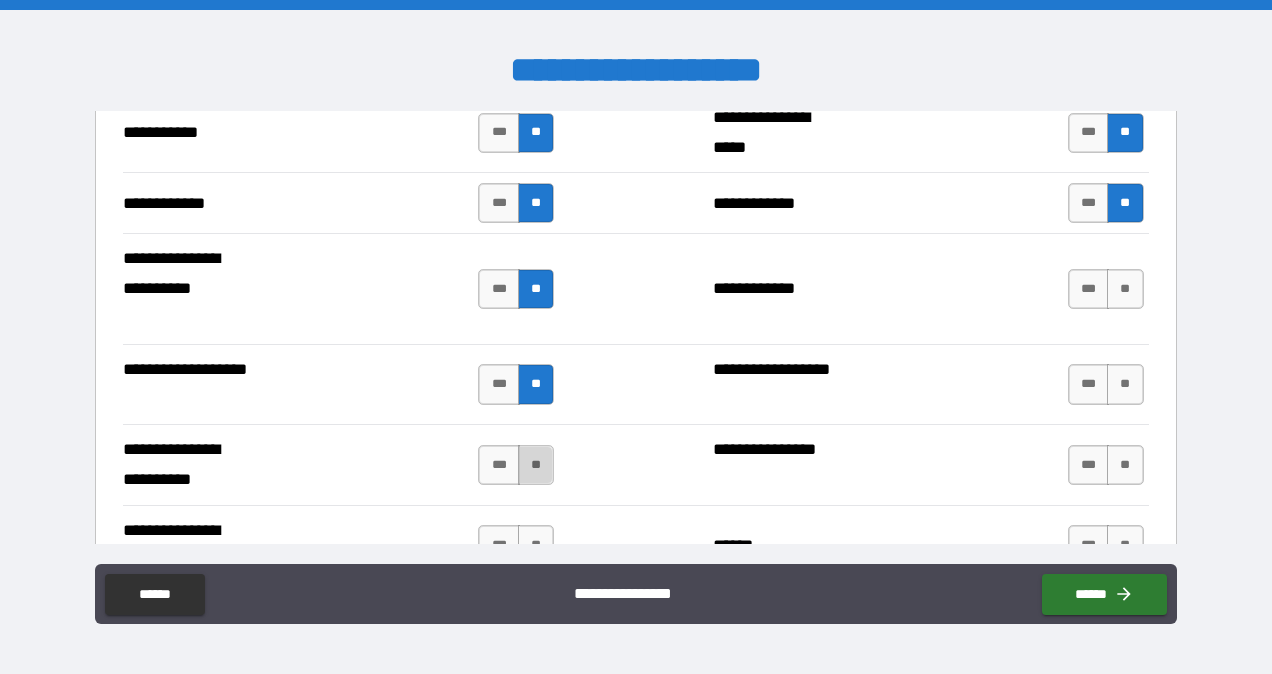 click on "**" at bounding box center (536, 465) 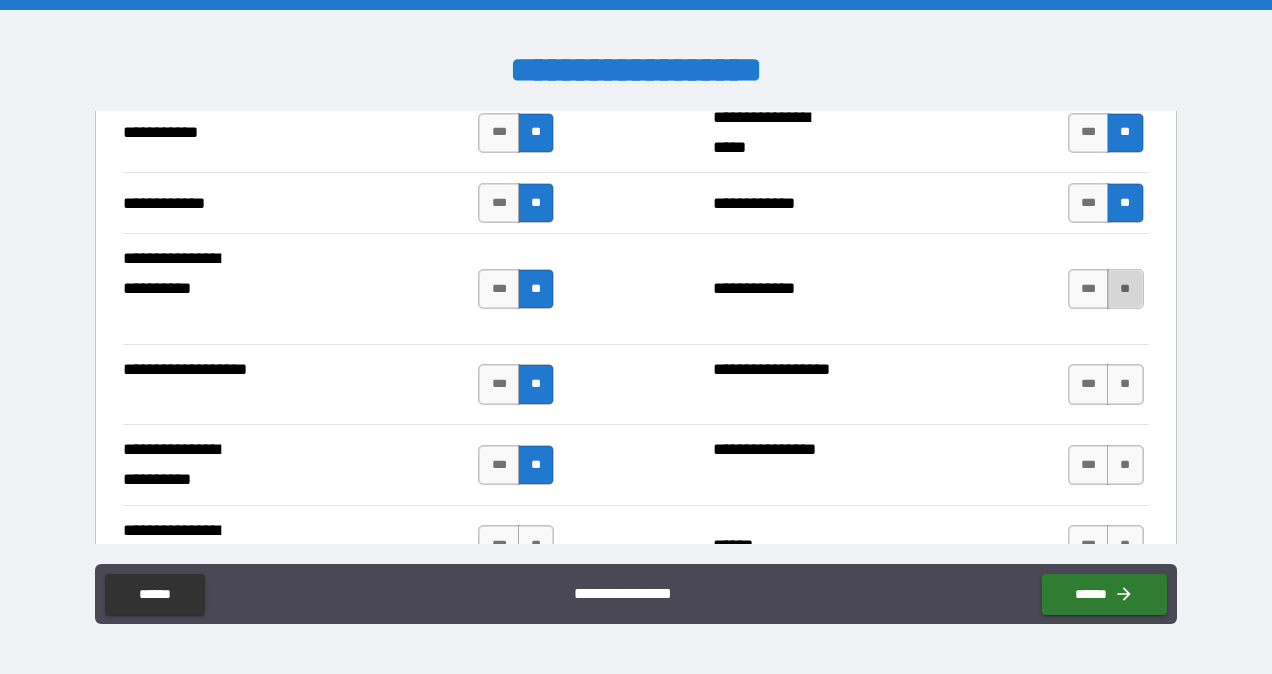 click on "**" at bounding box center (1125, 289) 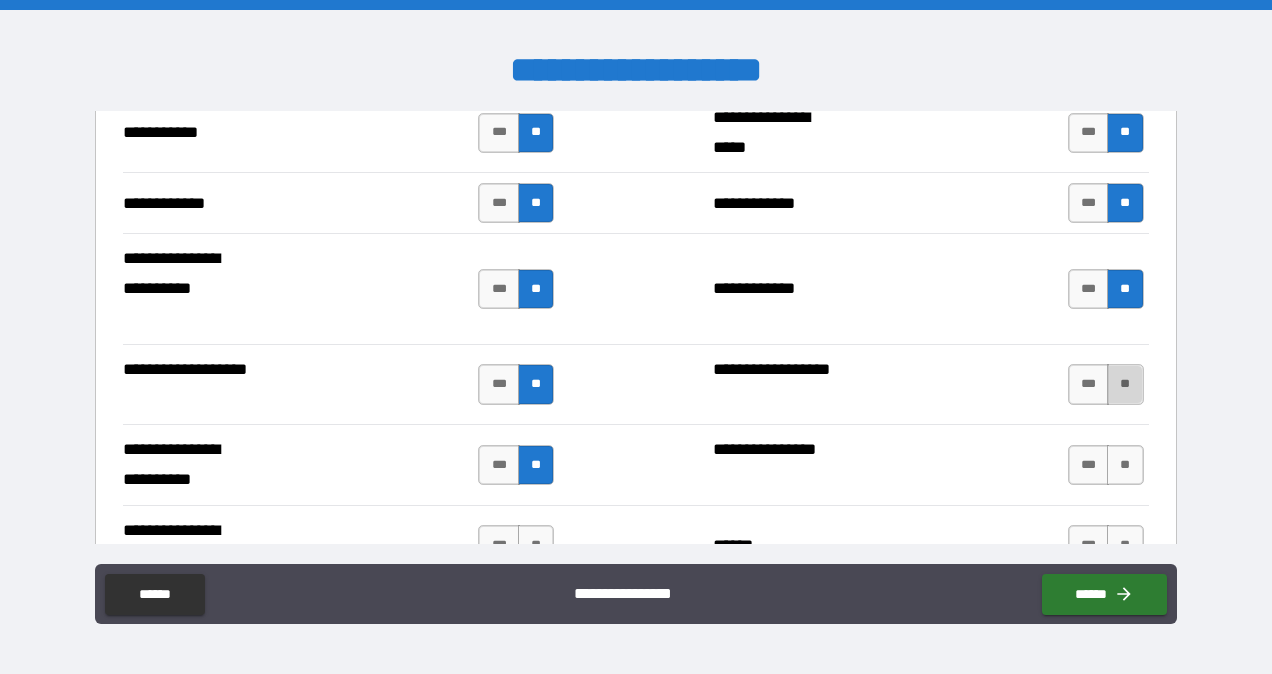 click on "**" at bounding box center (1125, 384) 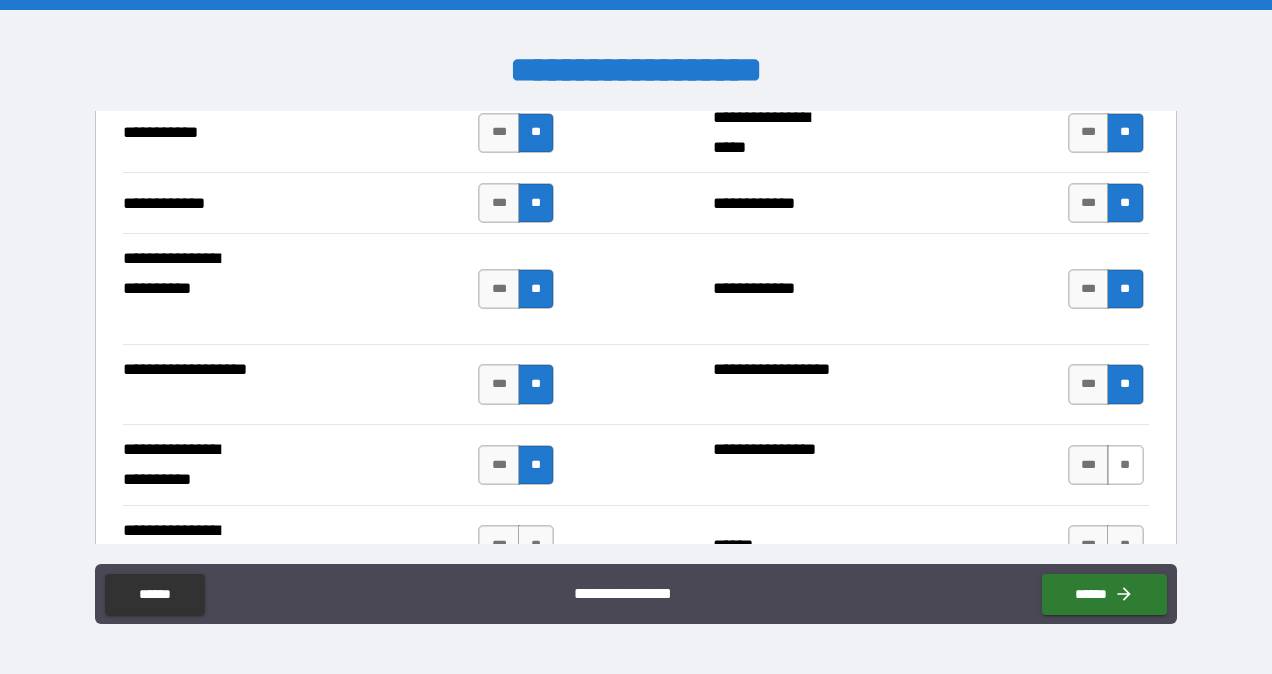 click on "**" at bounding box center (1125, 465) 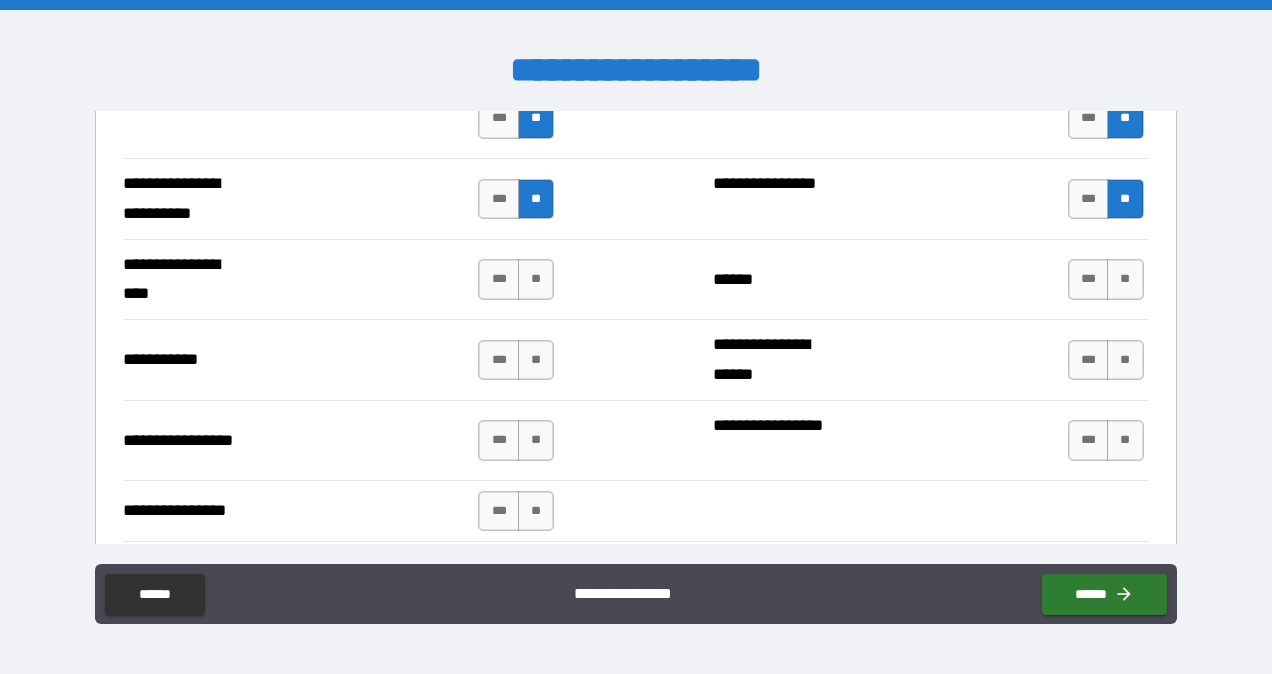 scroll, scrollTop: 4466, scrollLeft: 0, axis: vertical 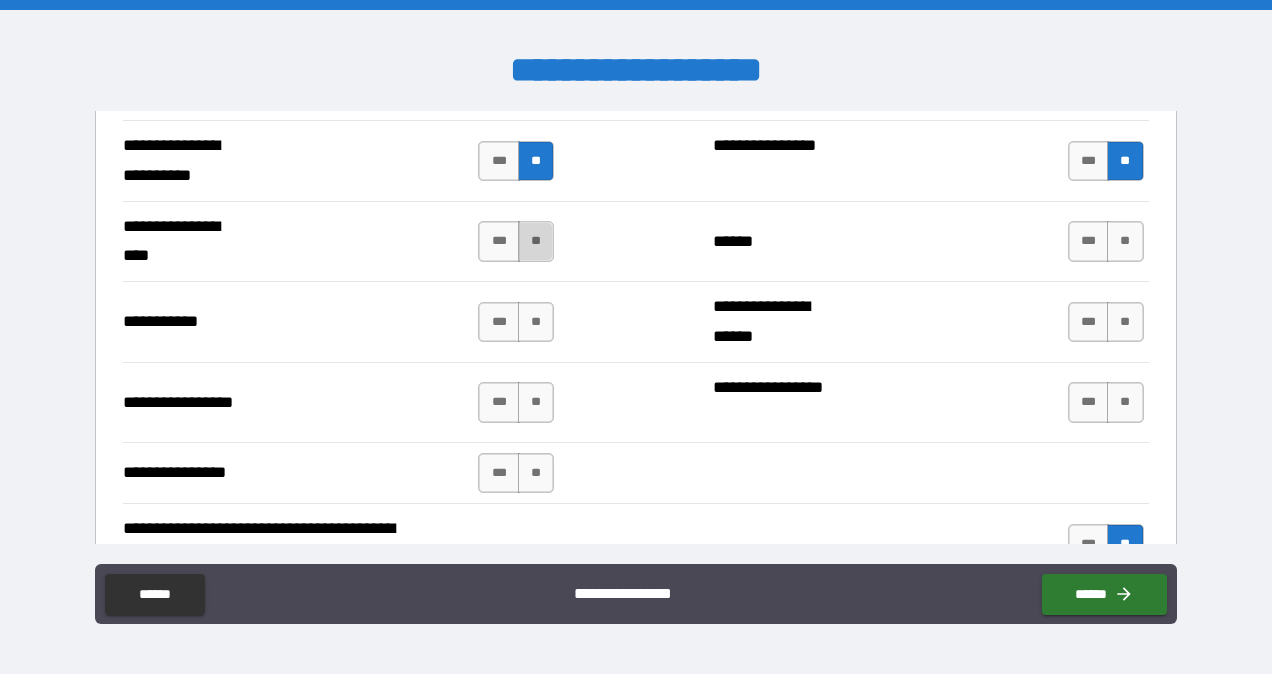 click on "**" at bounding box center (536, 241) 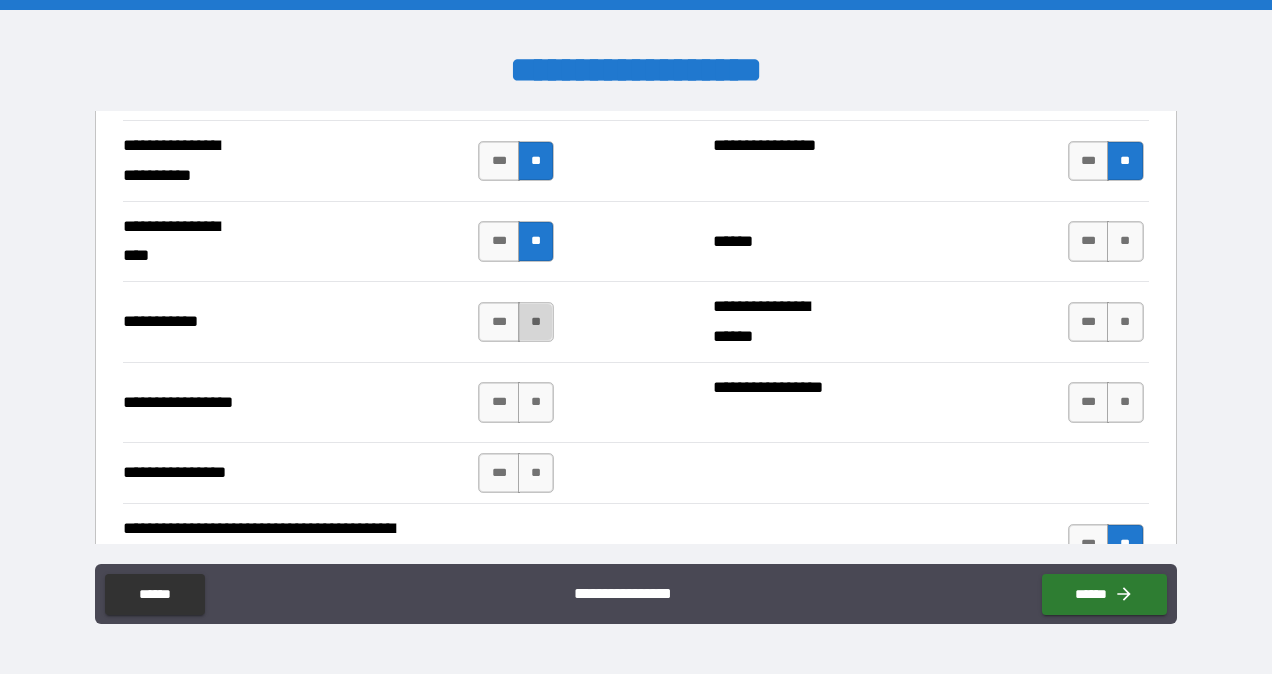 click on "**" at bounding box center (536, 322) 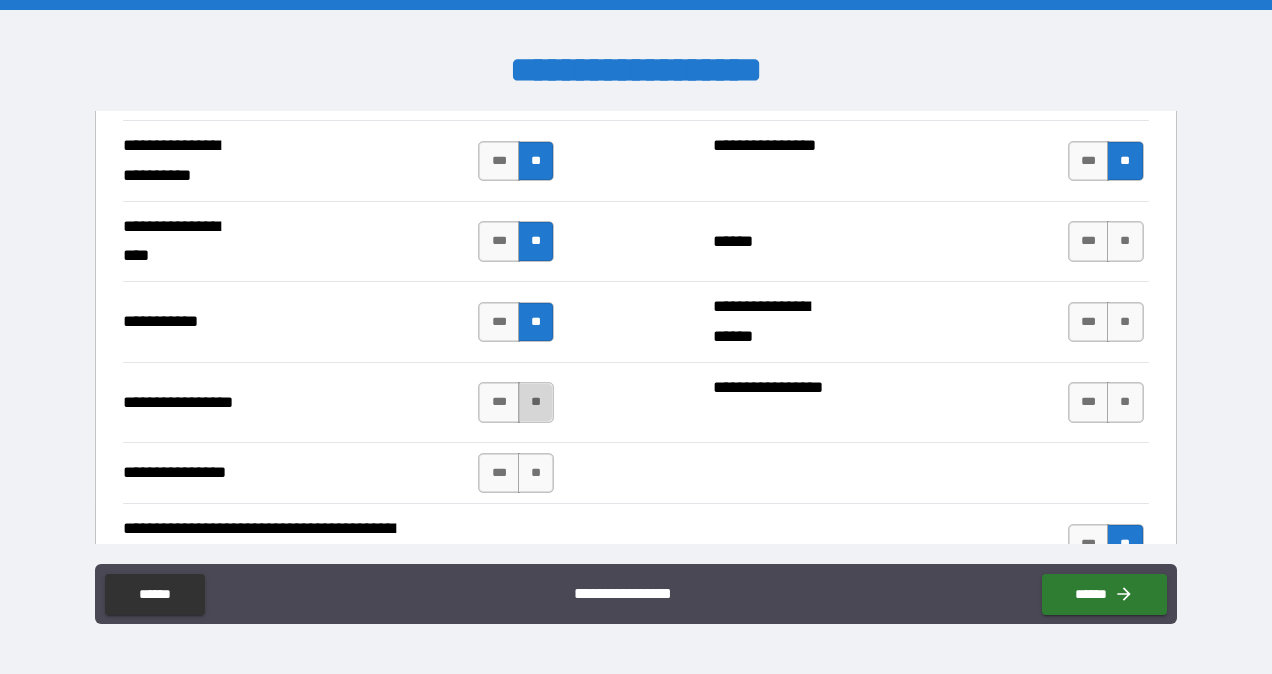 click on "**" at bounding box center (536, 402) 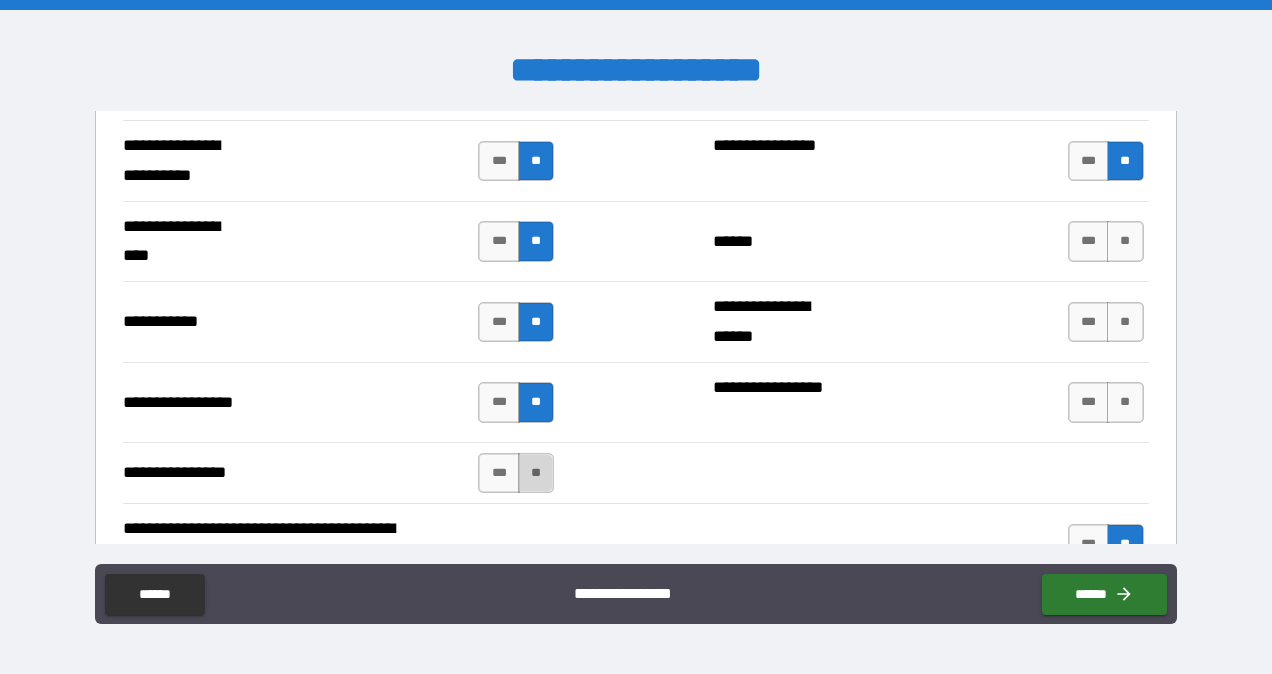 click on "**" at bounding box center (536, 473) 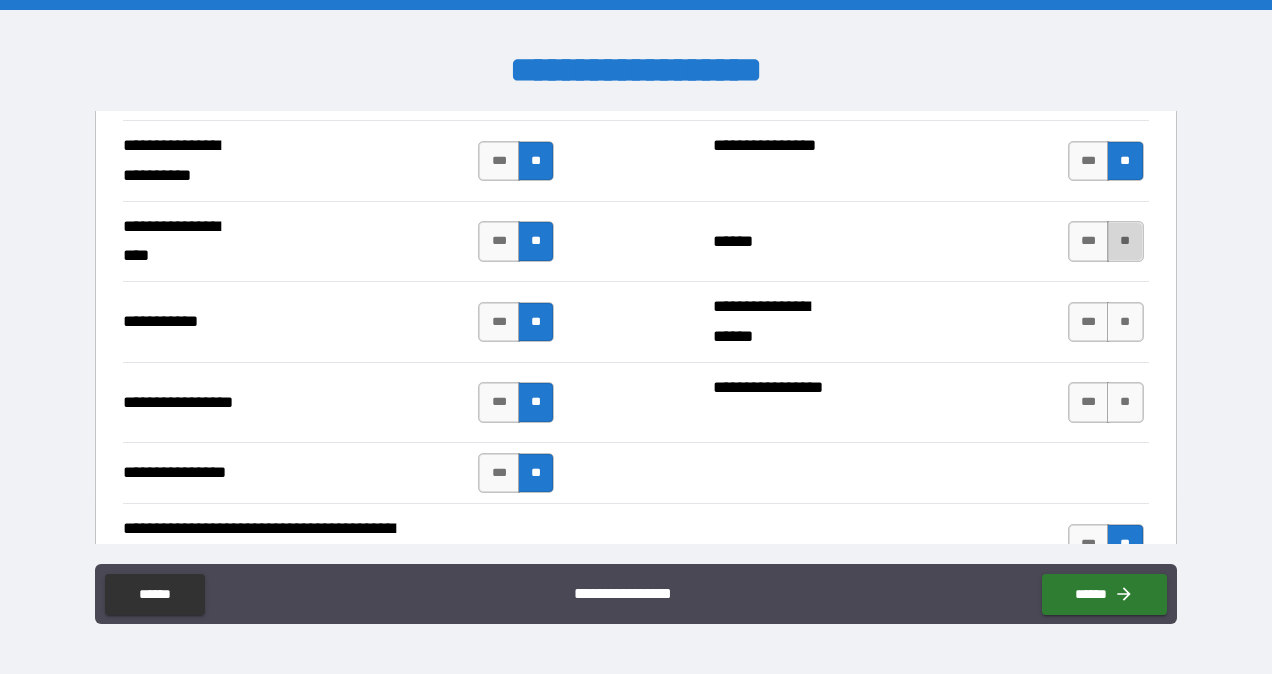 click on "**" at bounding box center [1125, 241] 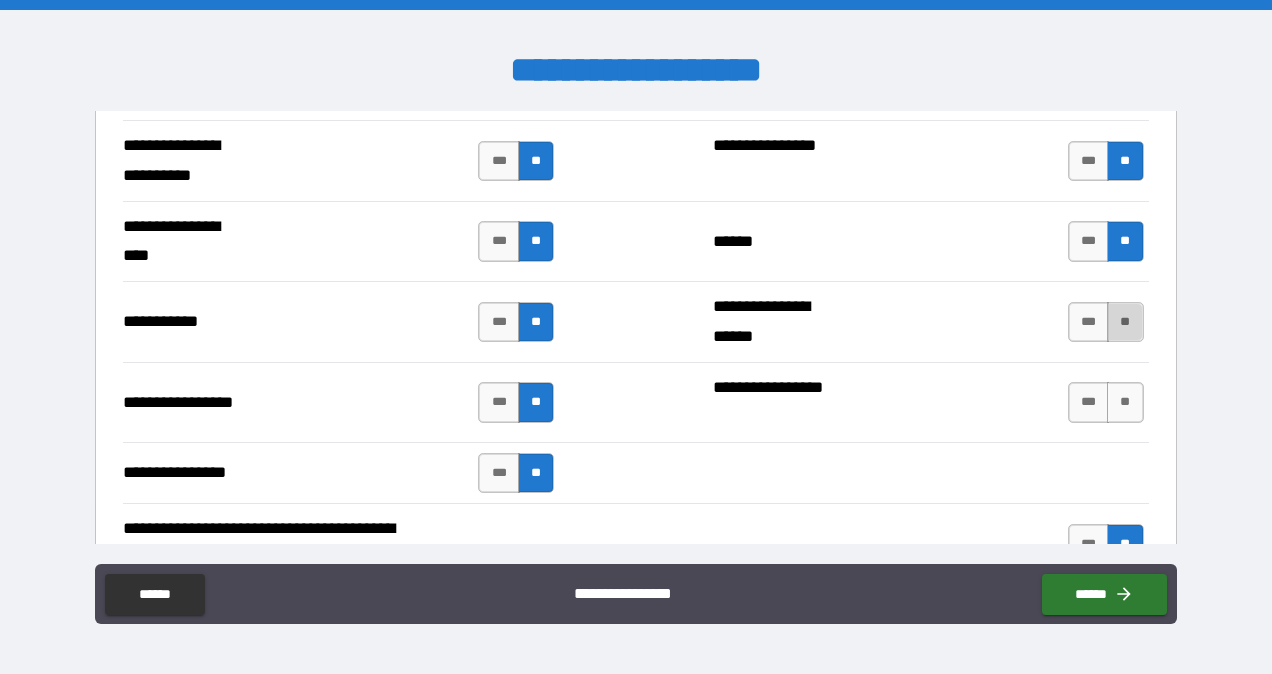 click on "**" at bounding box center [1125, 322] 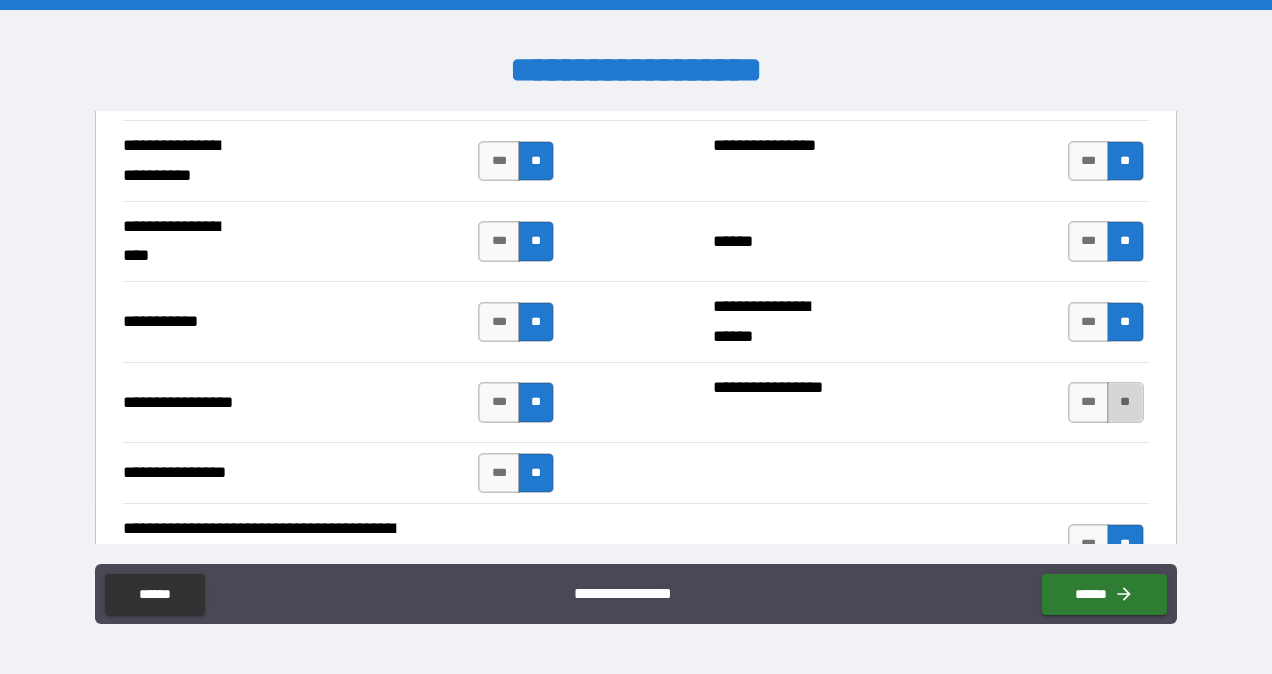 click on "**" at bounding box center [1125, 402] 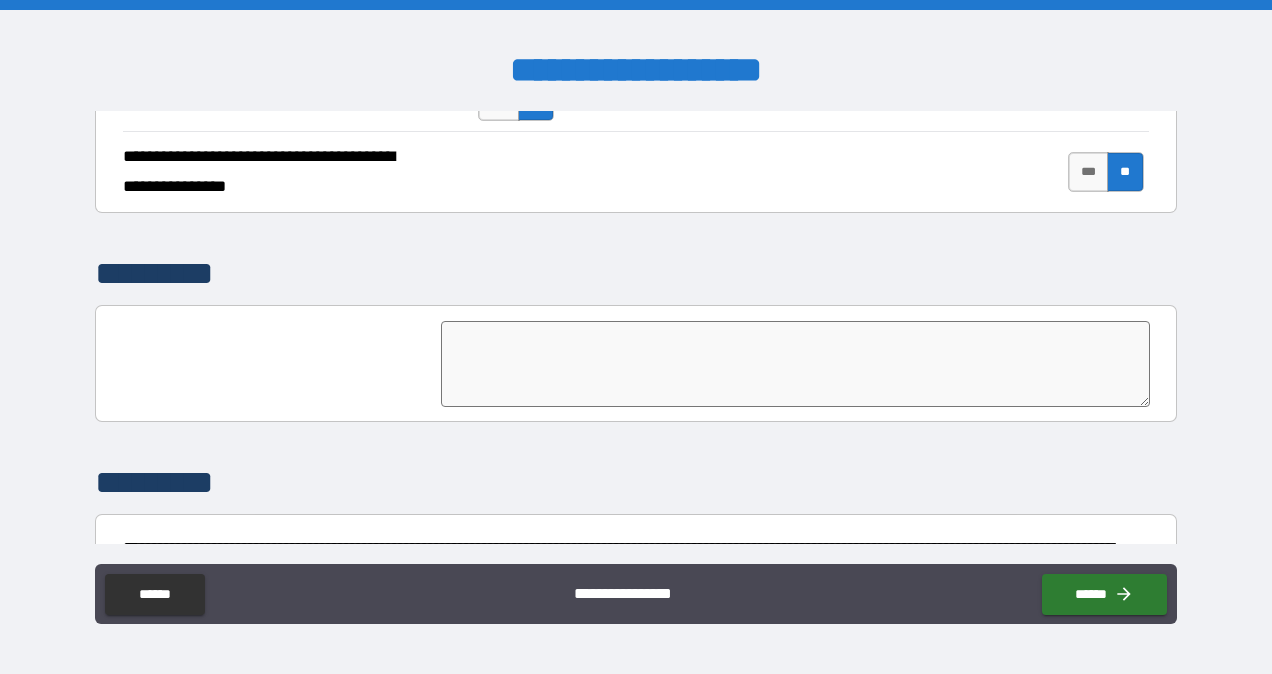 scroll, scrollTop: 4942, scrollLeft: 0, axis: vertical 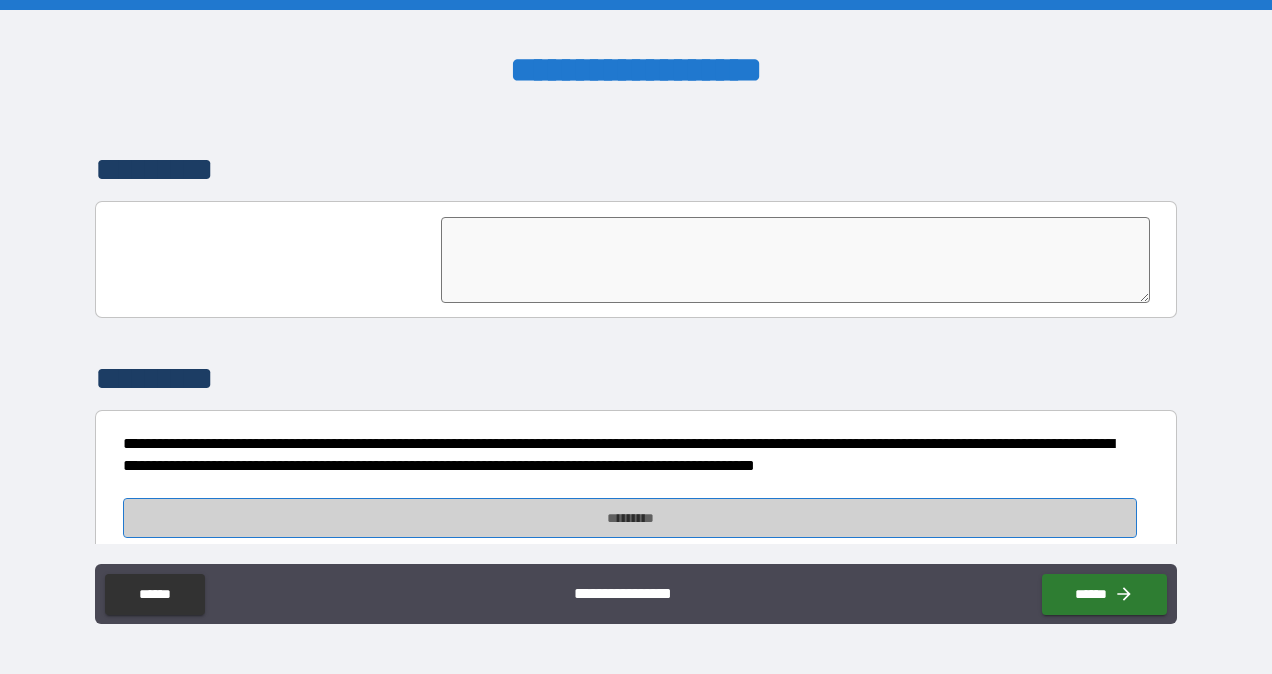 click on "*********" at bounding box center (630, 518) 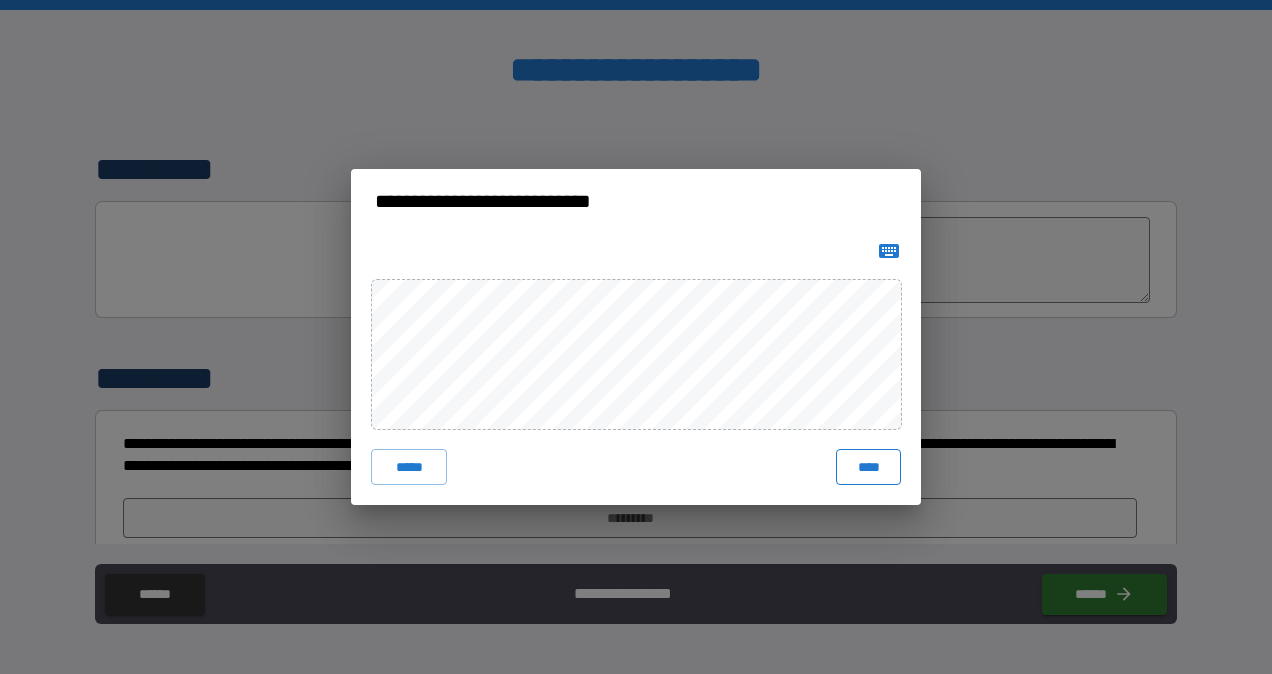 click on "****" at bounding box center (868, 467) 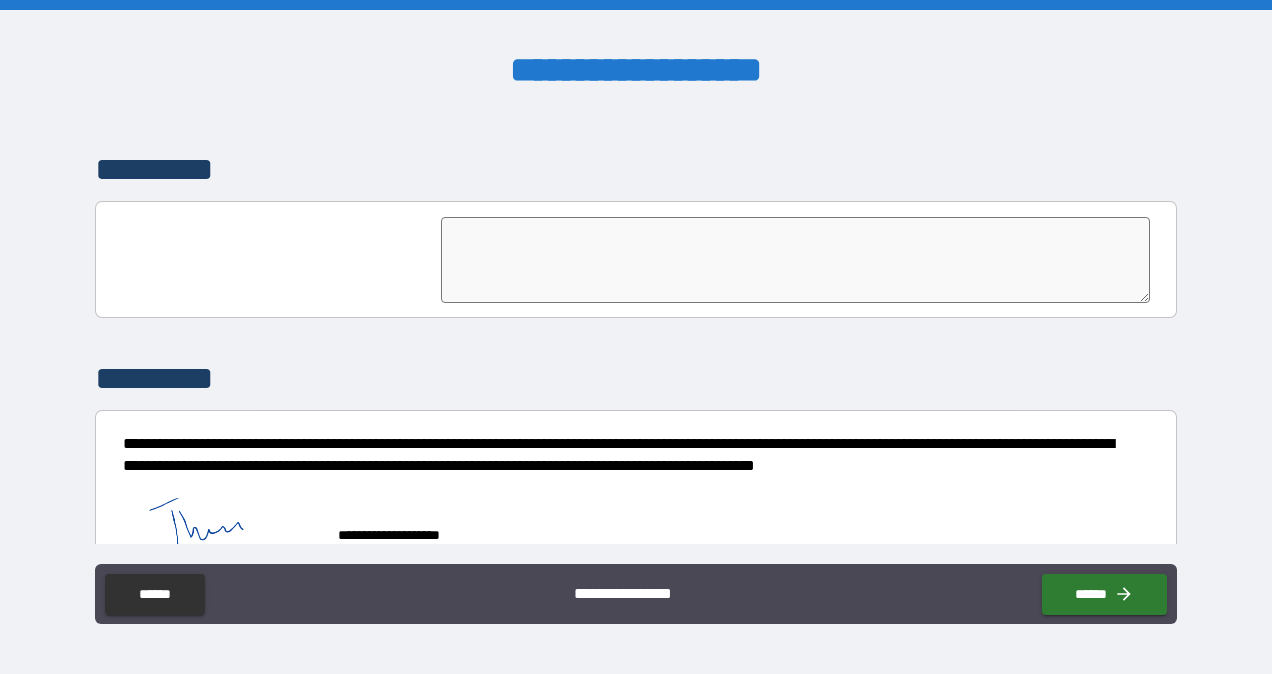 scroll, scrollTop: 4959, scrollLeft: 0, axis: vertical 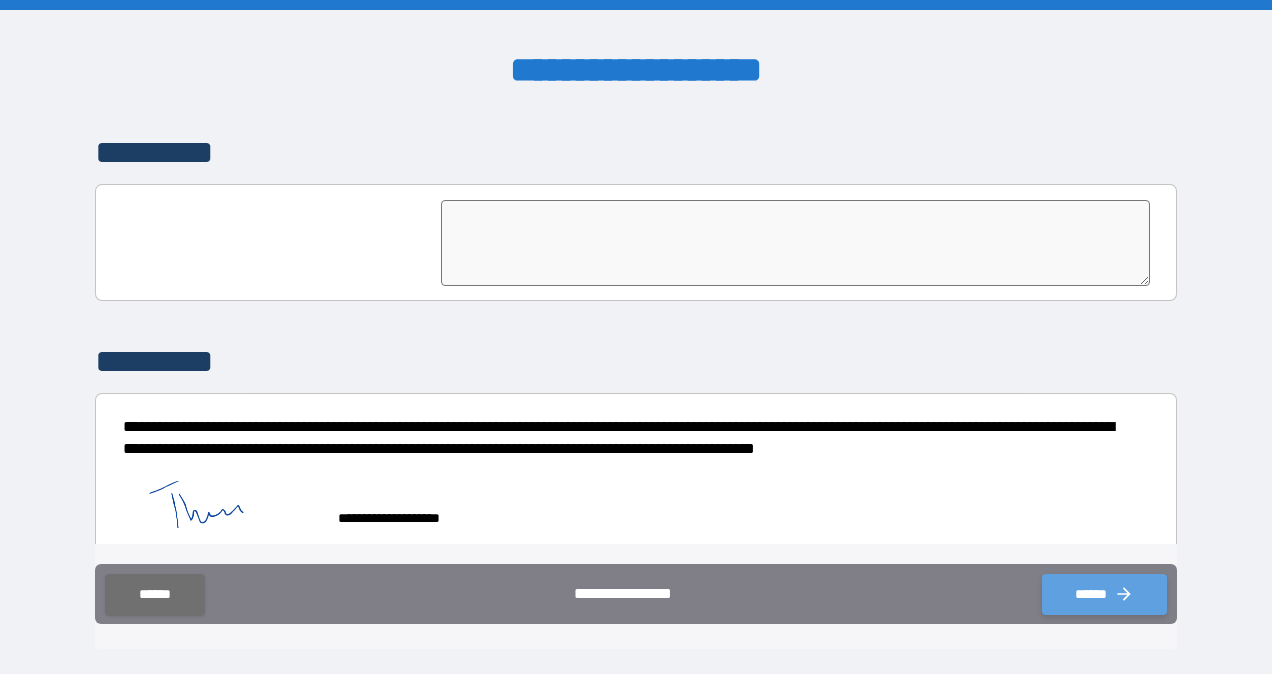 click on "******" at bounding box center (1104, 594) 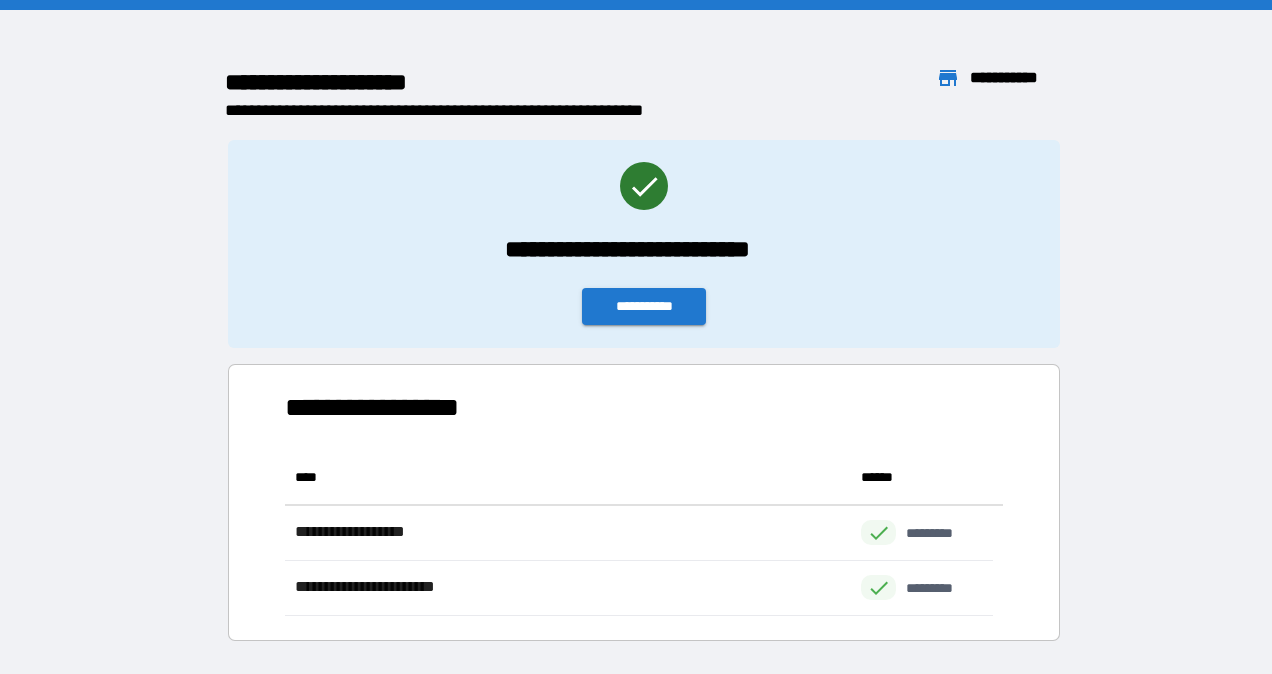 scroll, scrollTop: 16, scrollLeft: 16, axis: both 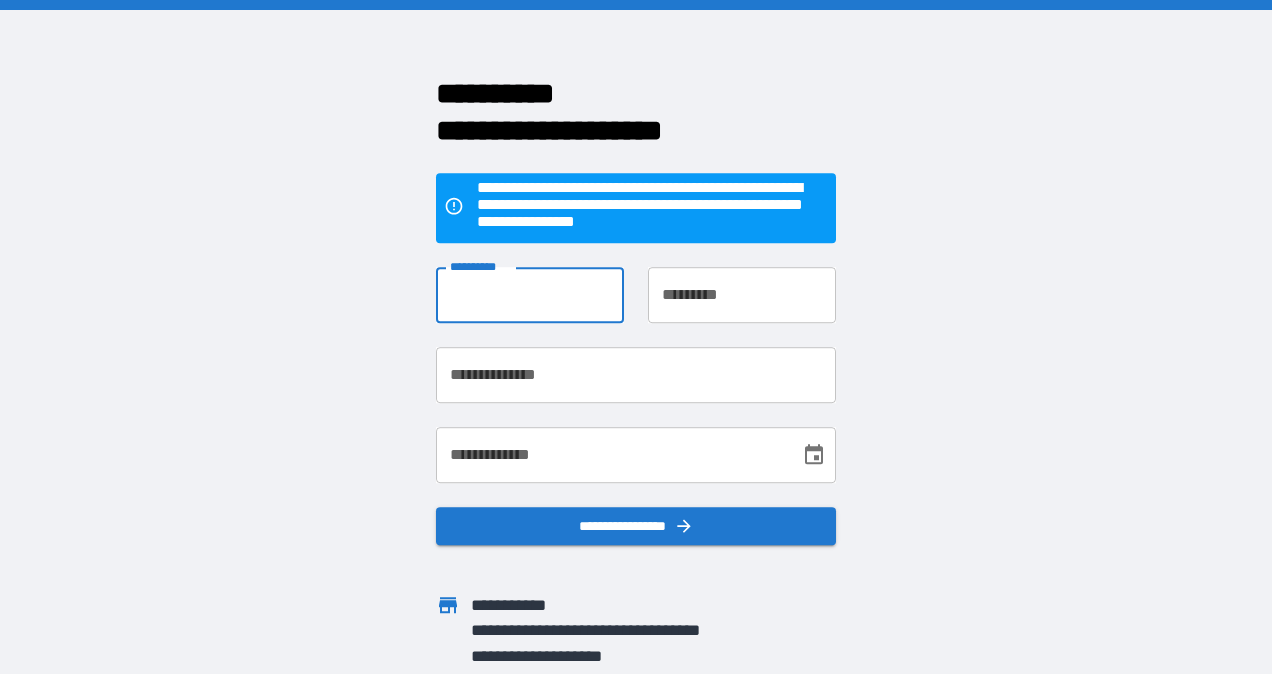 click on "**********" at bounding box center [530, 295] 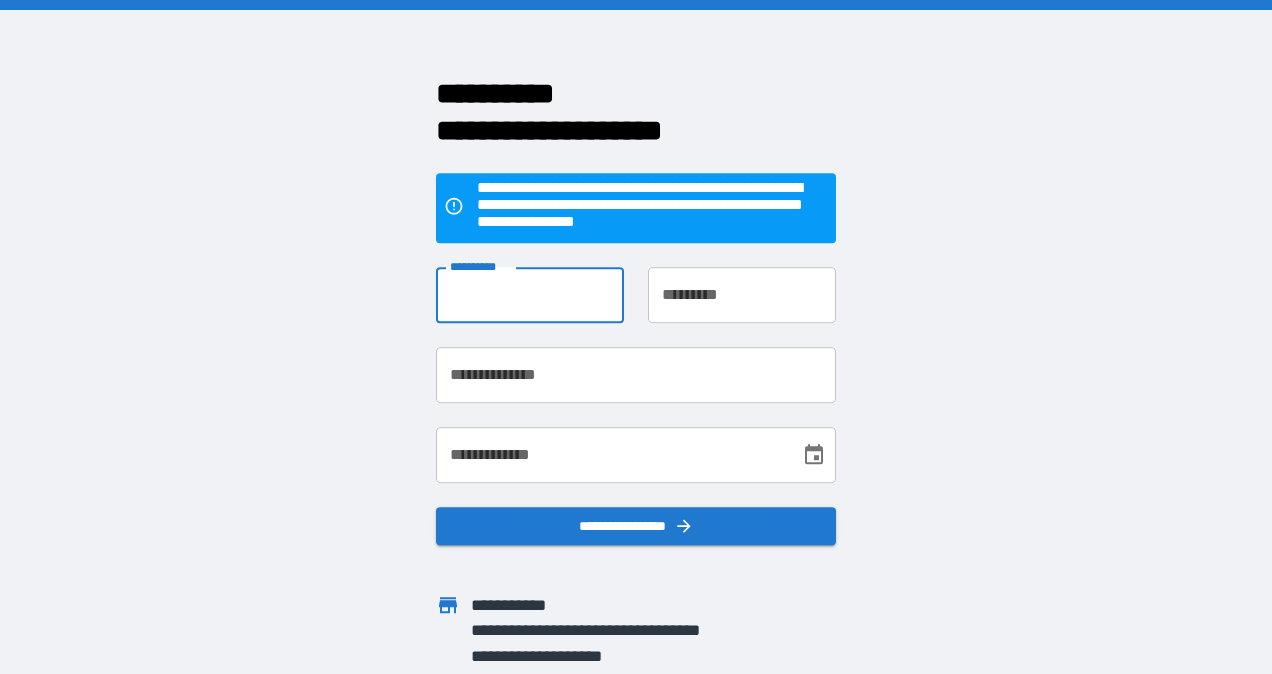 type on "********" 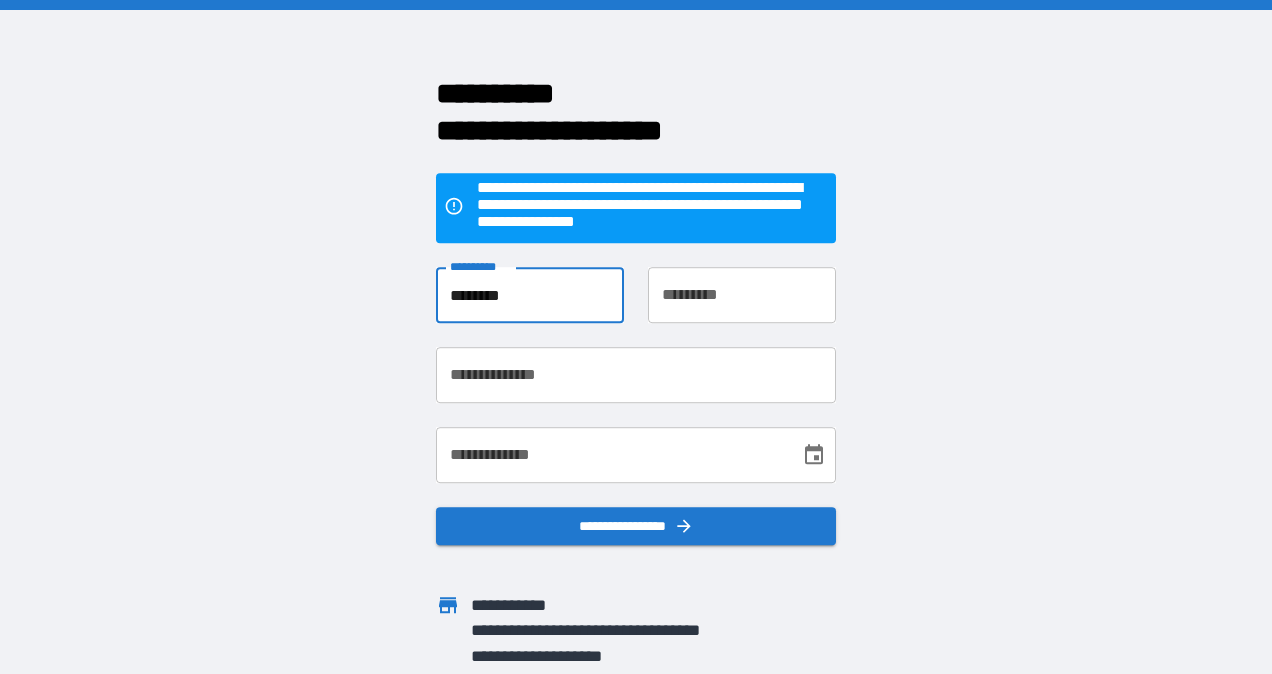 type on "***" 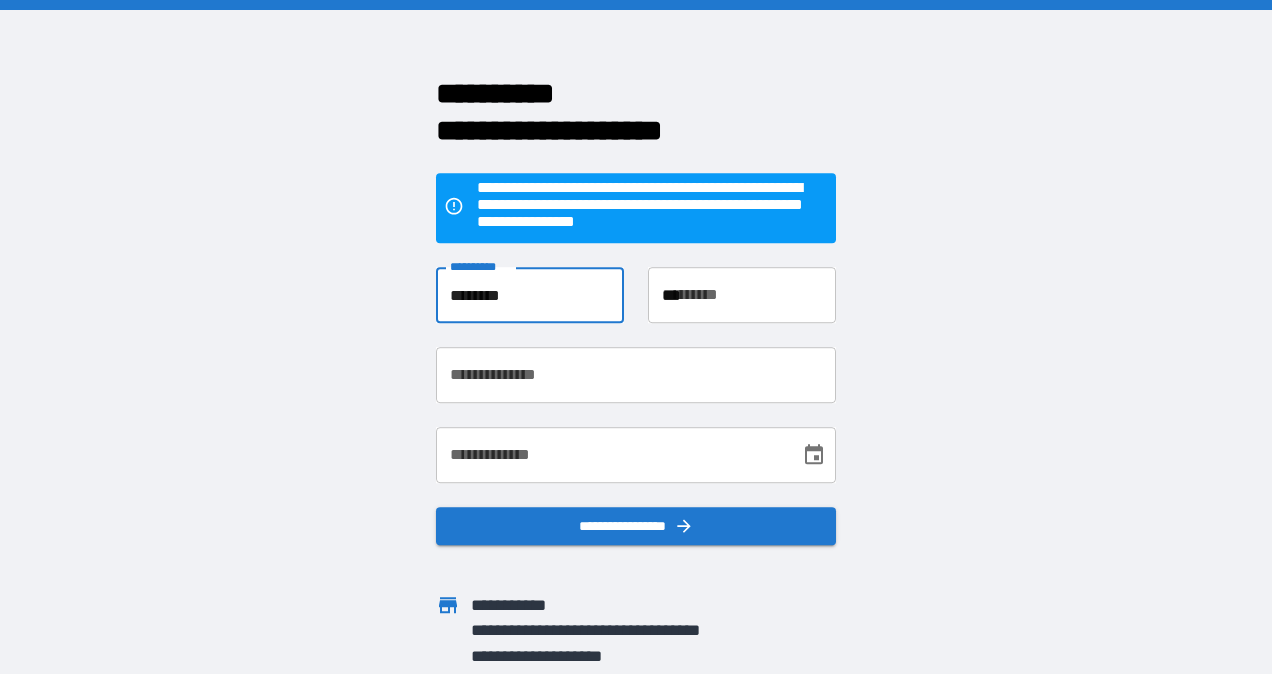 type on "**********" 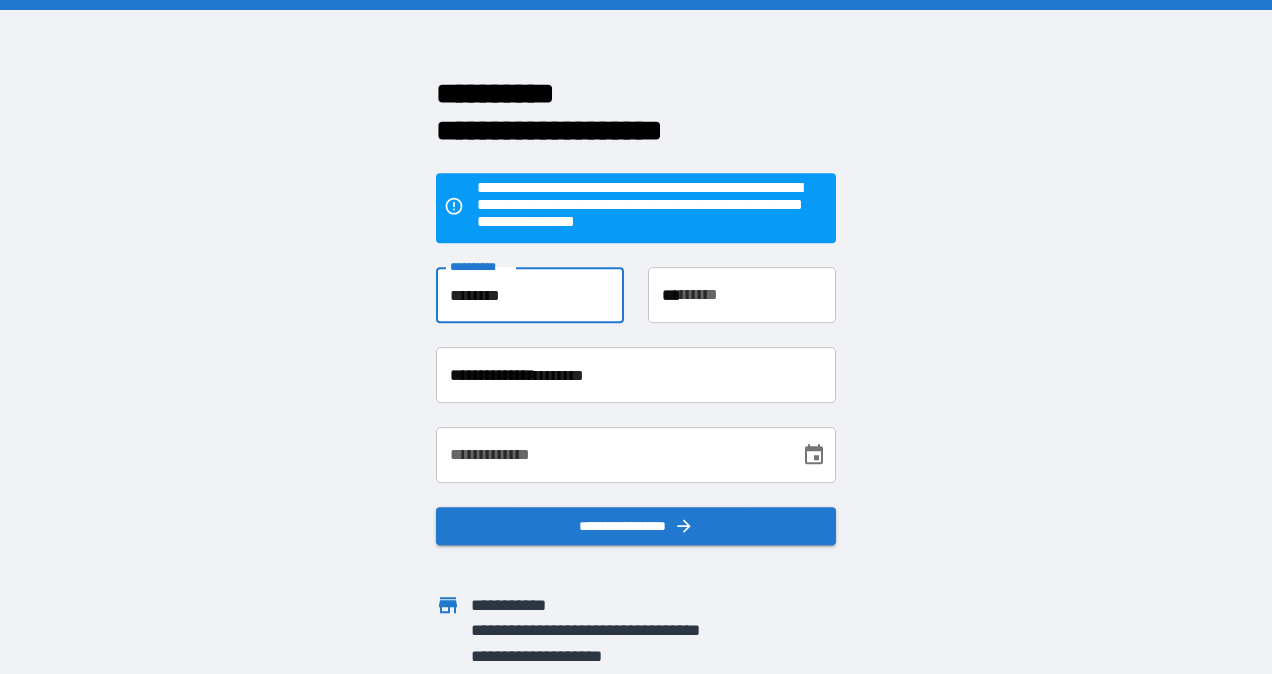 type on "**********" 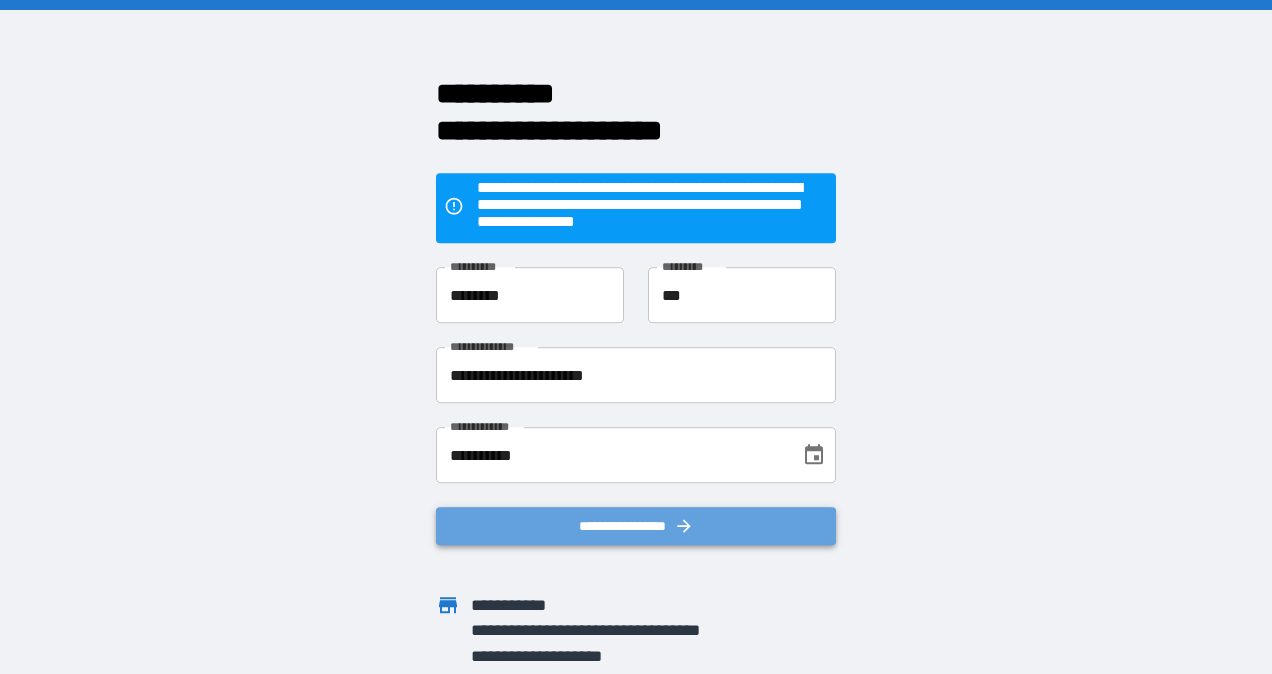 click on "**********" at bounding box center (636, 526) 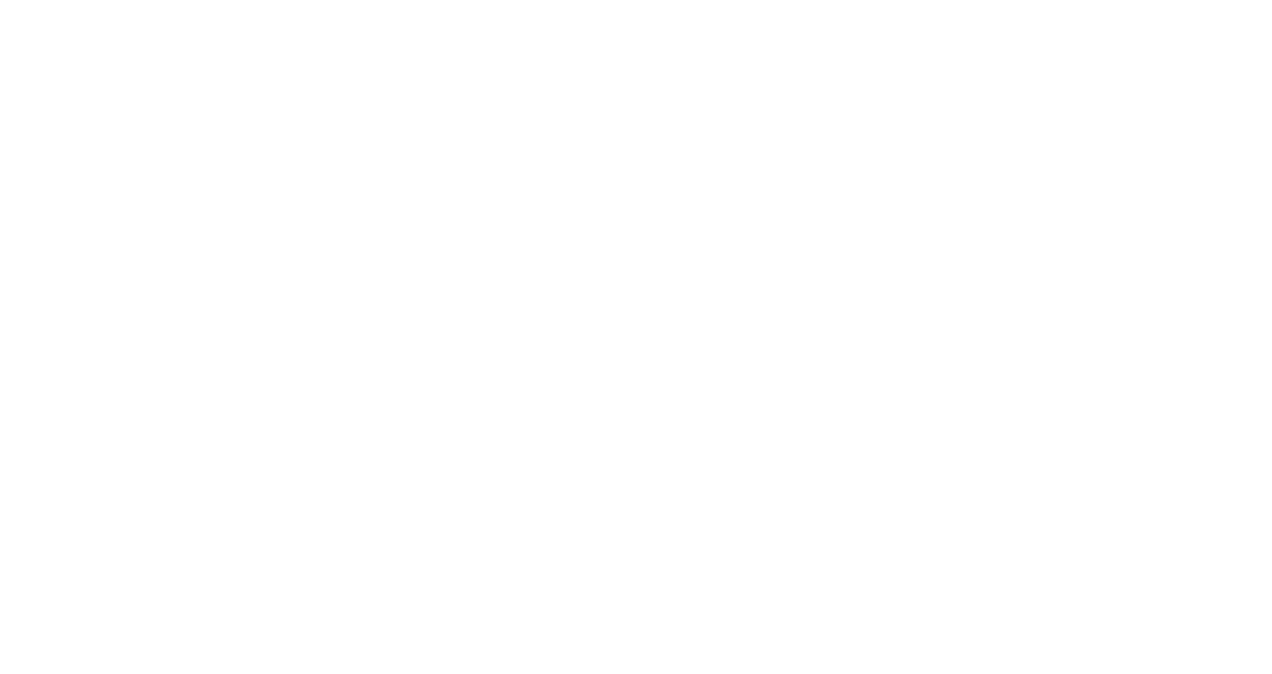 scroll, scrollTop: 0, scrollLeft: 0, axis: both 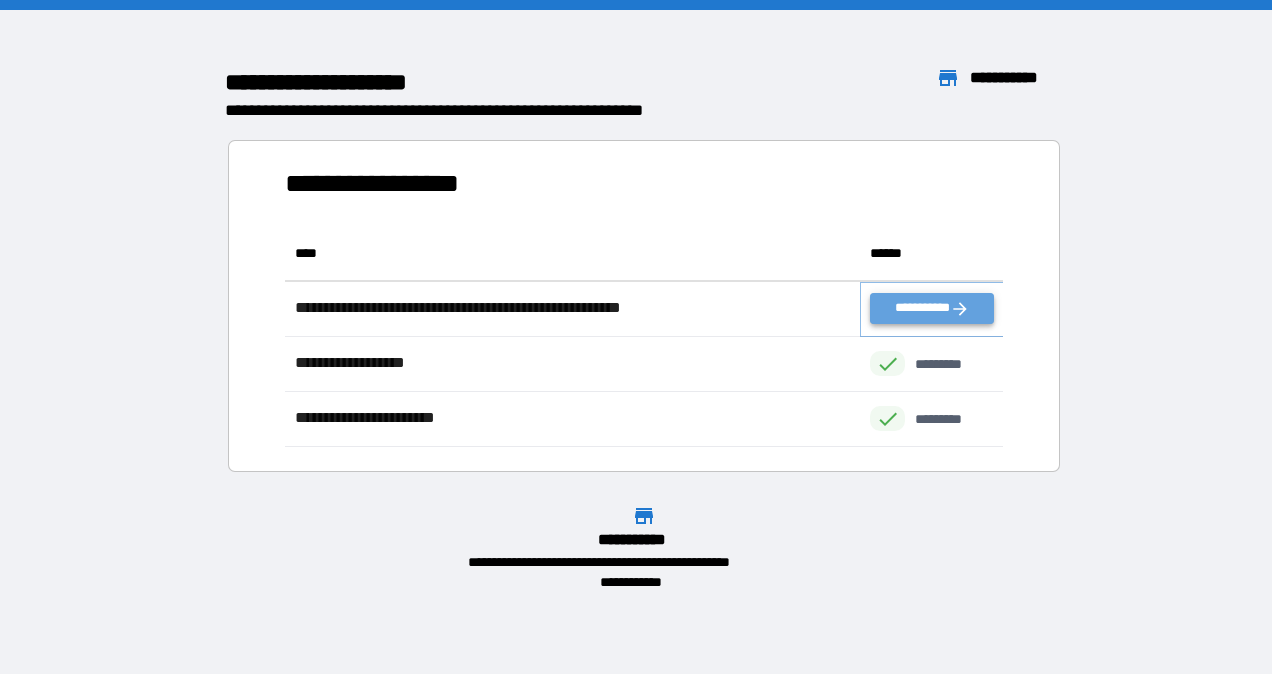 click on "**********" at bounding box center (932, 308) 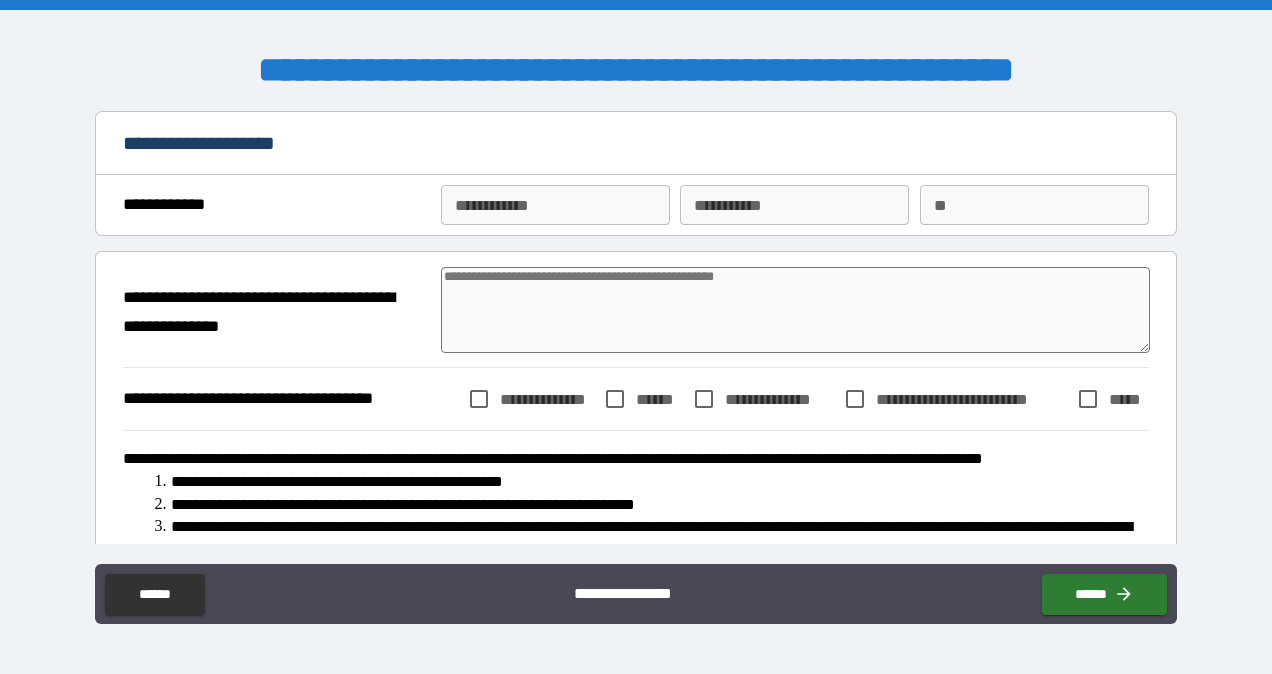 type on "*" 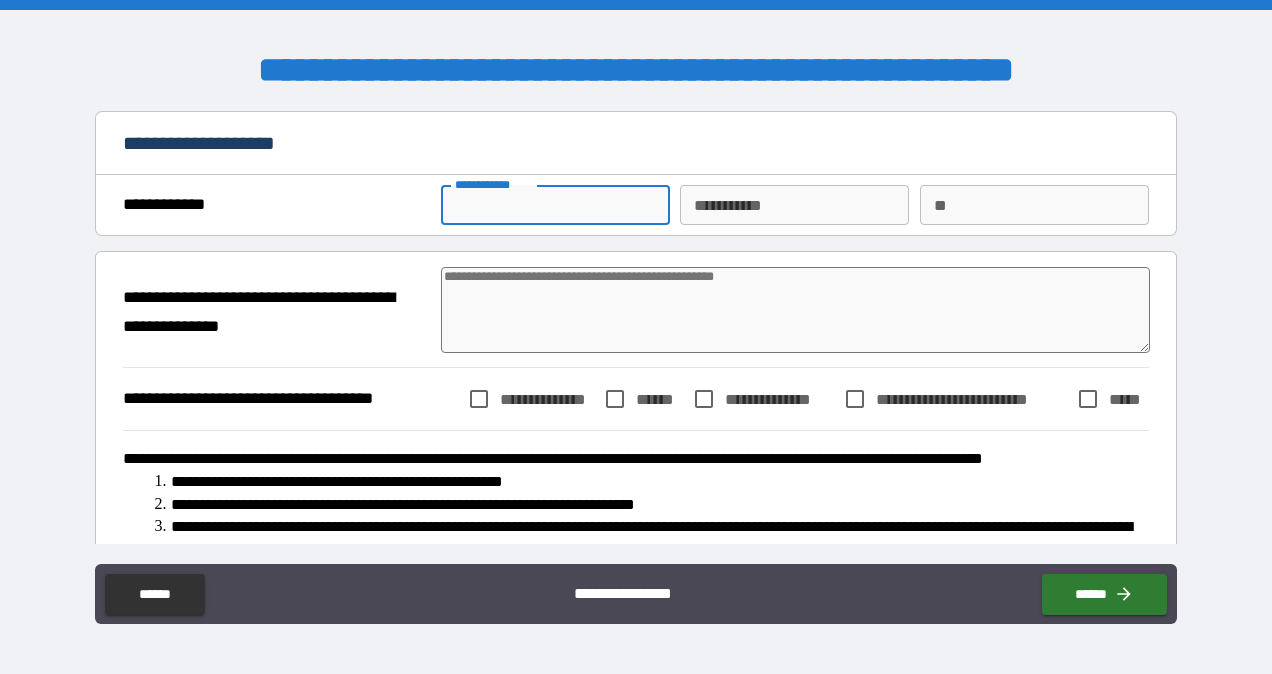 click on "**********" at bounding box center (555, 205) 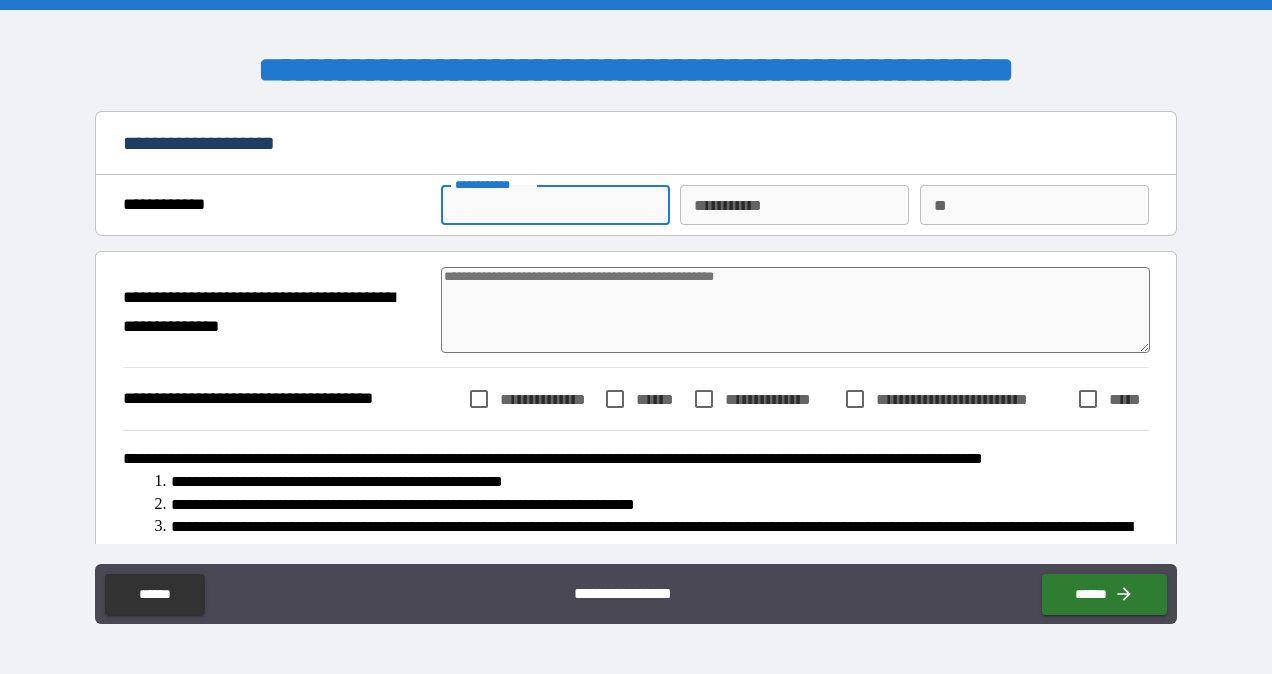 type on "********" 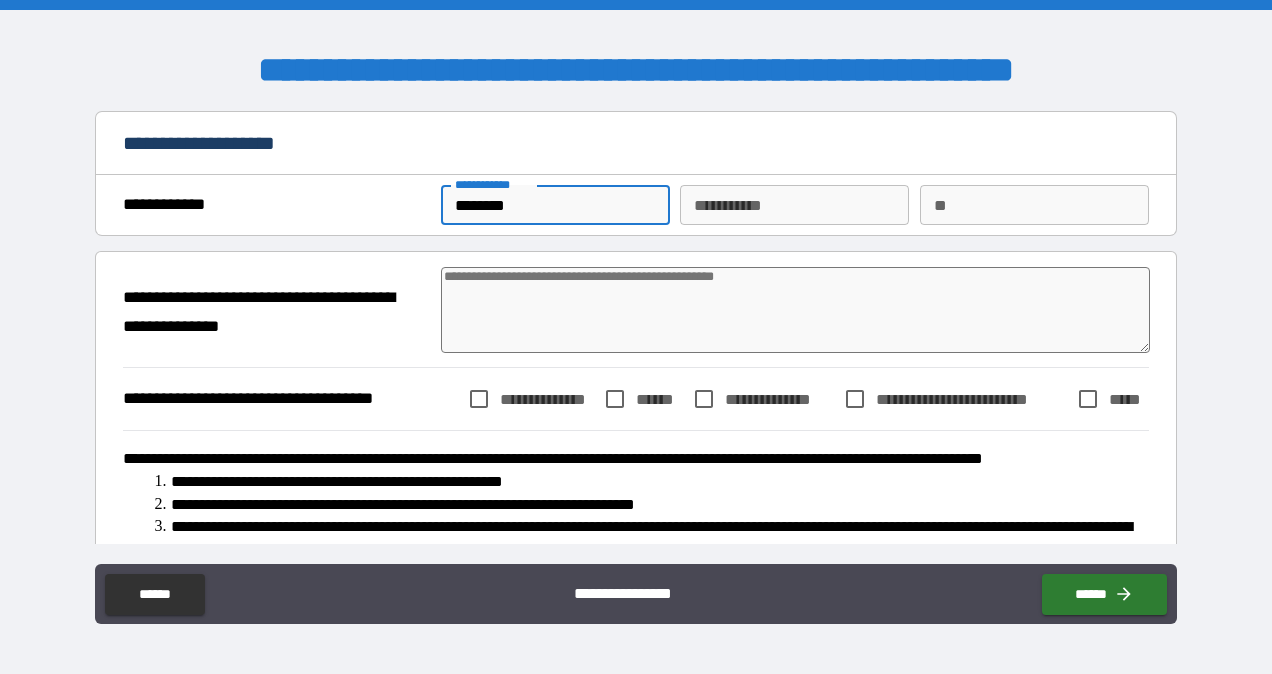 type on "***" 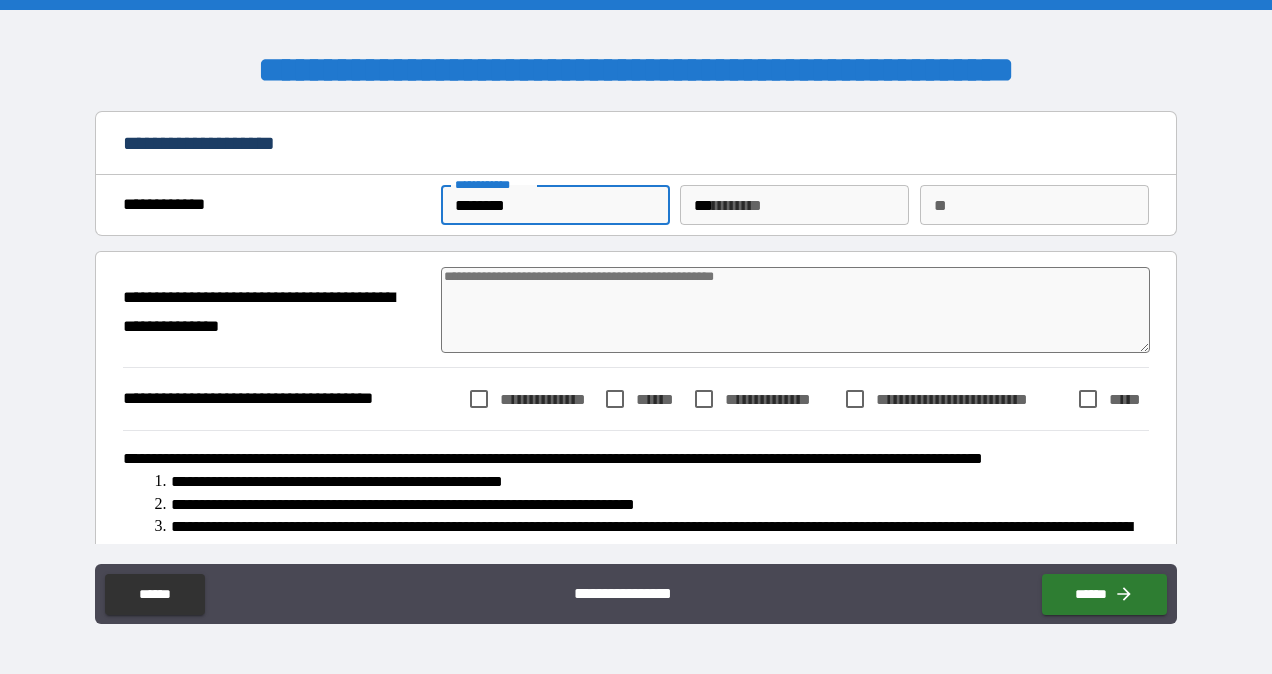 type on "*" 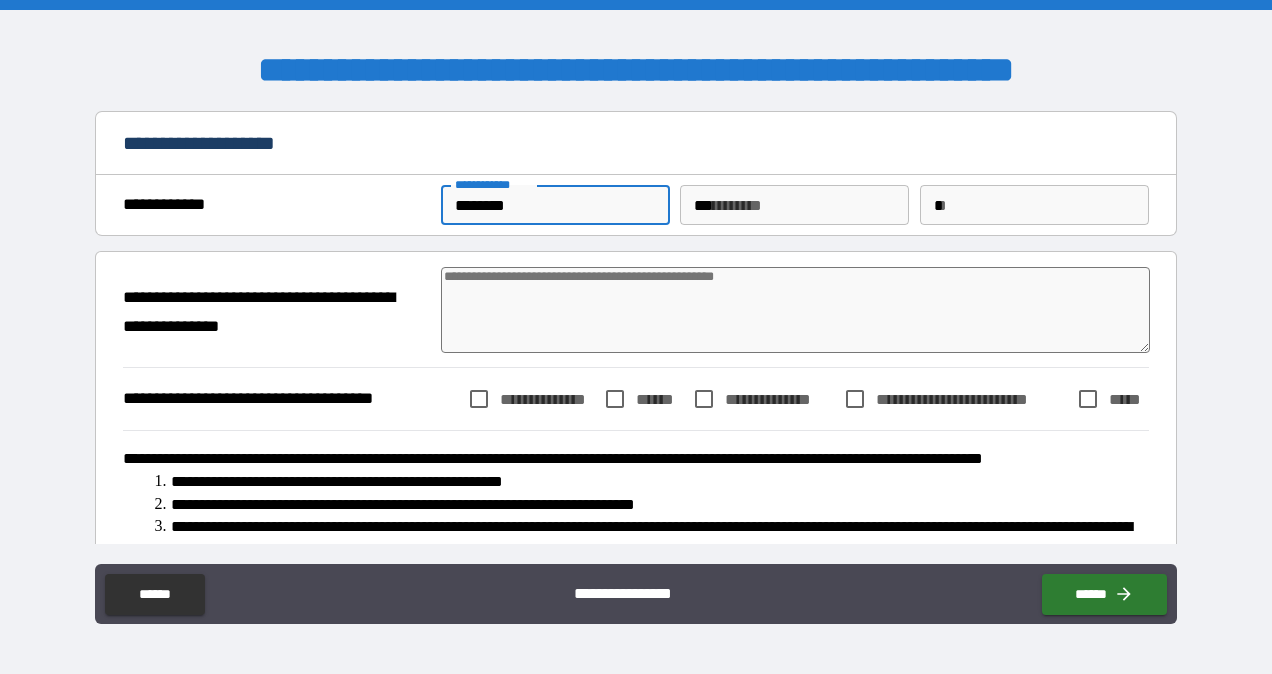 type on "*" 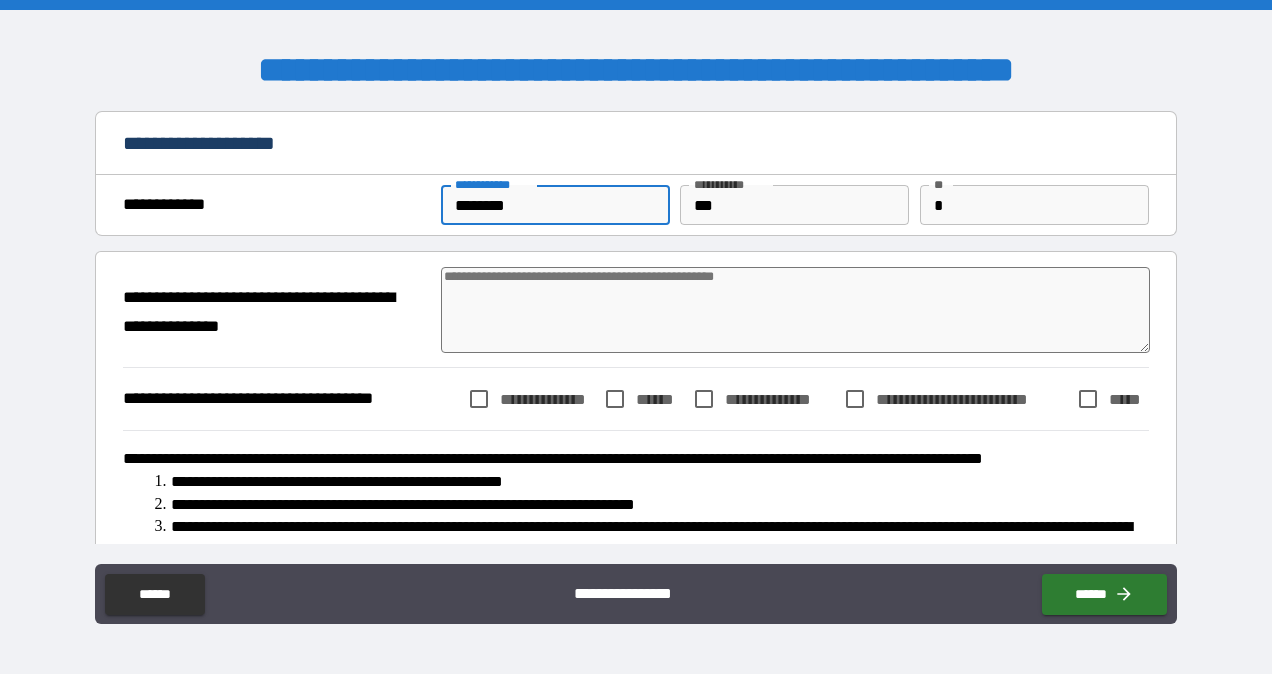 type on "*" 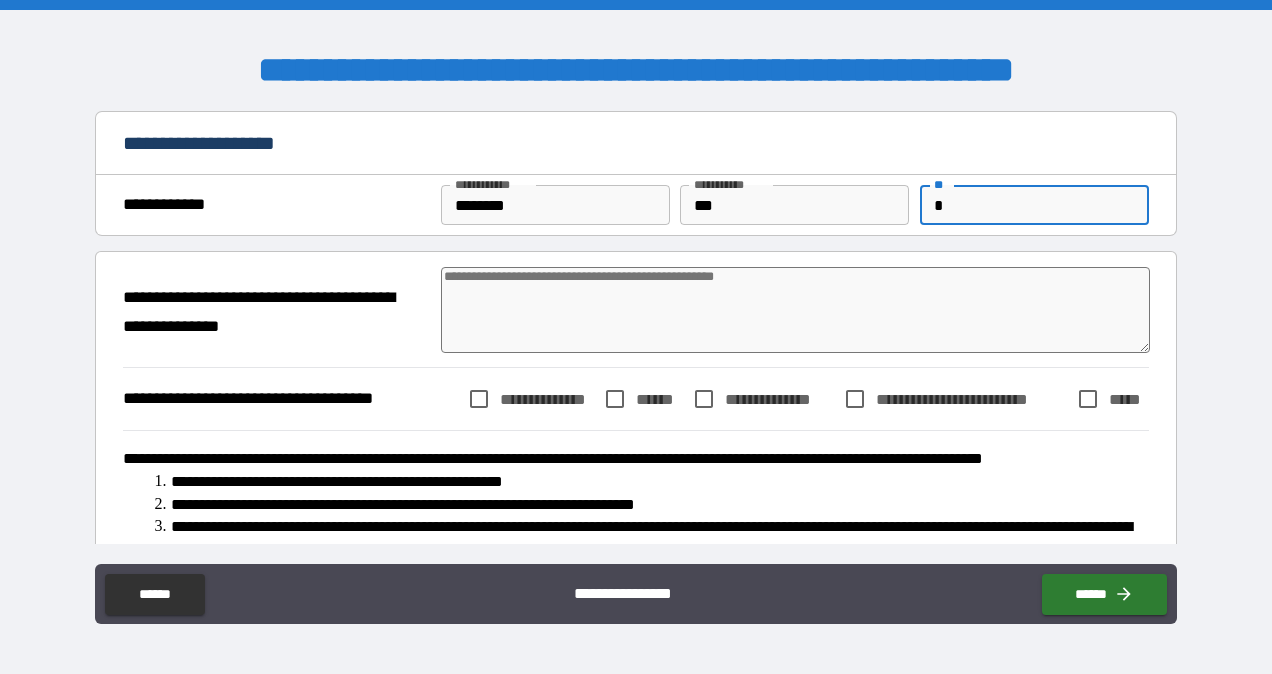 click on "*" at bounding box center (1034, 205) 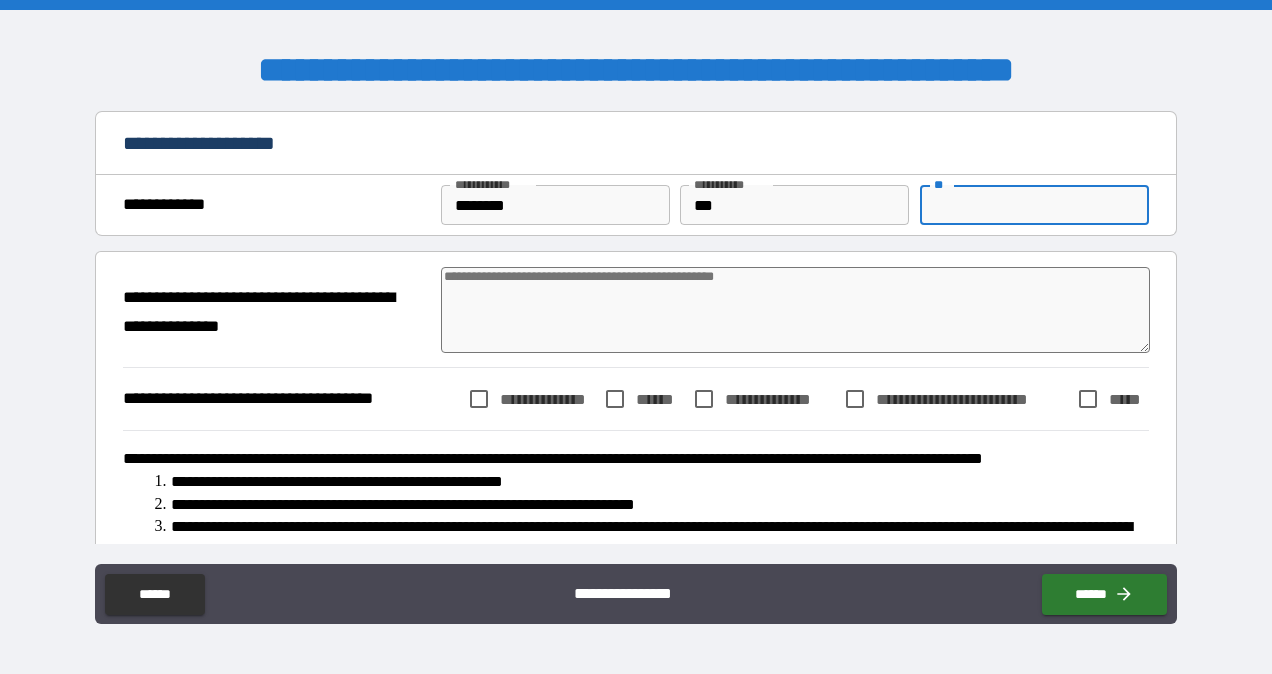 type on "*" 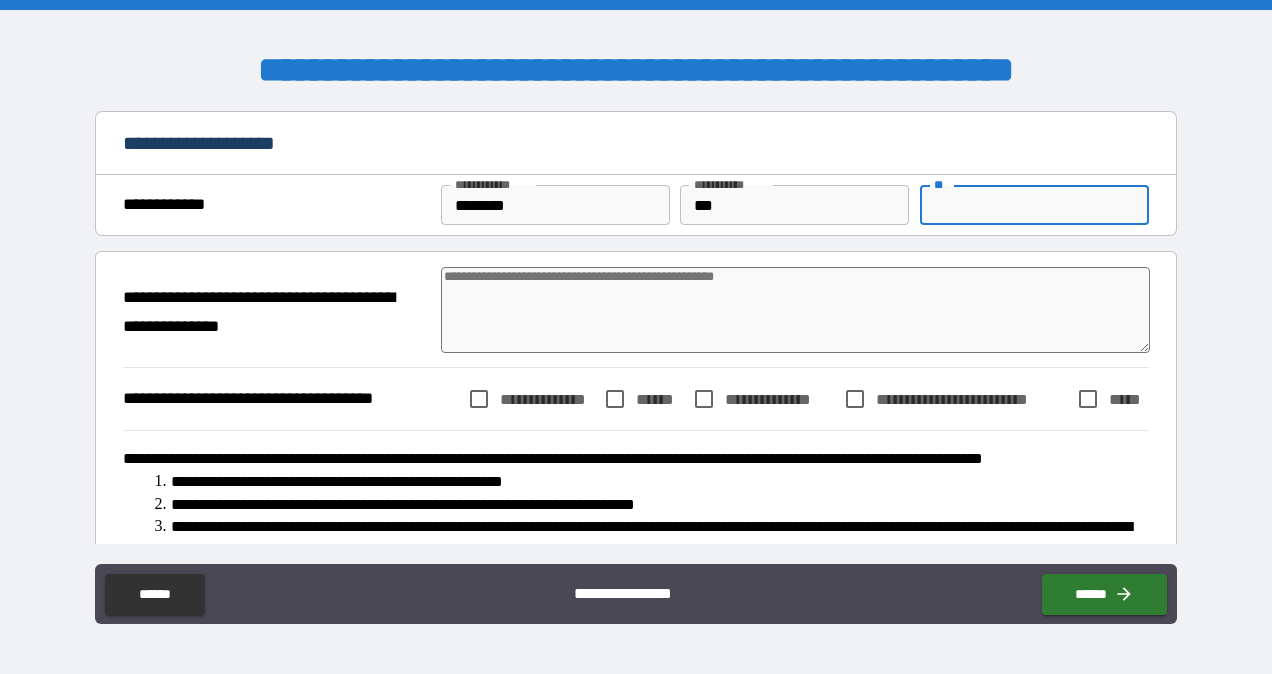 type 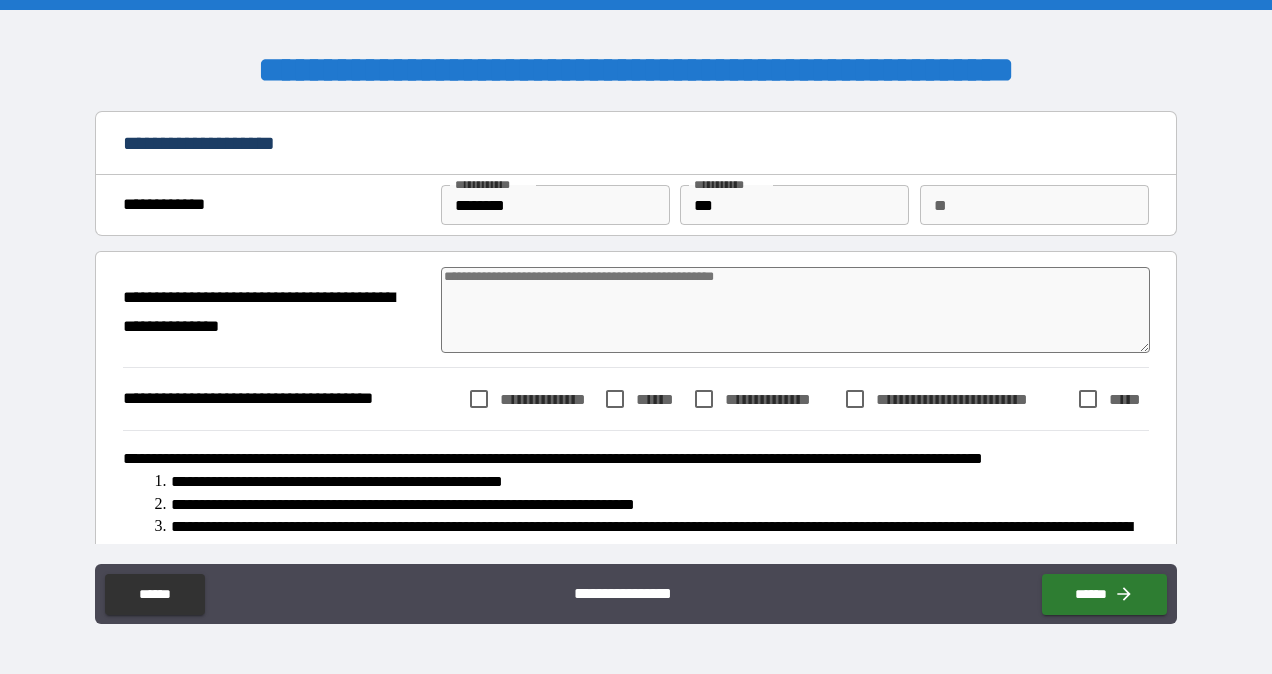 click at bounding box center [795, 310] 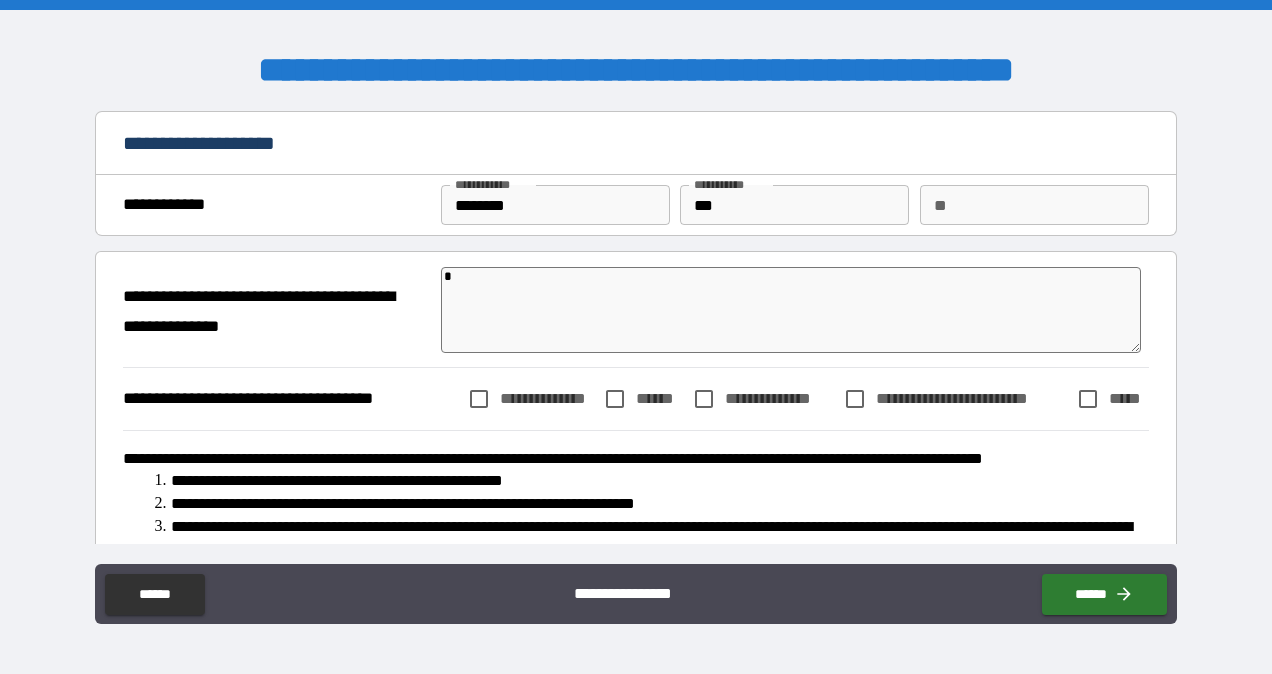type on "*" 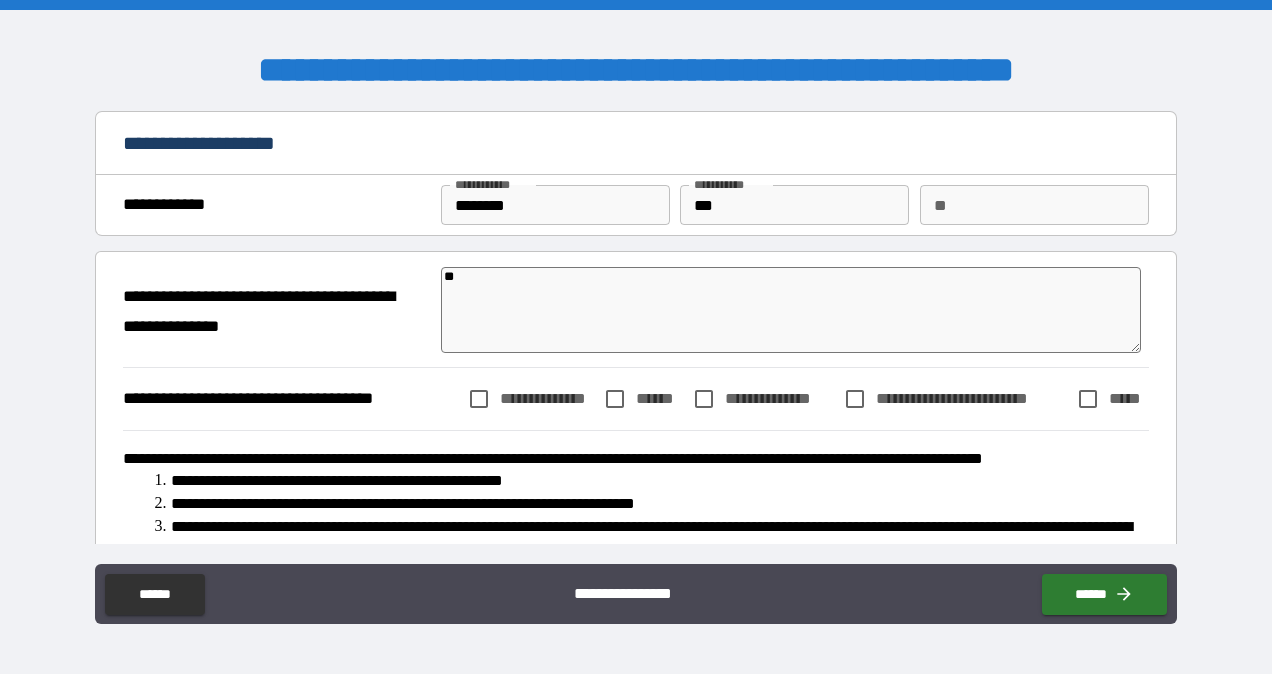 type on "***" 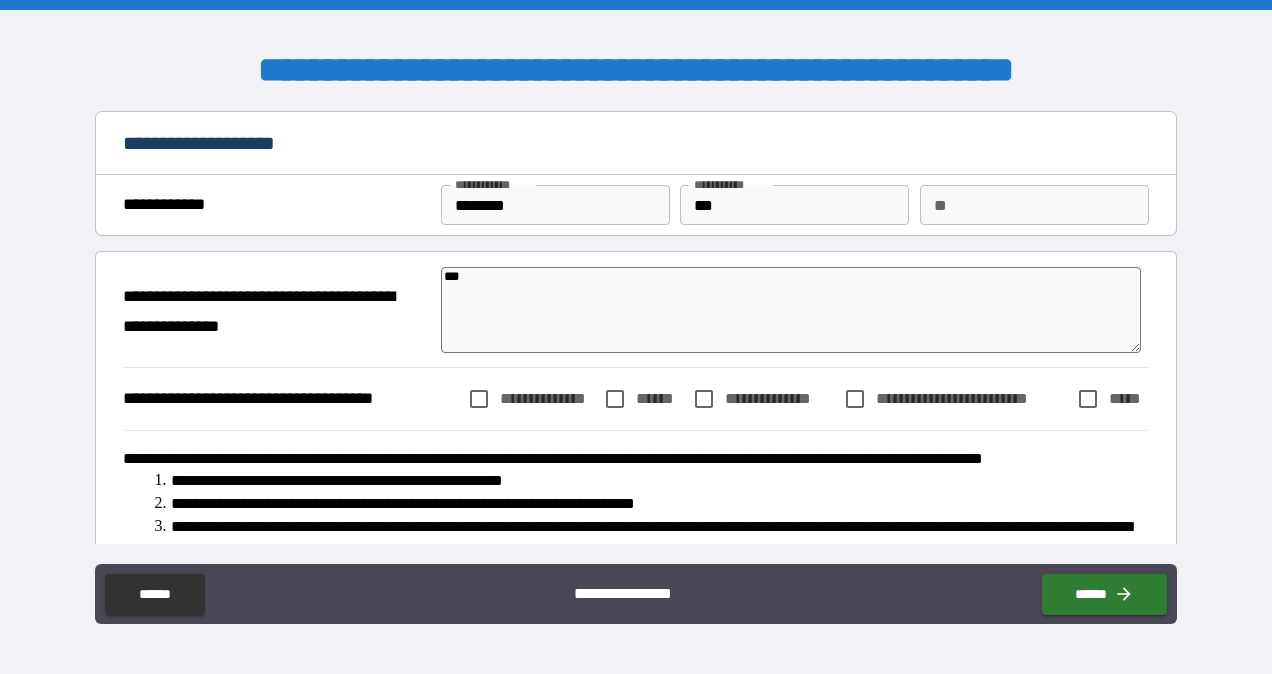 type on "****" 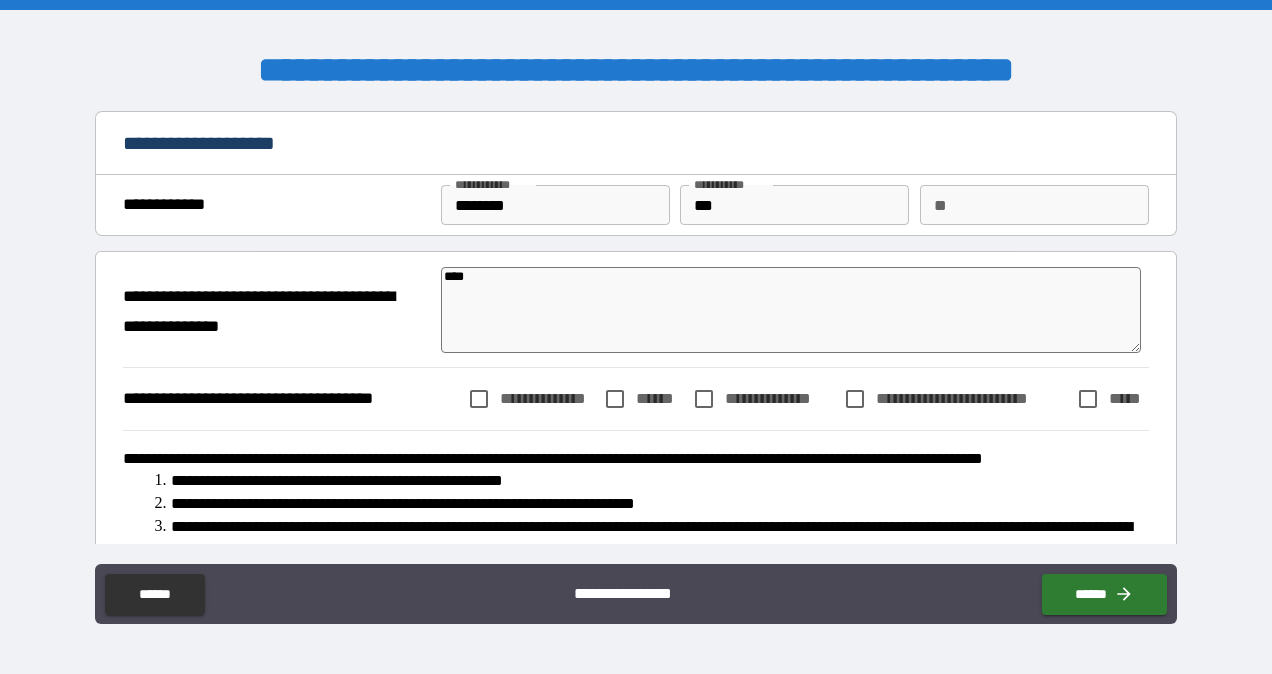 type on "*" 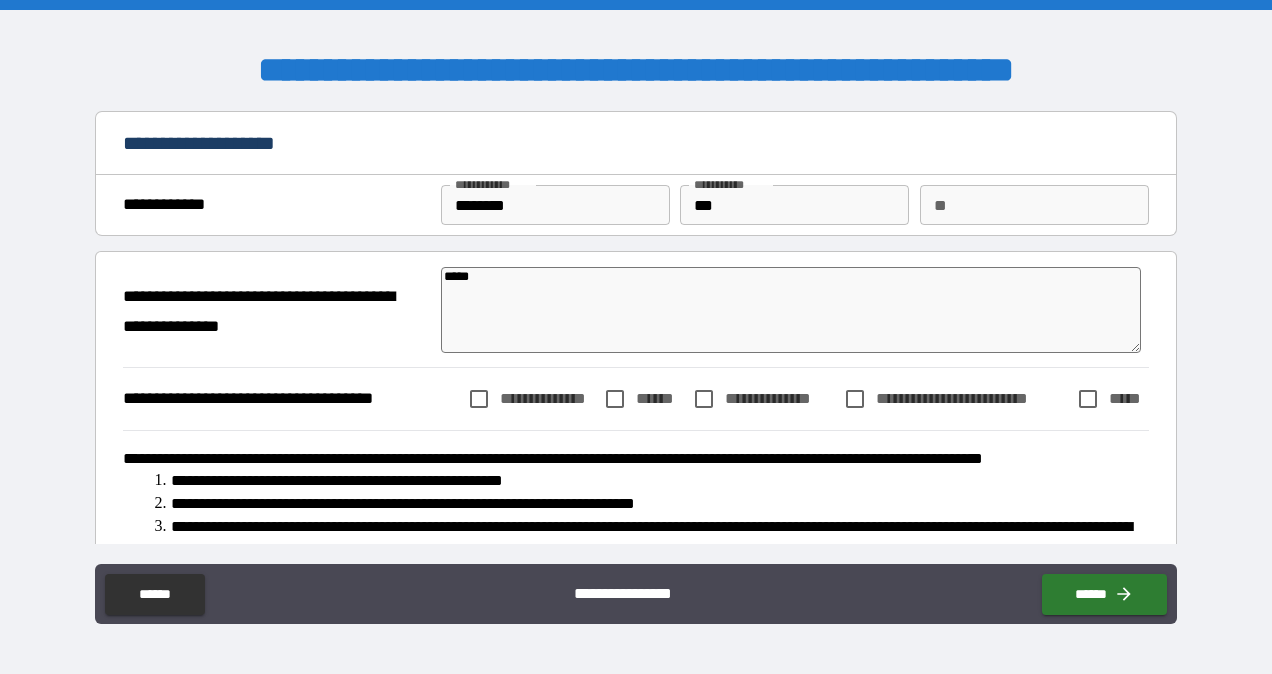 type on "*" 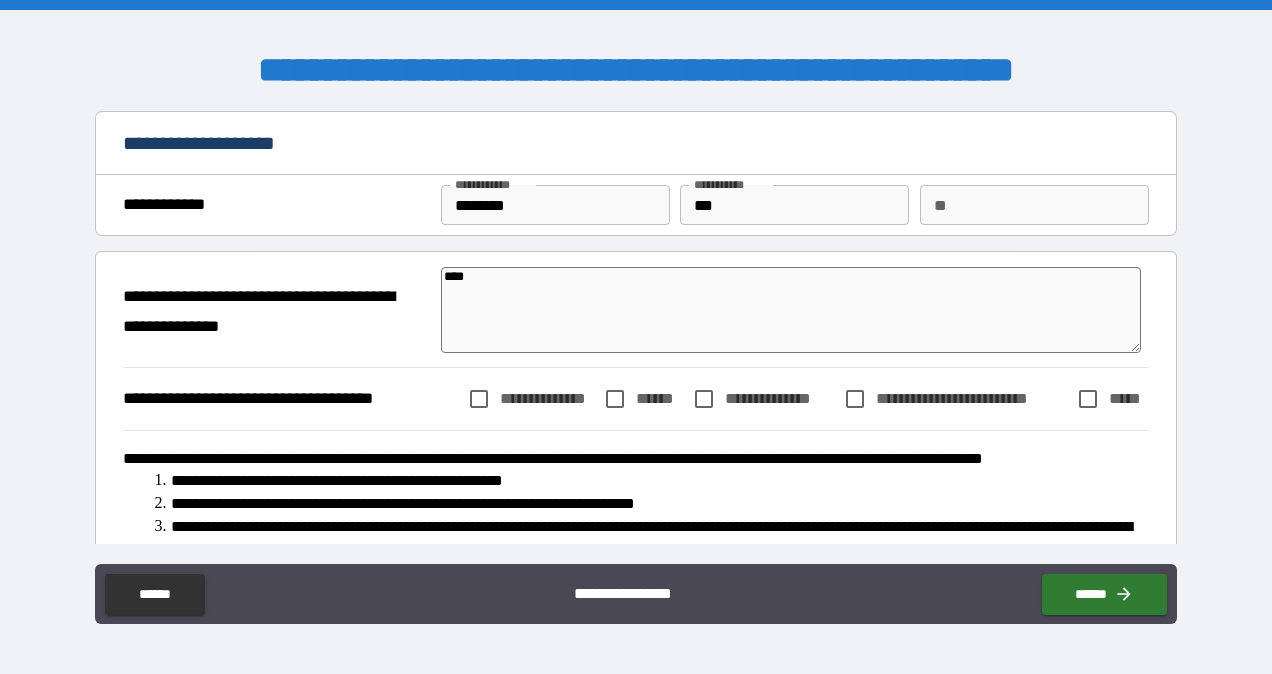 type on "***" 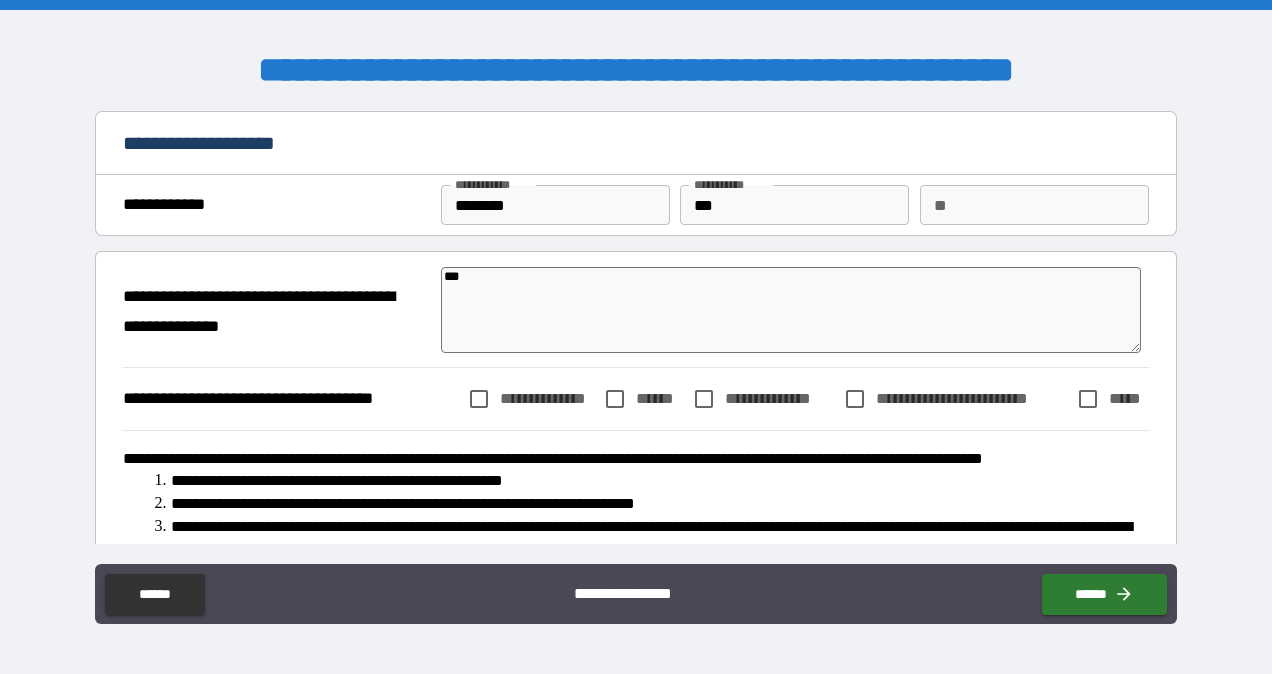 type on "**" 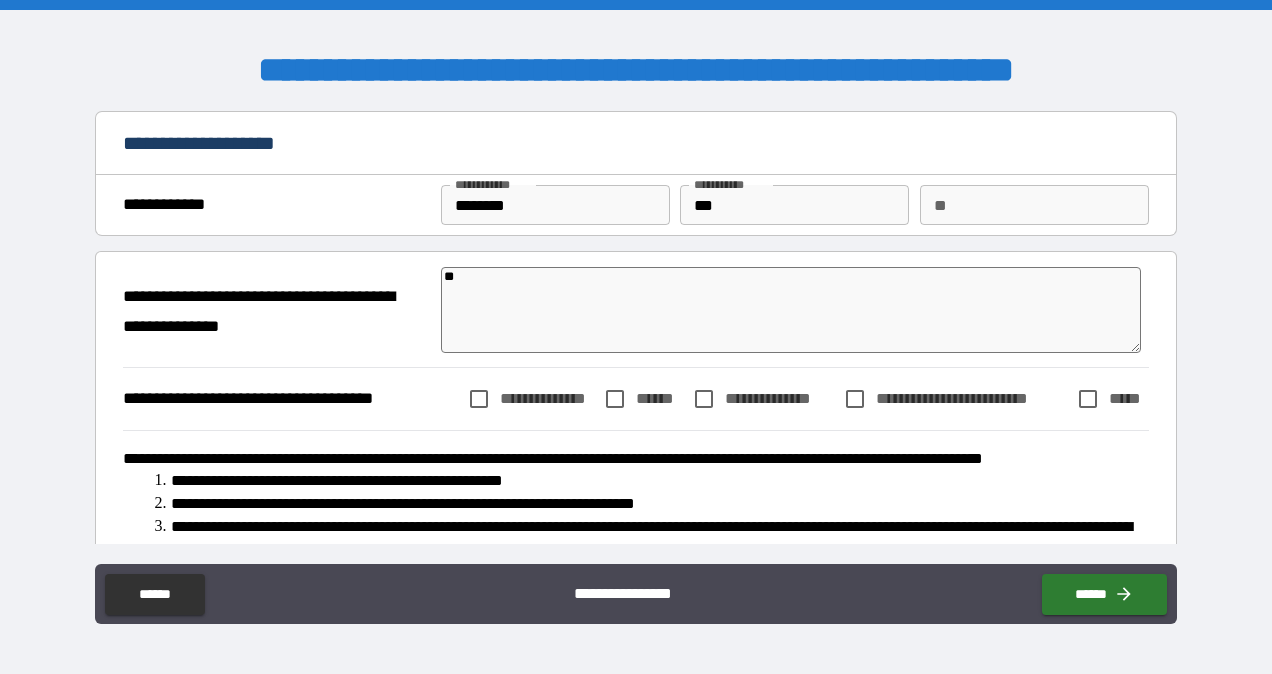 type on "*" 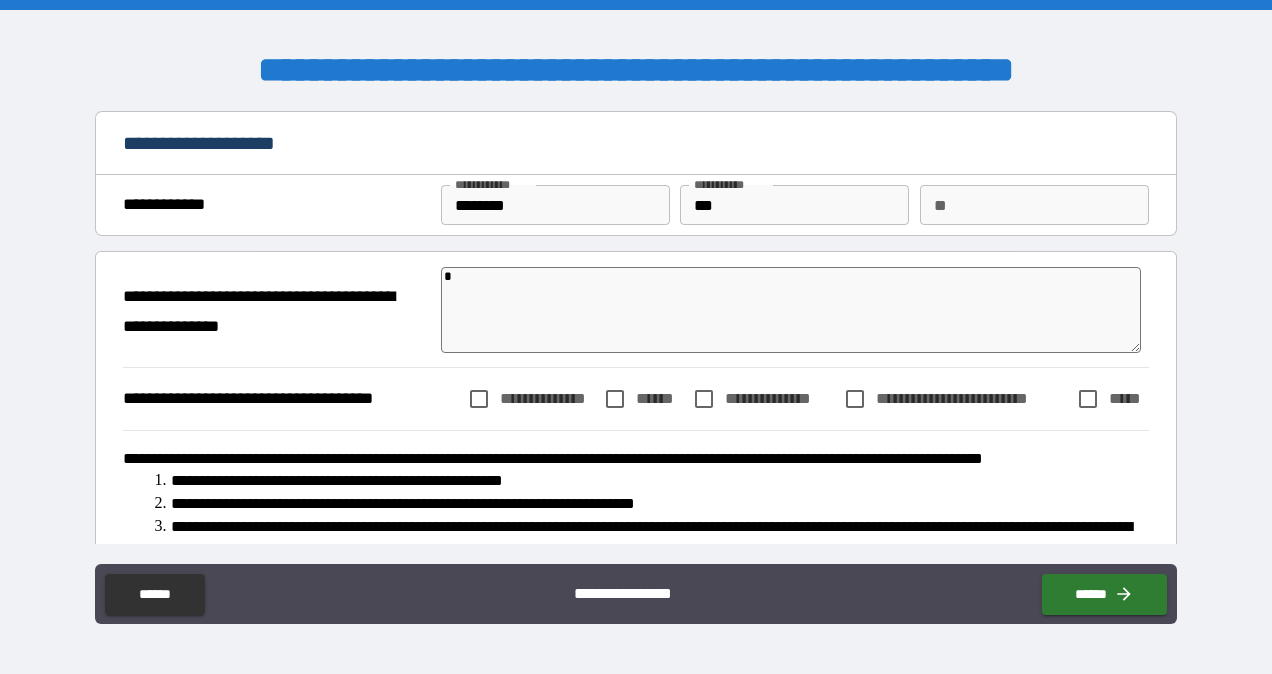type on "*" 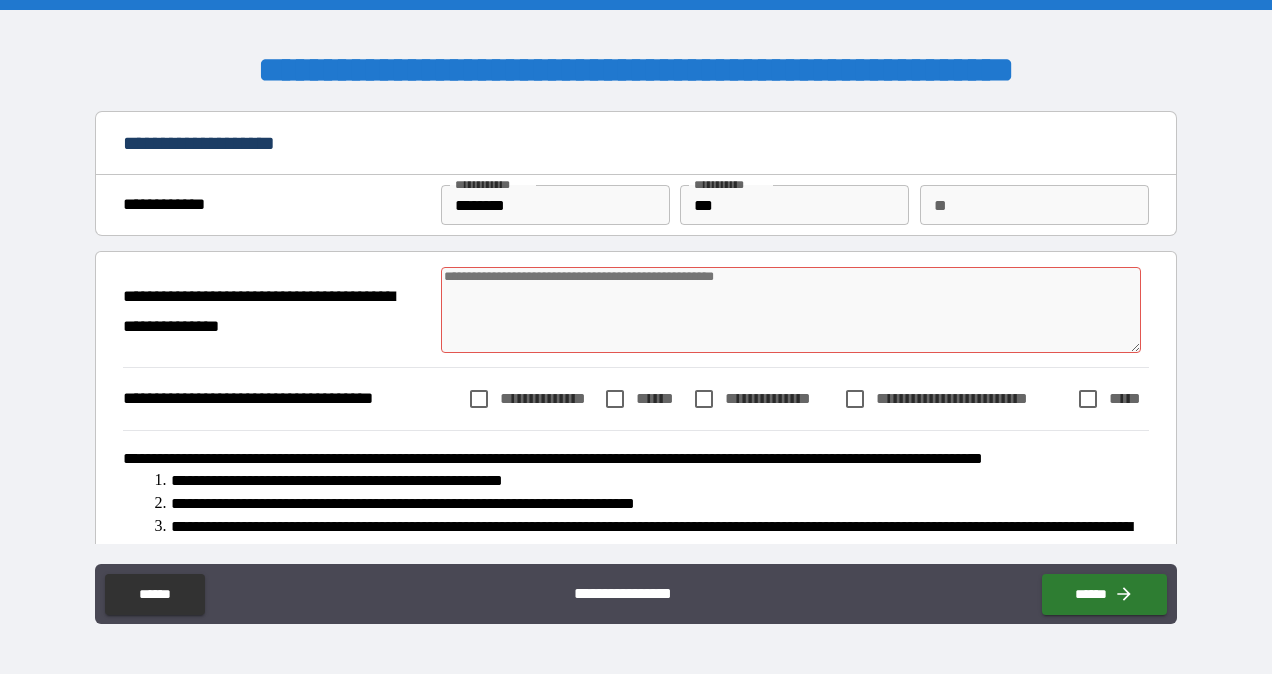 type on "*" 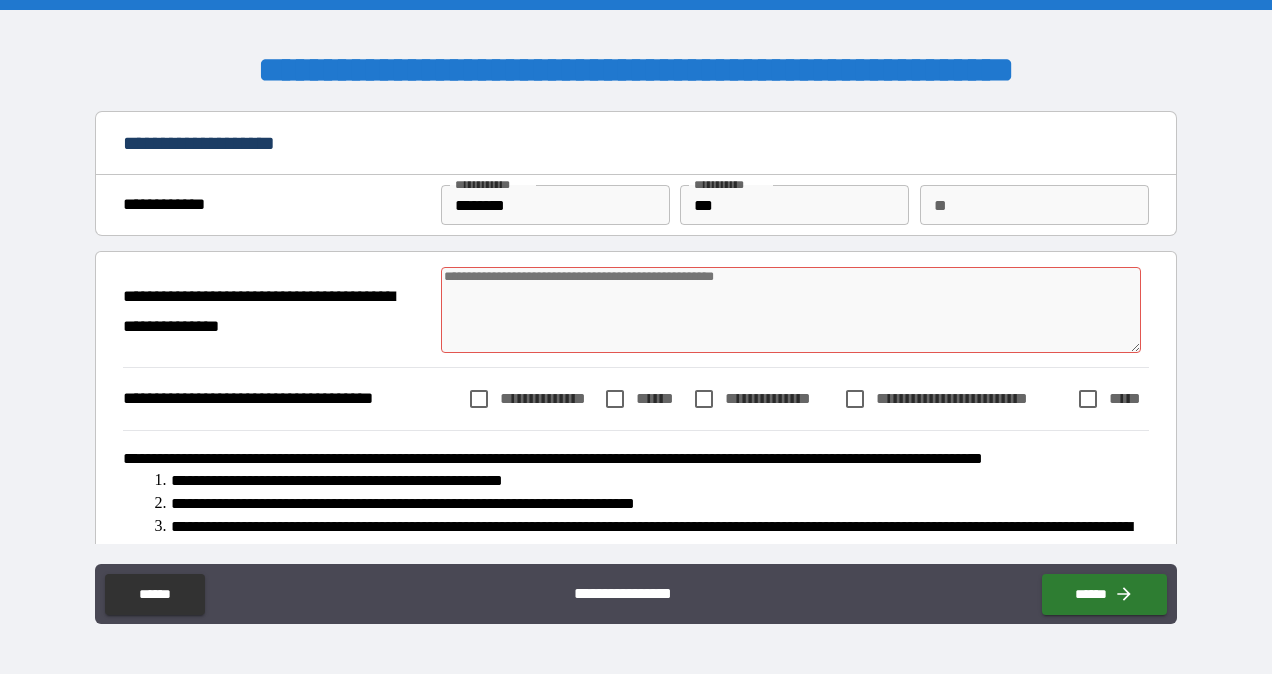 click on "**********" at bounding box center (779, 398) 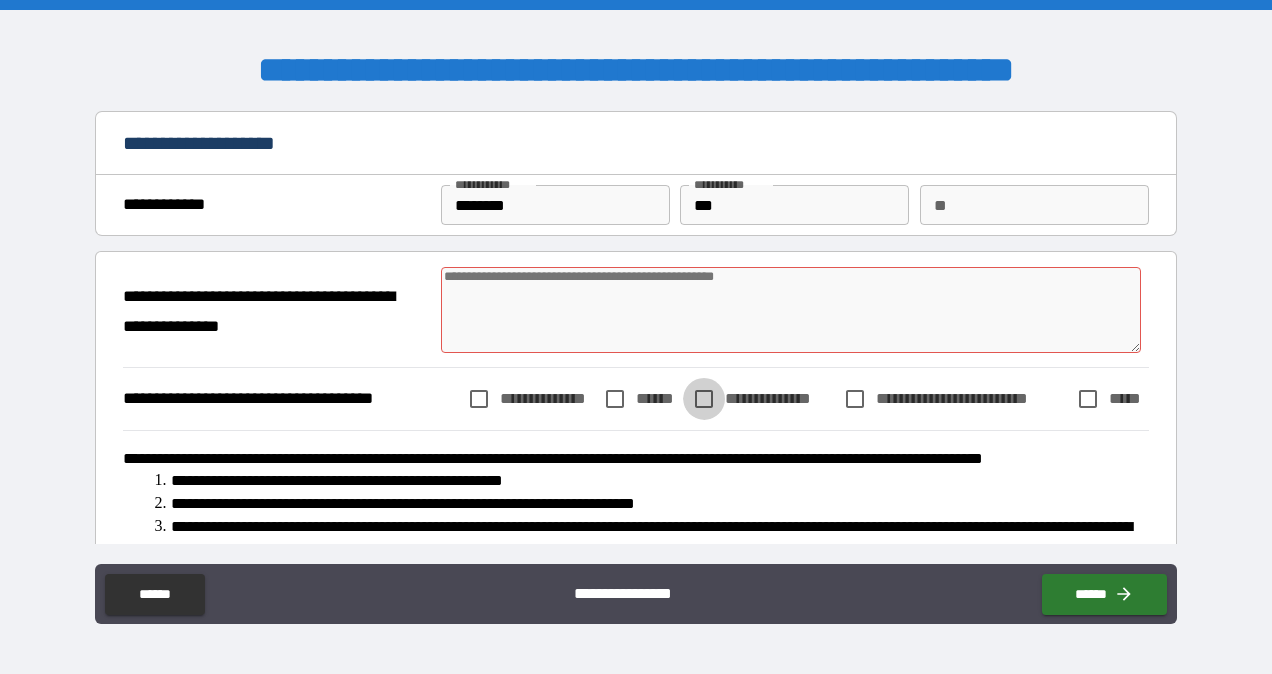 type on "*" 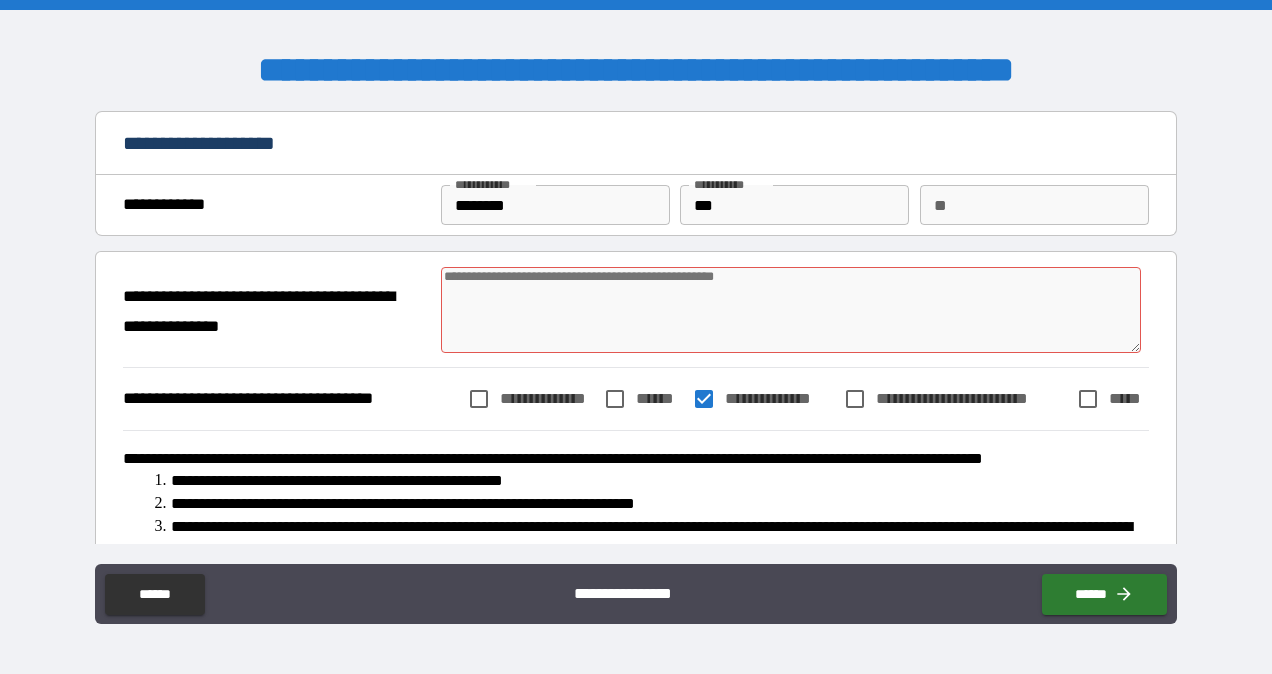 type on "*" 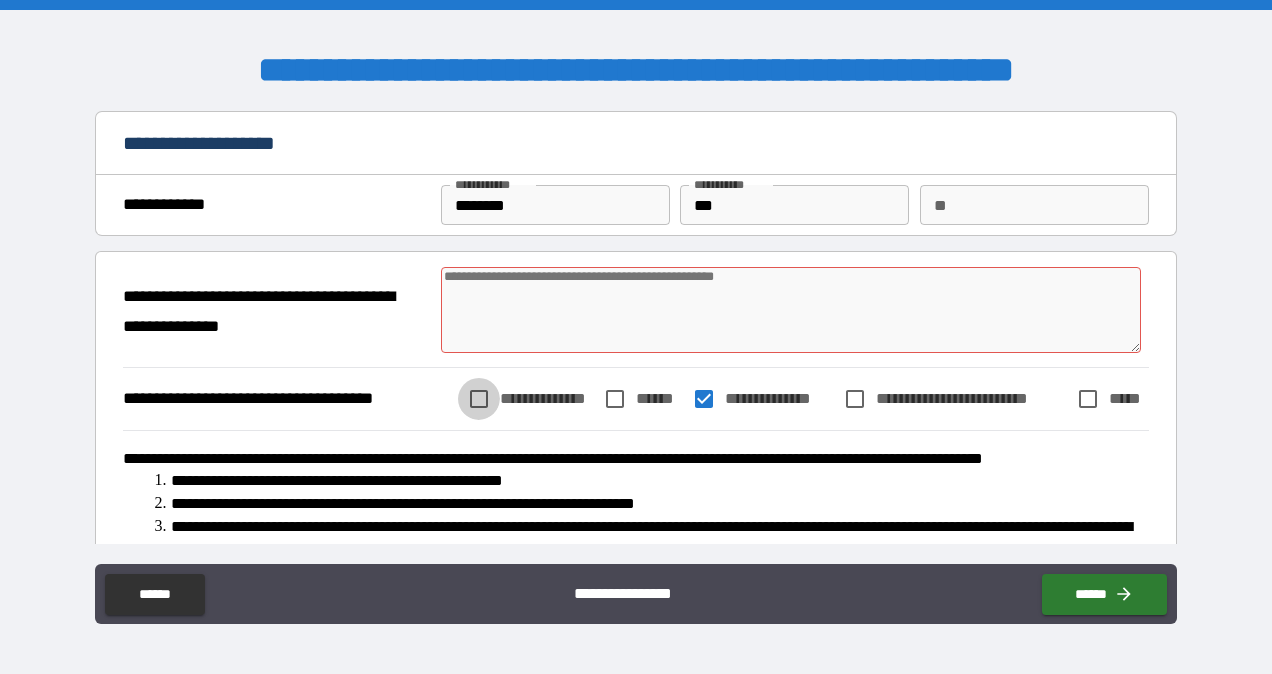 type on "*" 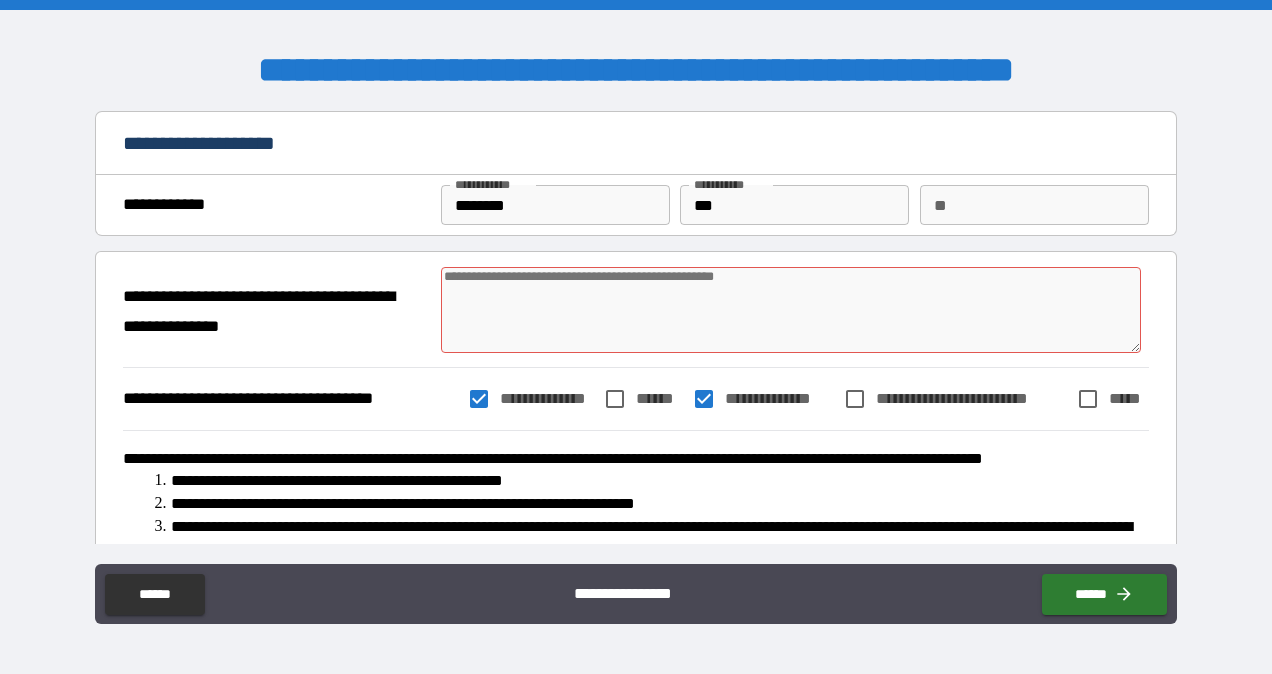 type on "*" 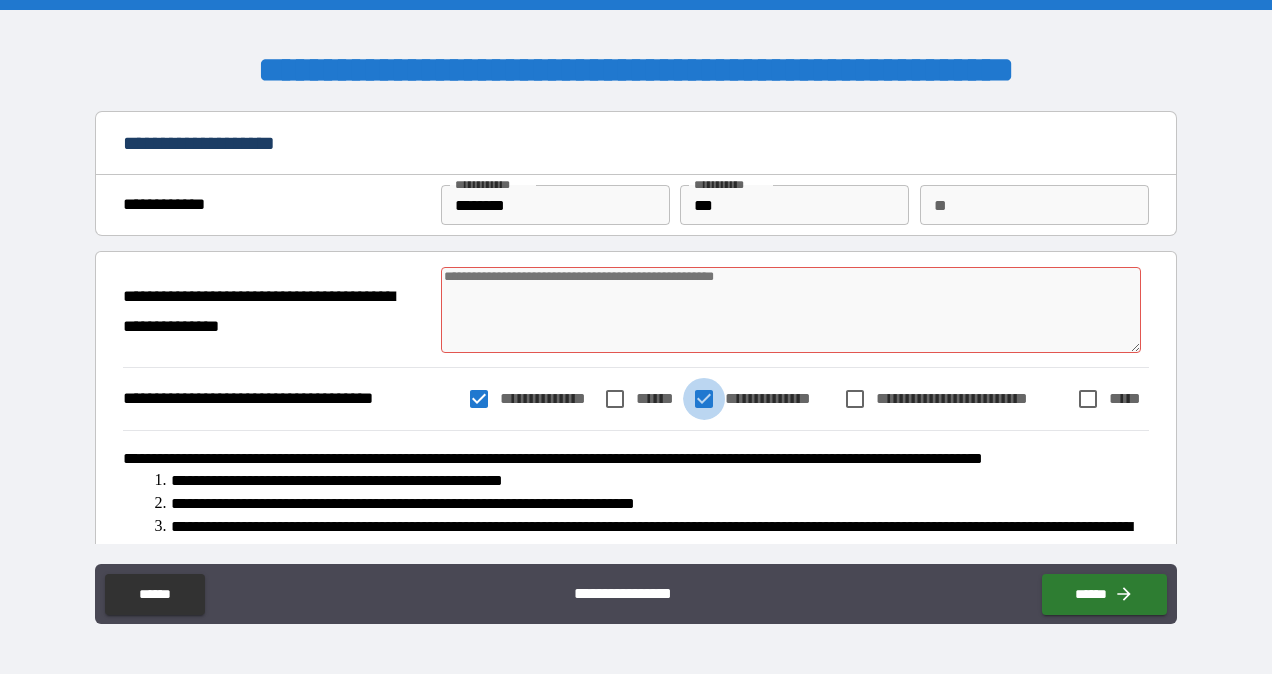 type on "*" 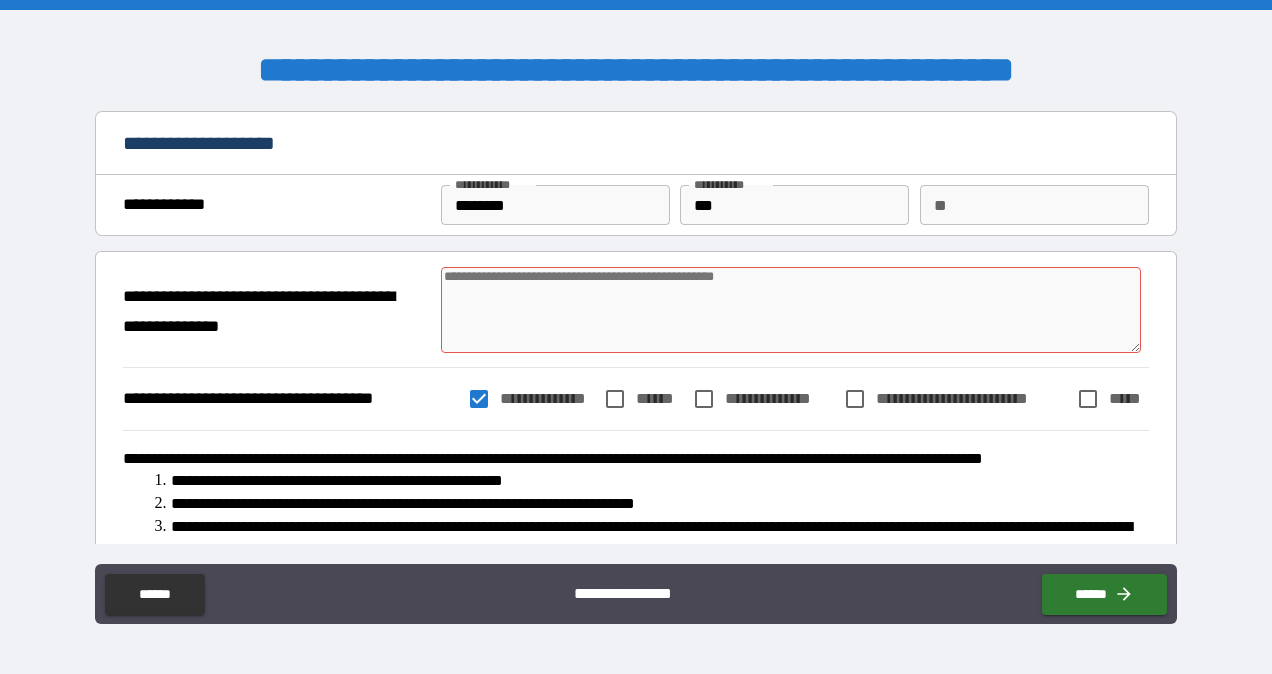 click at bounding box center [791, 309] 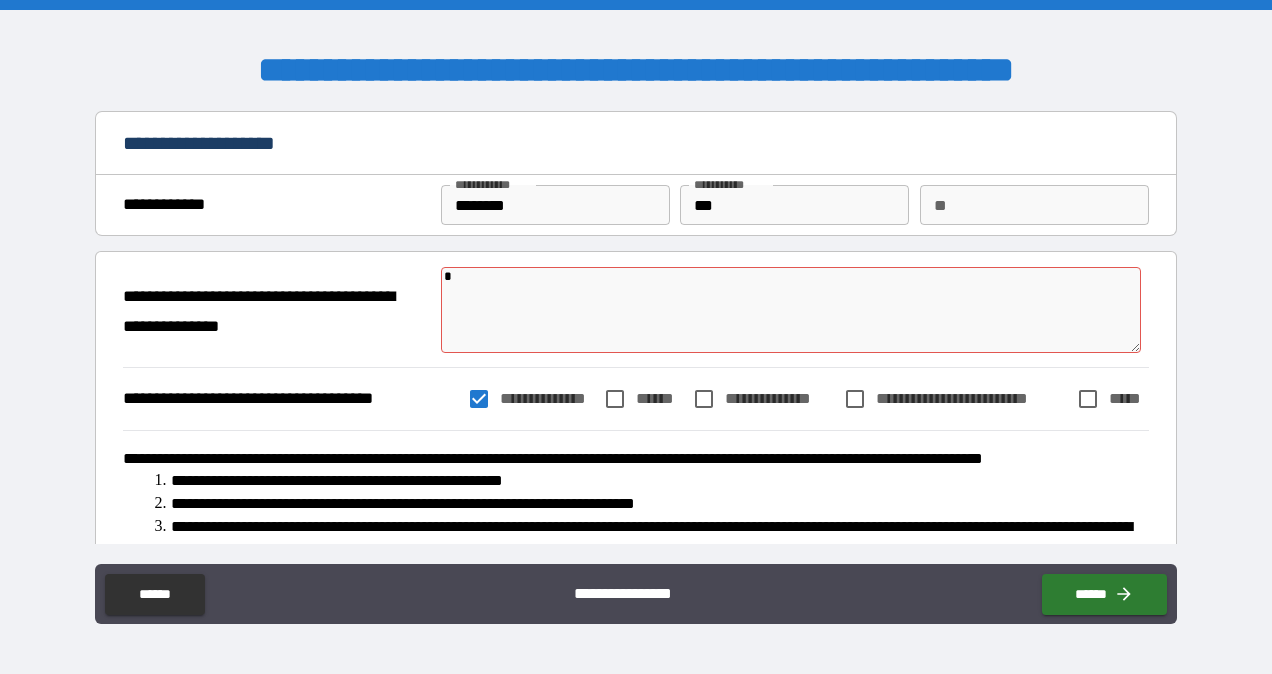 type on "*" 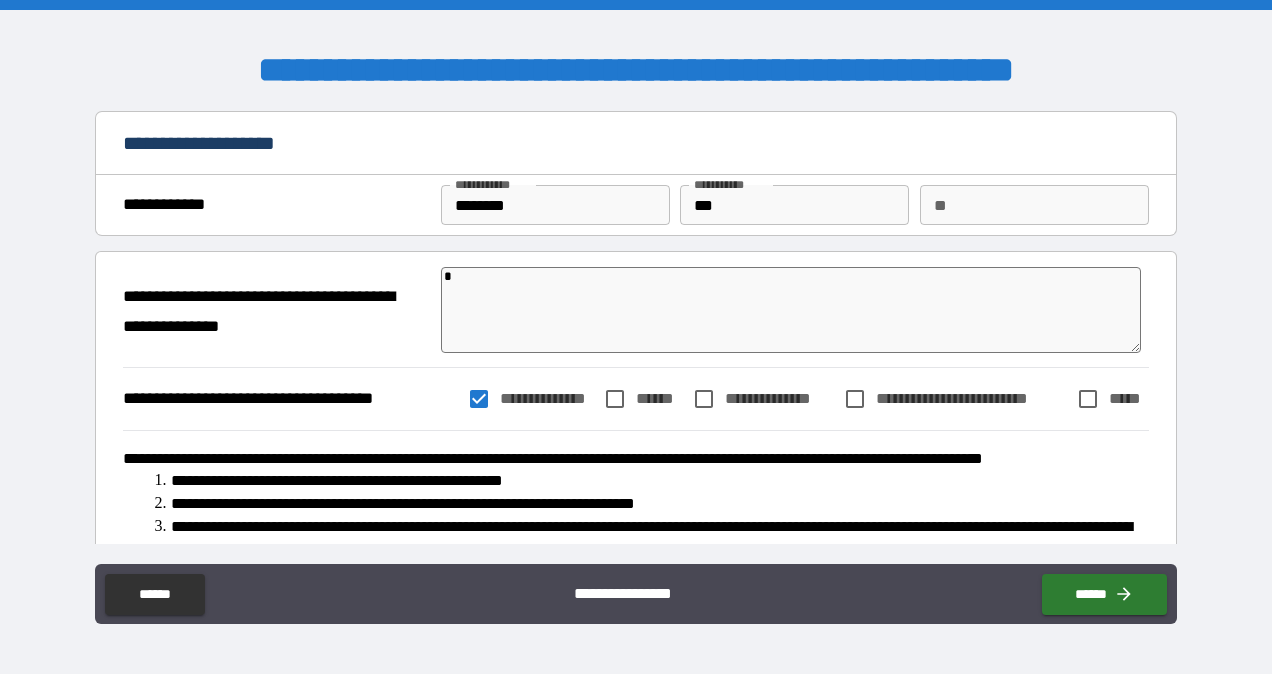 type on "**" 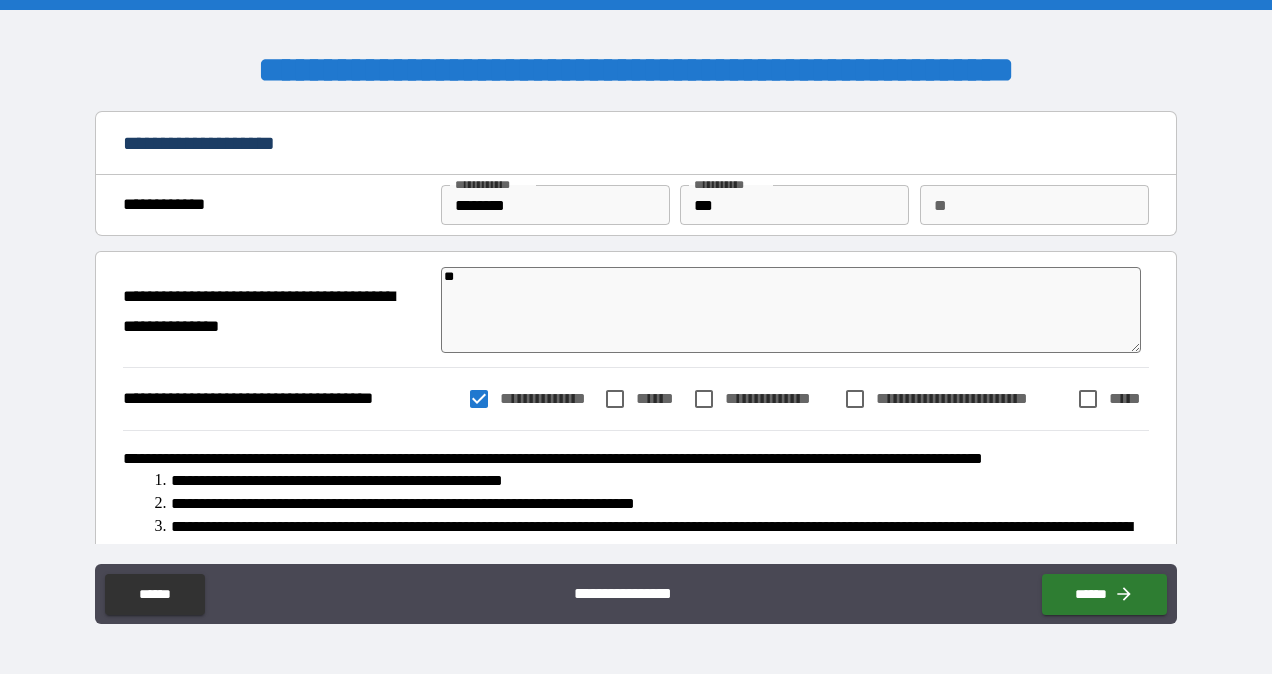 type on "*" 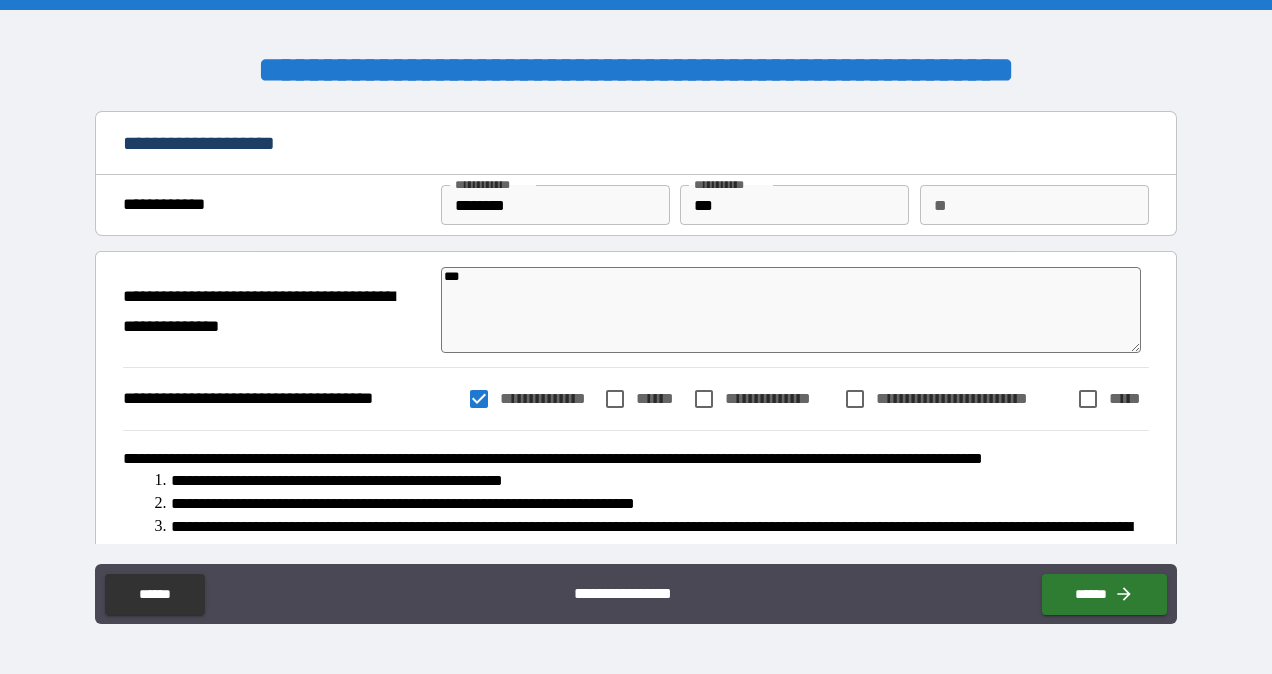 type on "*" 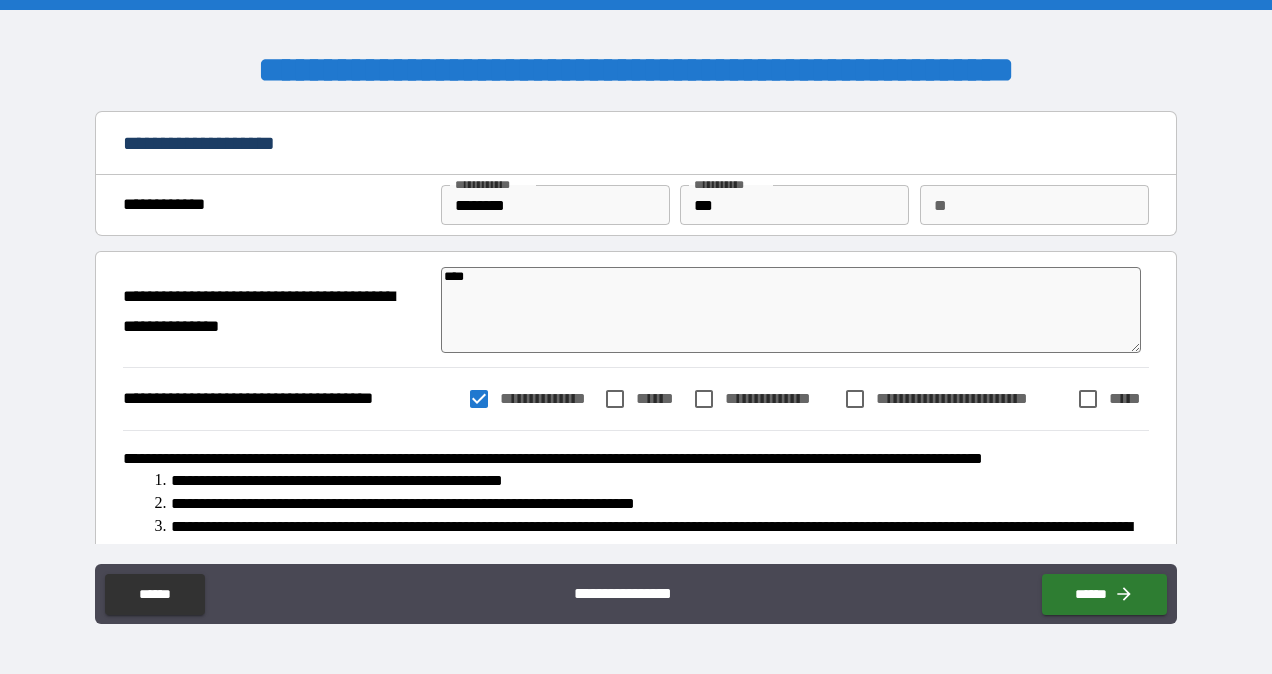 type on "*" 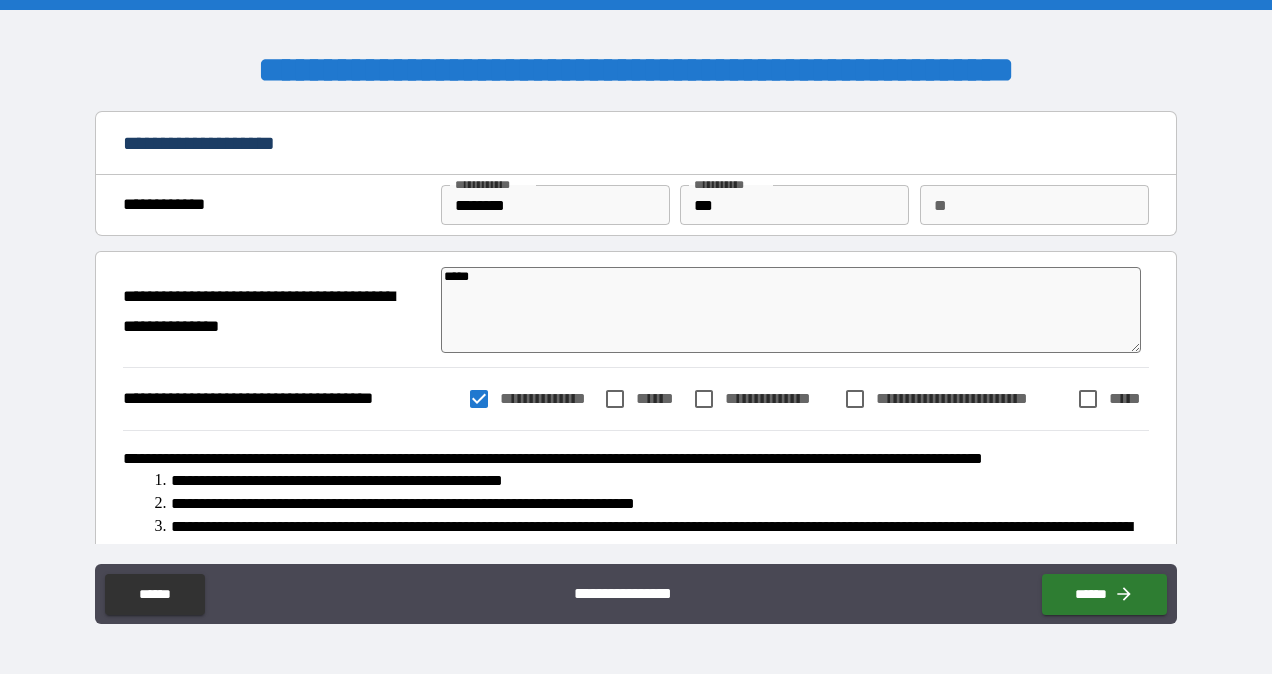 type on "******" 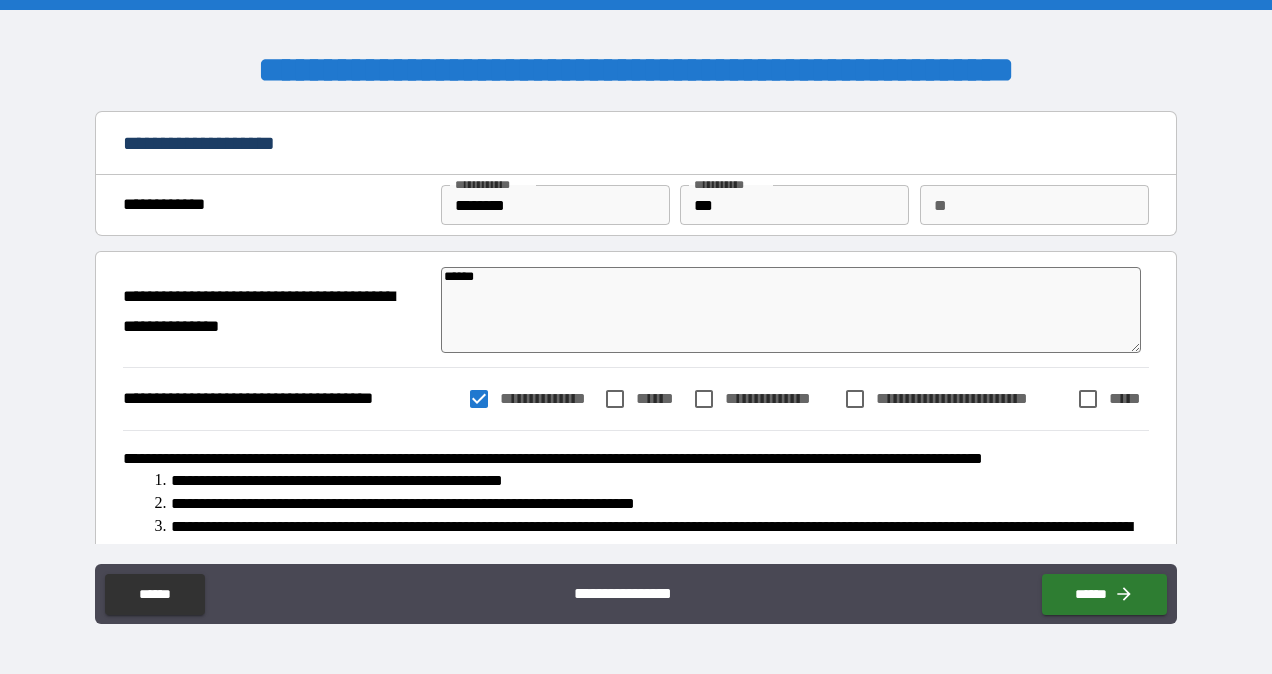 type on "*" 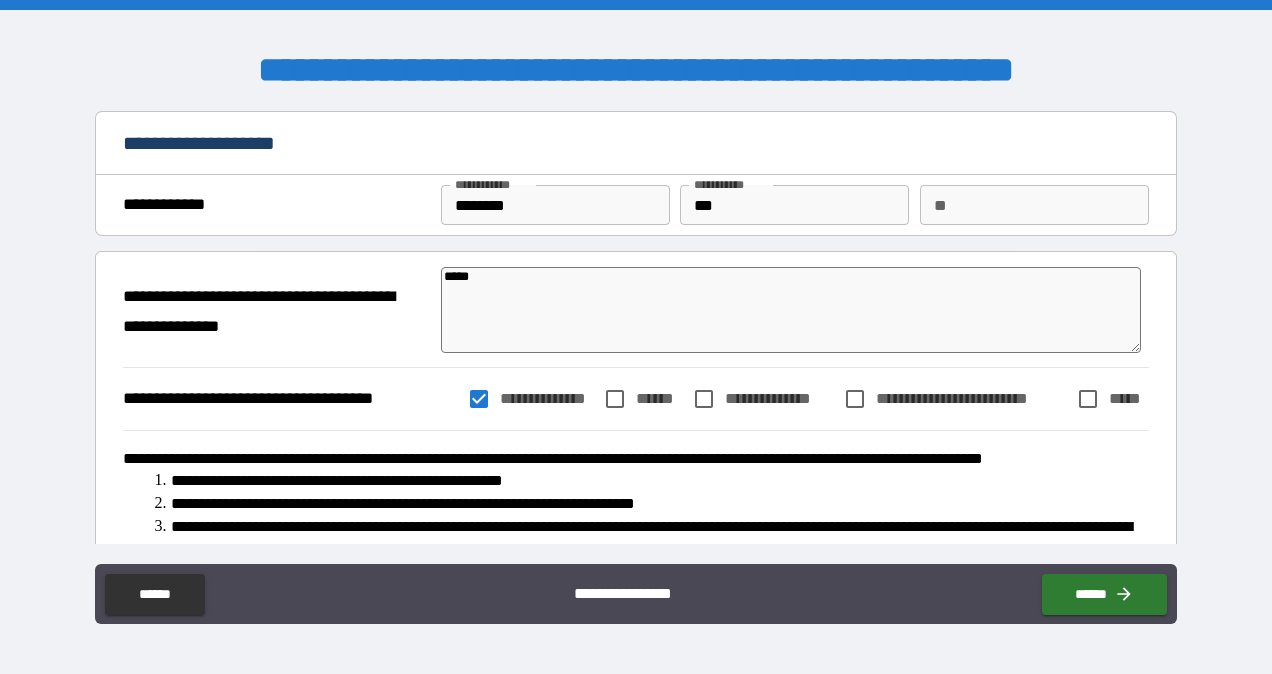type on "*" 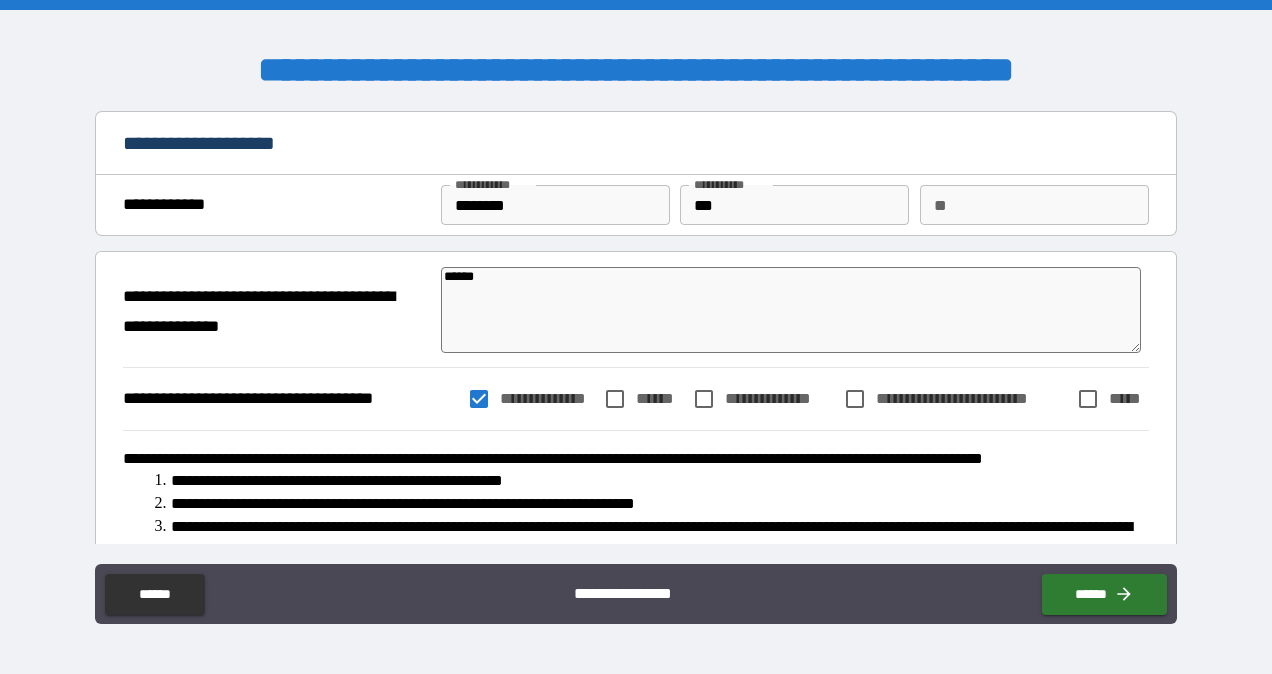 type on "*" 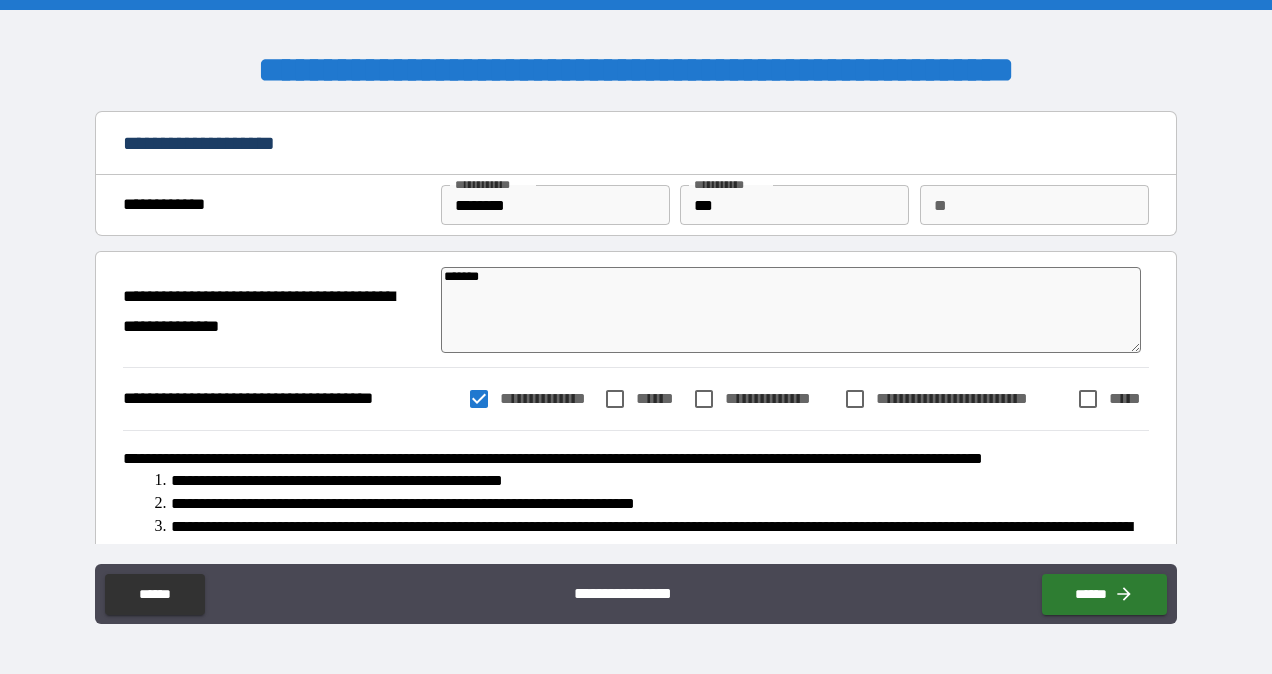 type on "*" 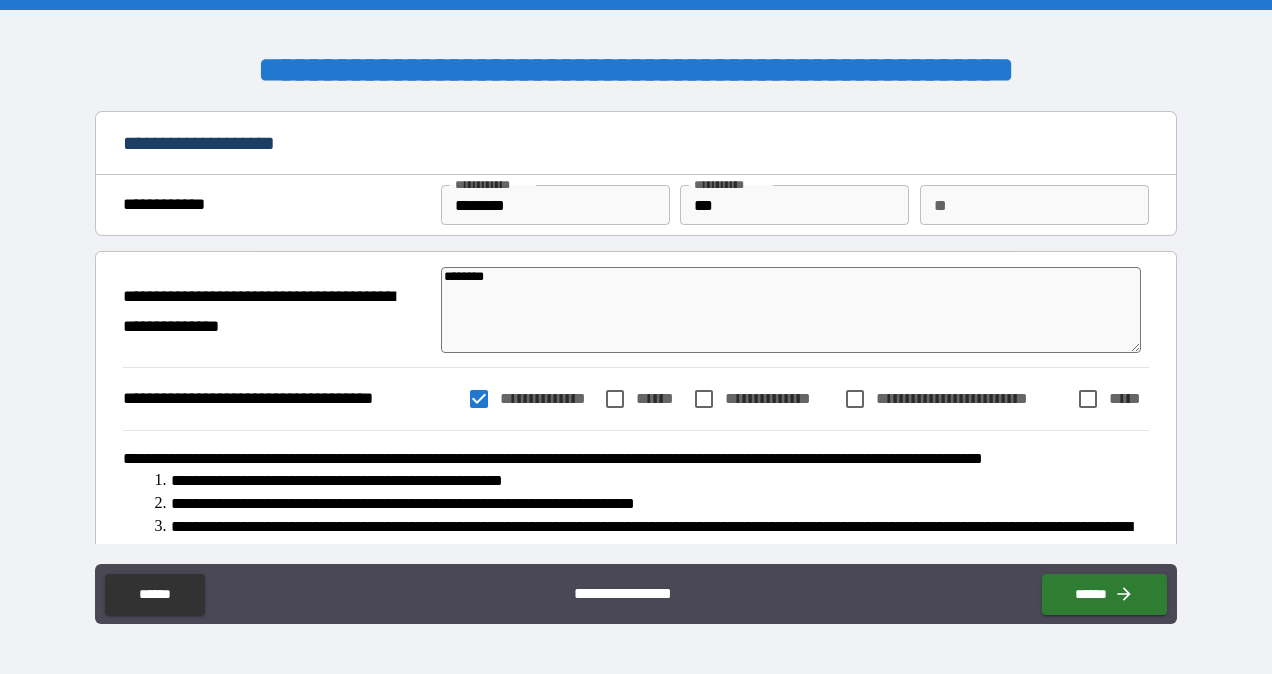 type on "*" 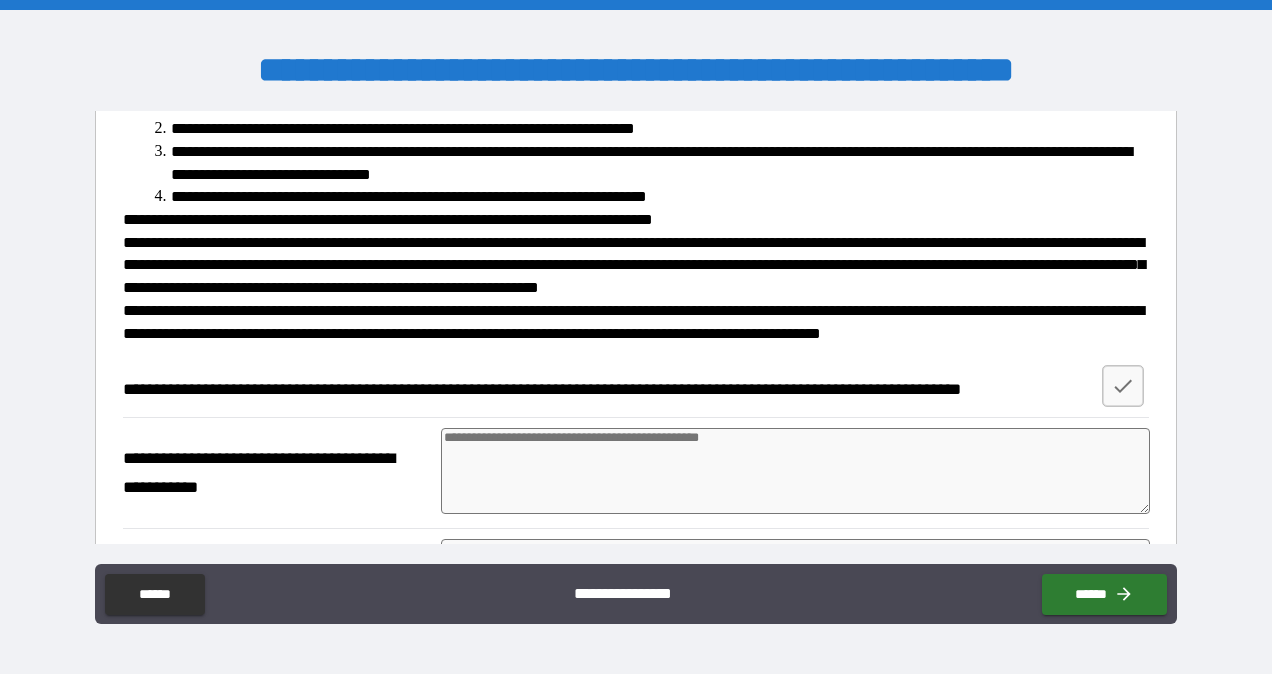 scroll, scrollTop: 390, scrollLeft: 0, axis: vertical 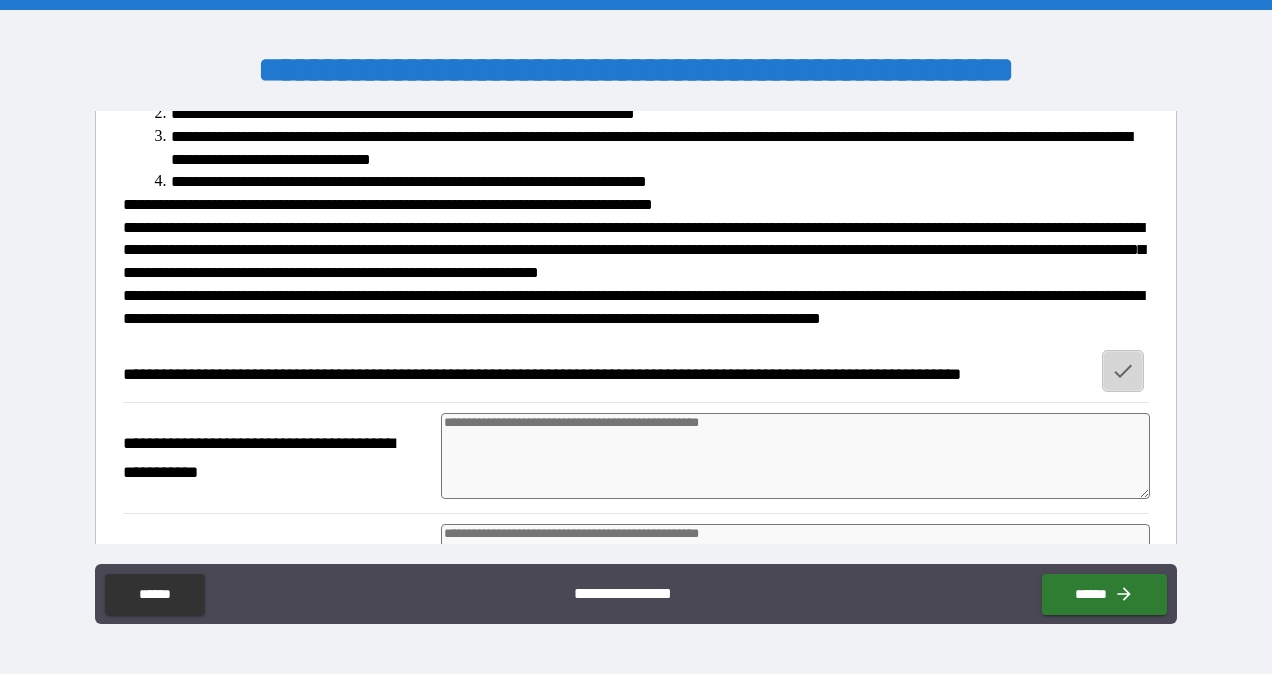 click 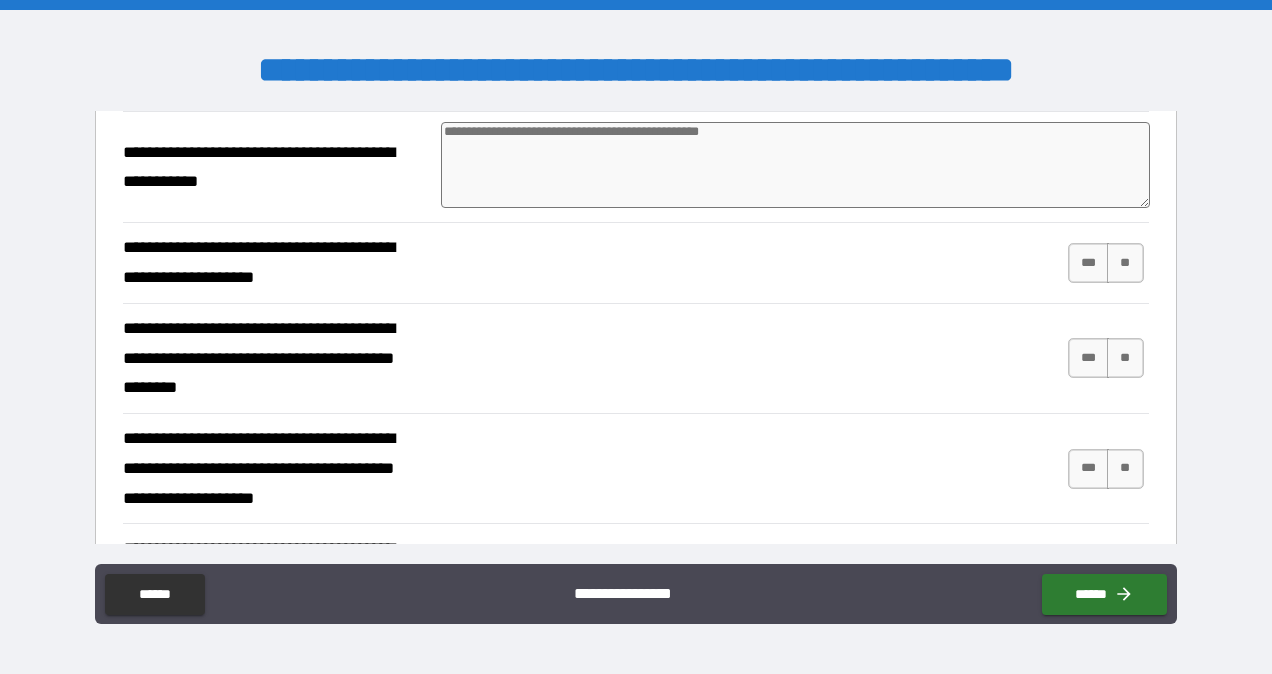 scroll, scrollTop: 907, scrollLeft: 0, axis: vertical 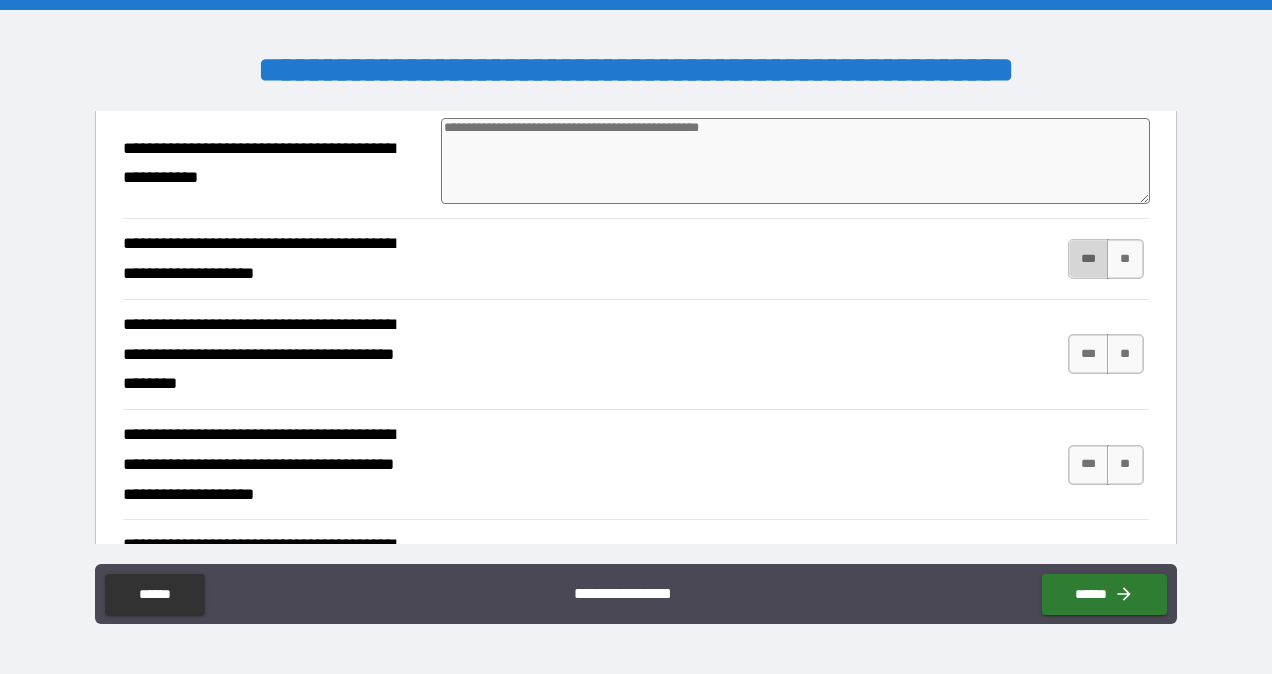 click on "***" at bounding box center [1089, 259] 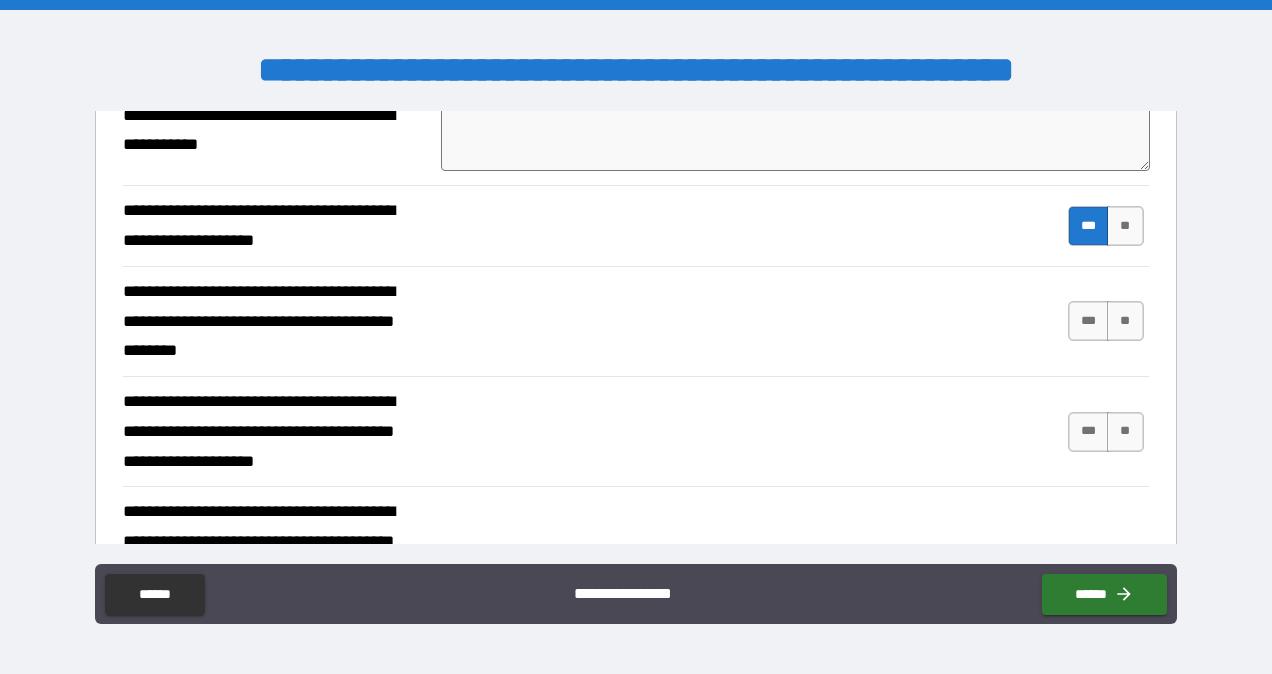 scroll, scrollTop: 941, scrollLeft: 0, axis: vertical 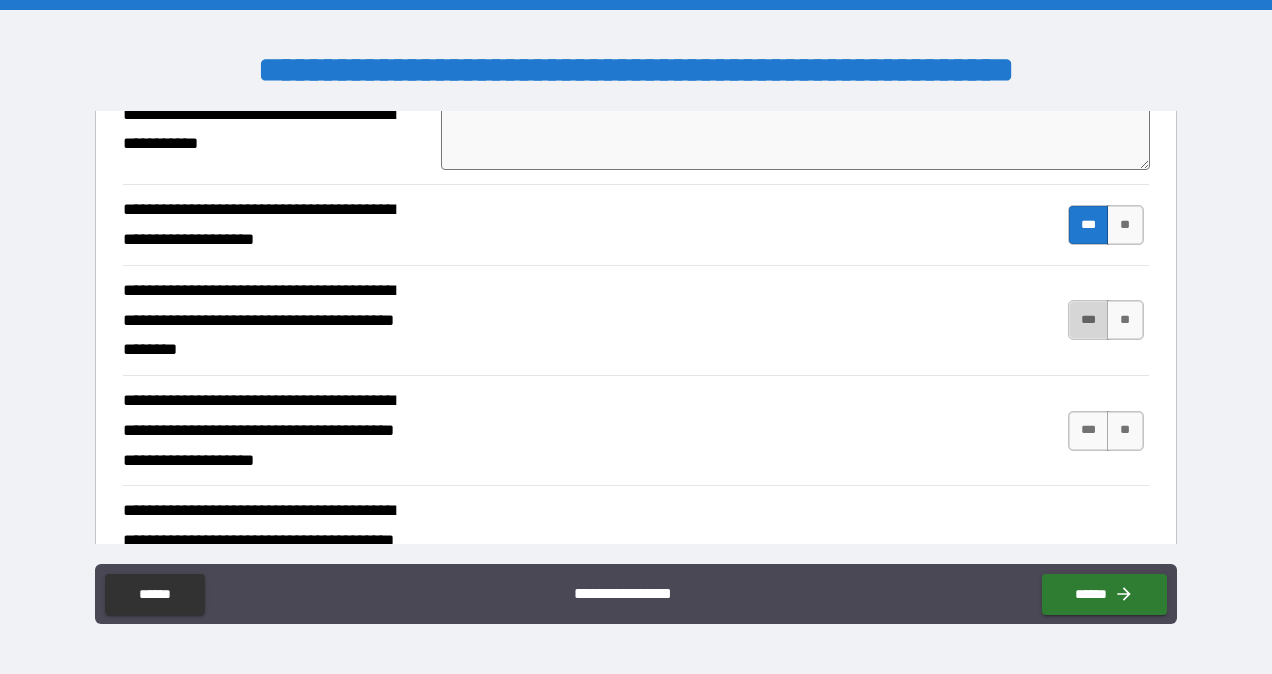 click on "***" at bounding box center (1089, 320) 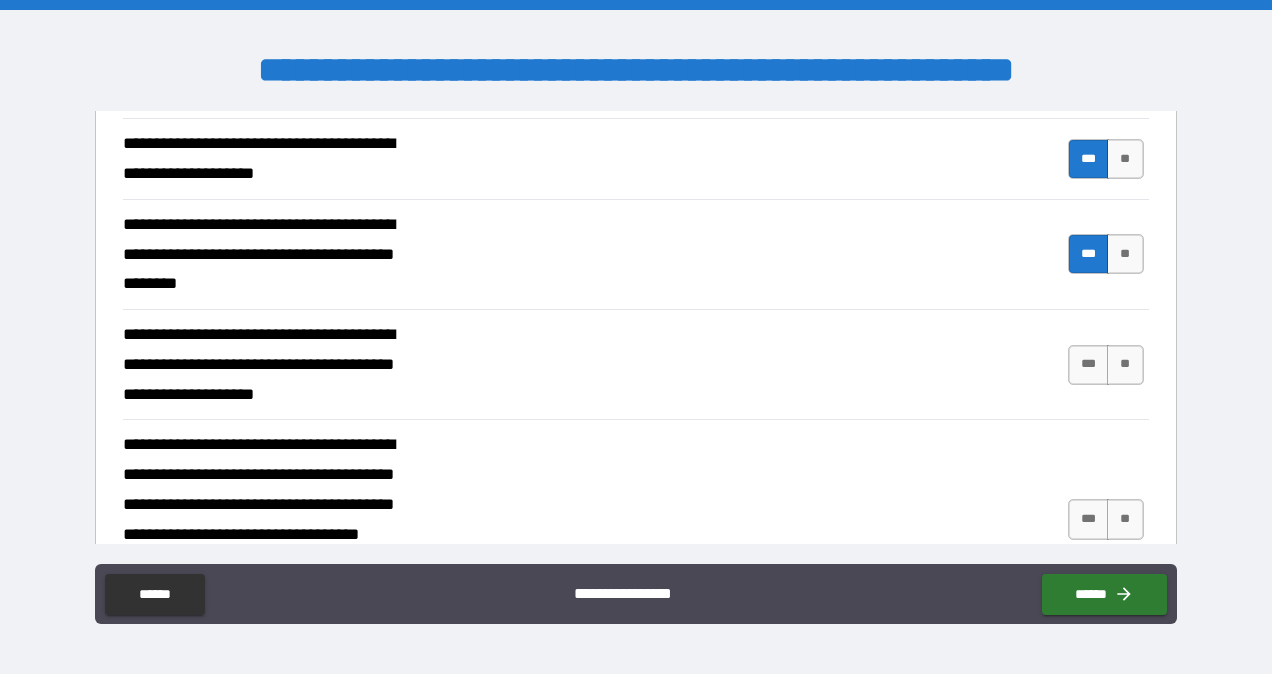 scroll, scrollTop: 1008, scrollLeft: 0, axis: vertical 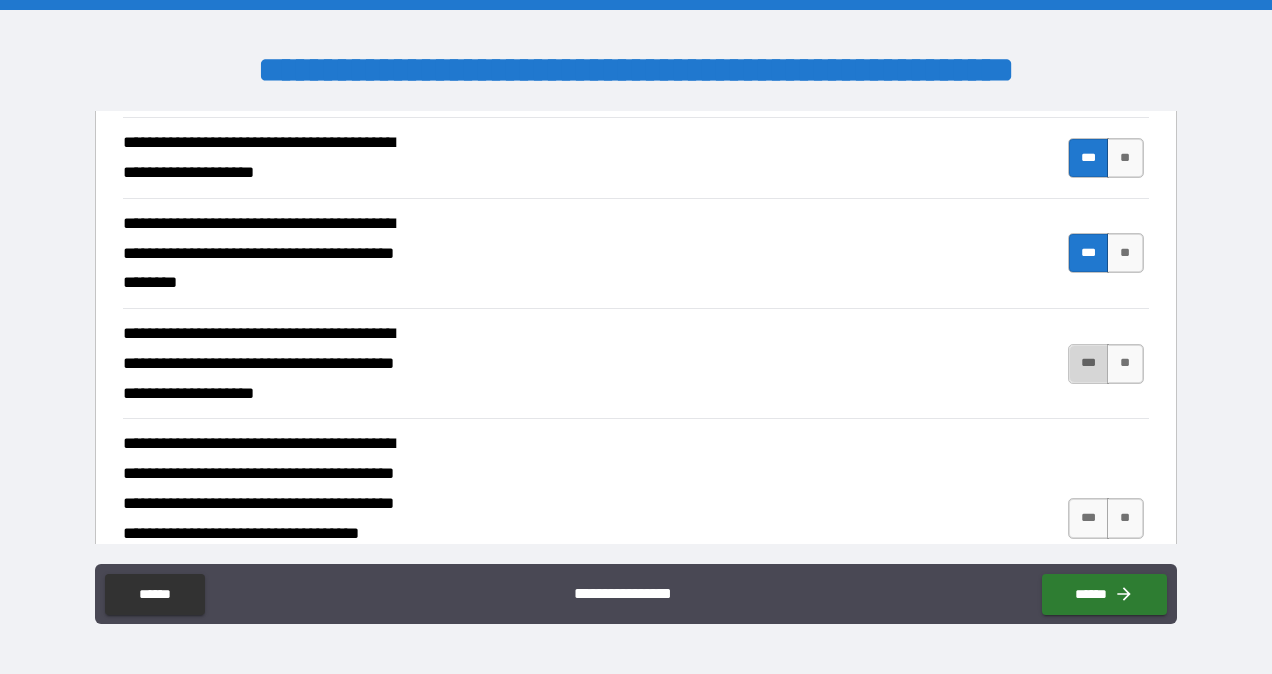 click on "***" at bounding box center [1089, 364] 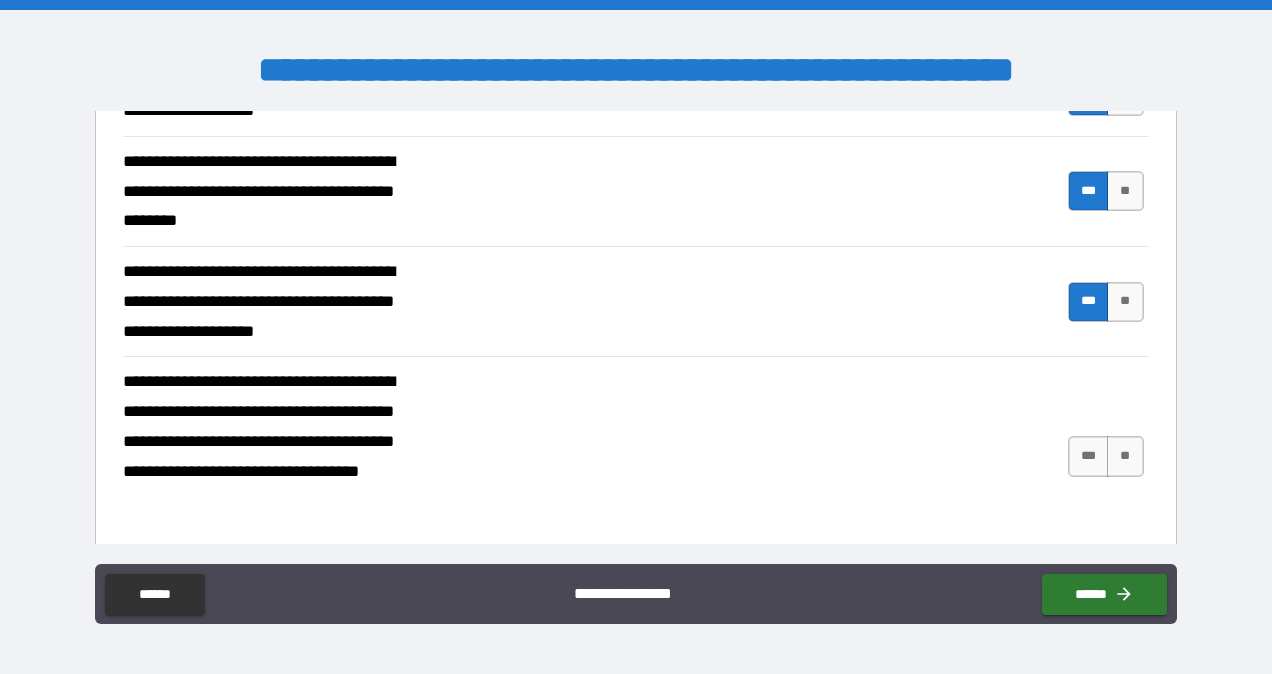scroll, scrollTop: 1076, scrollLeft: 0, axis: vertical 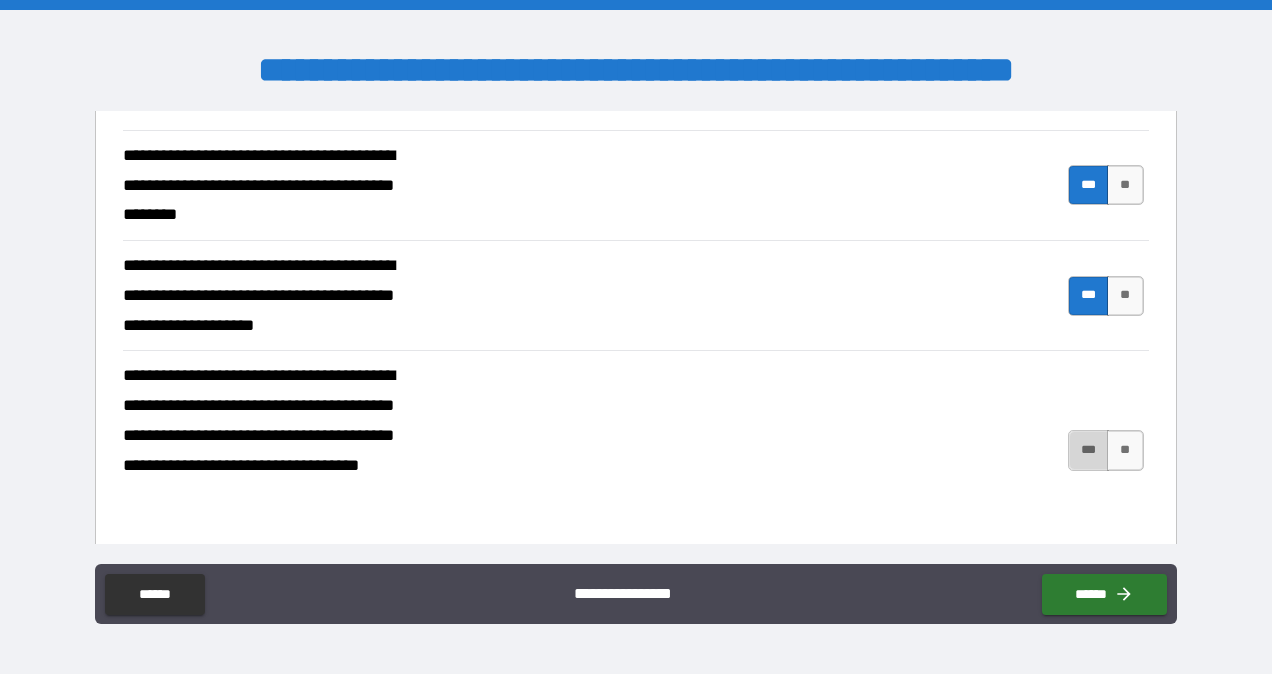click on "***" at bounding box center [1089, 450] 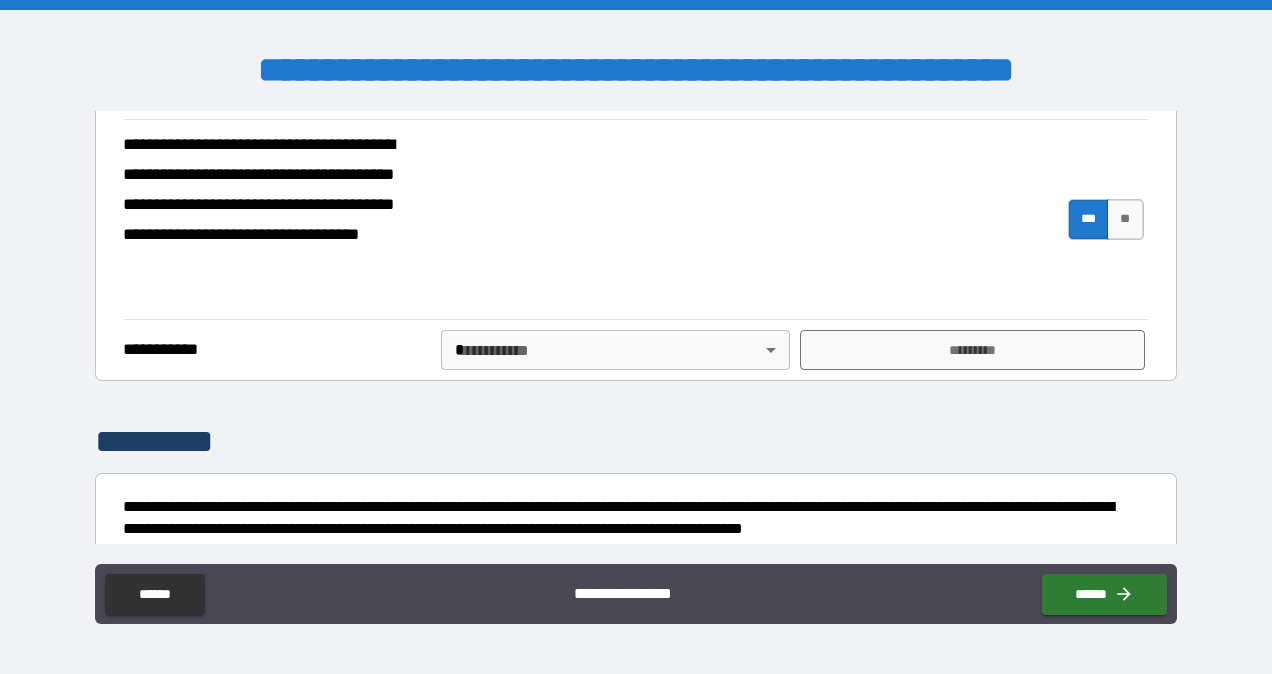 scroll, scrollTop: 1316, scrollLeft: 0, axis: vertical 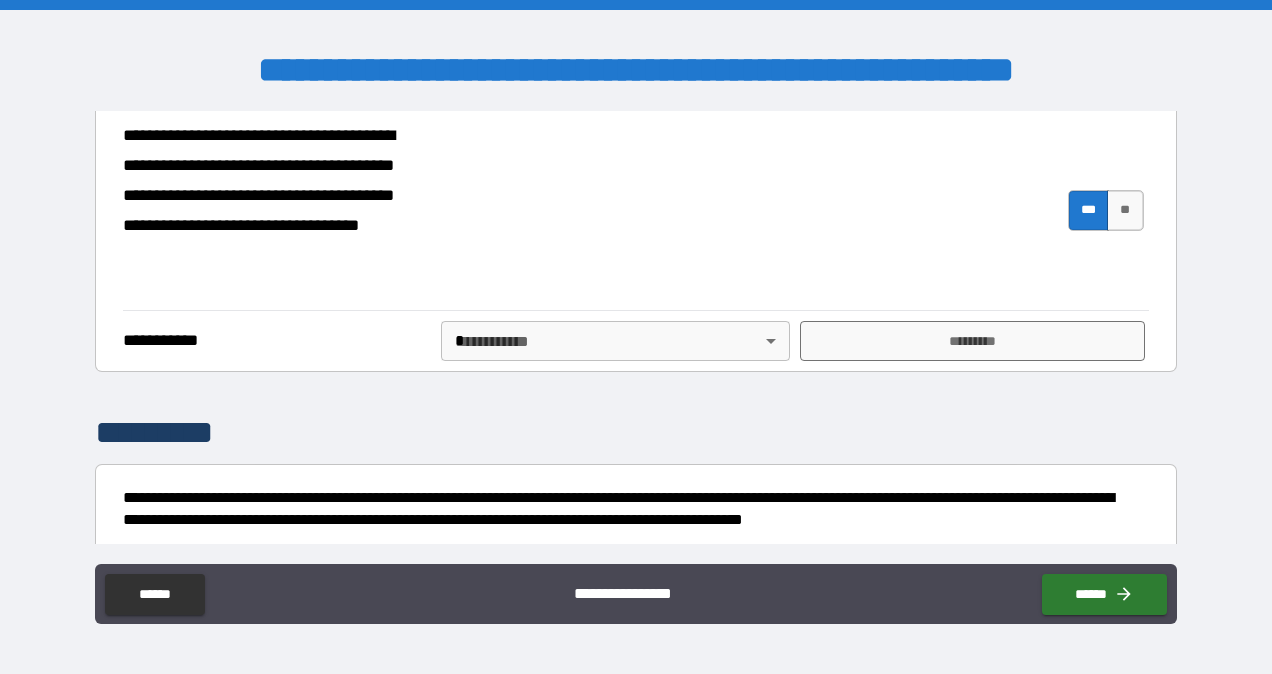 click on "**********" at bounding box center [636, 337] 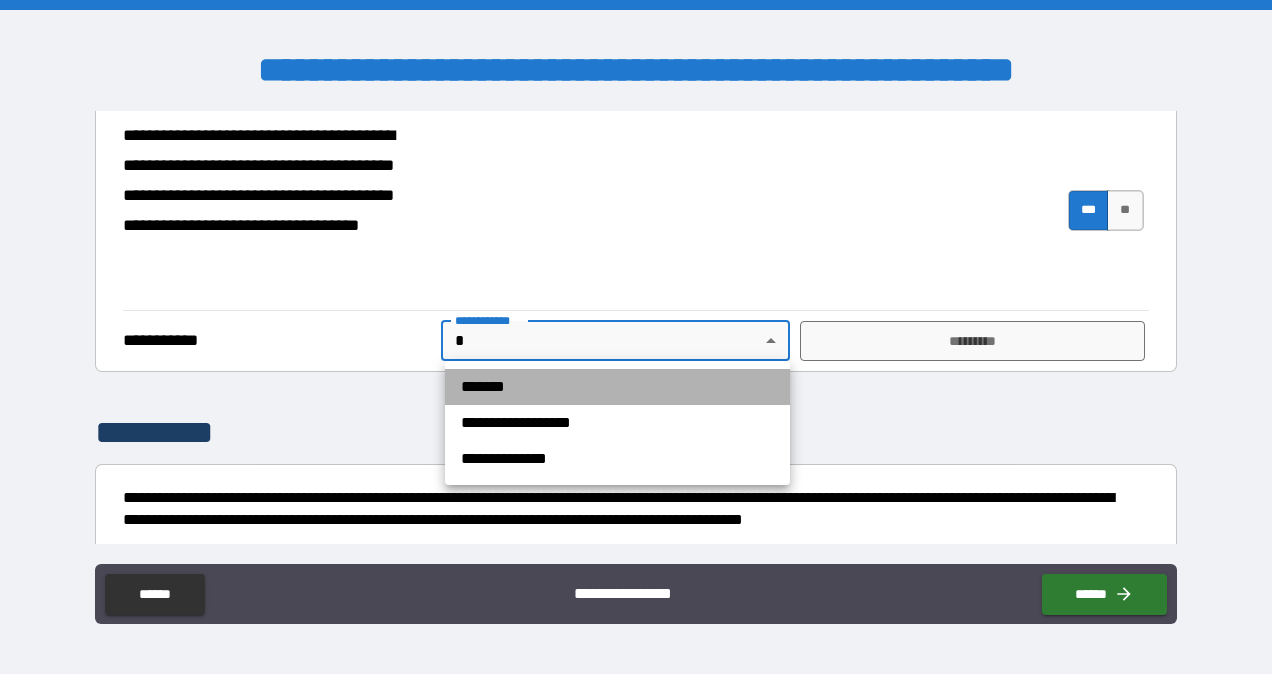 click on "*******" at bounding box center [617, 387] 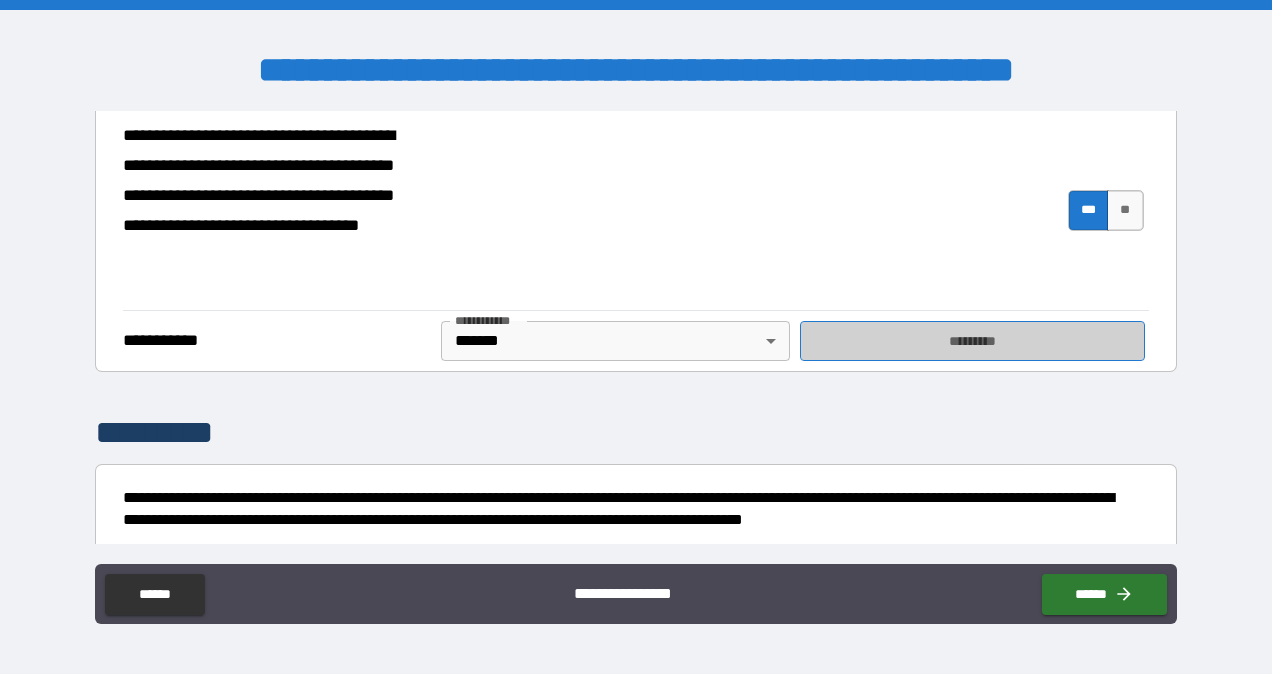 click on "*********" at bounding box center (972, 341) 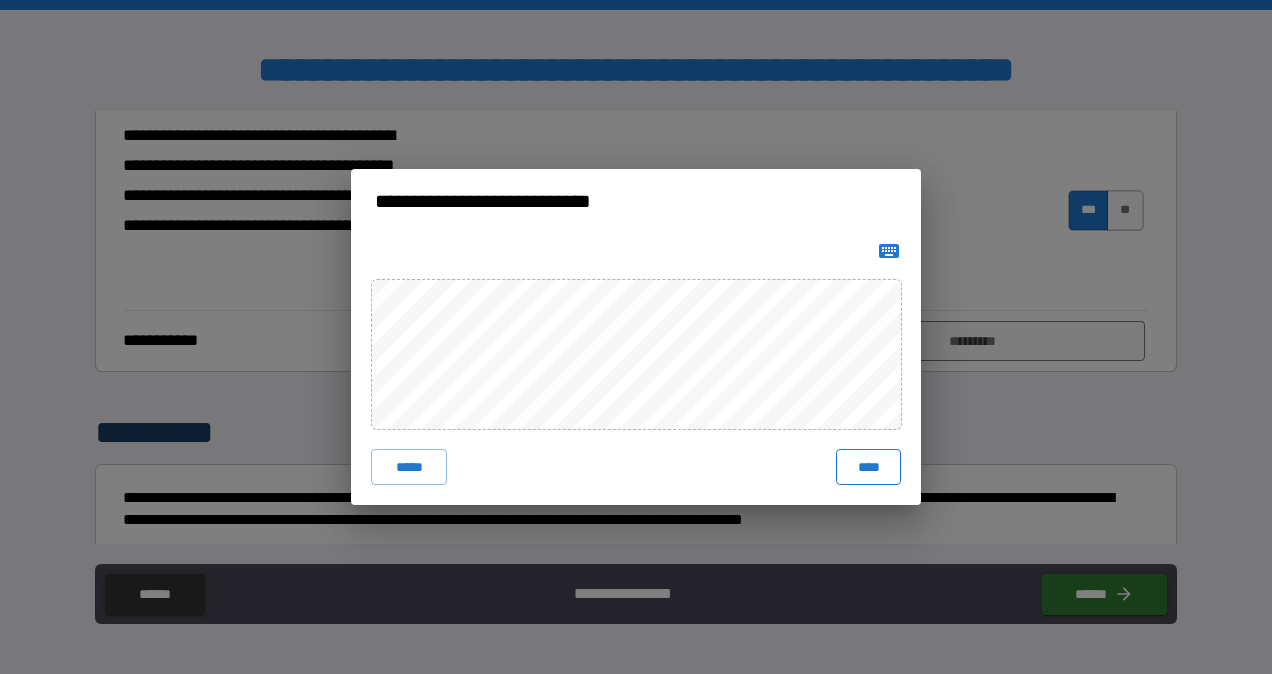 click on "****" at bounding box center (868, 467) 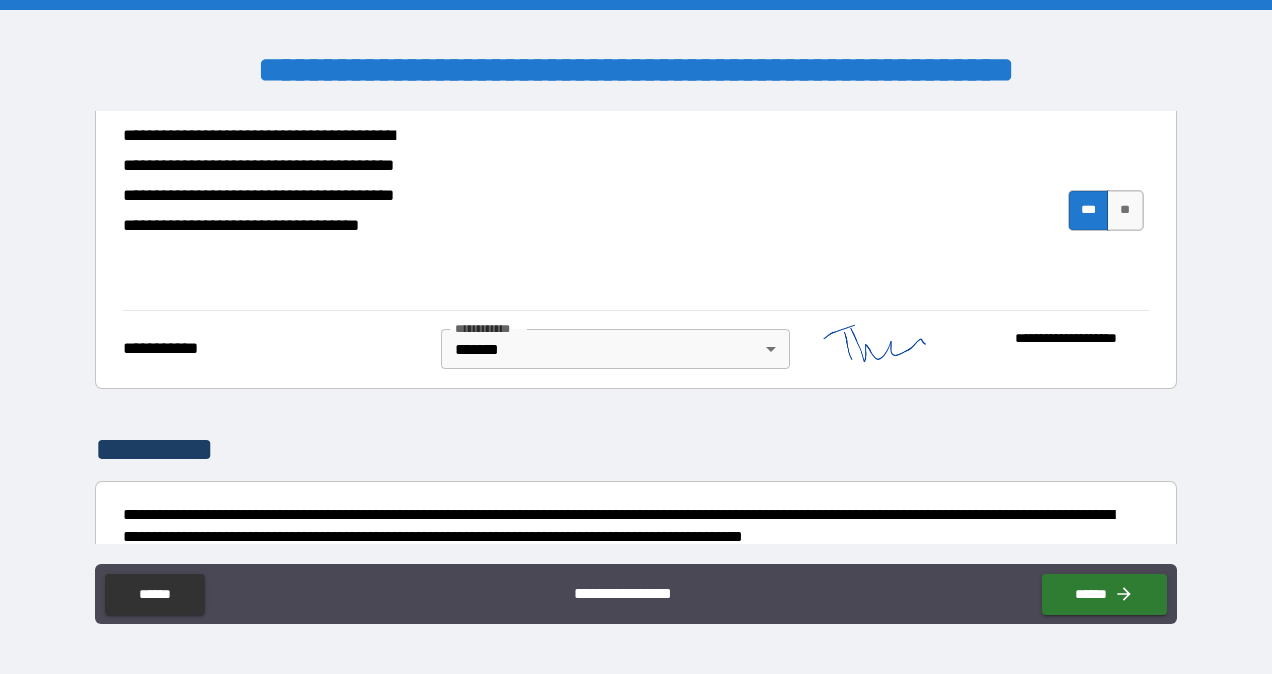 scroll, scrollTop: 1506, scrollLeft: 0, axis: vertical 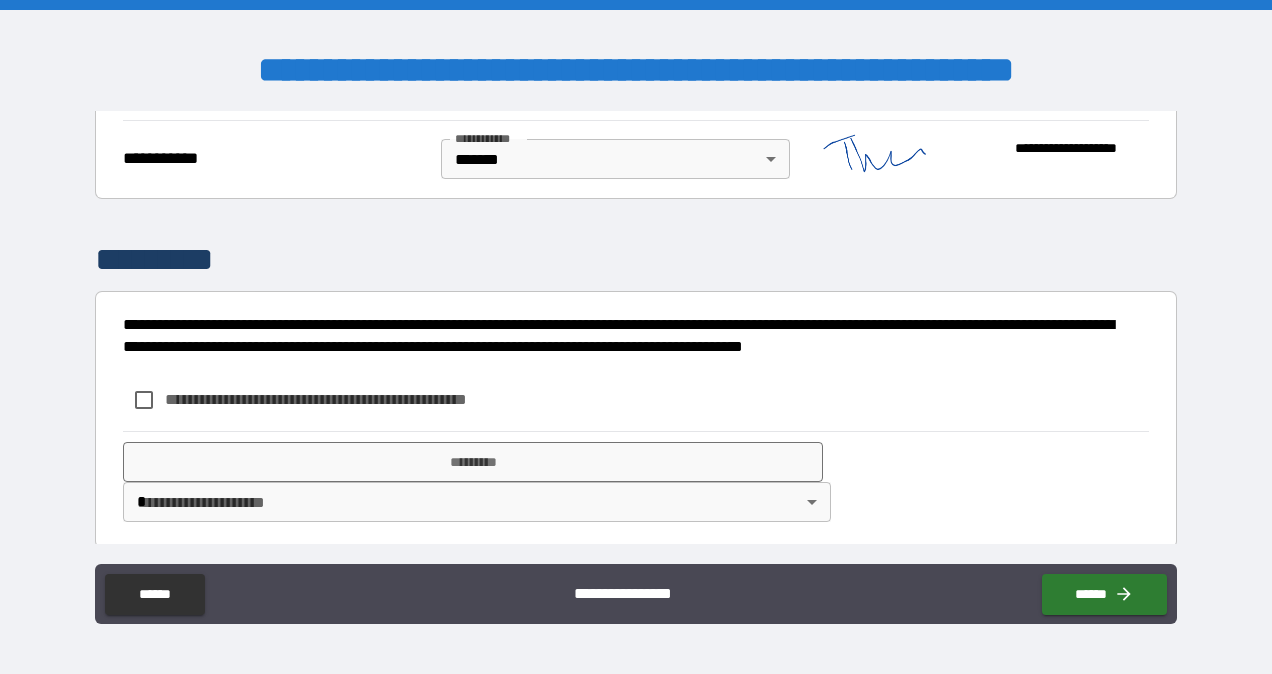 click on "**********" at bounding box center (349, 399) 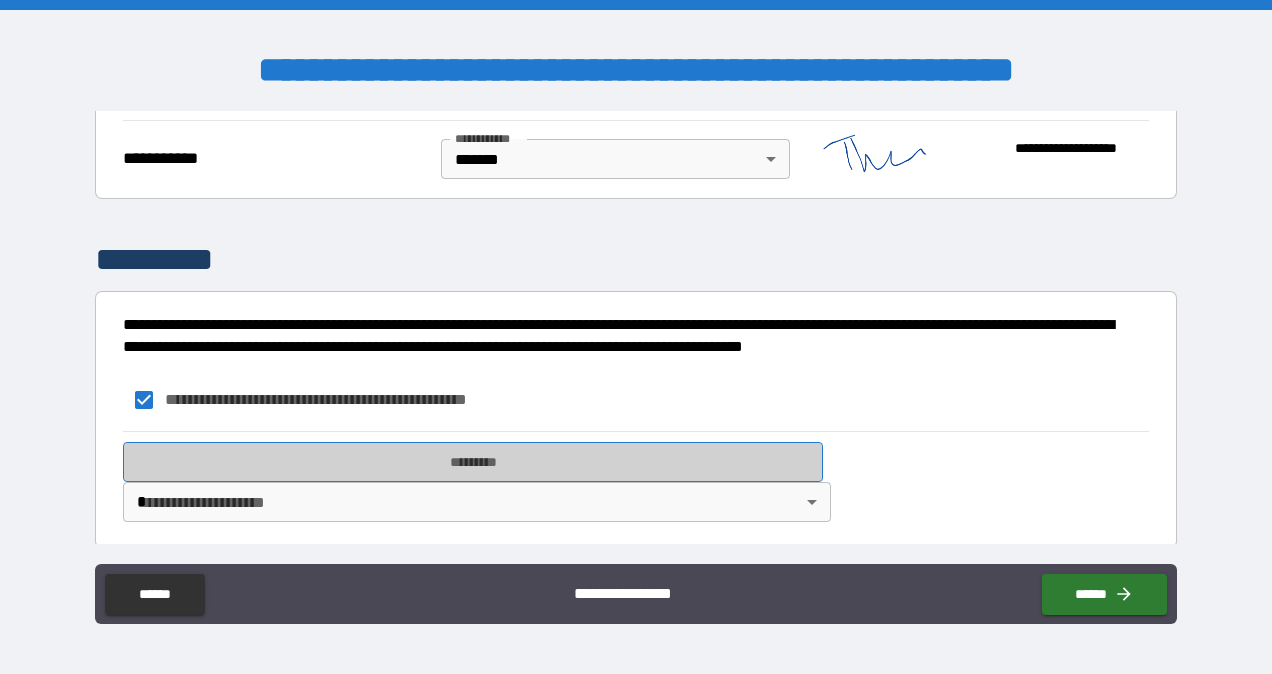 click on "*********" at bounding box center [473, 462] 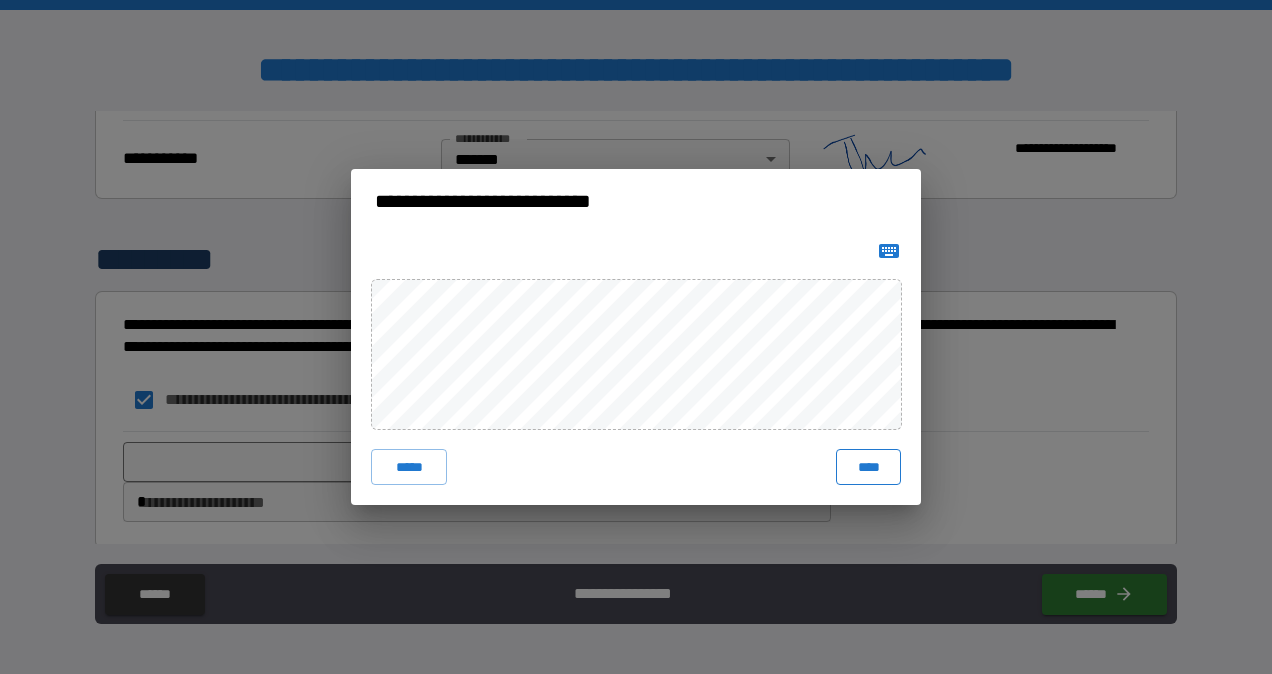 click on "****" at bounding box center [868, 467] 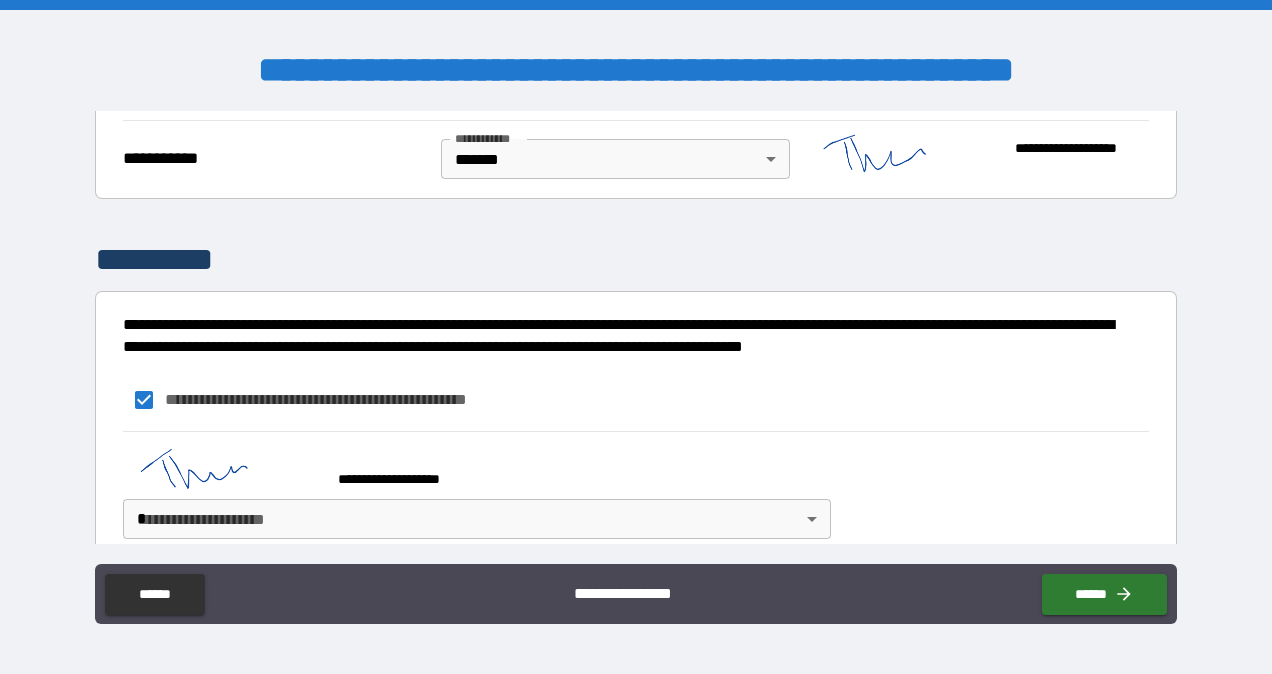 click on "**********" at bounding box center (636, 337) 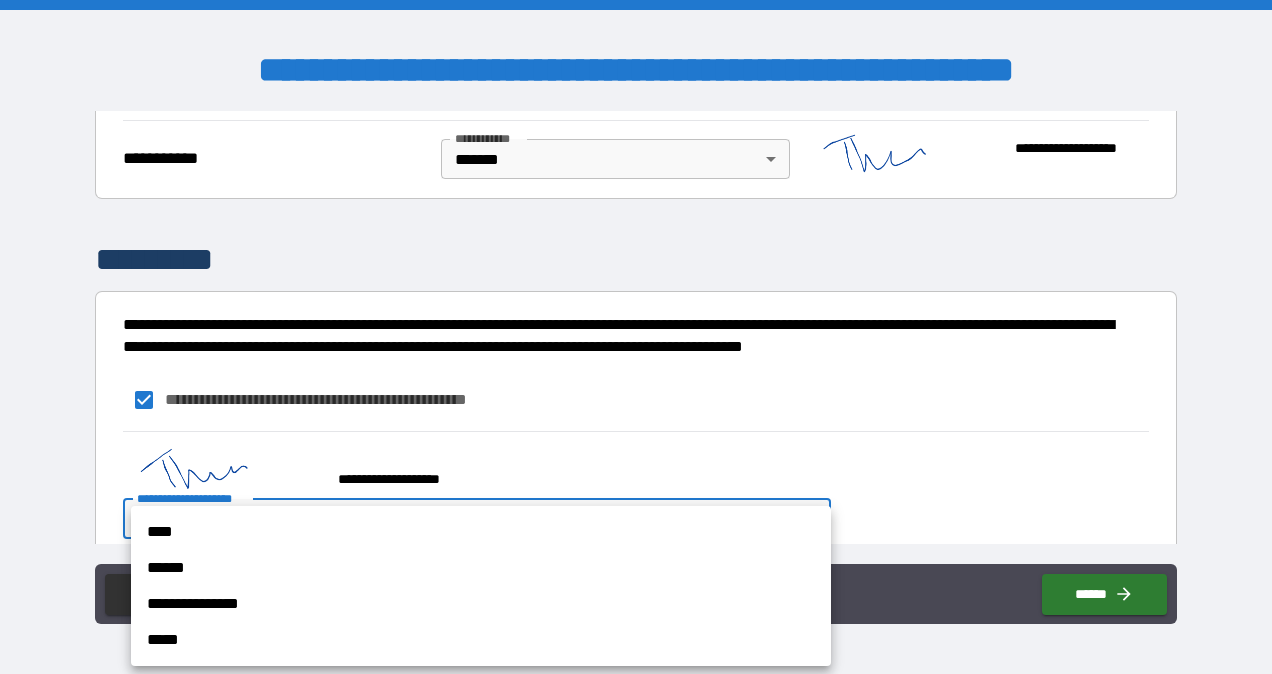 click on "****" at bounding box center (481, 532) 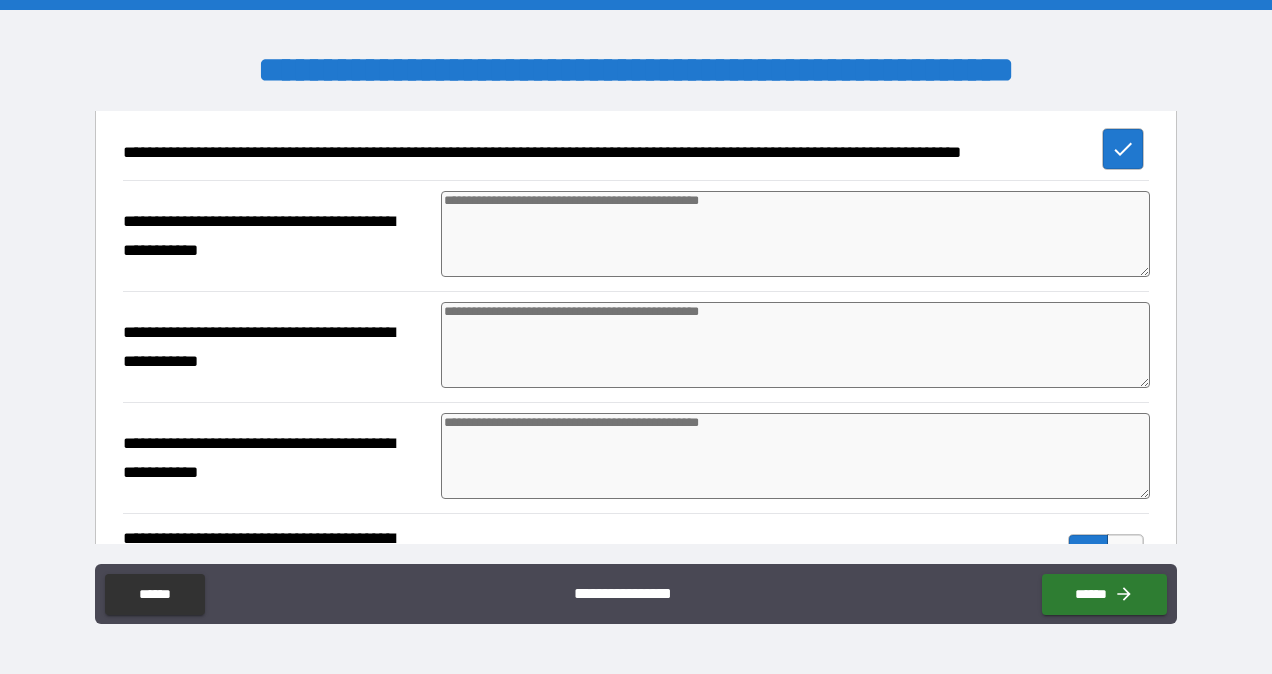 scroll, scrollTop: 543, scrollLeft: 0, axis: vertical 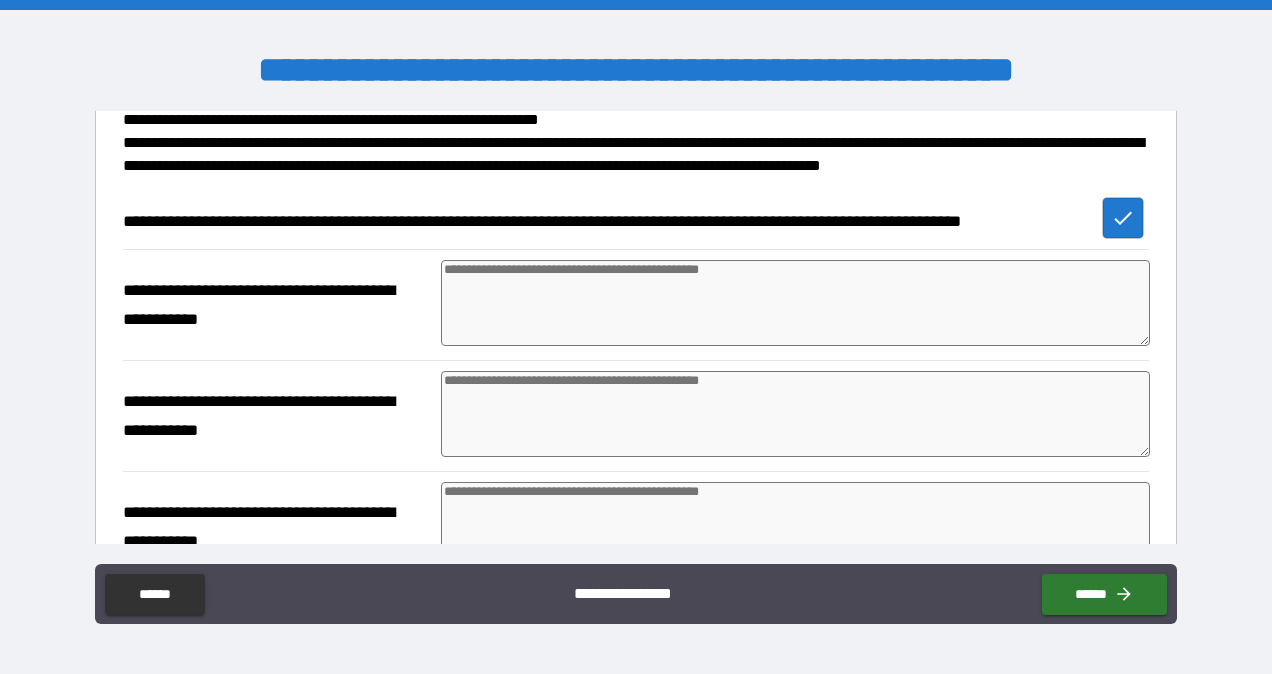 click at bounding box center (795, 303) 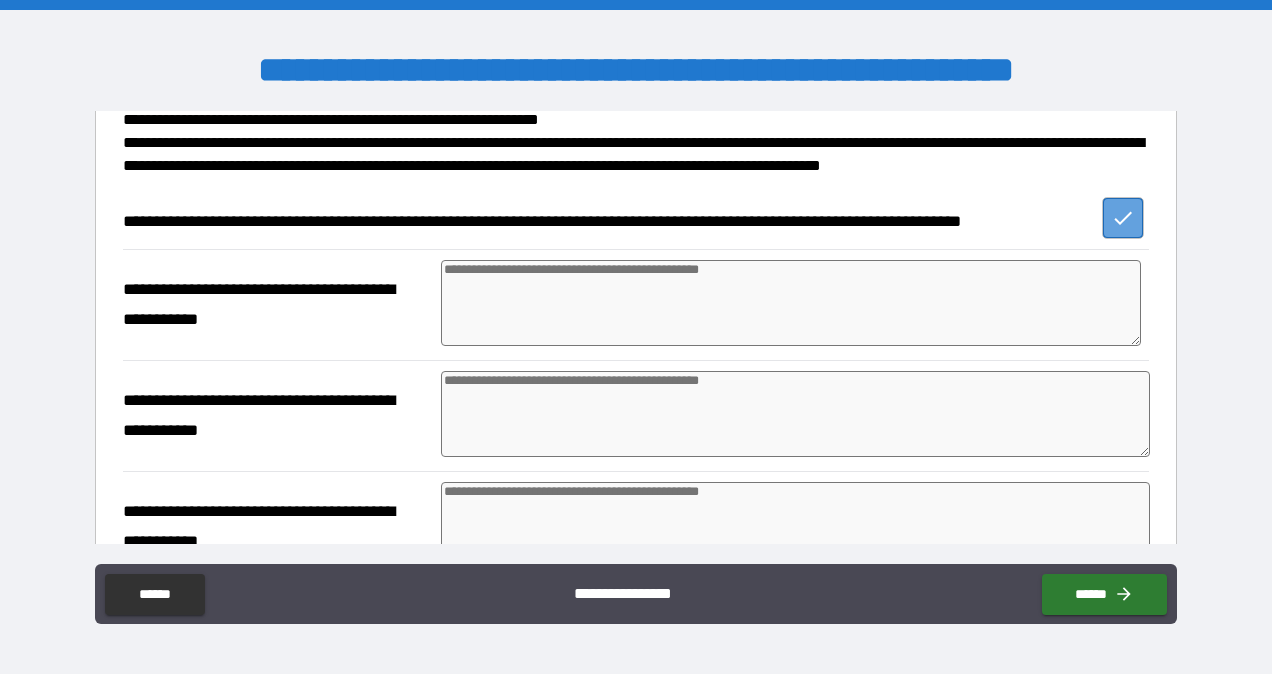 click 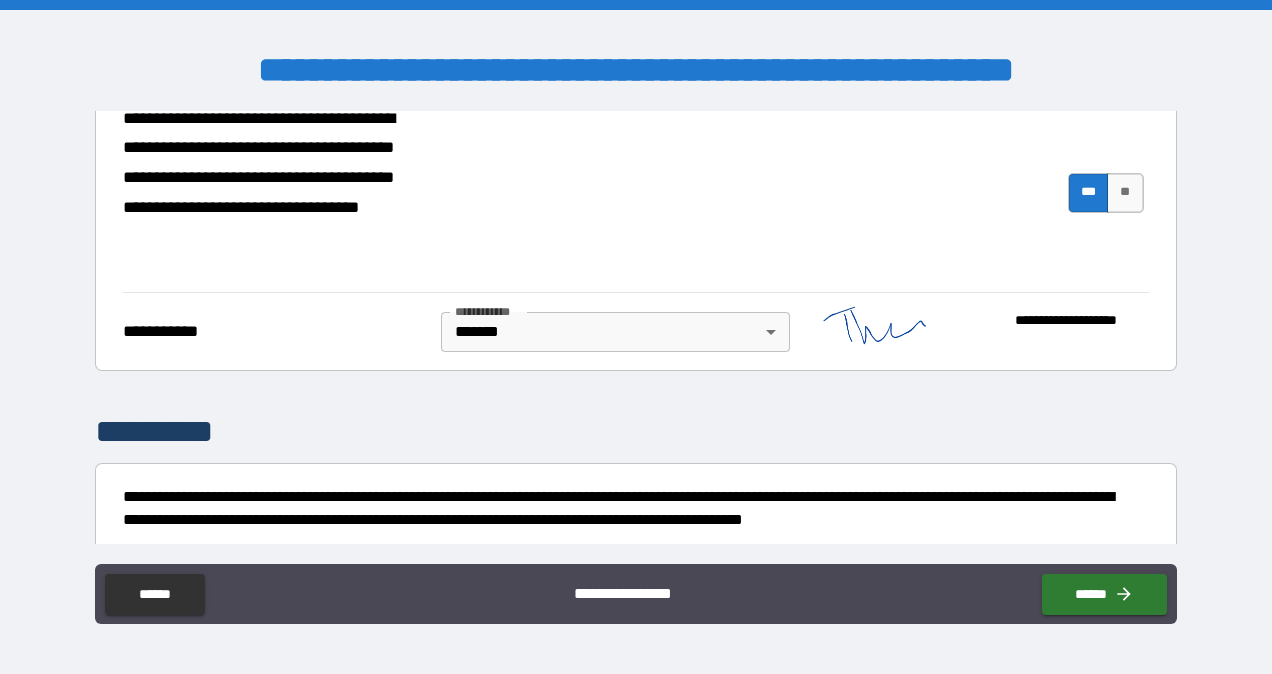 scroll, scrollTop: 1381, scrollLeft: 0, axis: vertical 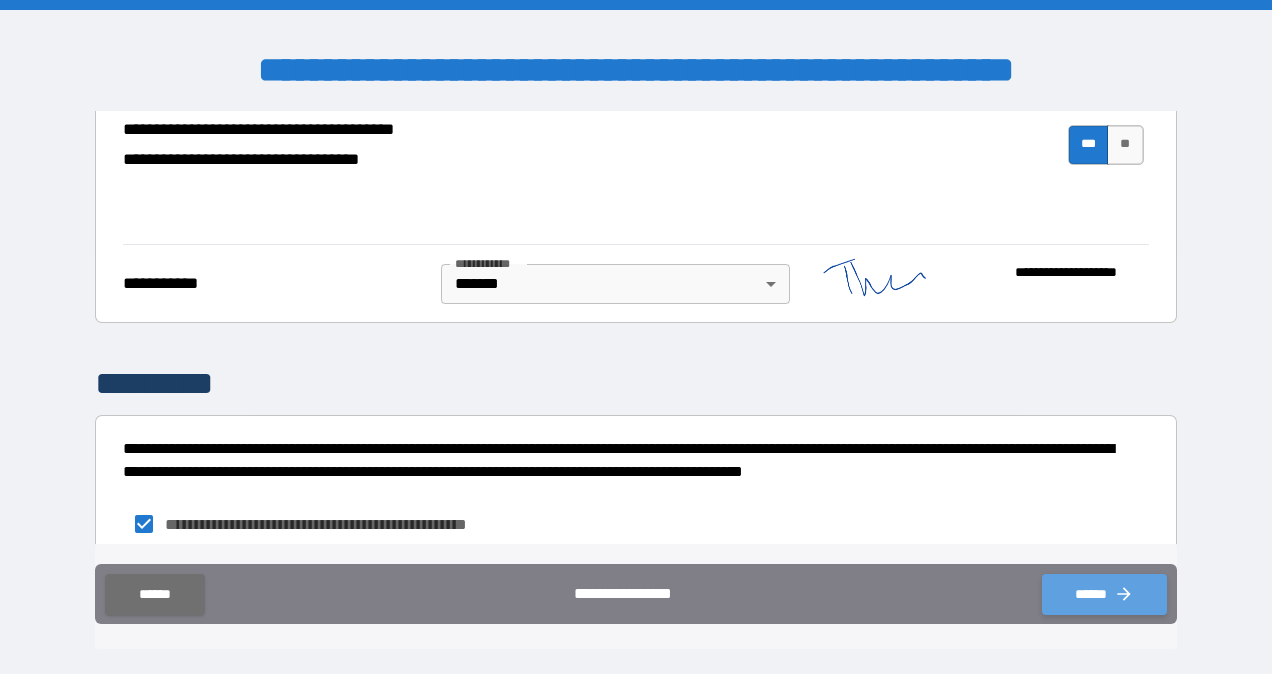 click 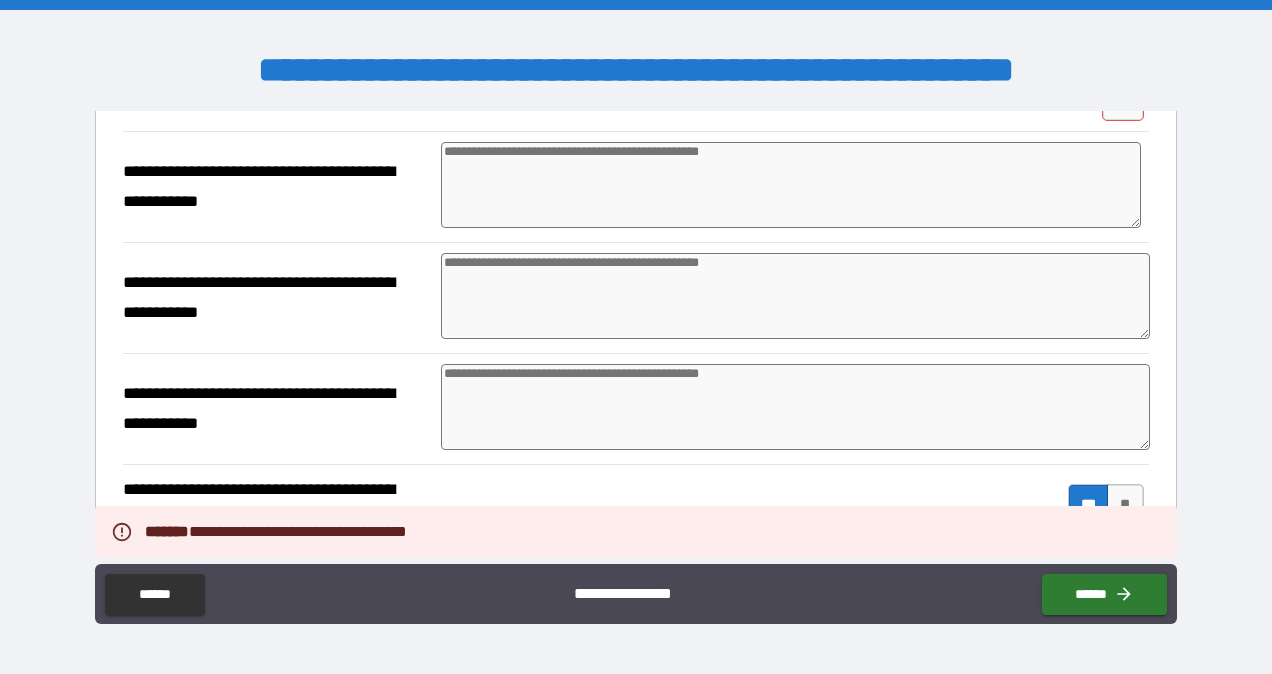 scroll, scrollTop: 438, scrollLeft: 0, axis: vertical 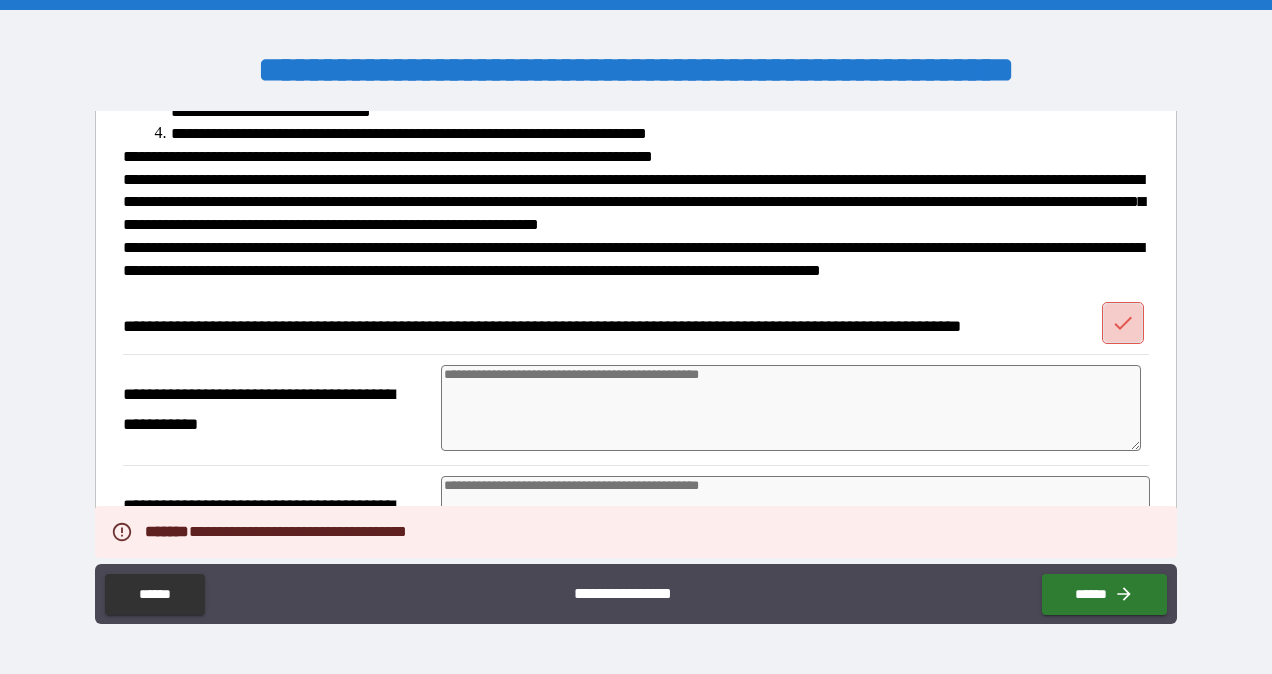 click 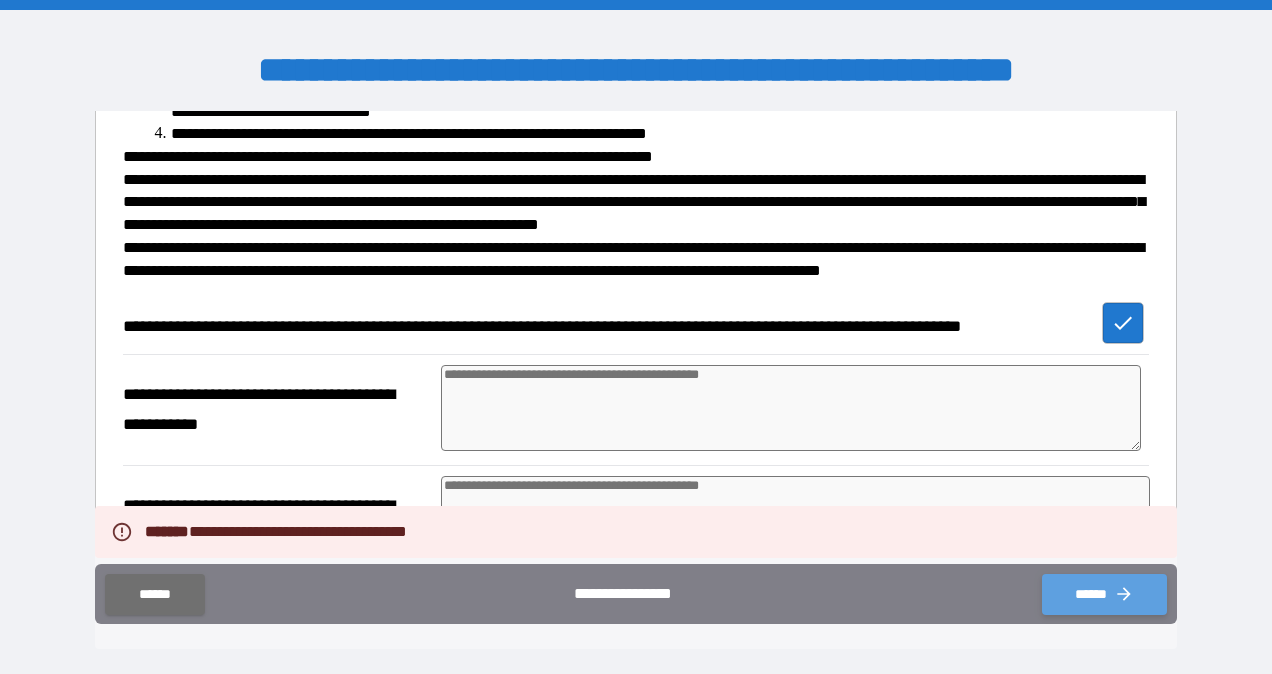 click on "******" at bounding box center [1104, 594] 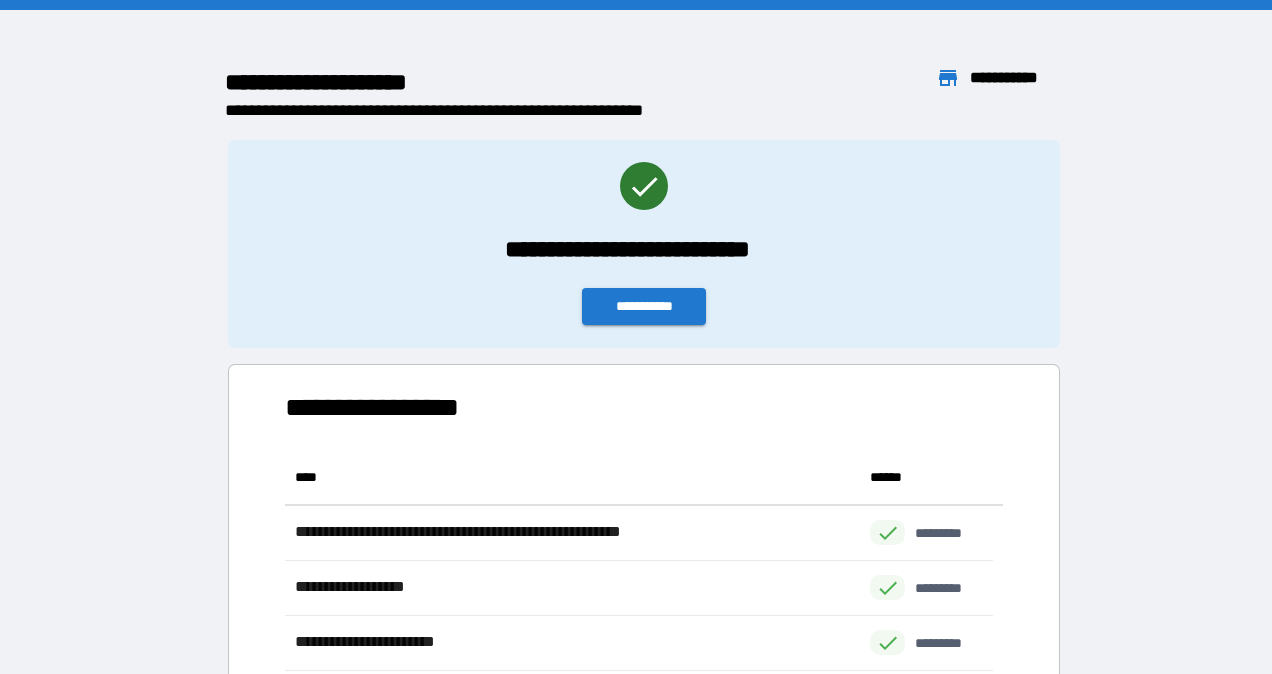scroll, scrollTop: 16, scrollLeft: 16, axis: both 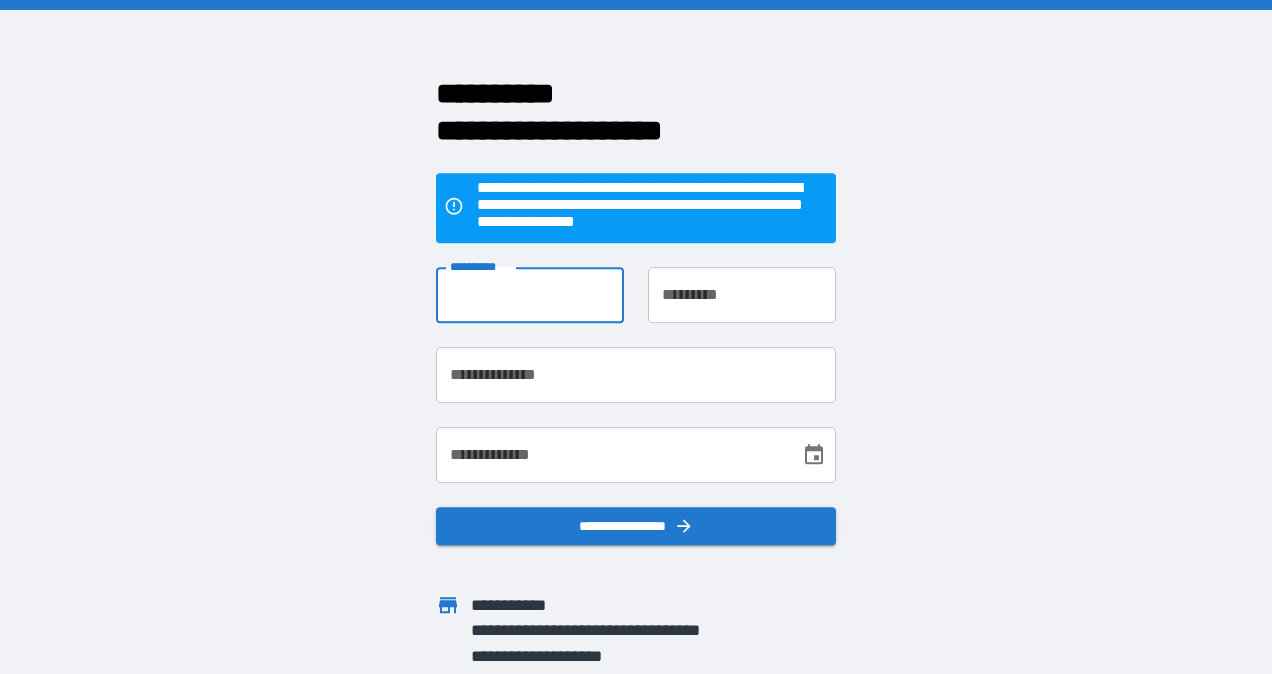 click on "**********" at bounding box center (530, 295) 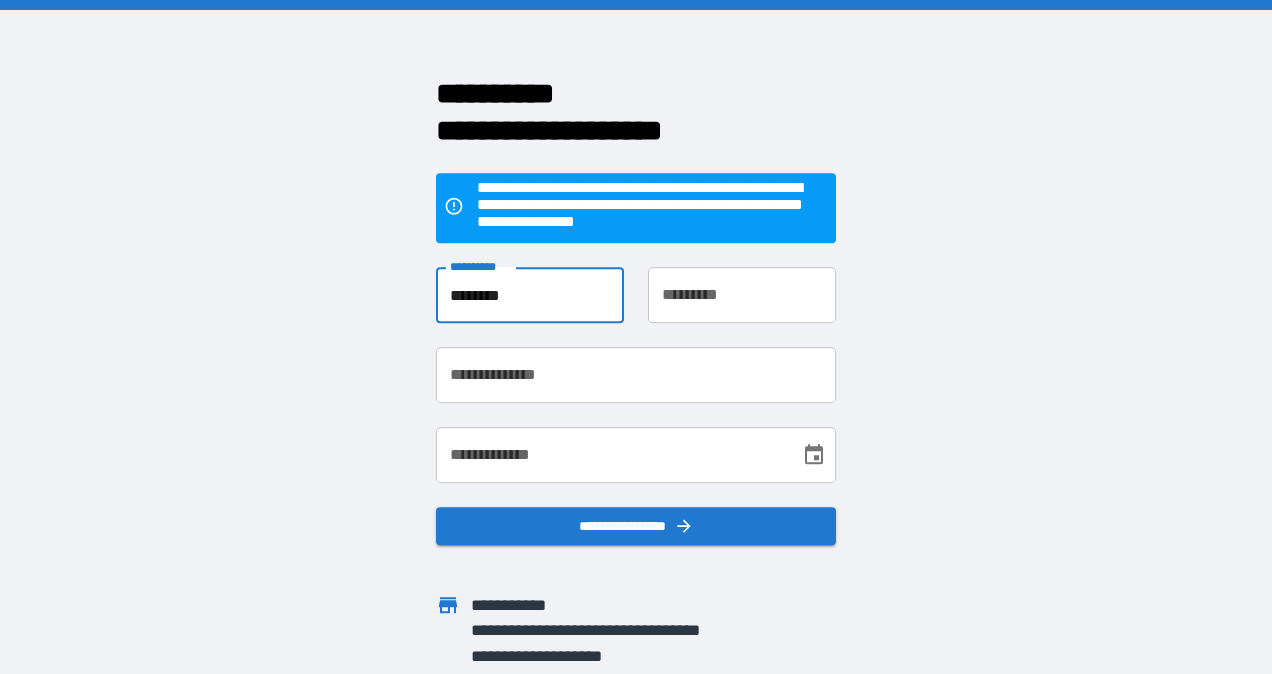 type on "***" 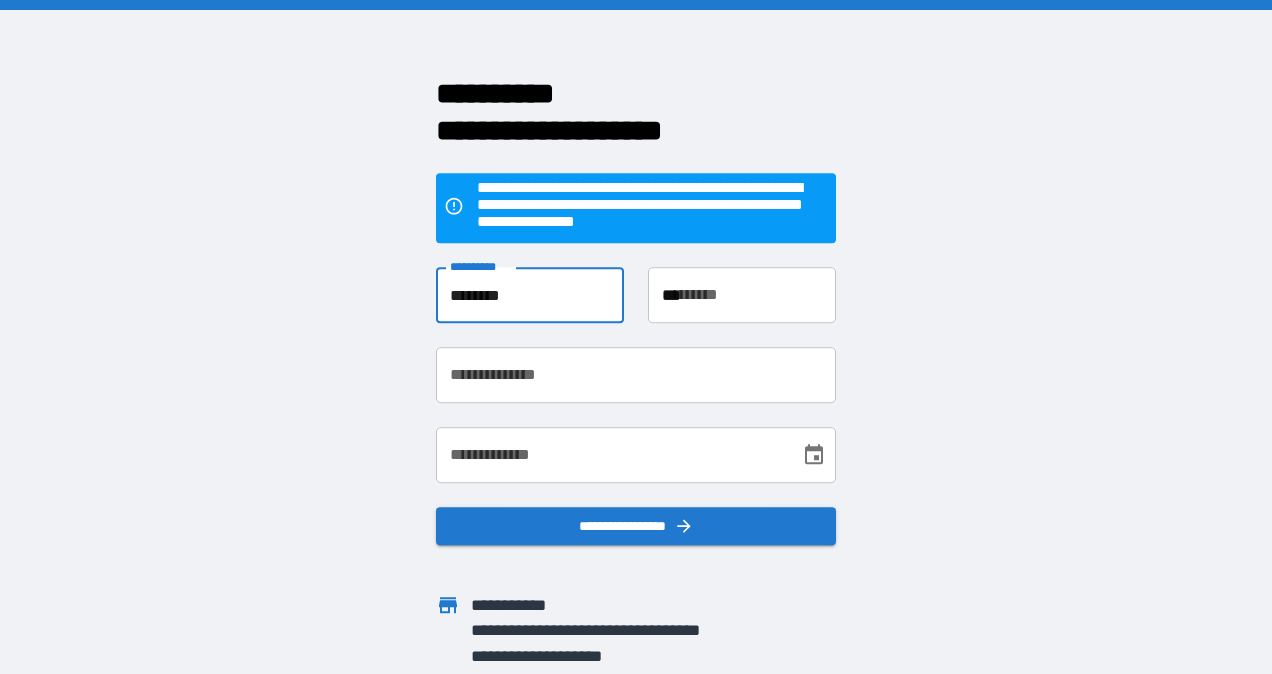 type on "**********" 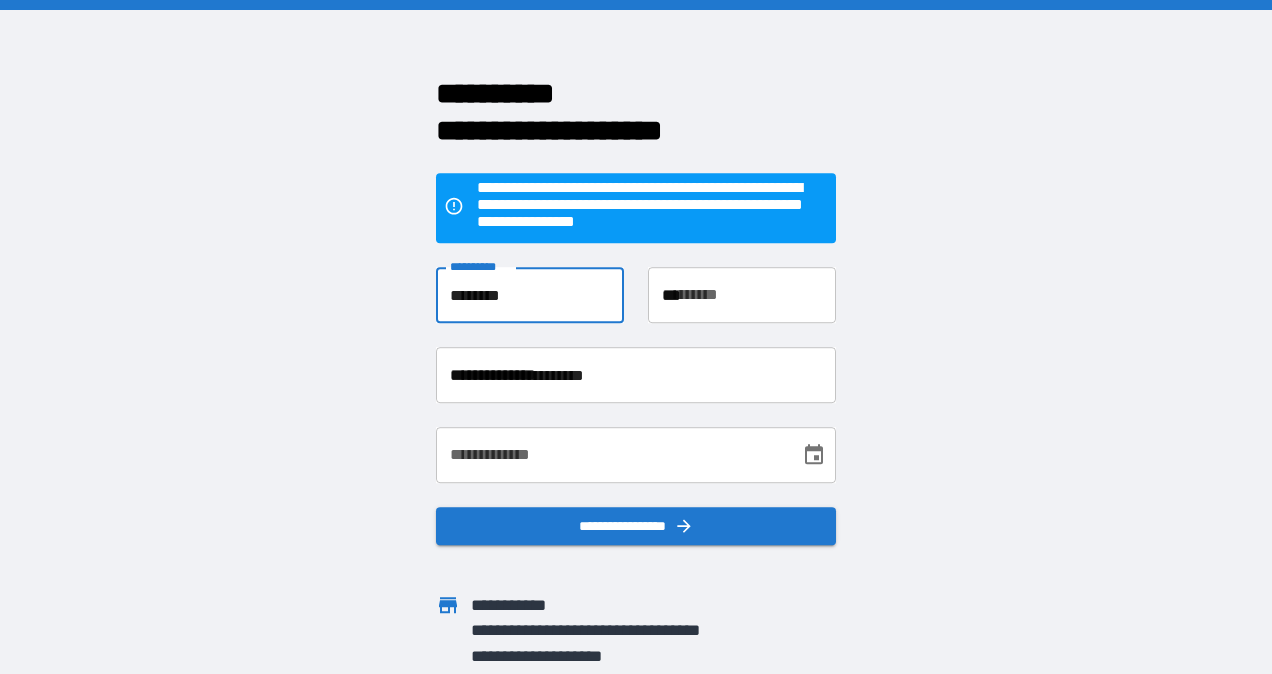 type on "**********" 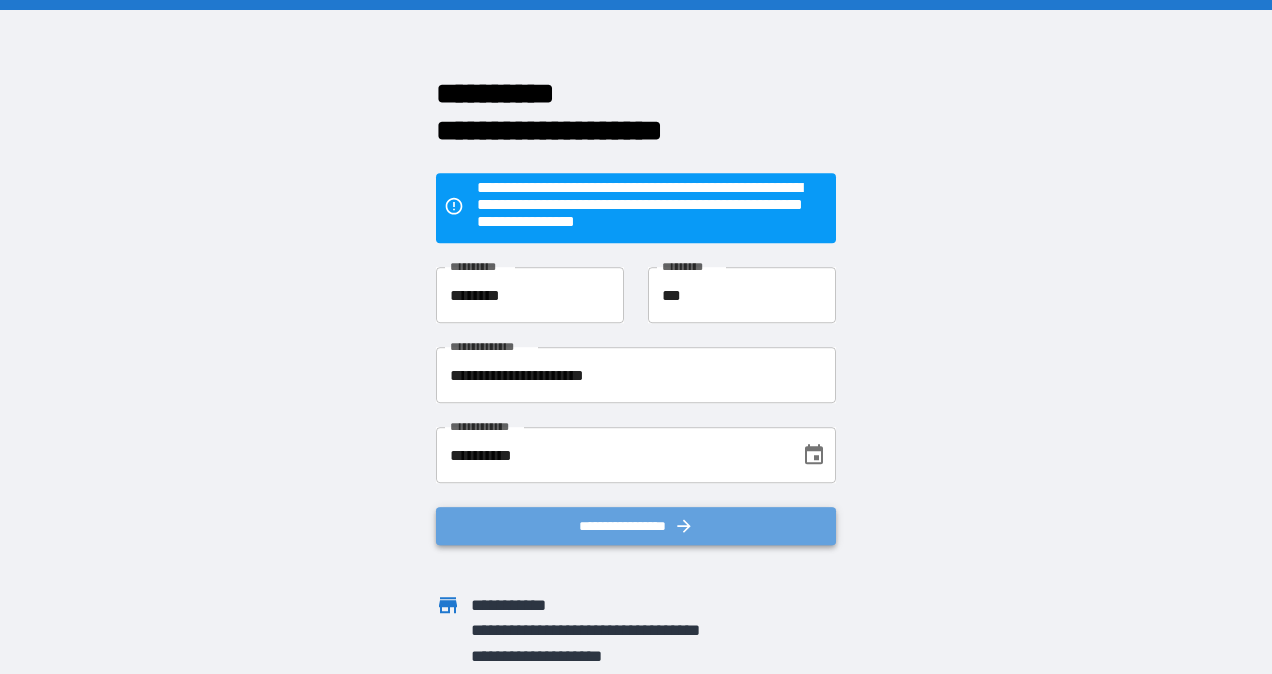 click on "**********" at bounding box center (636, 526) 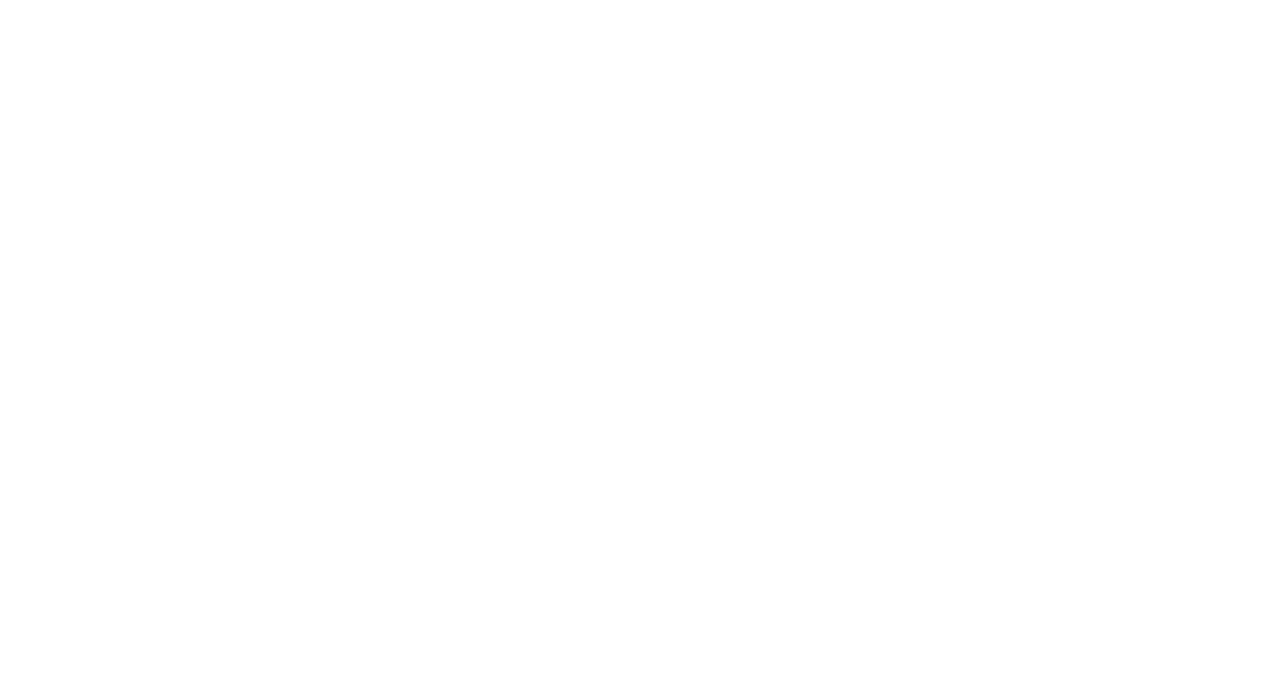 scroll, scrollTop: 0, scrollLeft: 0, axis: both 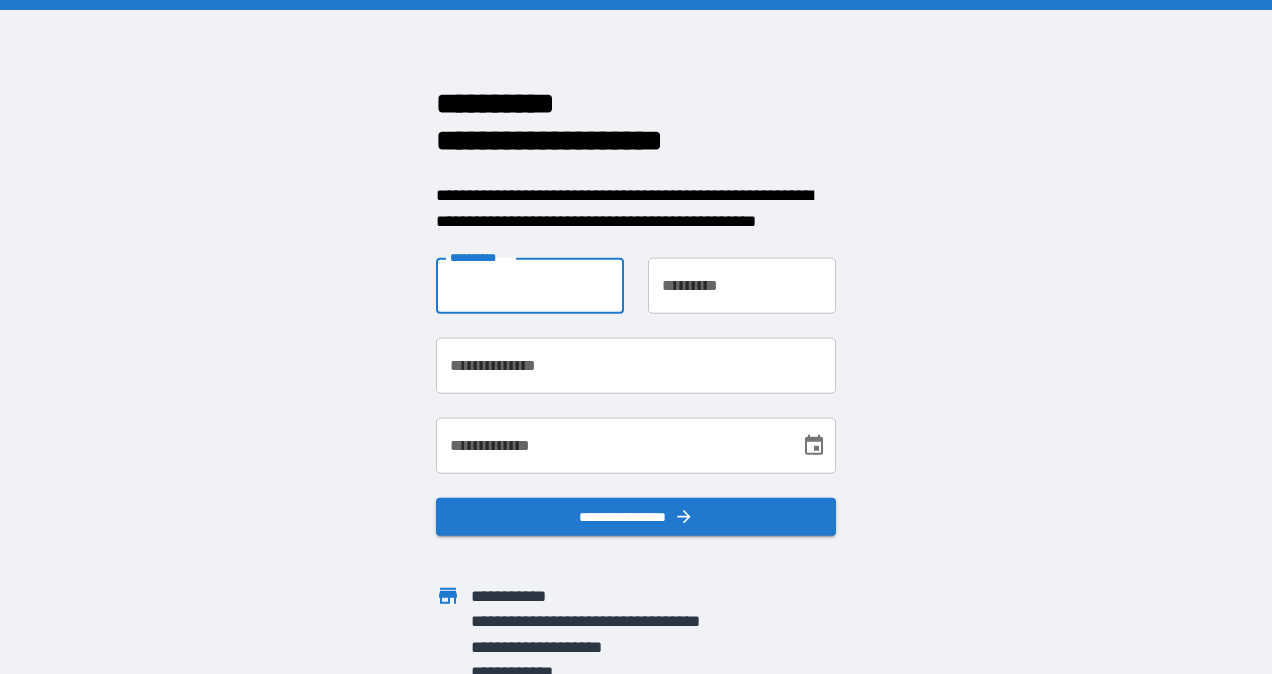 click on "**********" at bounding box center (530, 286) 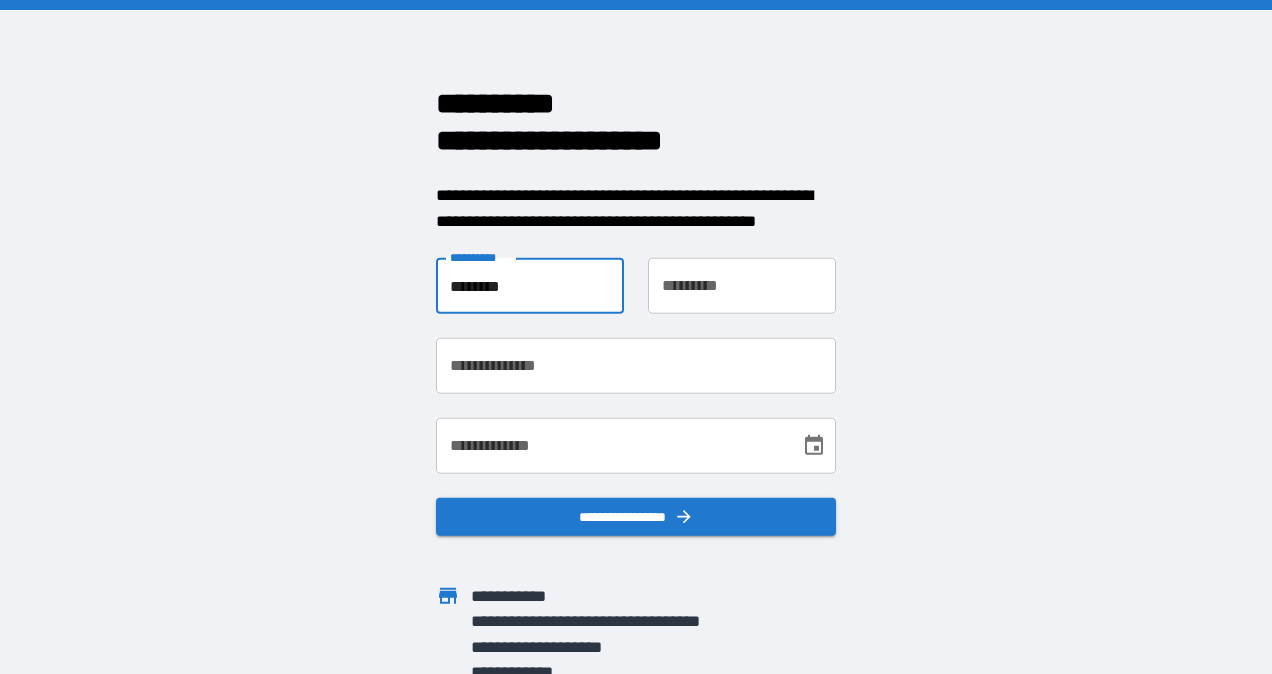 type on "***" 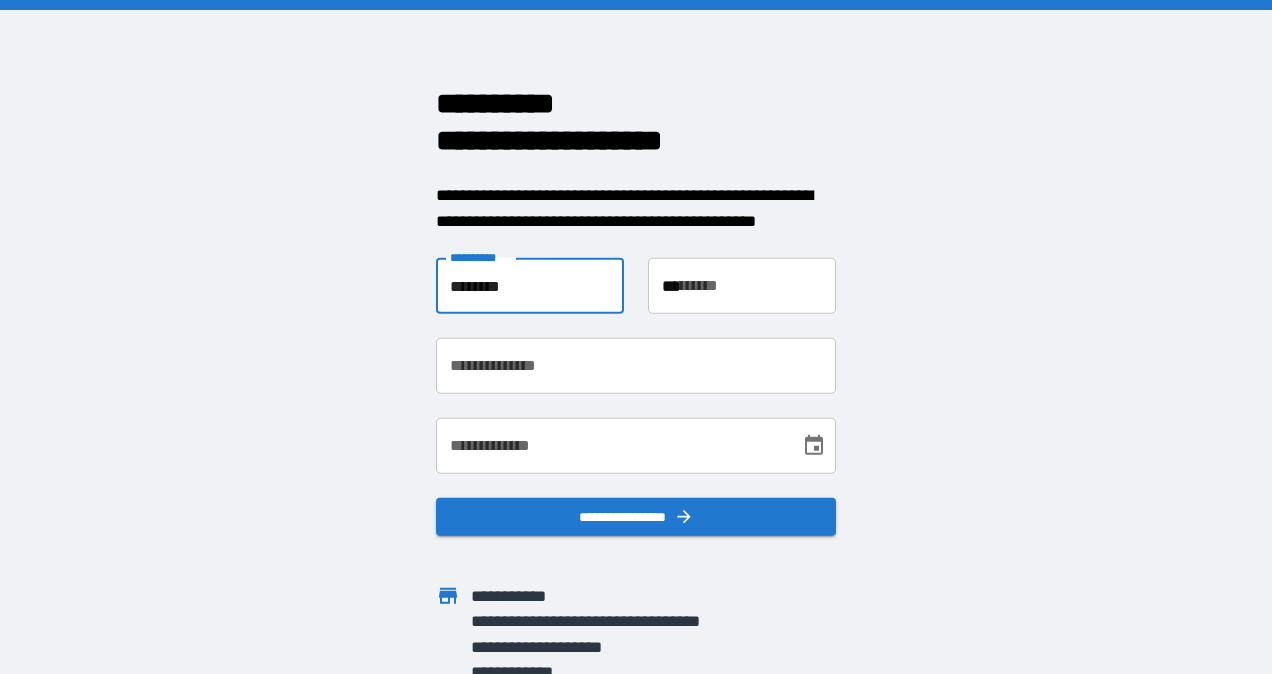 type on "**********" 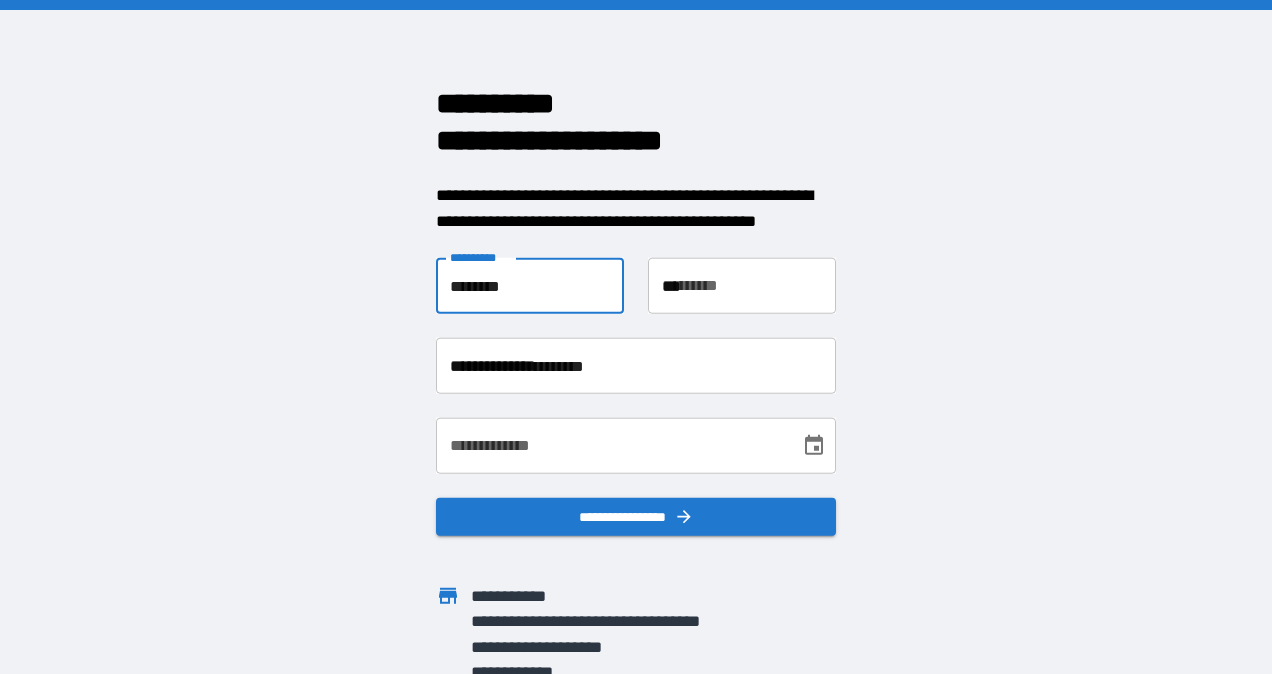type on "**********" 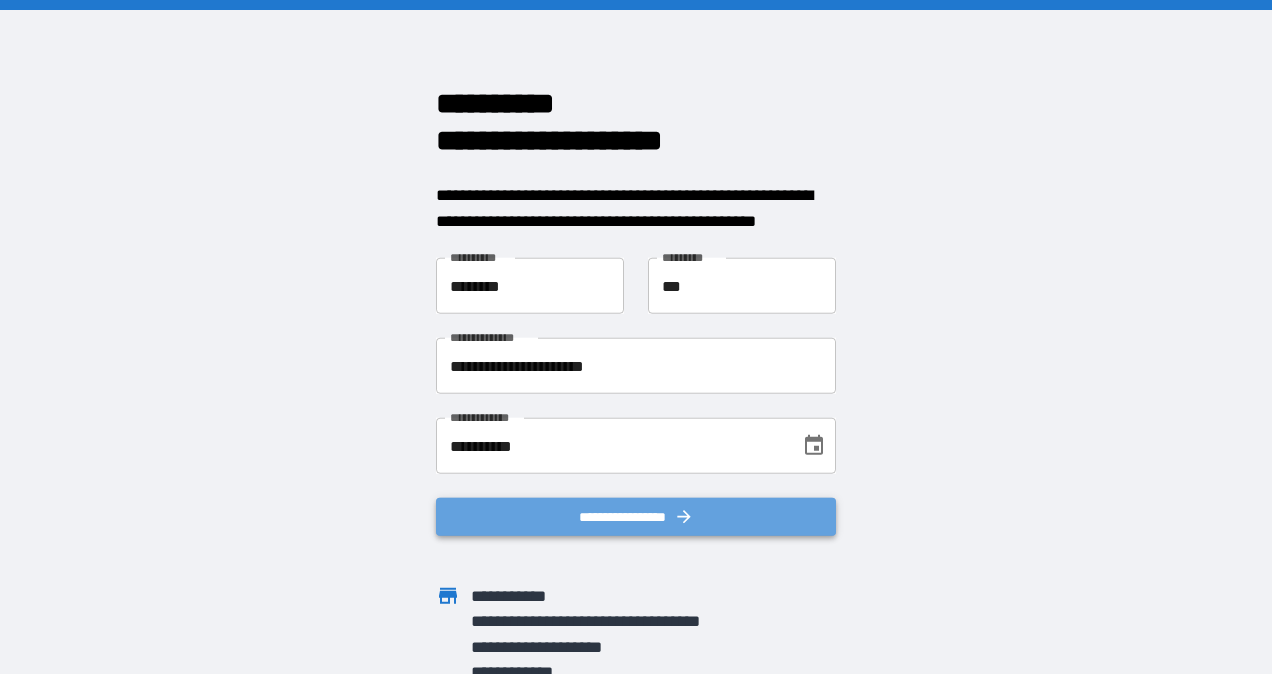click on "**********" at bounding box center [636, 517] 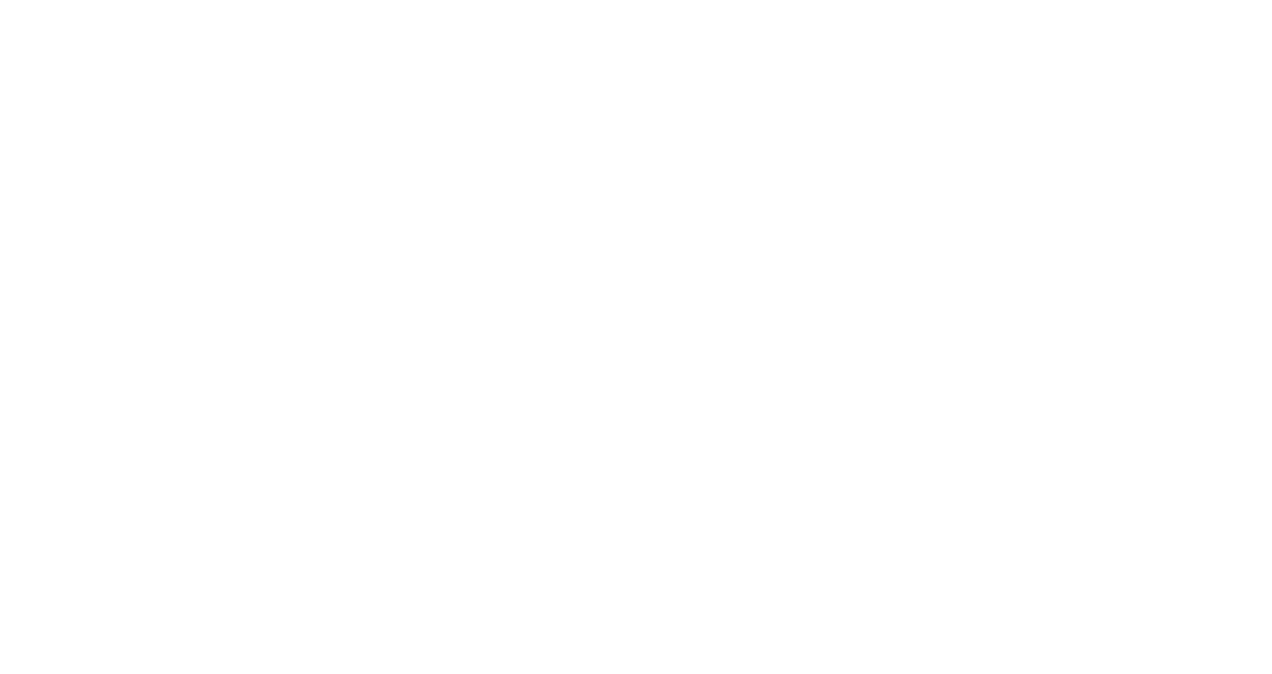 scroll, scrollTop: 0, scrollLeft: 0, axis: both 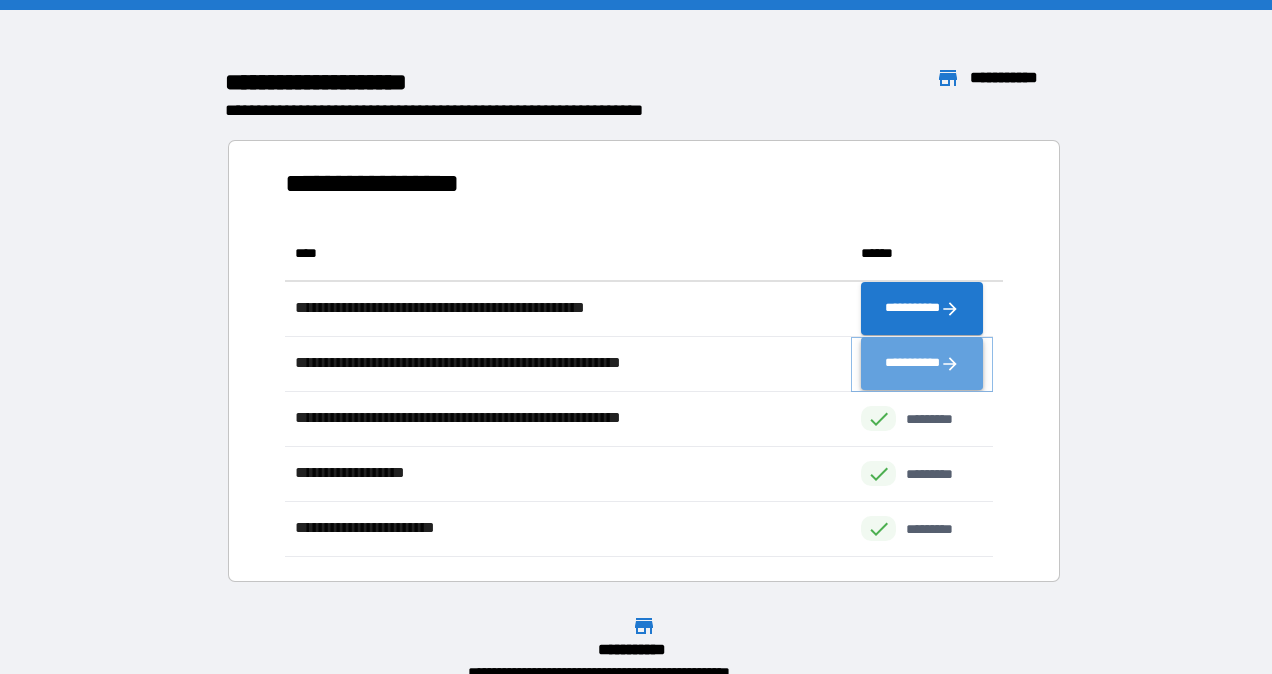 click on "**********" at bounding box center (922, 364) 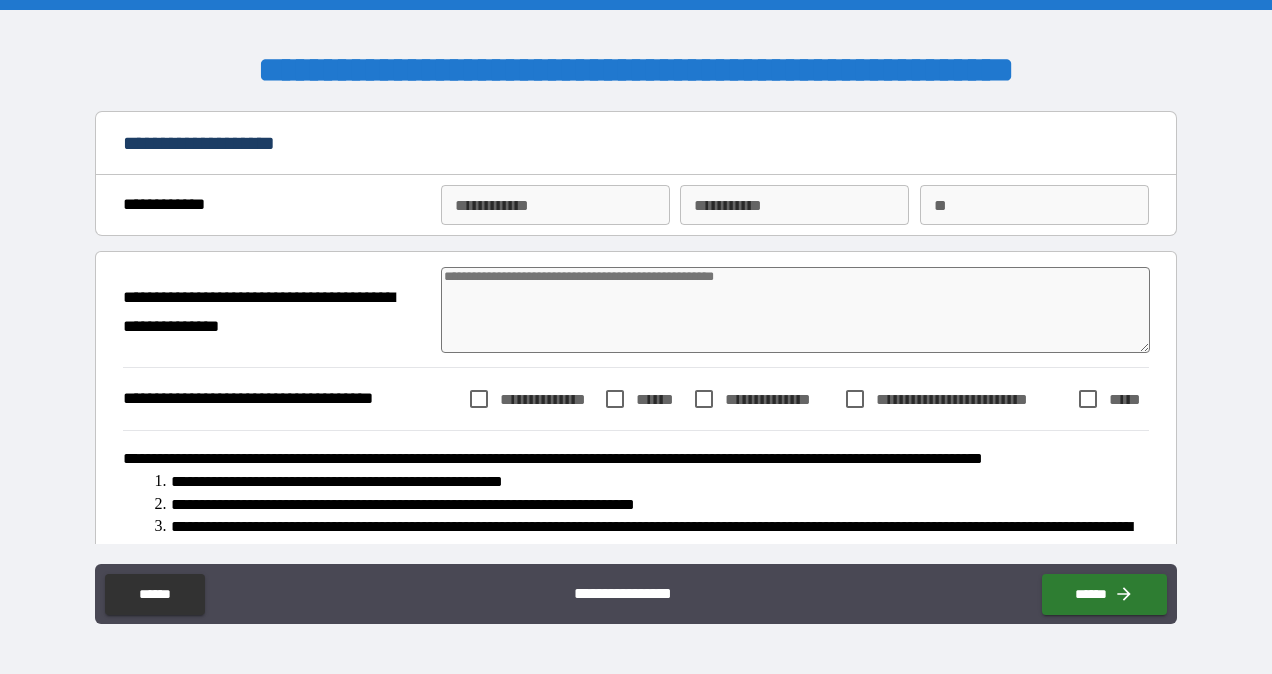 type on "*" 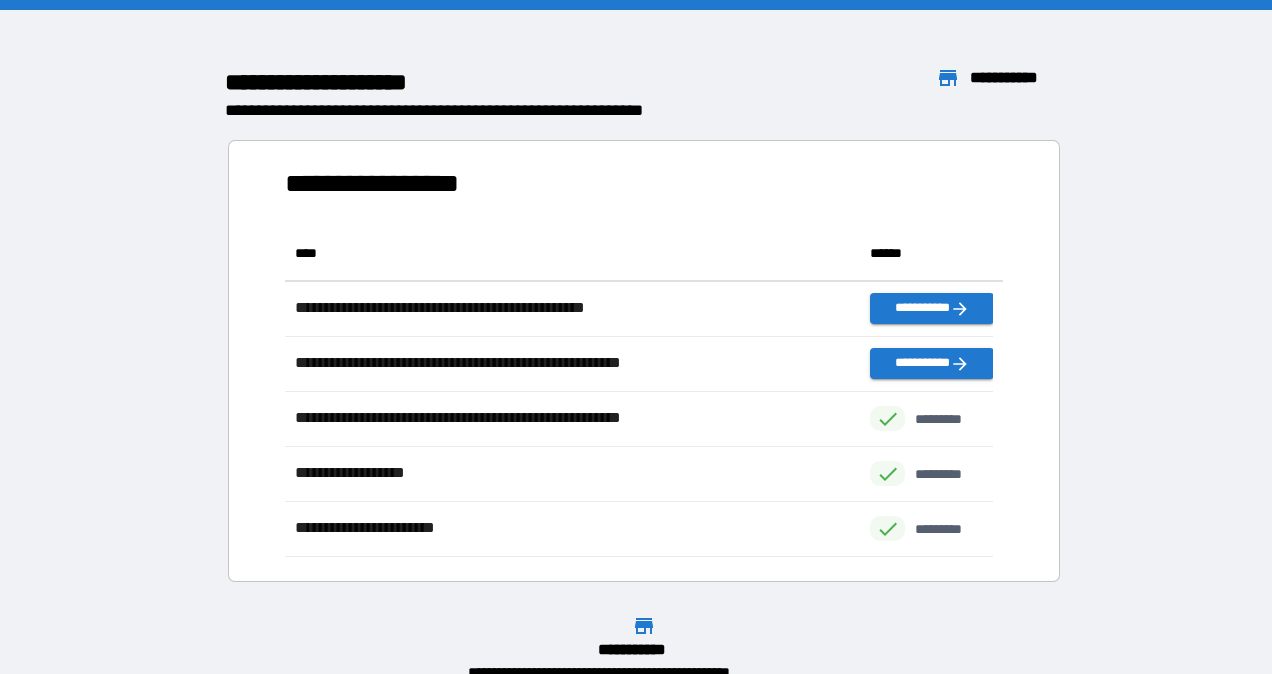 scroll, scrollTop: 315, scrollLeft: 692, axis: both 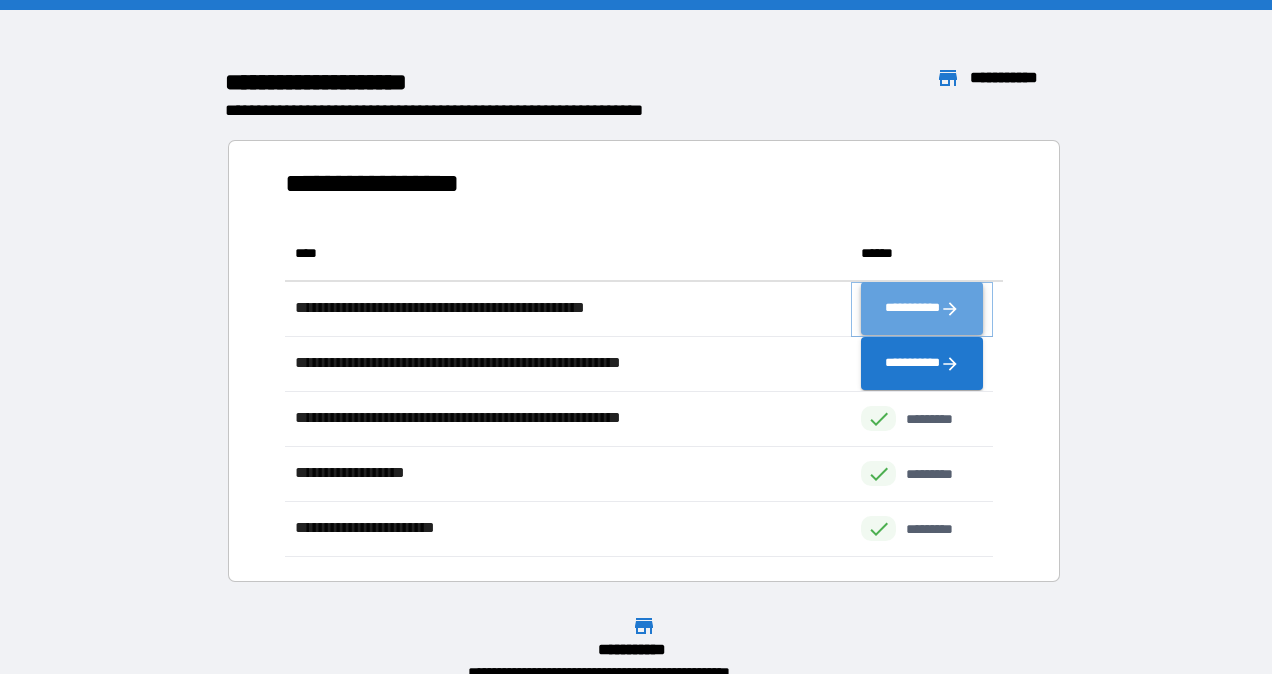 click on "**********" at bounding box center (922, 309) 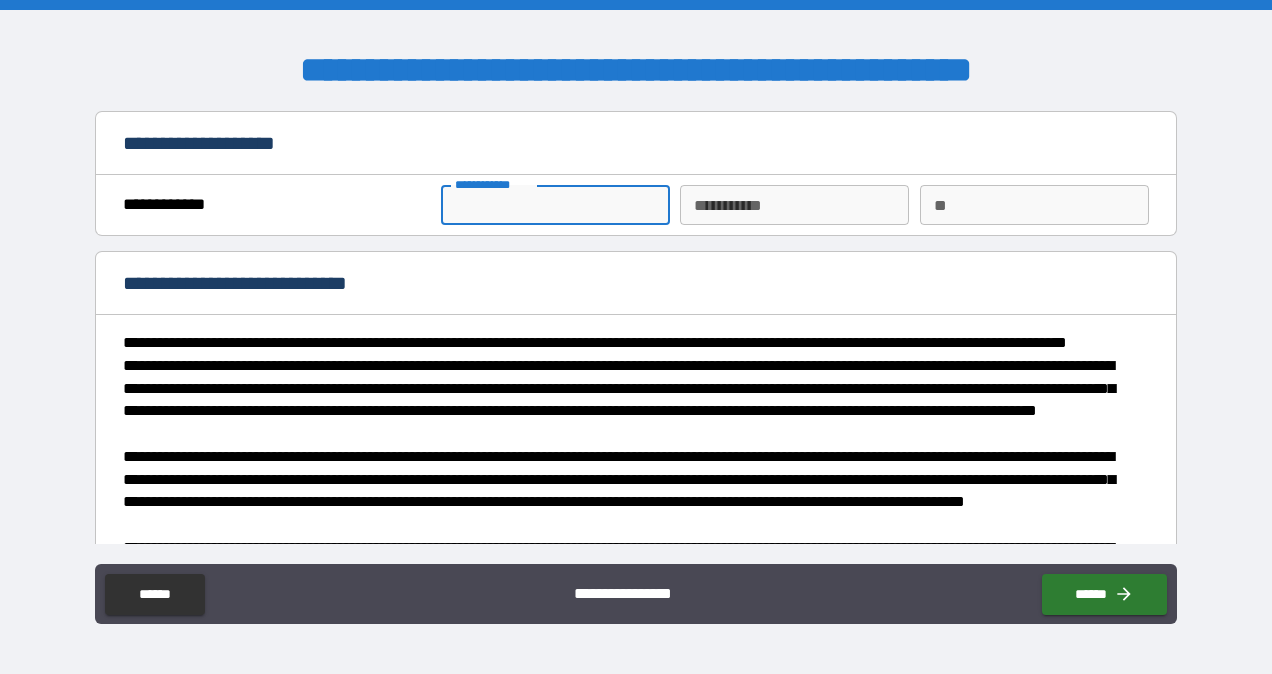 click on "**********" at bounding box center (555, 205) 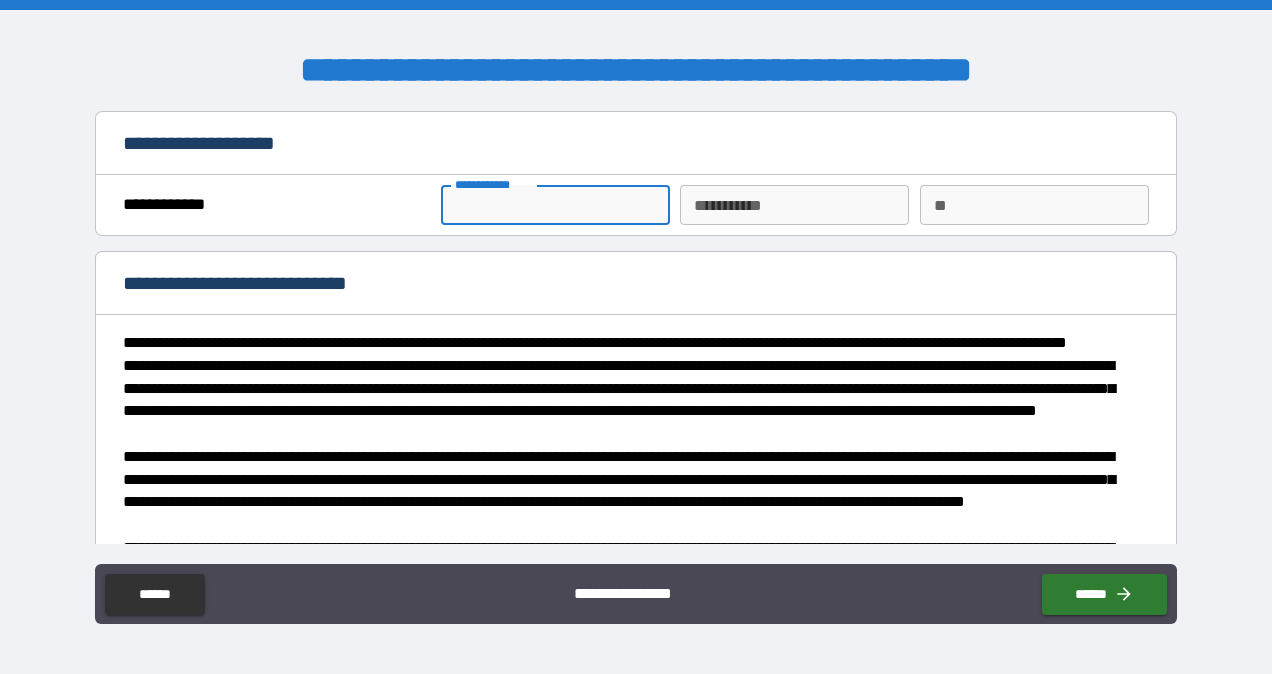 type on "********" 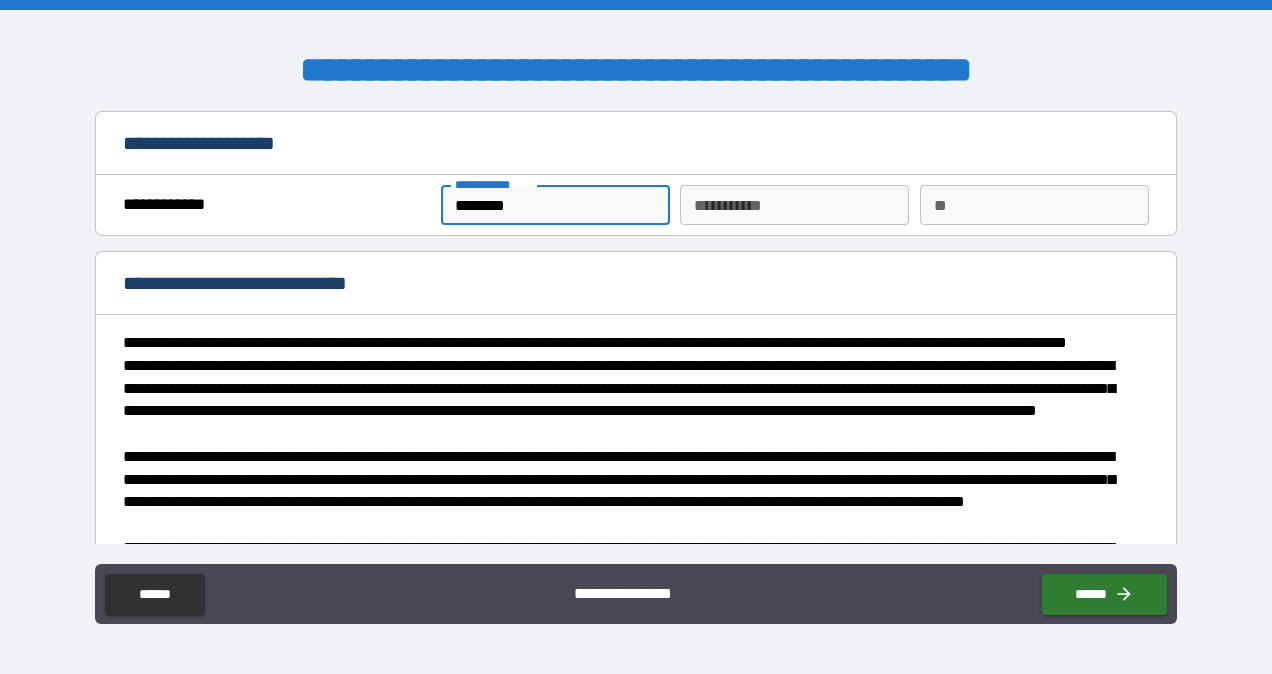 type on "***" 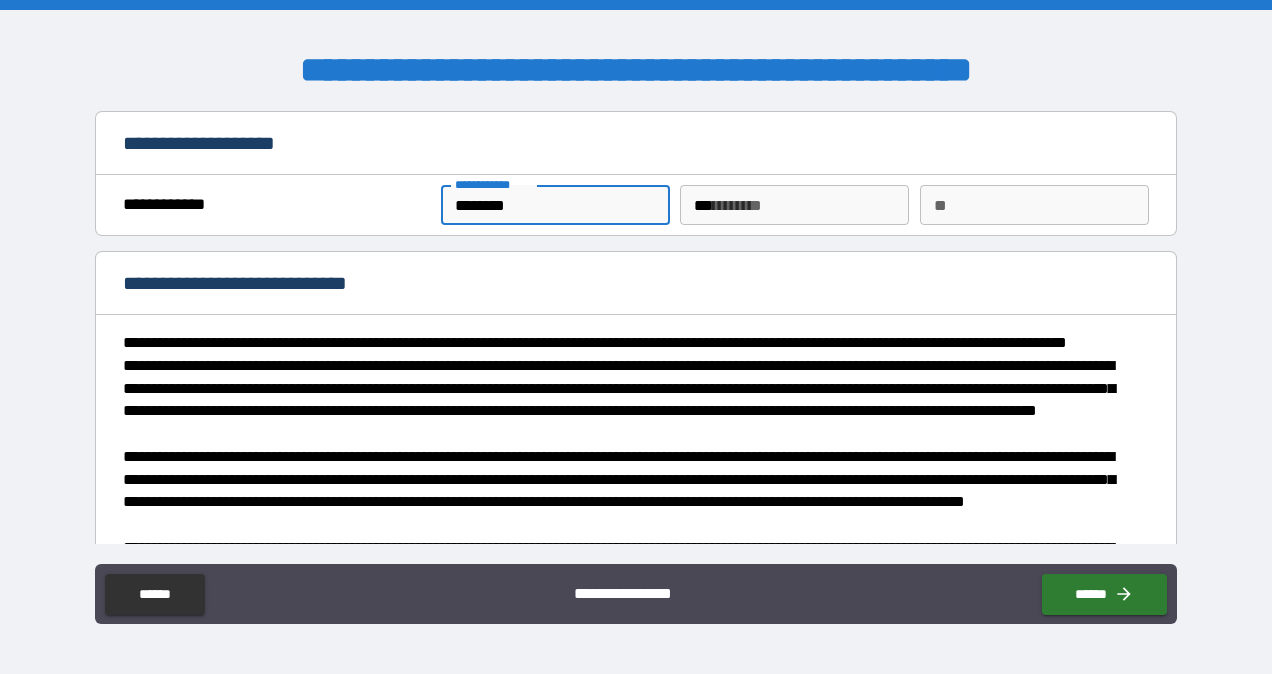 type 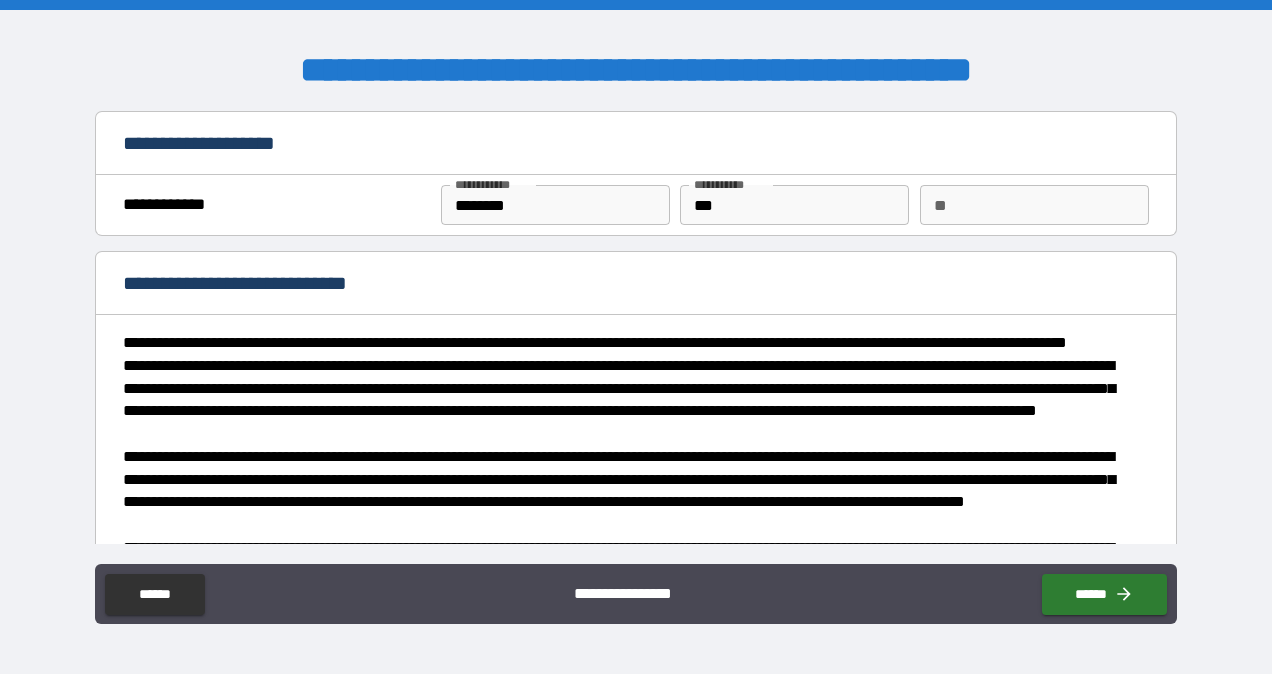 click on "**********" at bounding box center (635, 343) 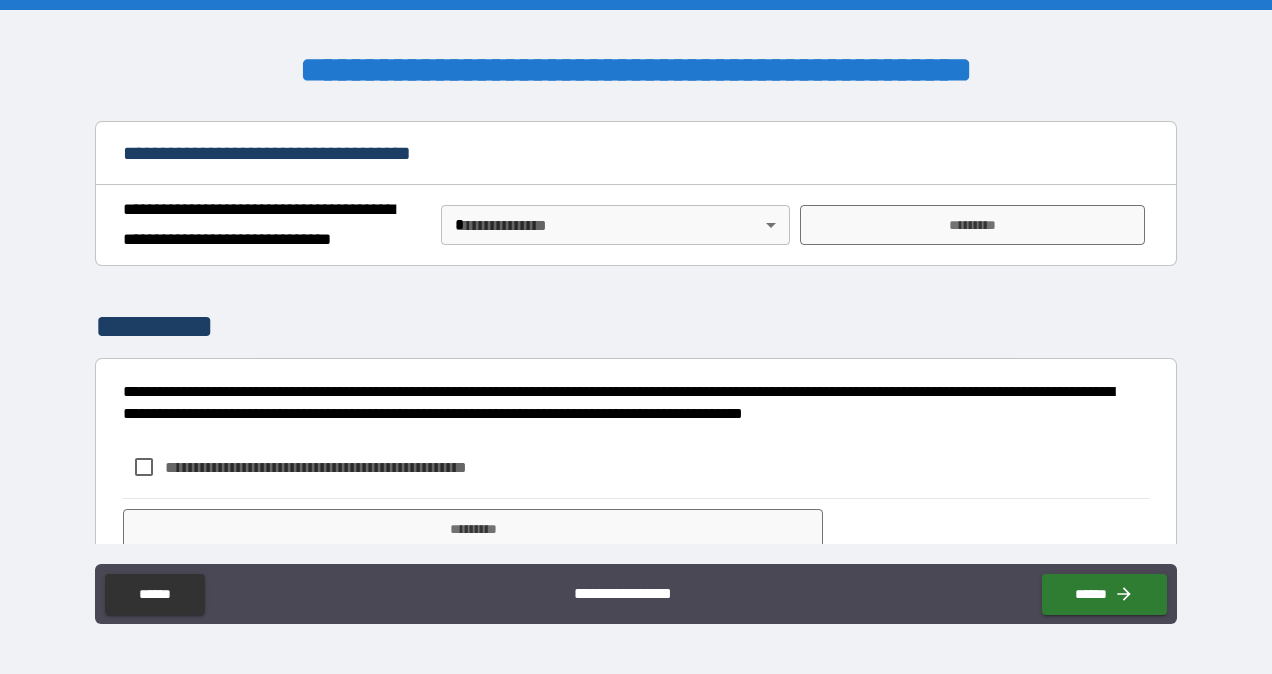 scroll, scrollTop: 3754, scrollLeft: 0, axis: vertical 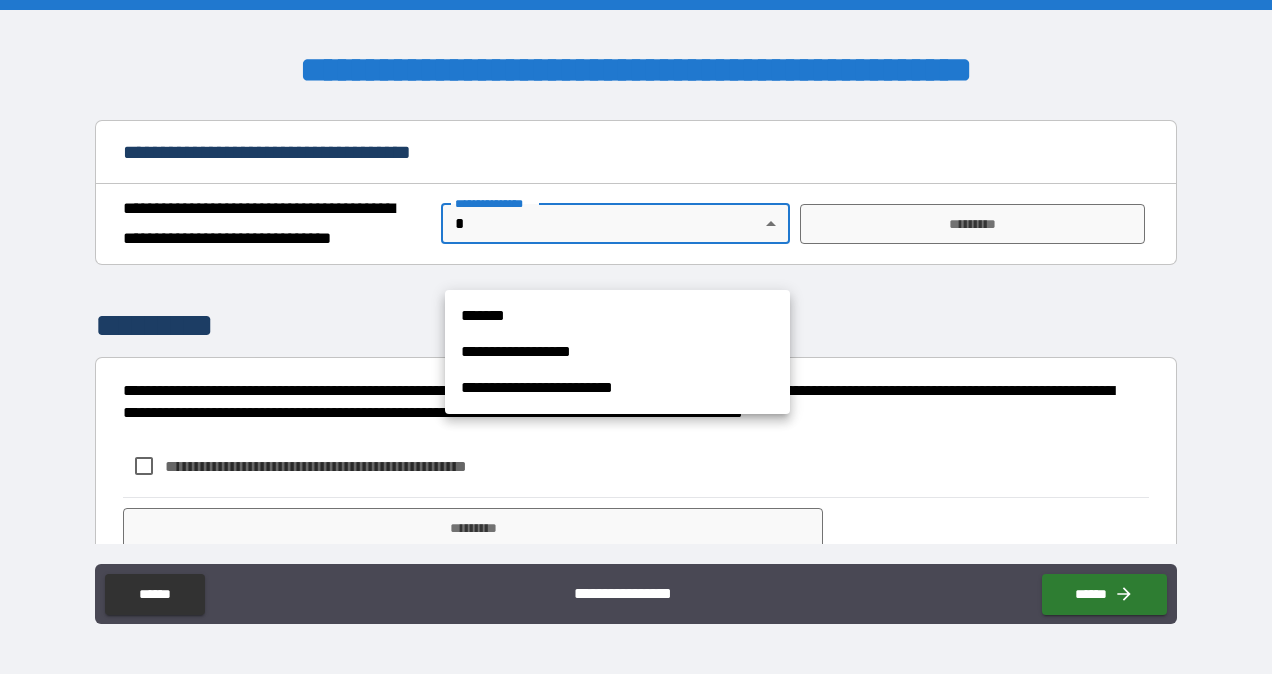 click on "**********" at bounding box center (636, 337) 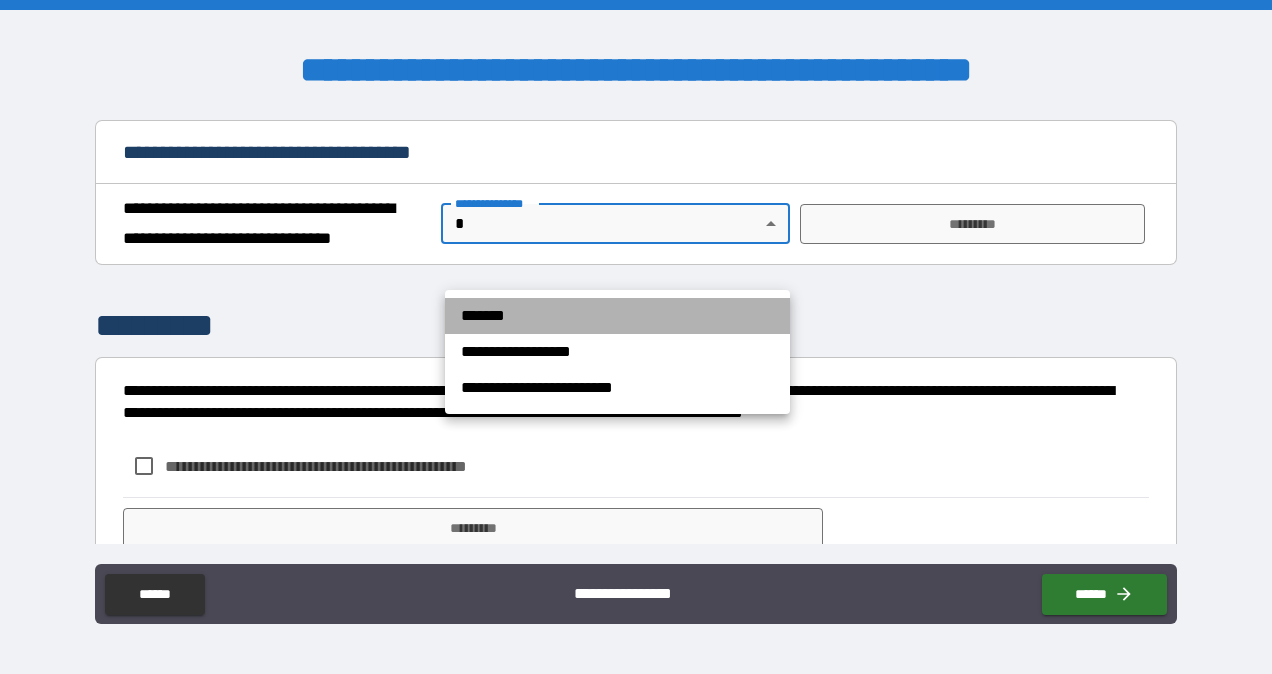 click on "*******" at bounding box center (617, 316) 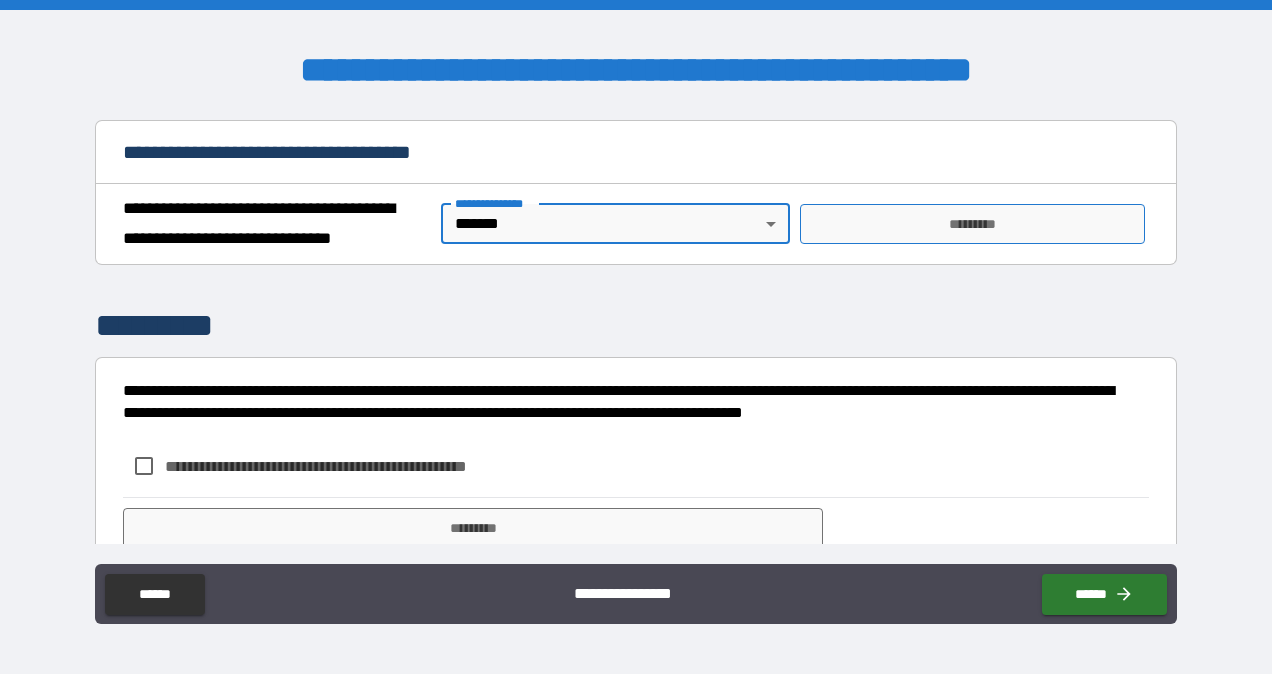click on "*********" at bounding box center [972, 224] 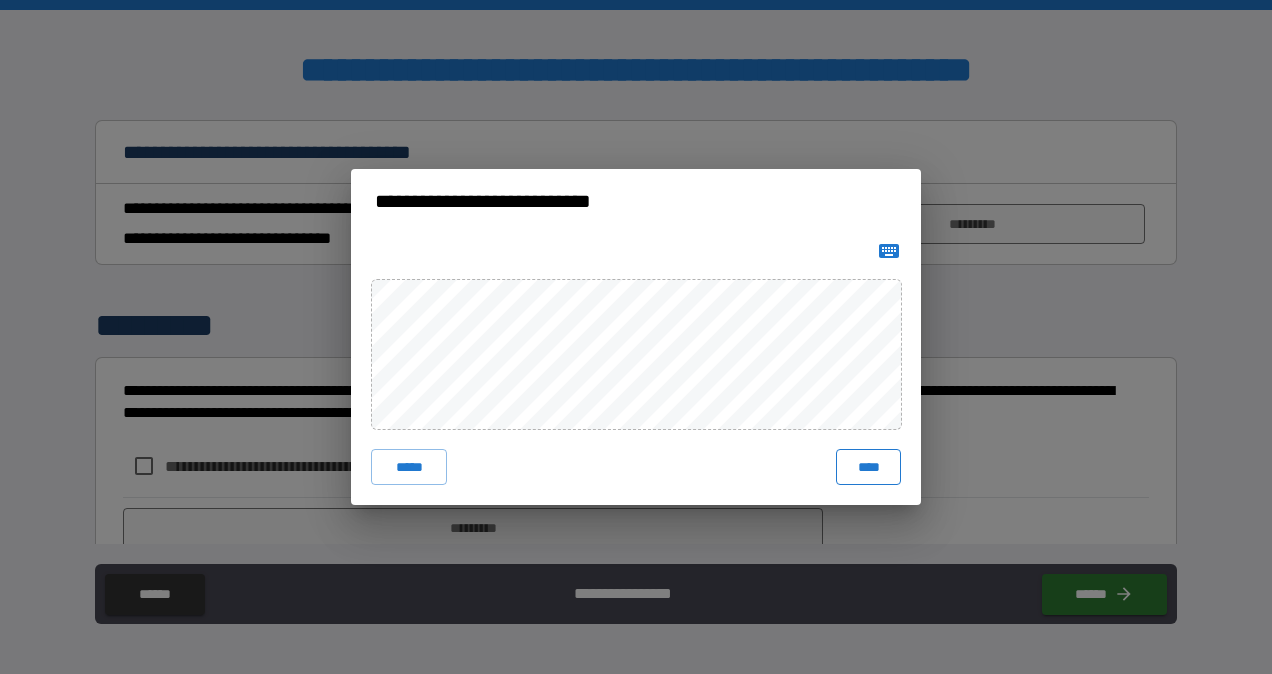 click on "****" at bounding box center (868, 467) 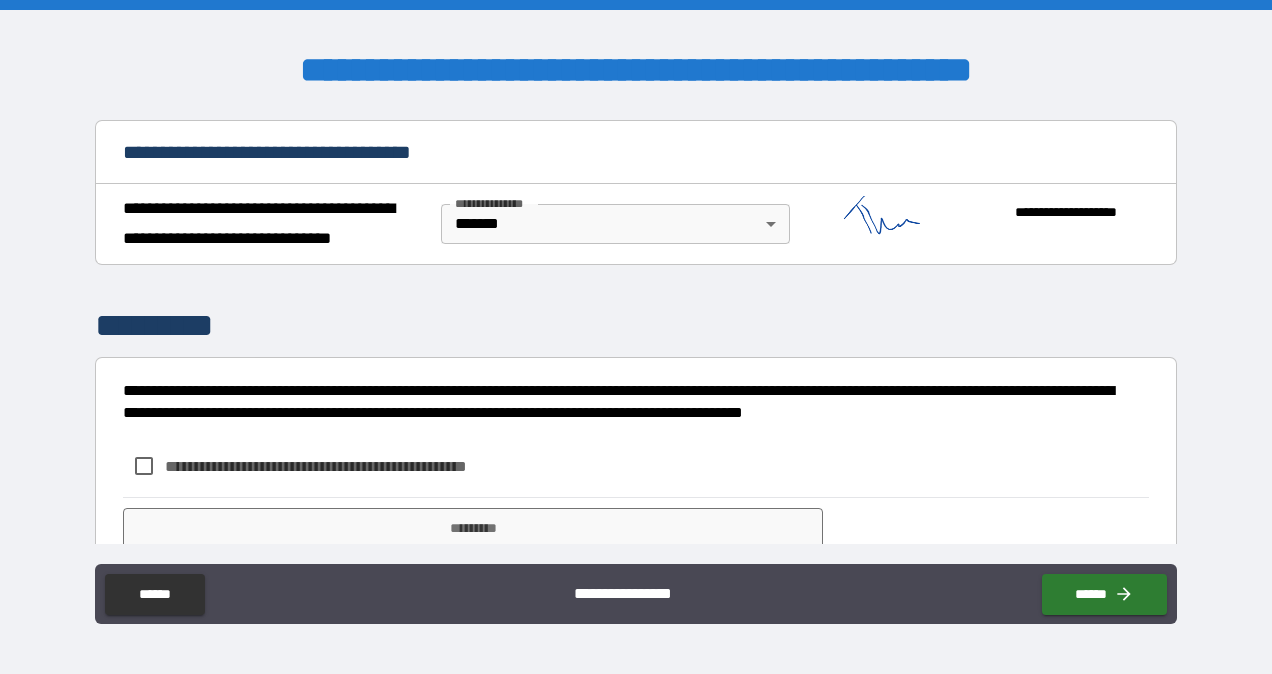 scroll, scrollTop: 3866, scrollLeft: 0, axis: vertical 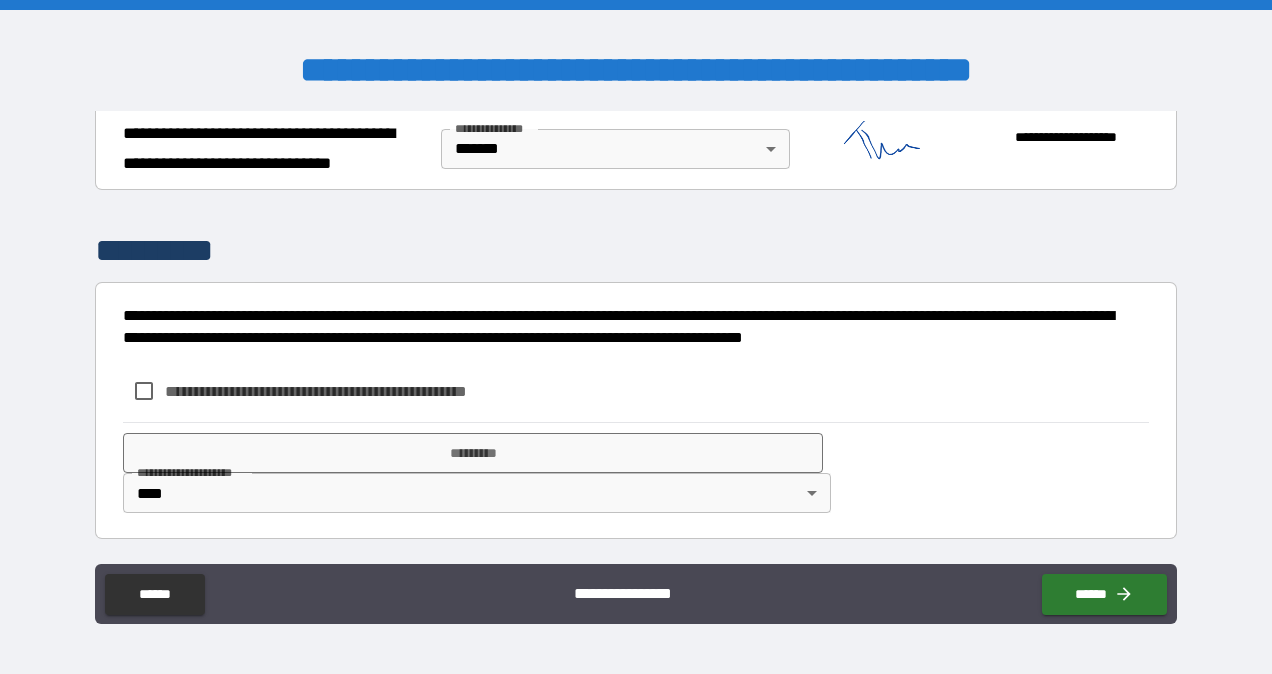 click on "**********" at bounding box center [349, 391] 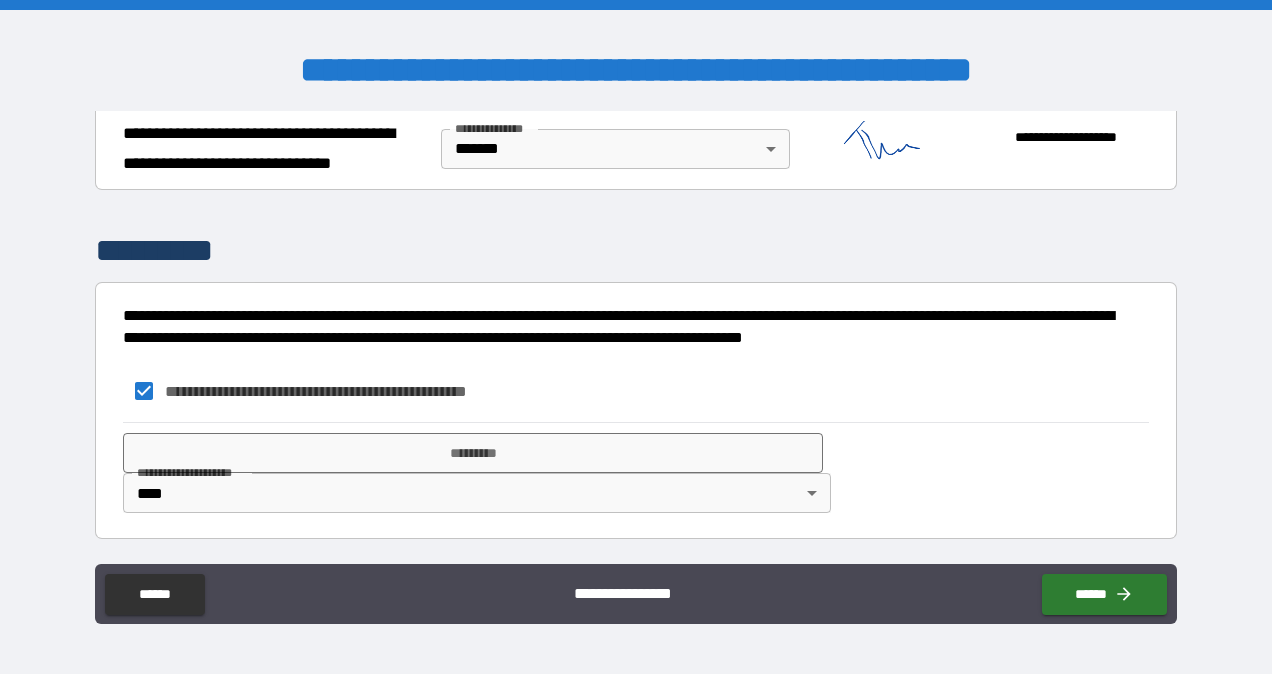 click on "**********" at bounding box center [636, 337] 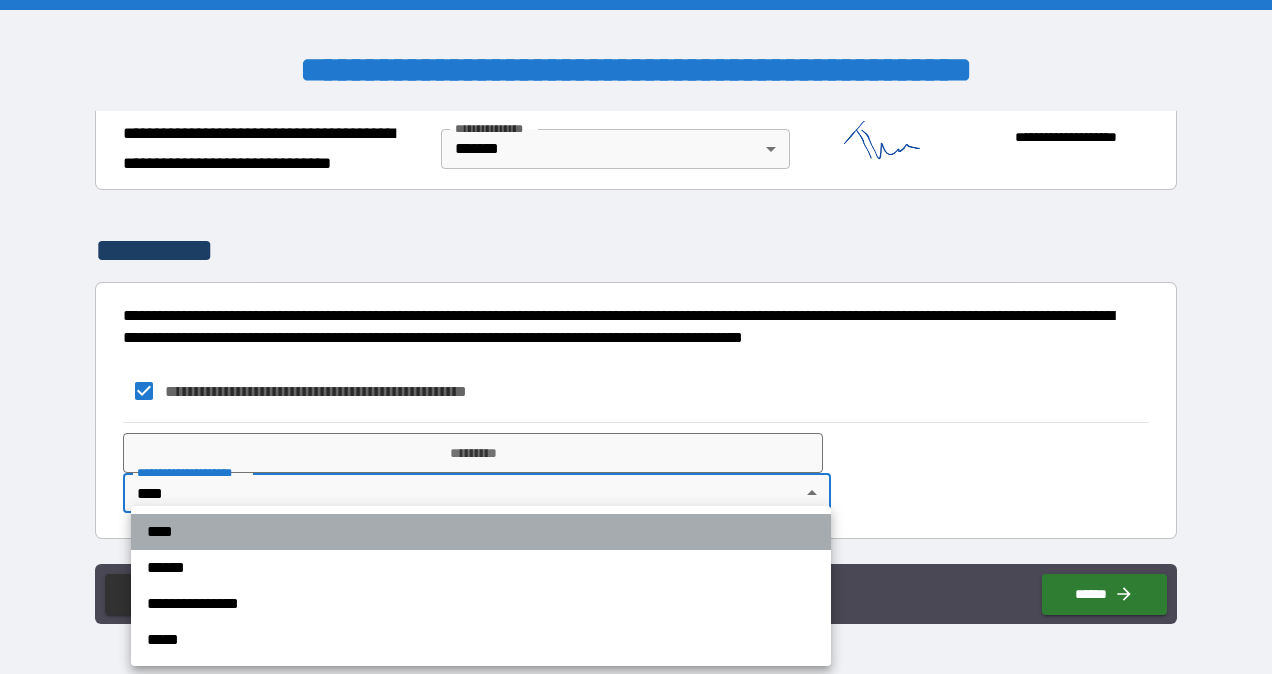 click on "****" at bounding box center (481, 532) 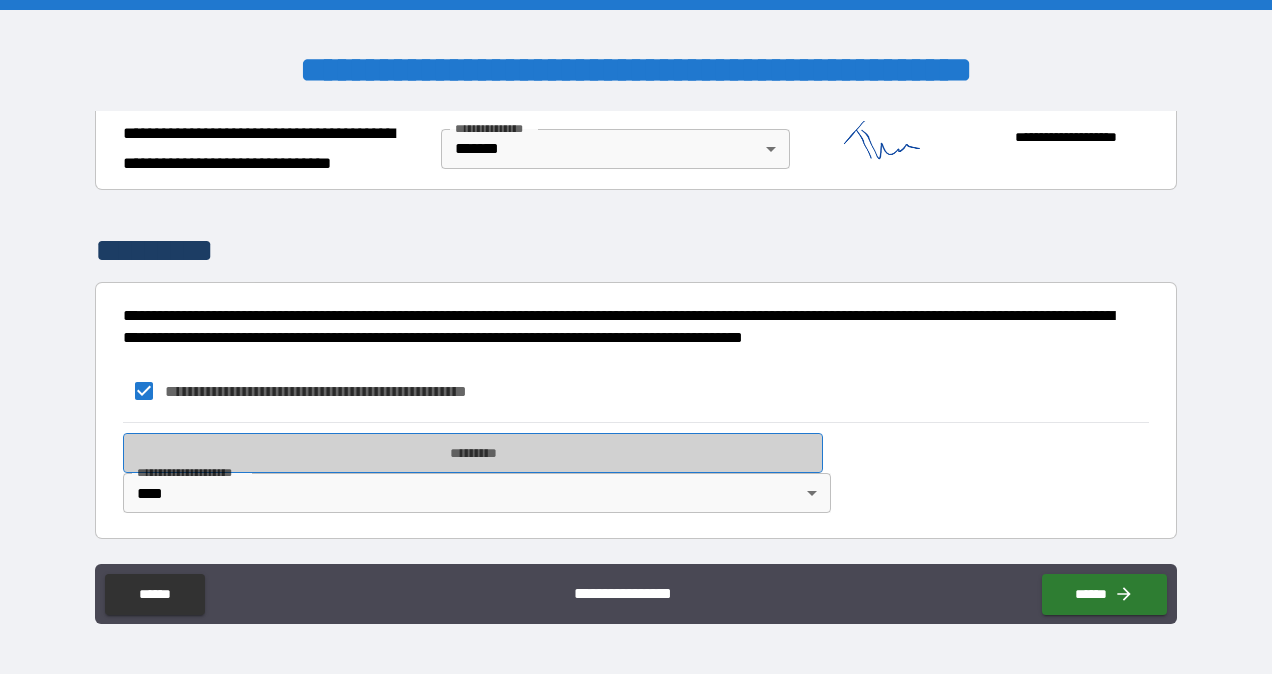 click on "*********" at bounding box center [473, 453] 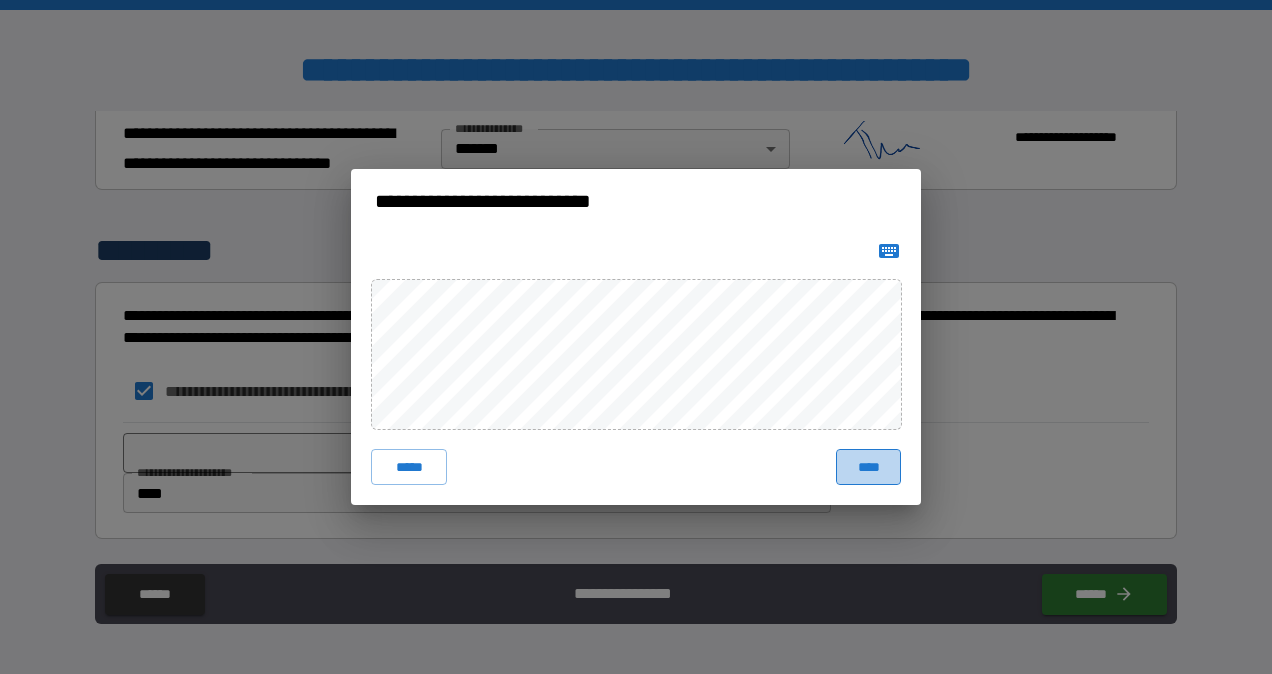 click on "****" at bounding box center [868, 467] 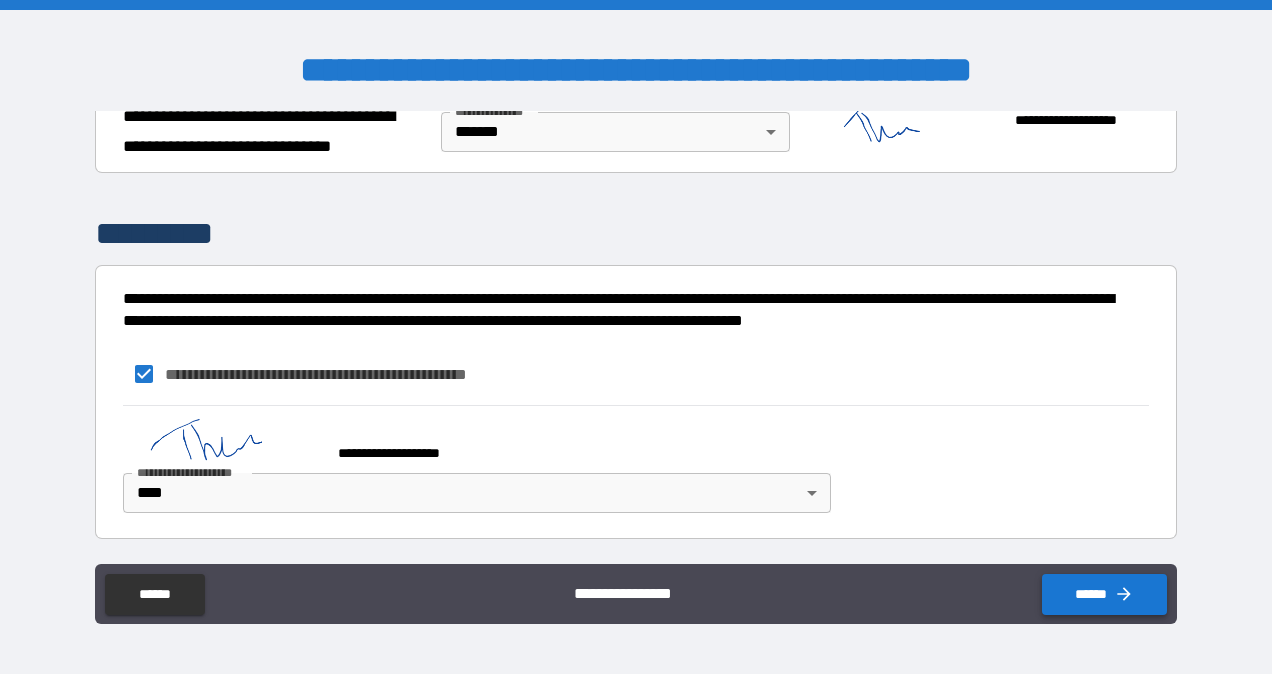 click on "******" at bounding box center [1104, 594] 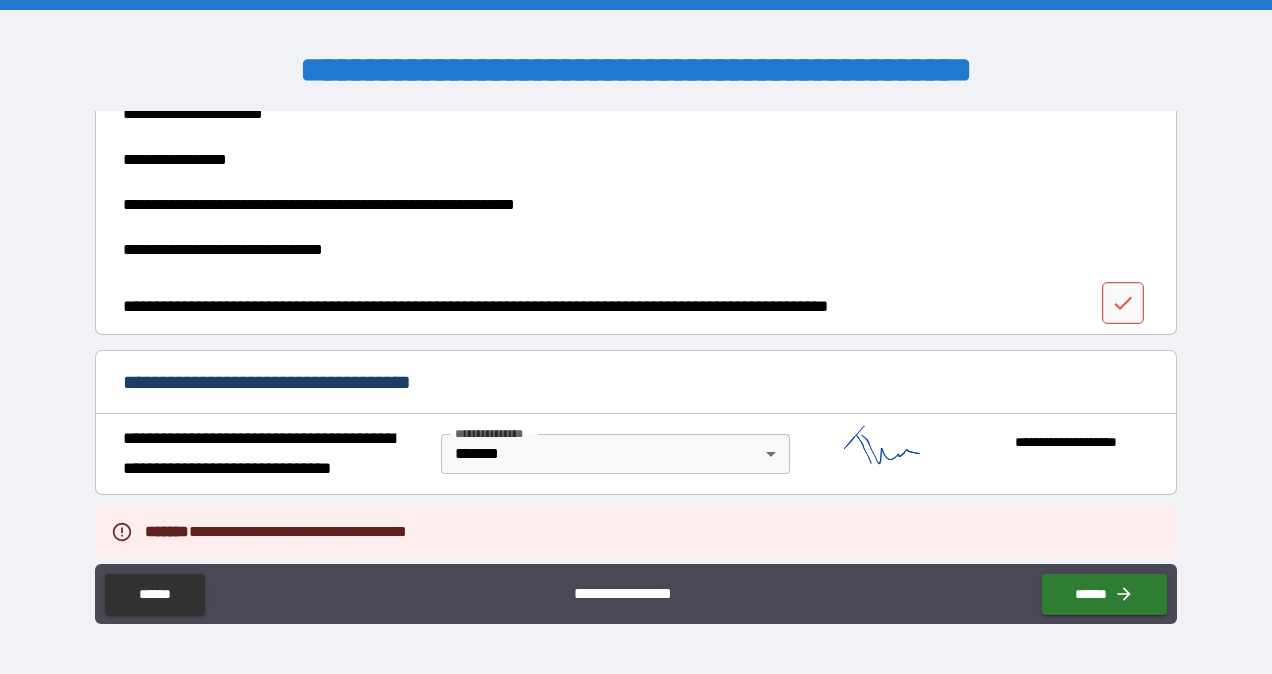 scroll, scrollTop: 3514, scrollLeft: 0, axis: vertical 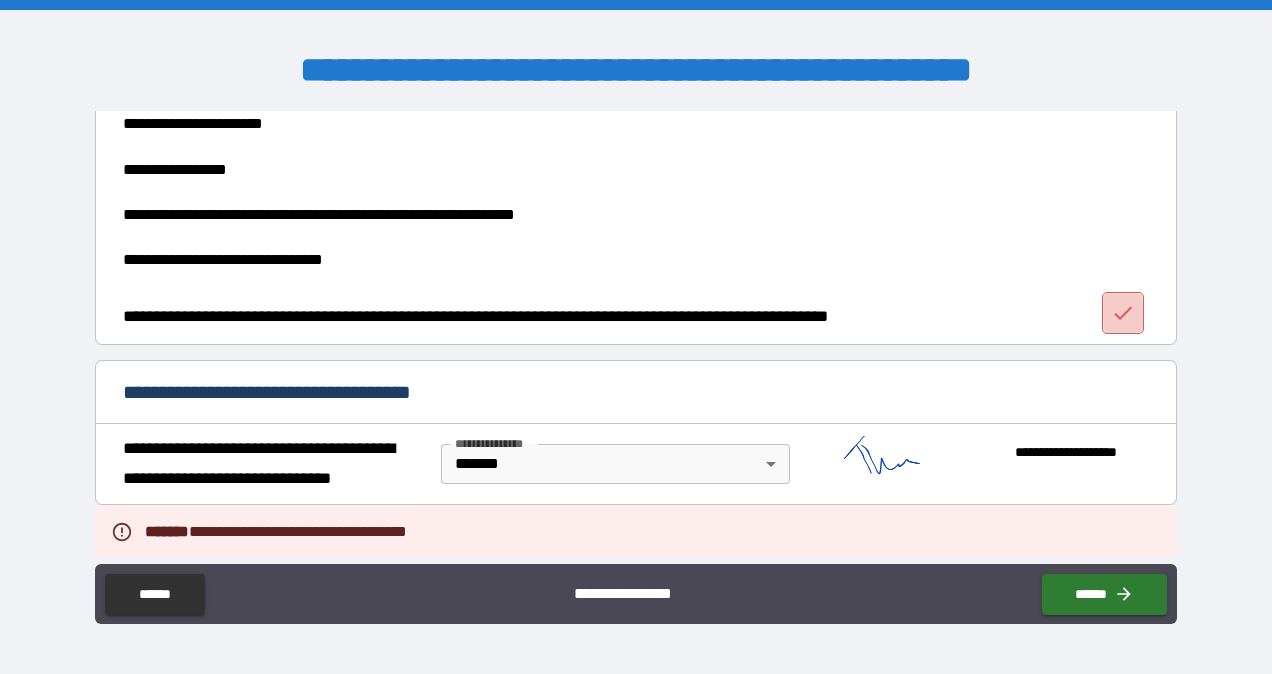 click 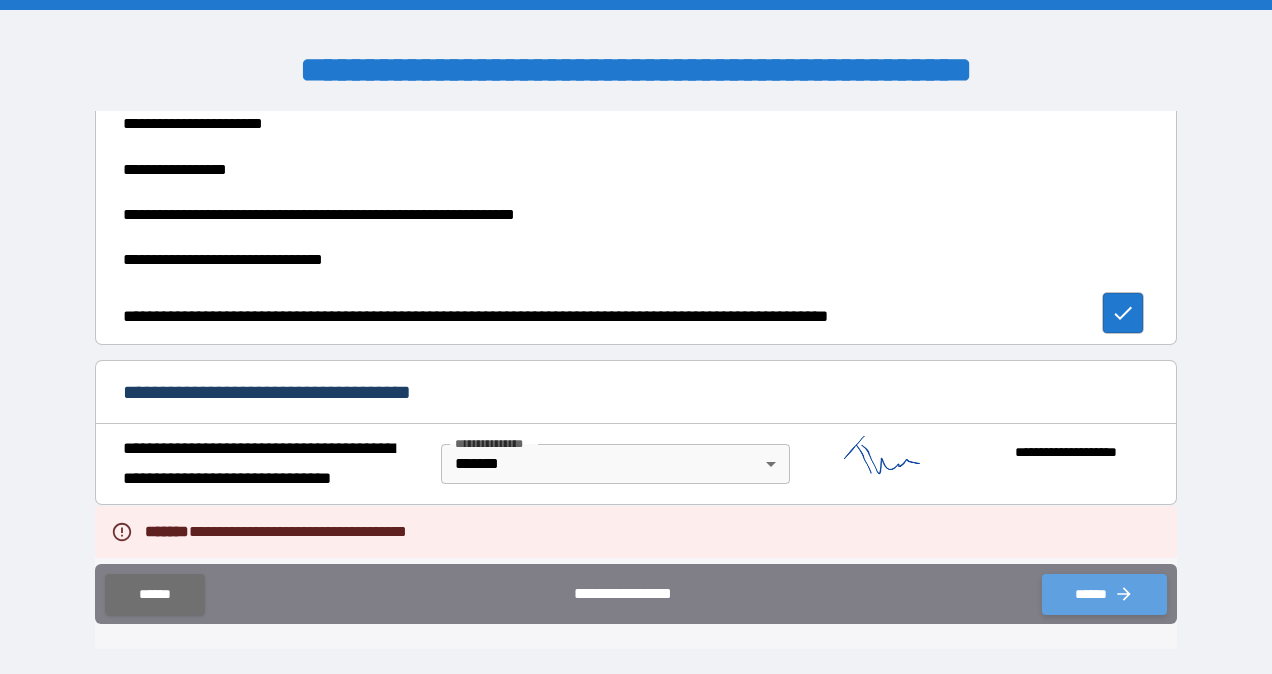 click on "******" at bounding box center [1104, 594] 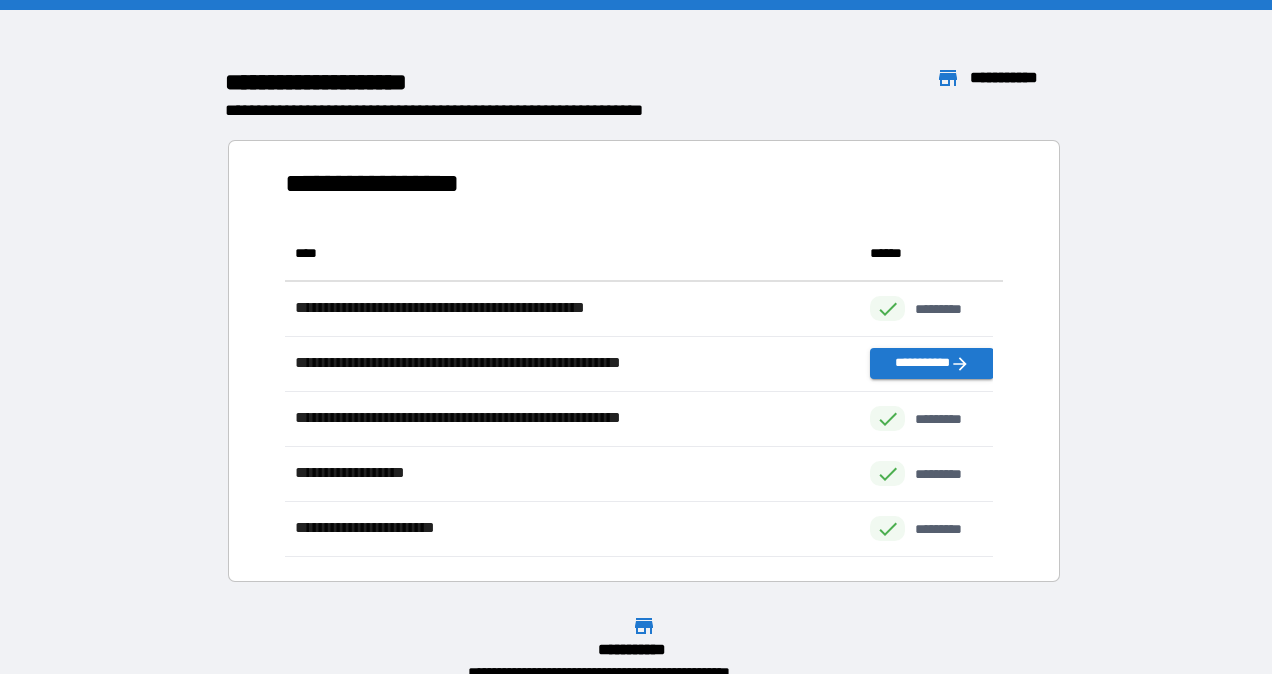 scroll, scrollTop: 16, scrollLeft: 16, axis: both 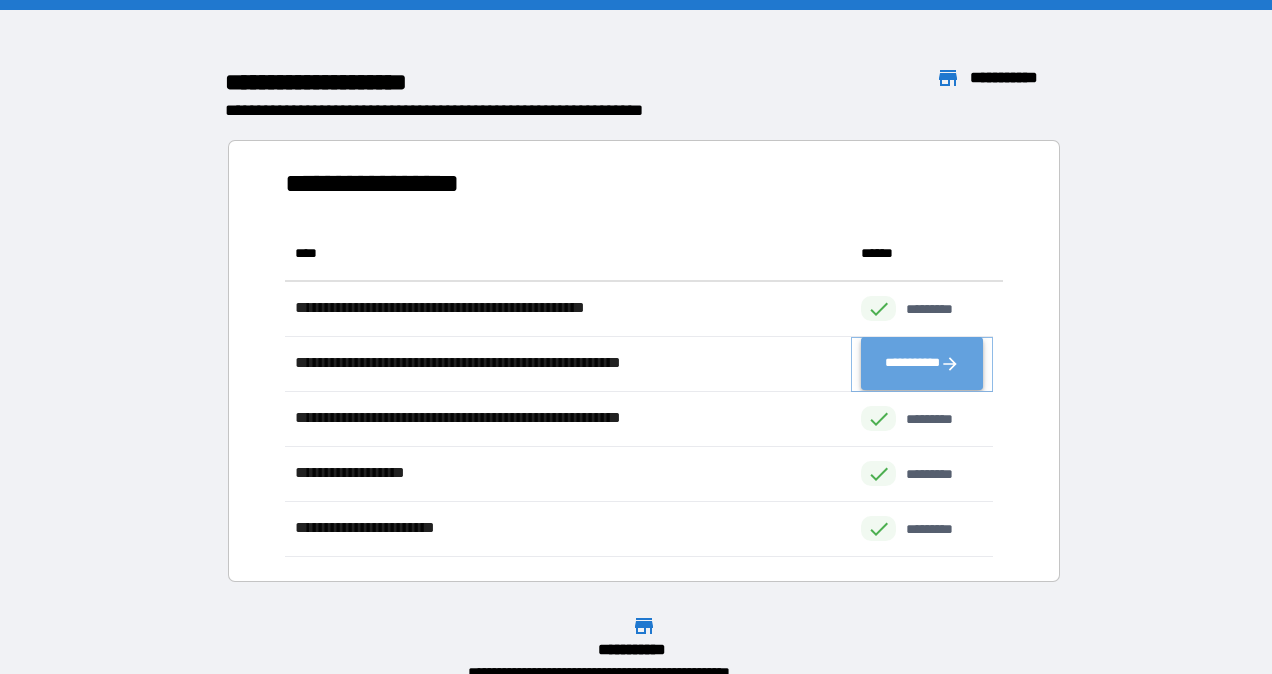 click on "**********" at bounding box center (922, 364) 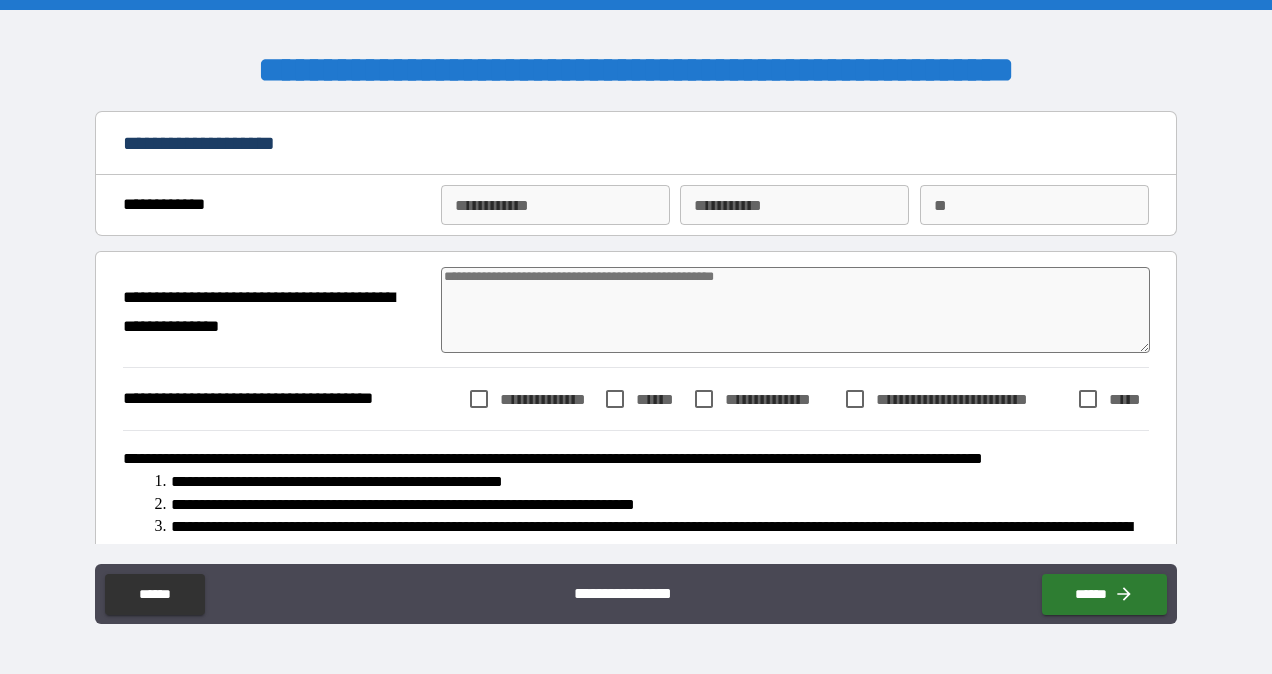 type on "*" 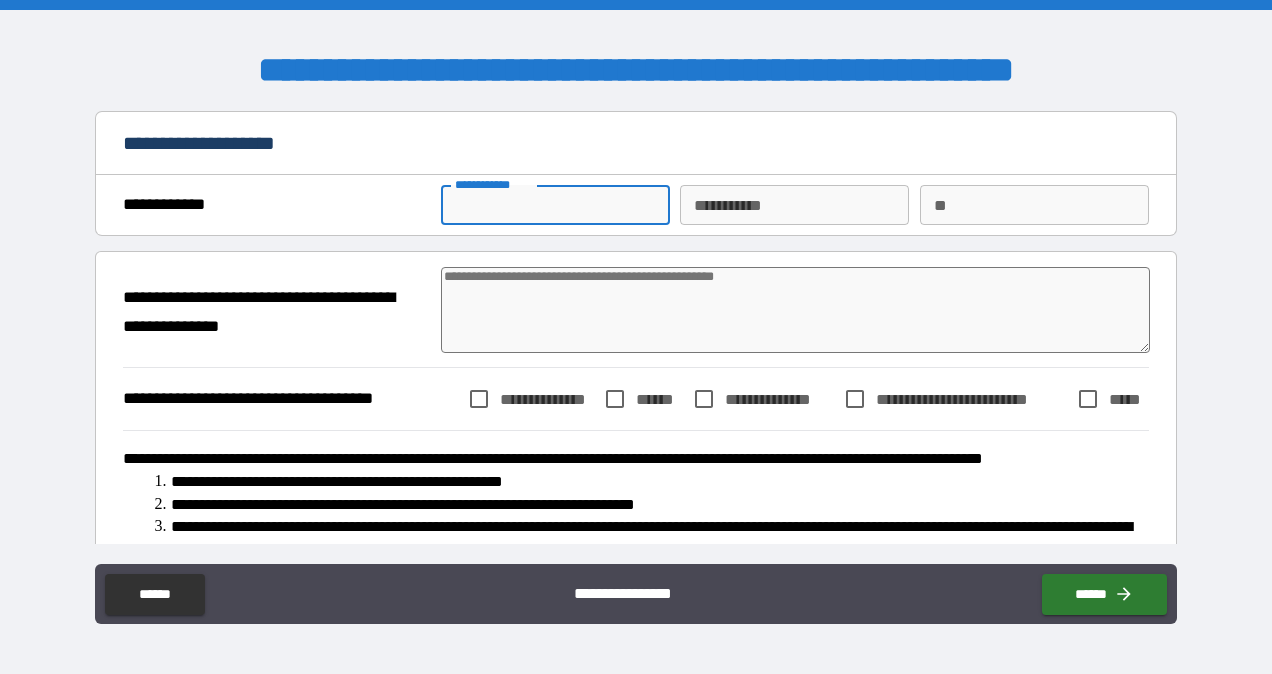 click on "**********" at bounding box center [555, 205] 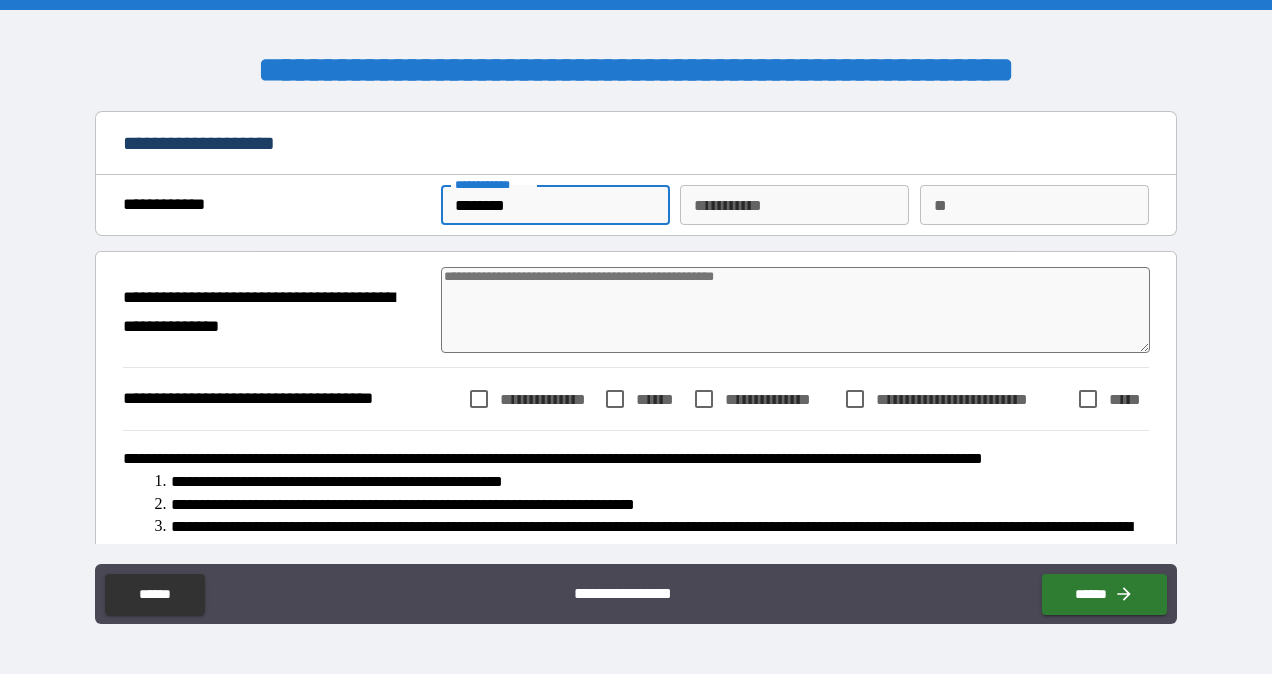 type on "***" 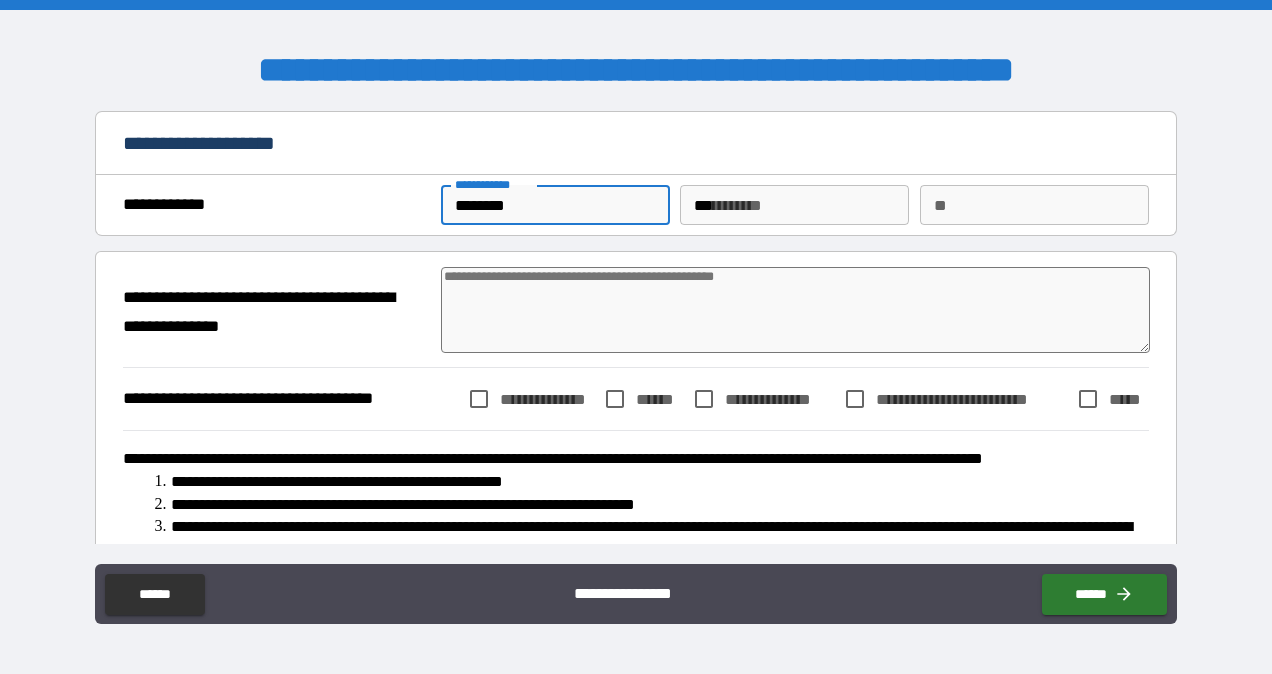 type on "*******" 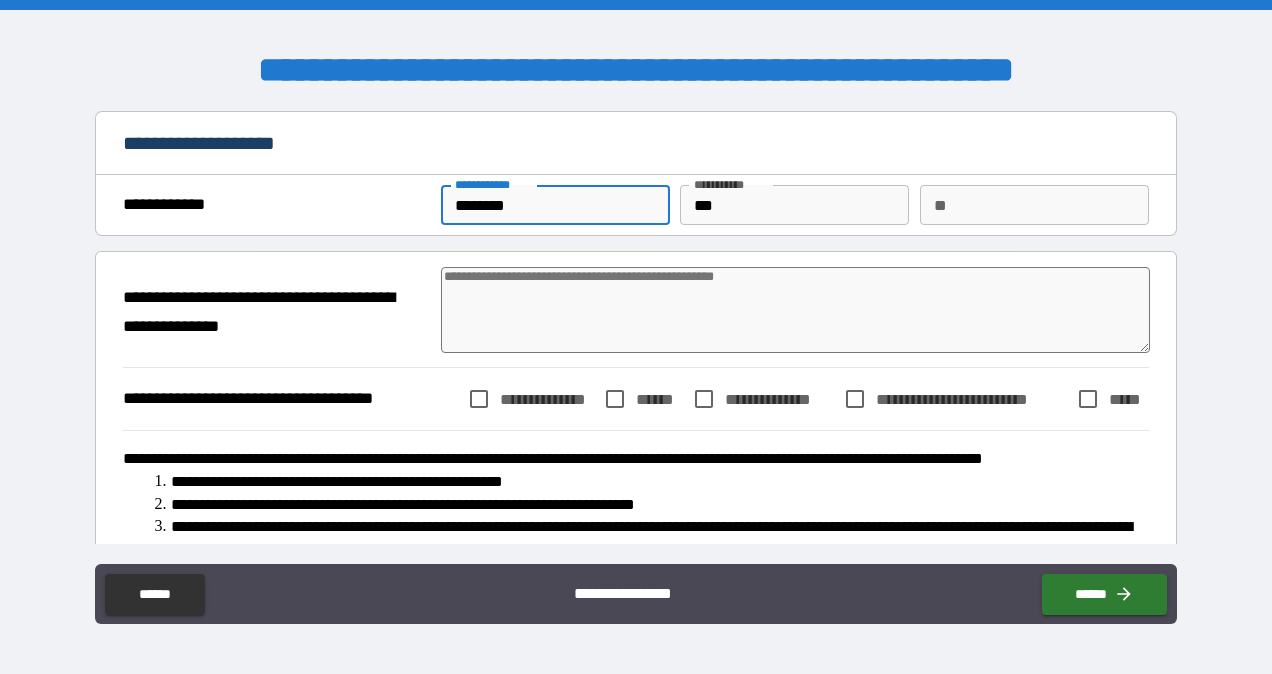 type on "*" 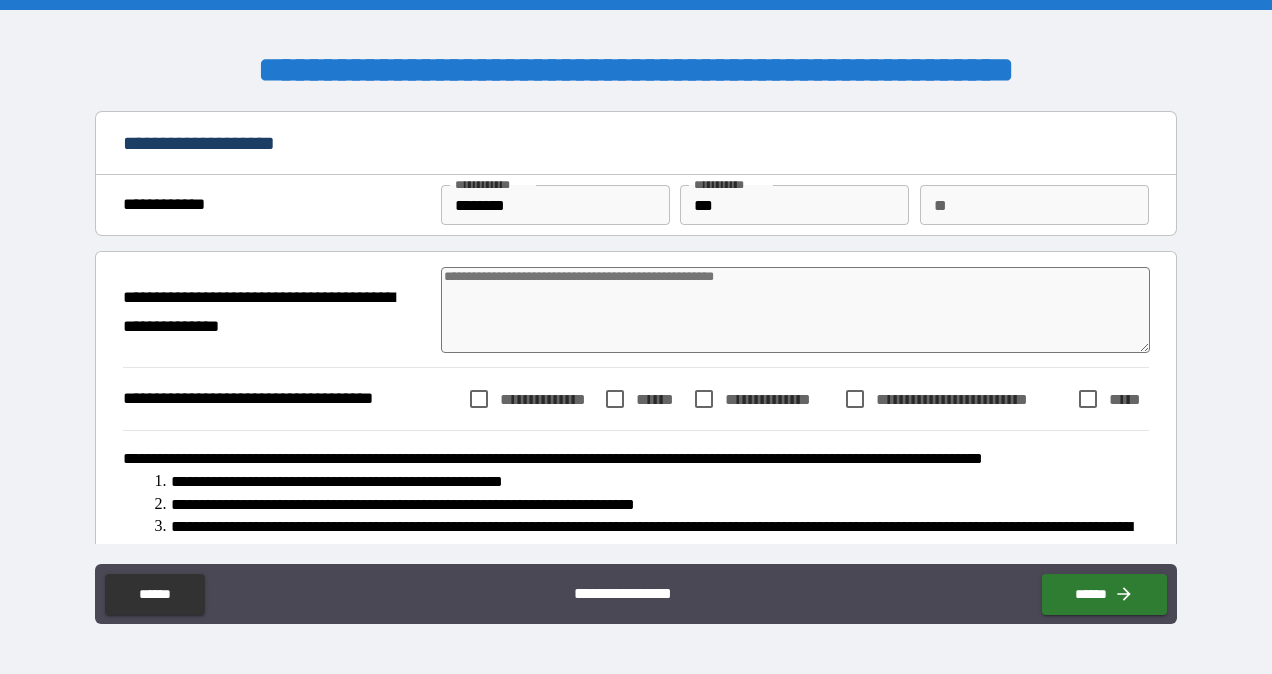 click on "**********" at bounding box center [547, 399] 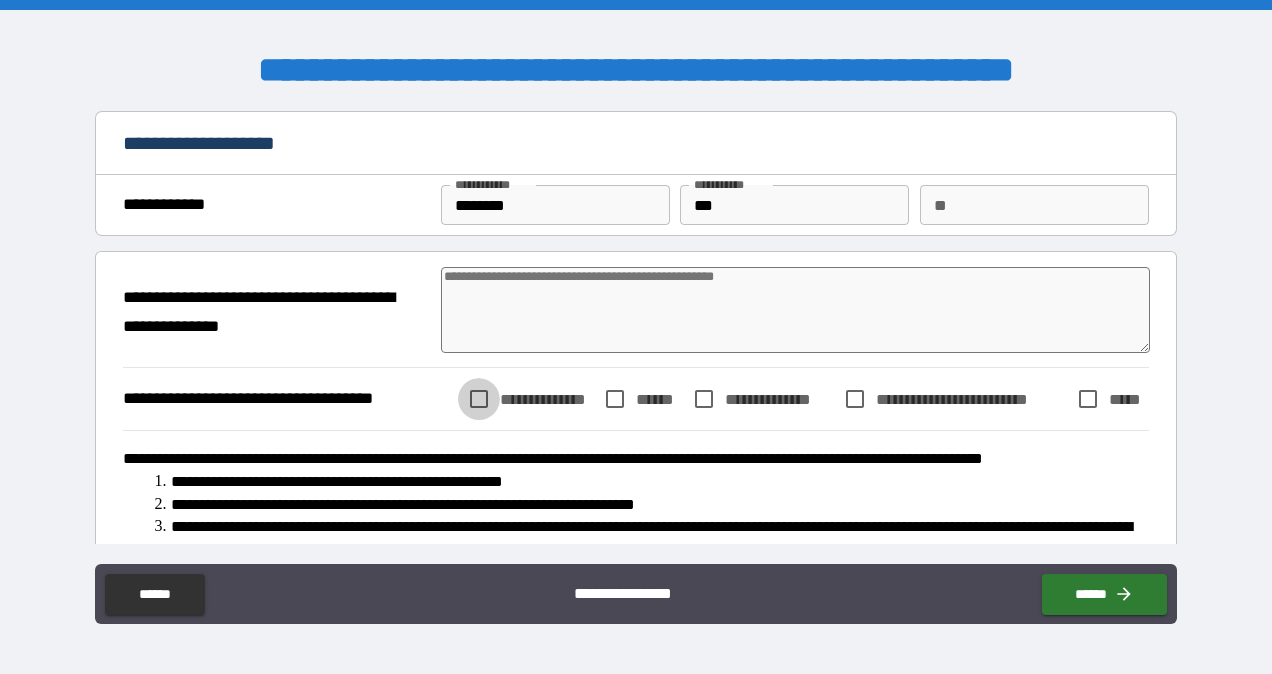 type on "*" 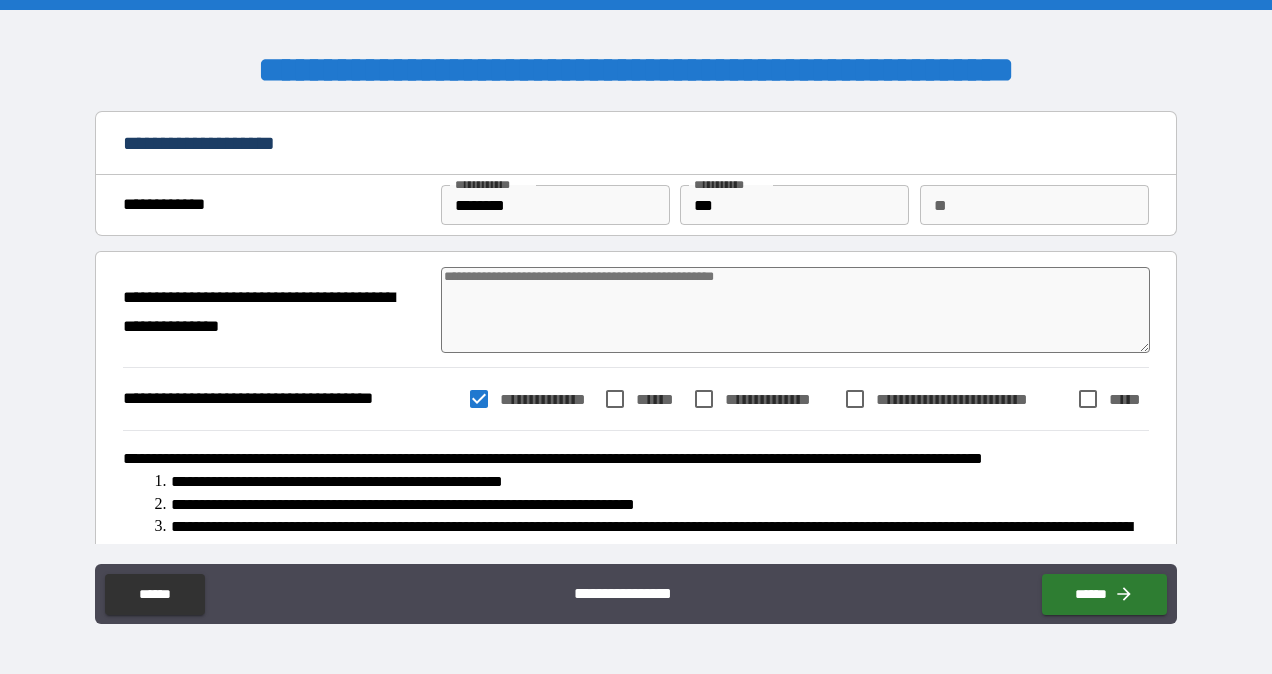 type on "*" 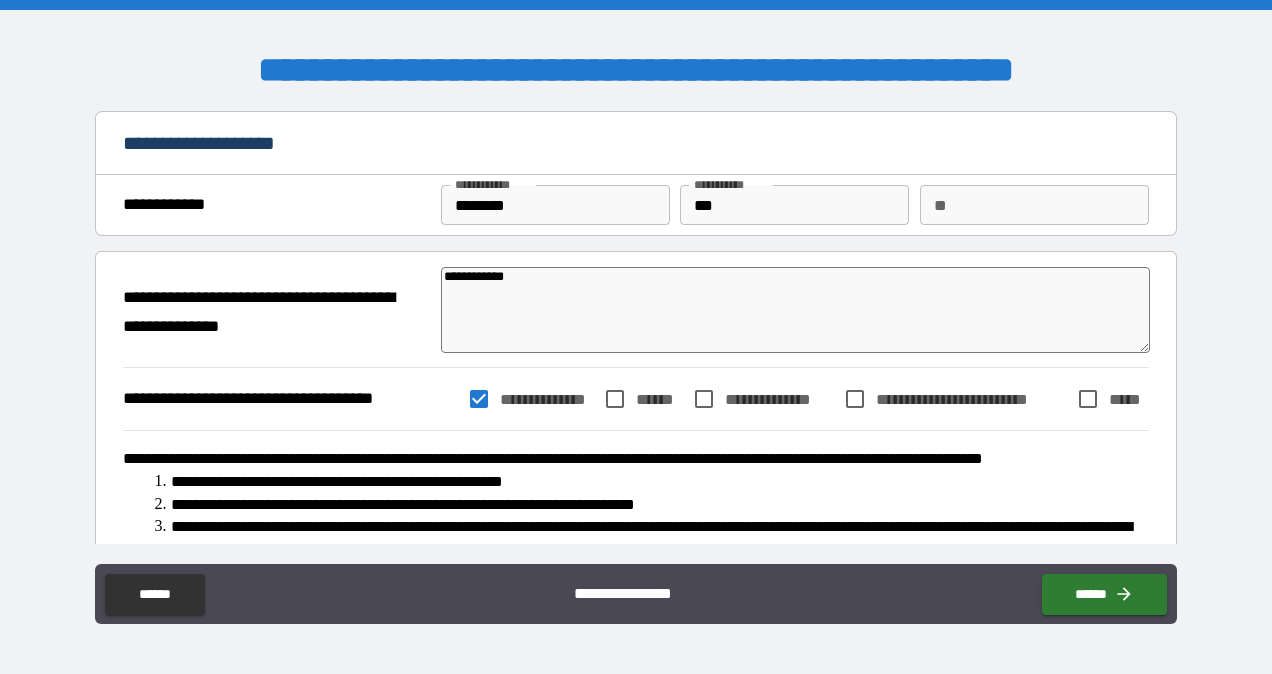 type on "*" 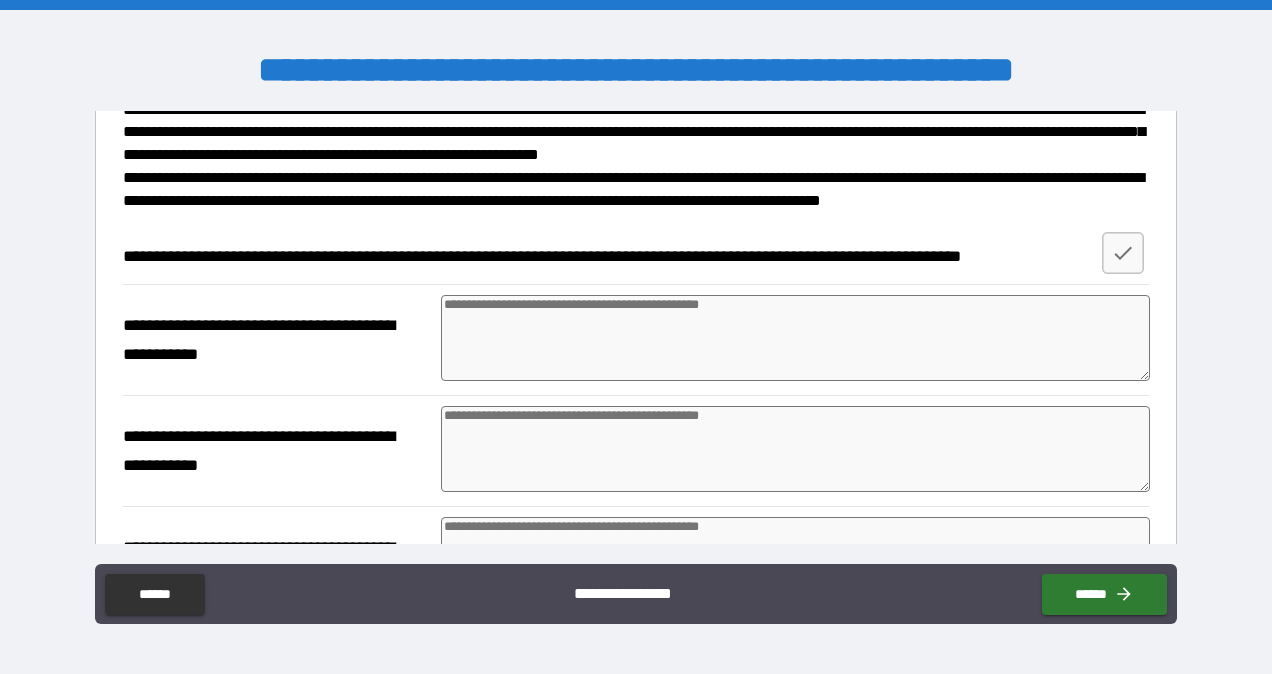 scroll, scrollTop: 567, scrollLeft: 0, axis: vertical 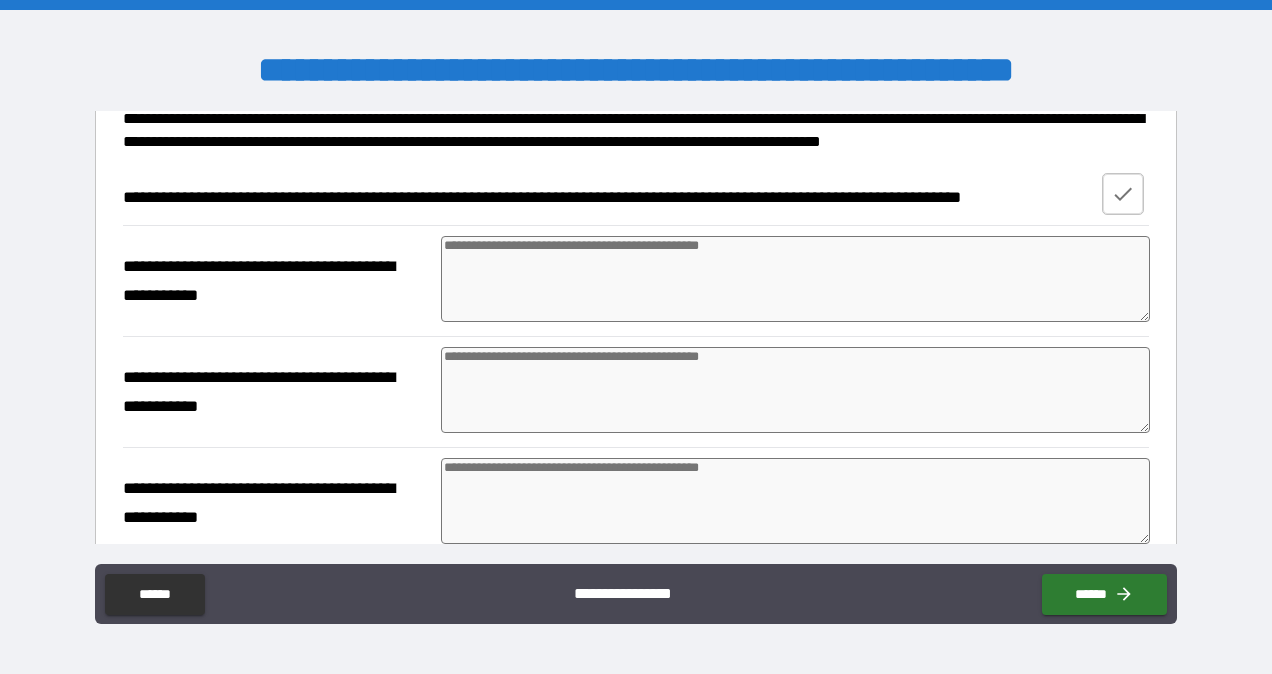 click 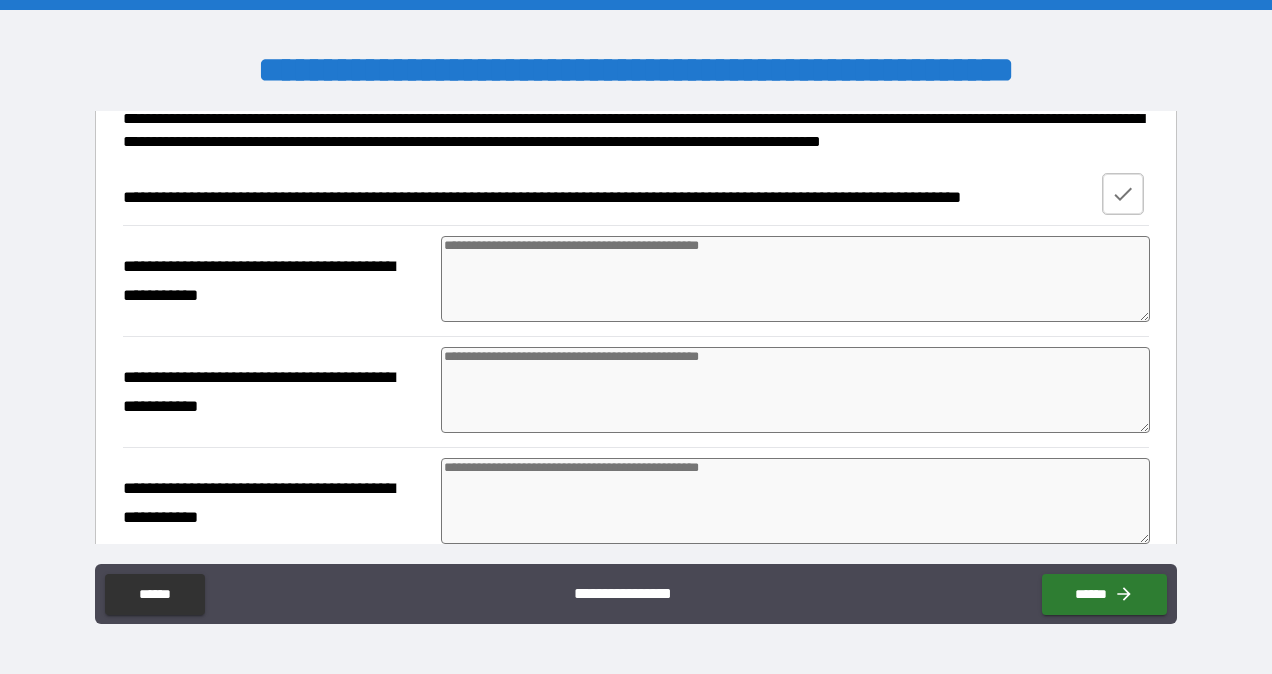 type on "*" 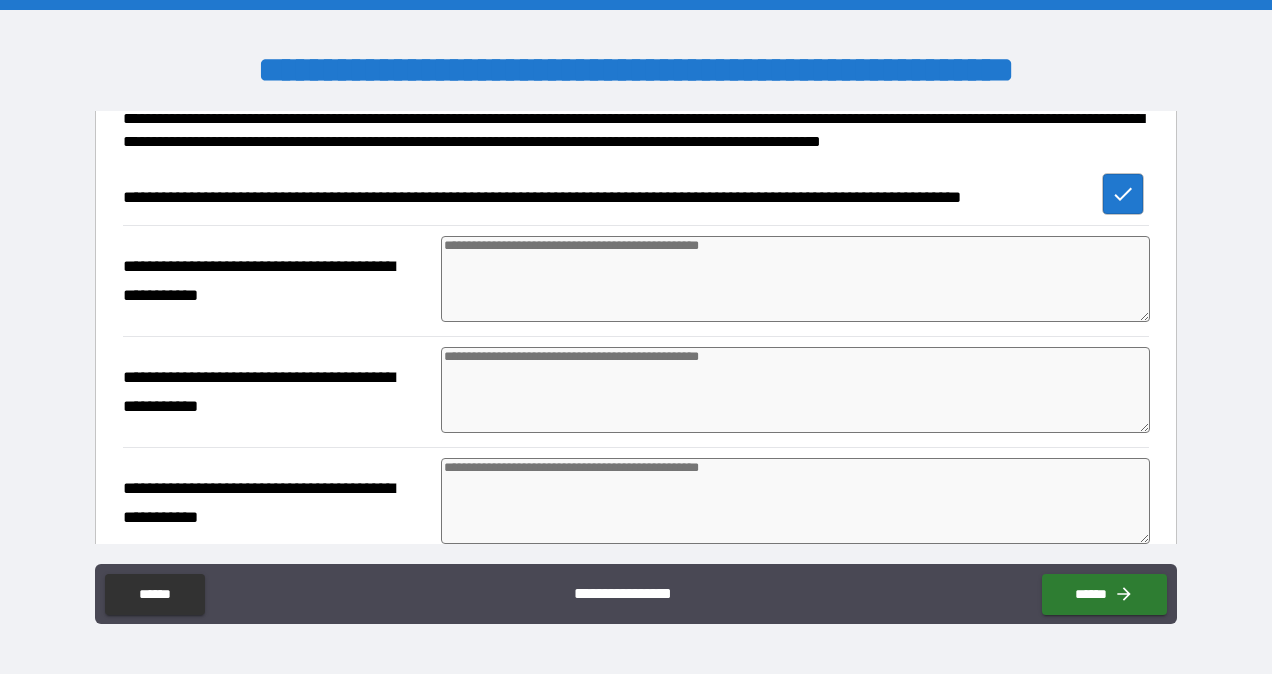 type on "*" 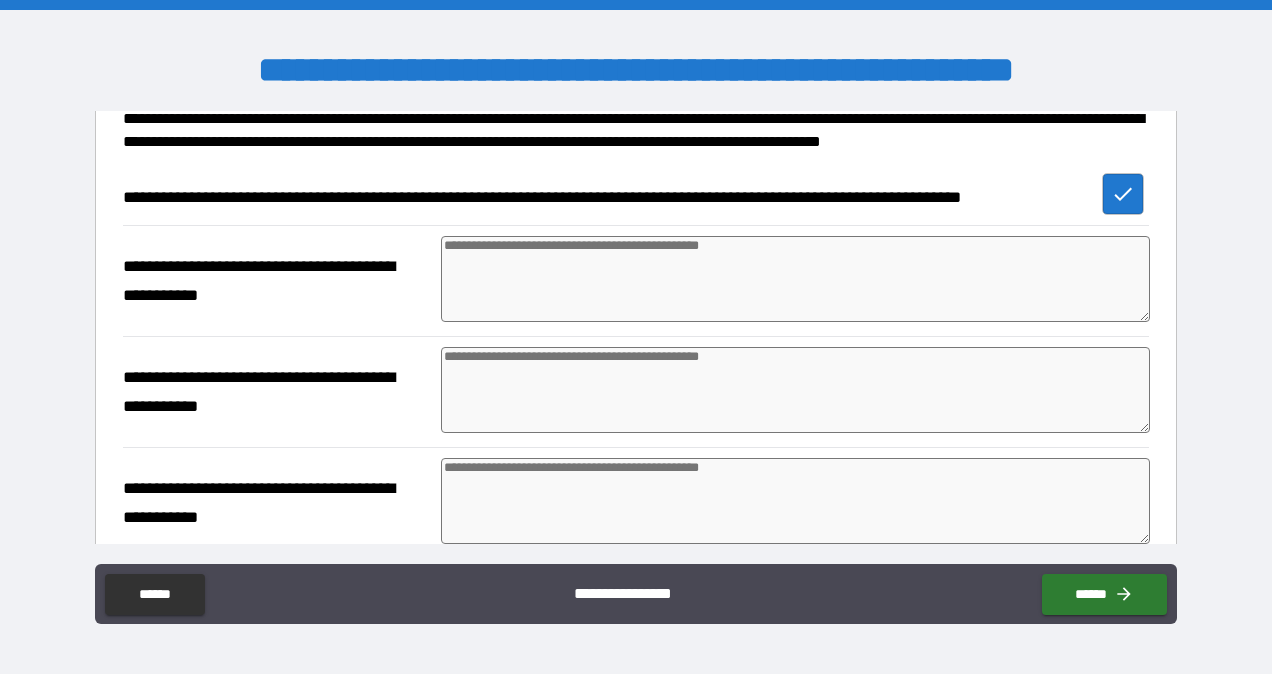 type on "*" 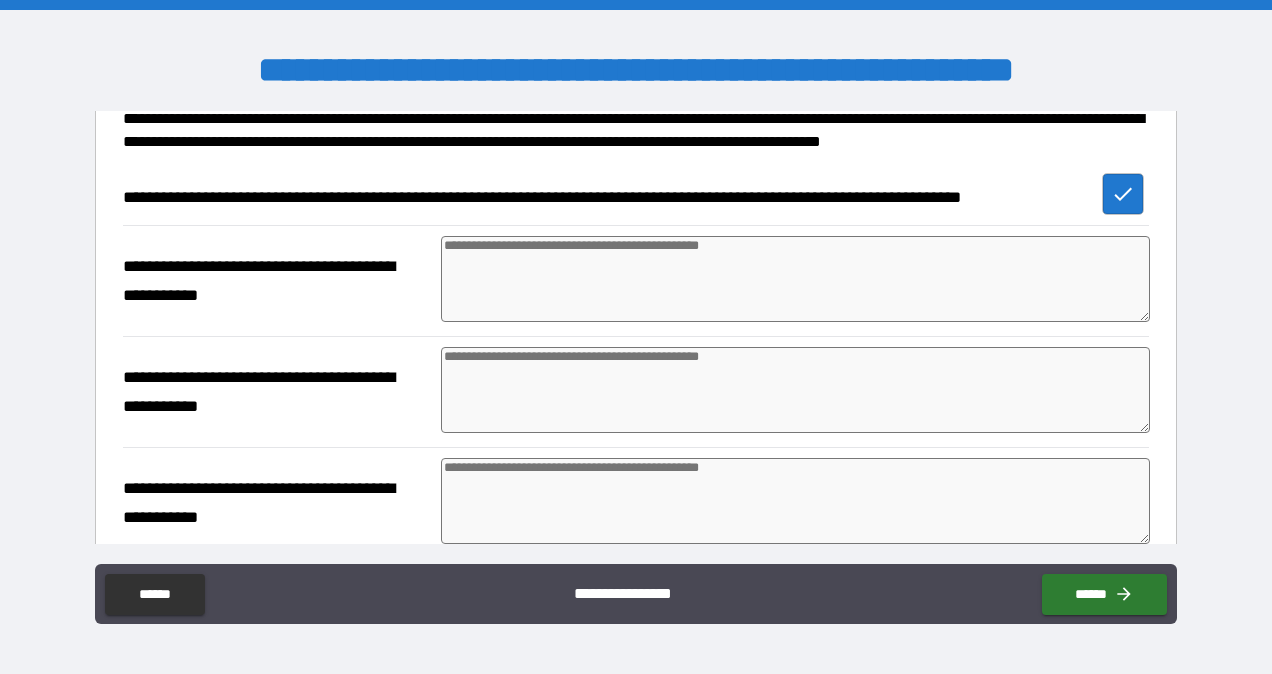 type on "*" 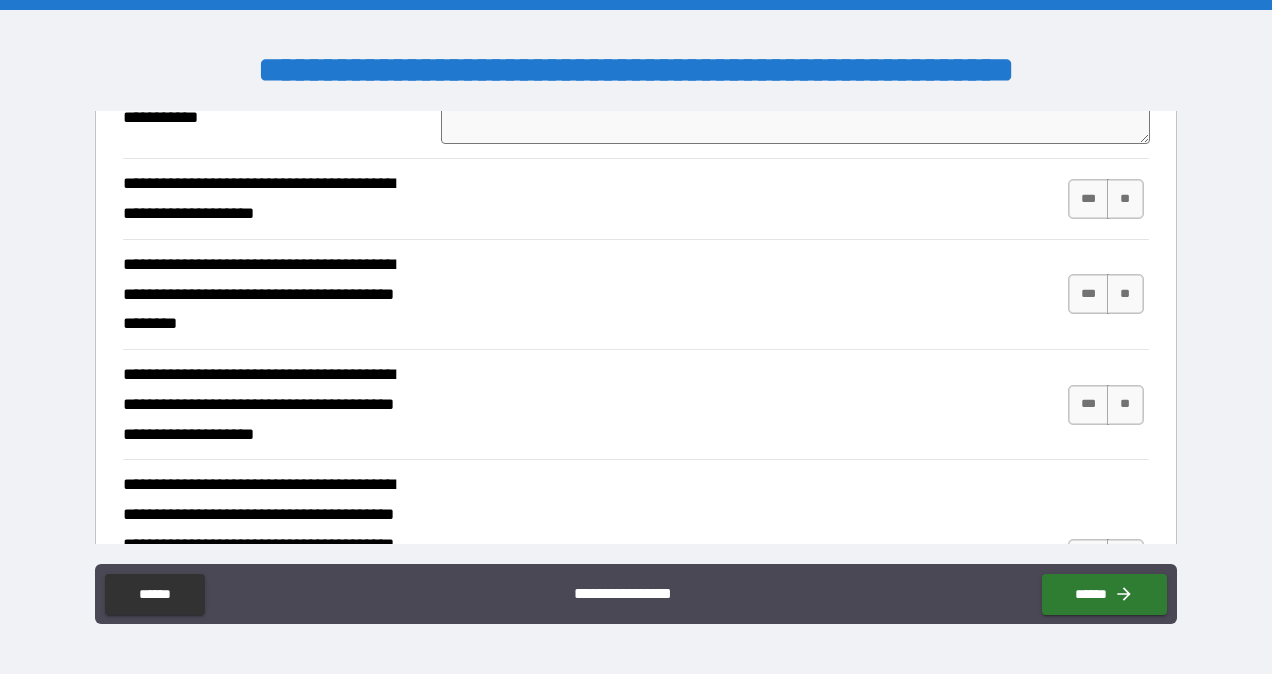 scroll, scrollTop: 945, scrollLeft: 0, axis: vertical 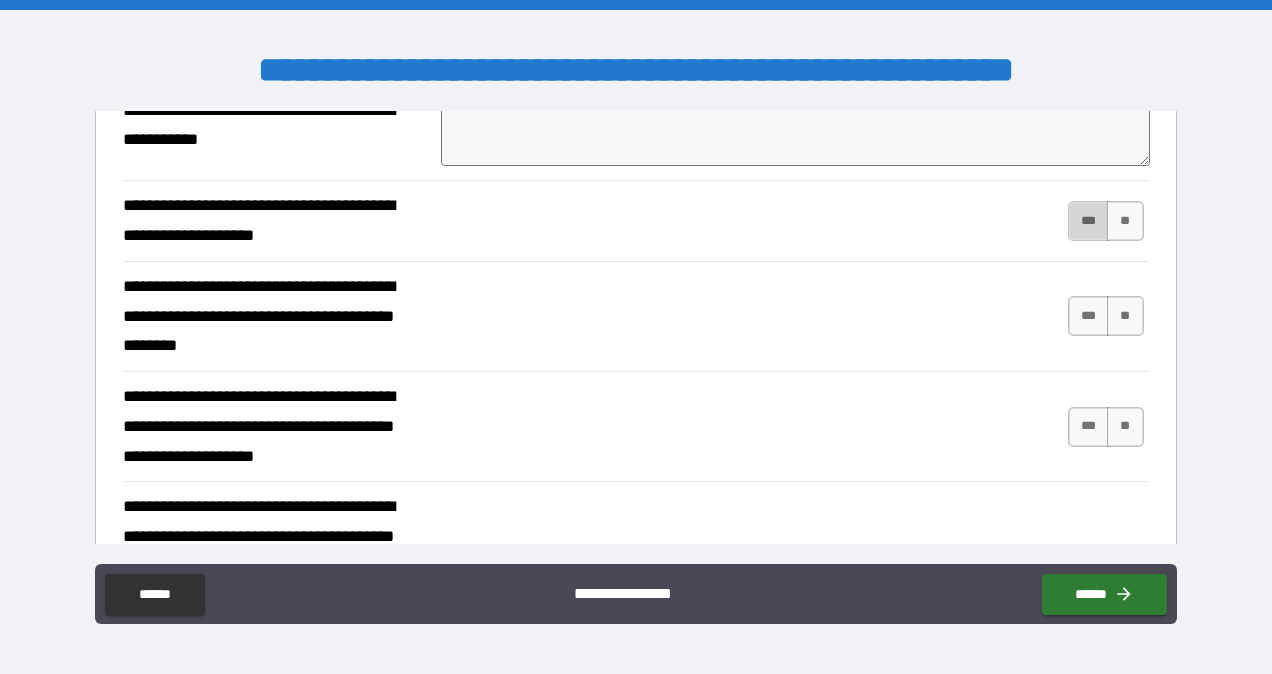 click on "***" at bounding box center [1089, 221] 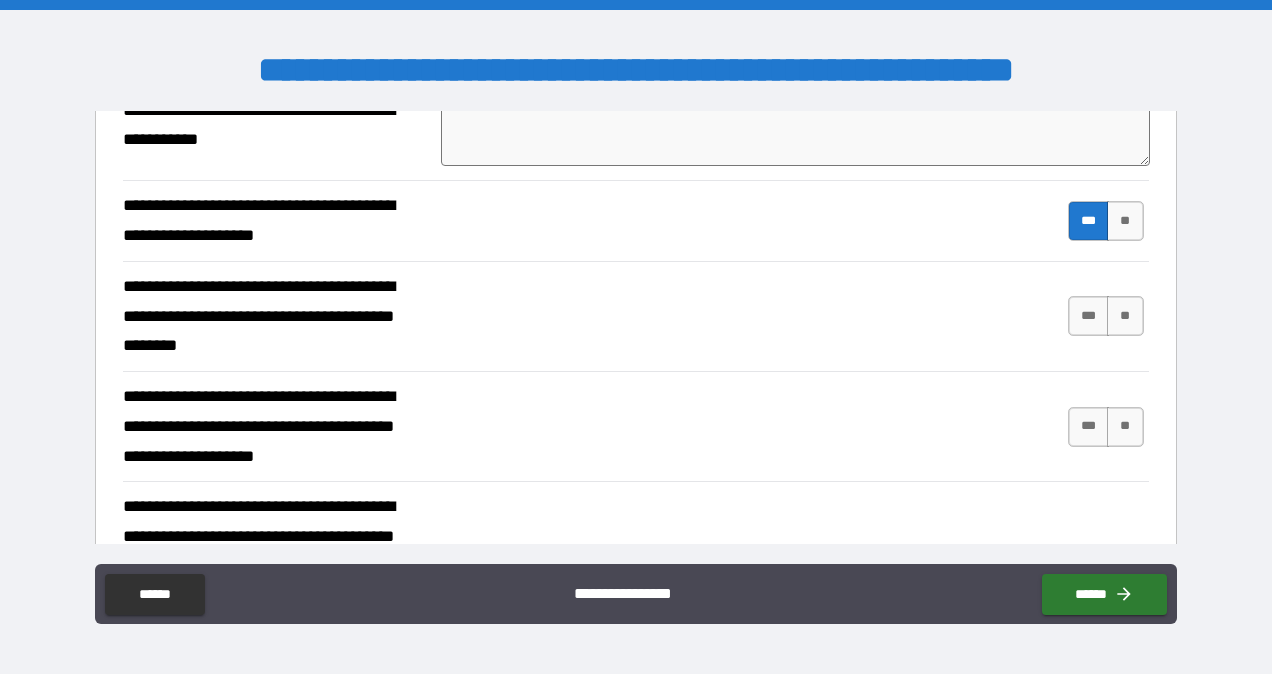 type on "*" 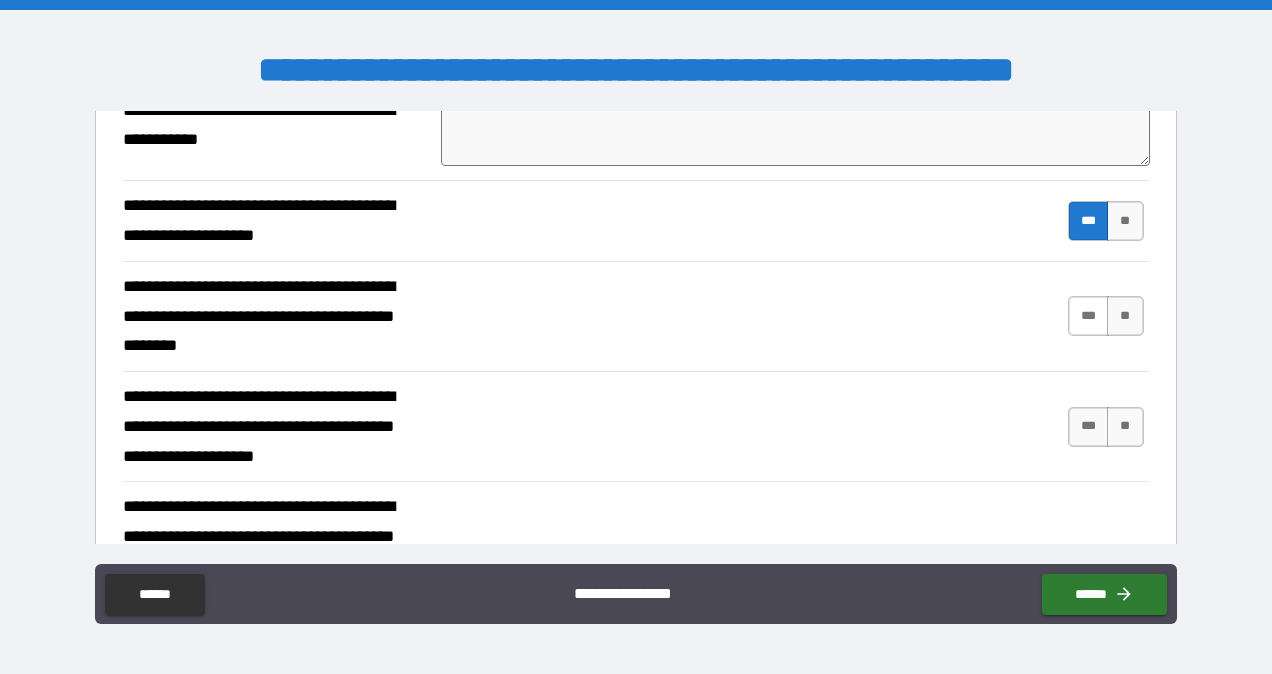 click on "***" at bounding box center (1089, 316) 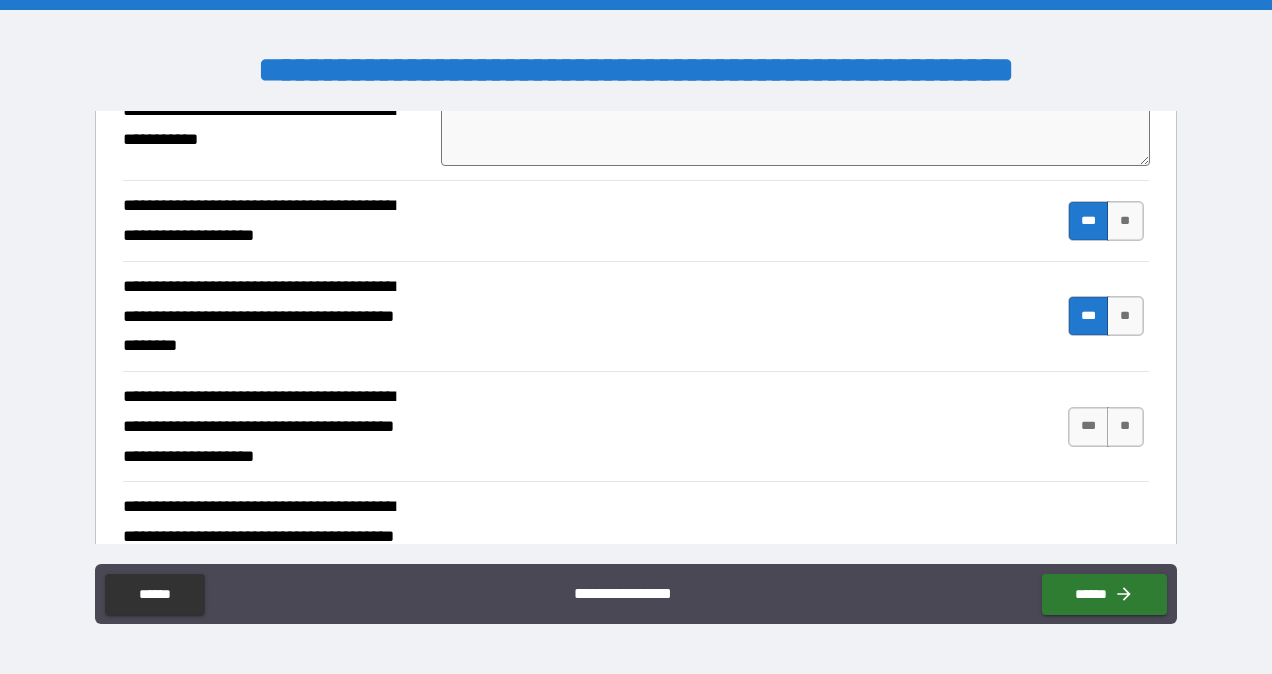 type on "*" 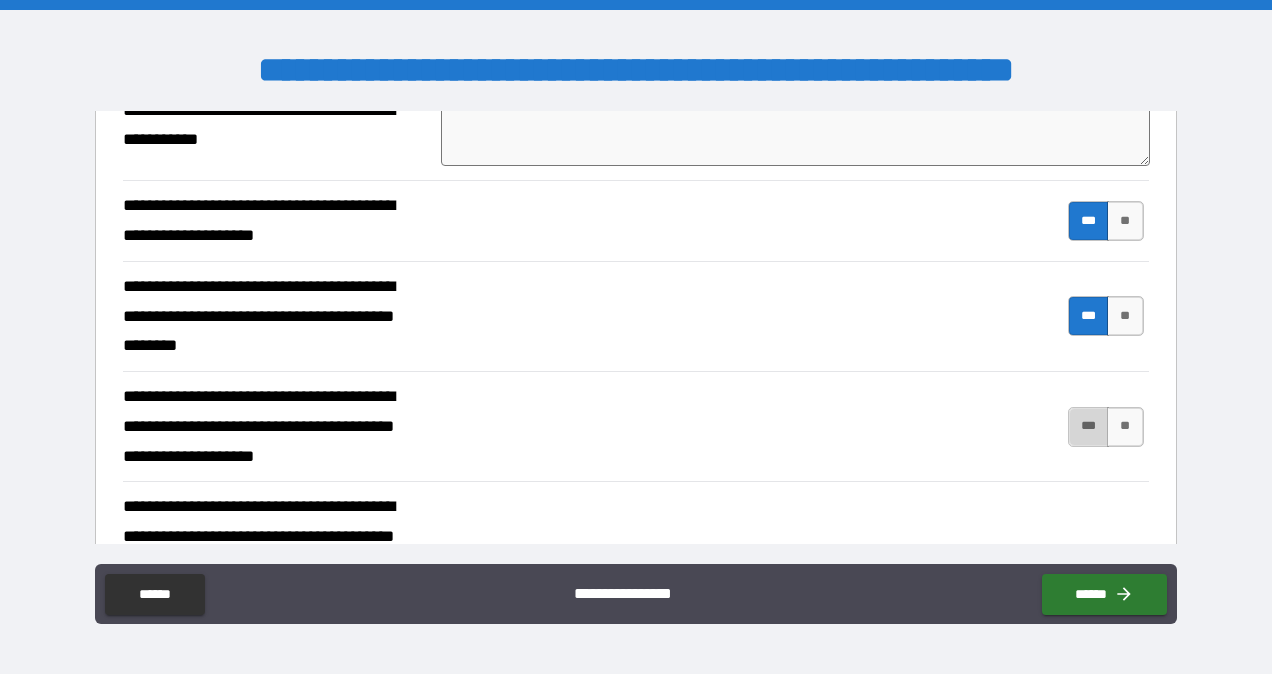 click on "***" at bounding box center [1089, 427] 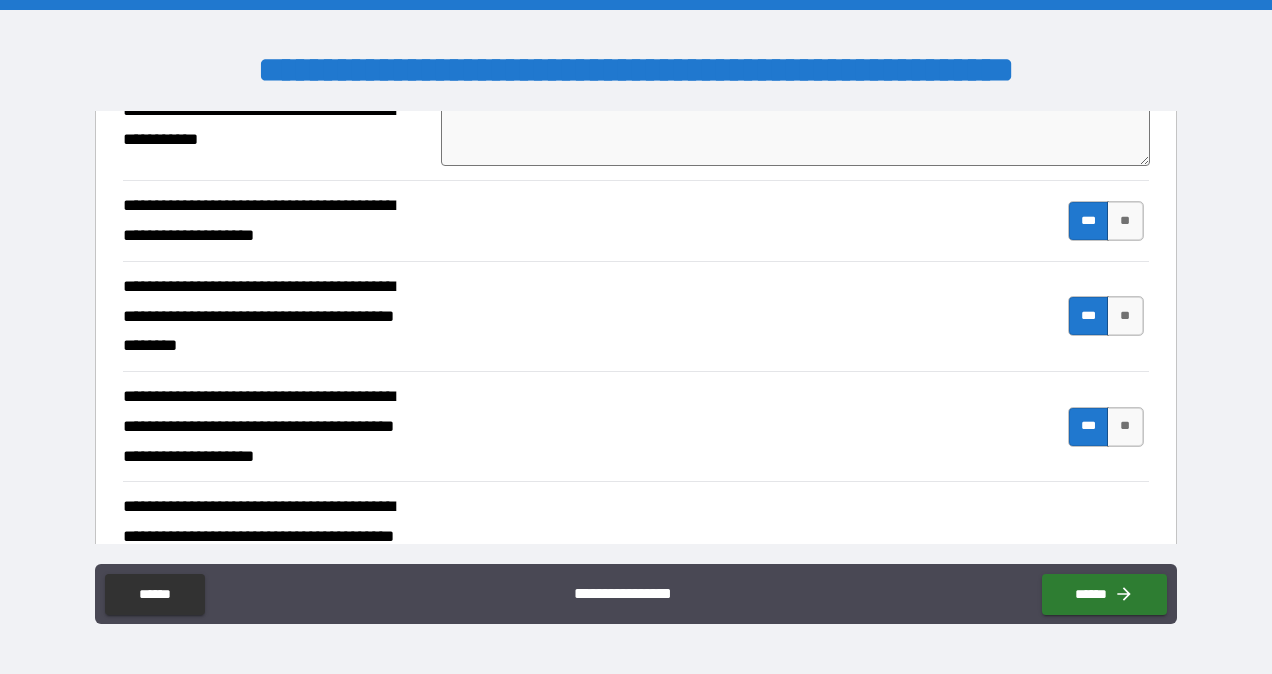 type on "*" 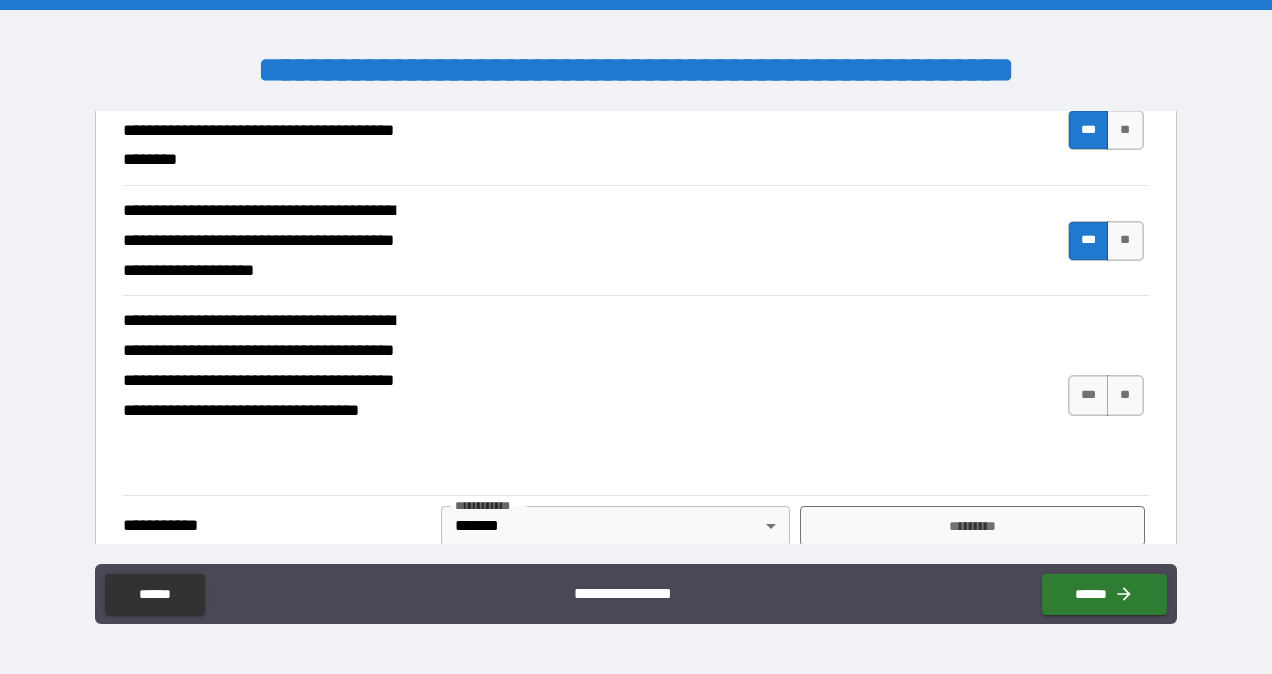 scroll, scrollTop: 1141, scrollLeft: 0, axis: vertical 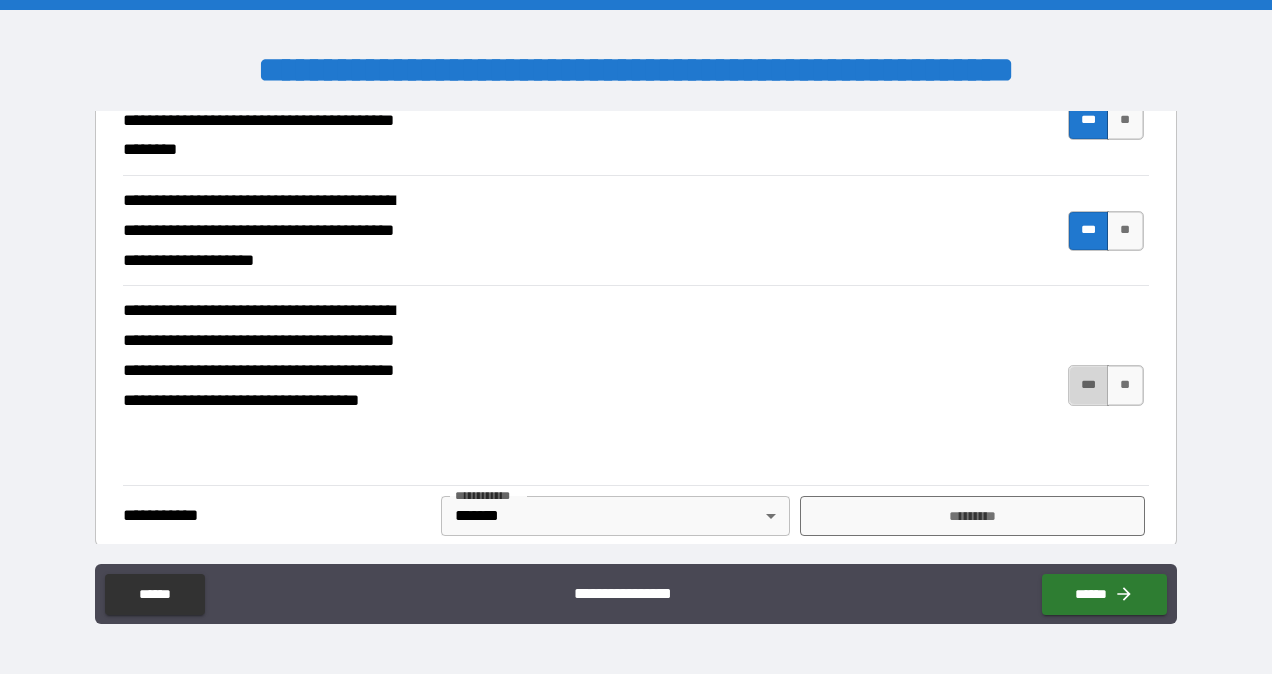 click on "***" at bounding box center (1089, 385) 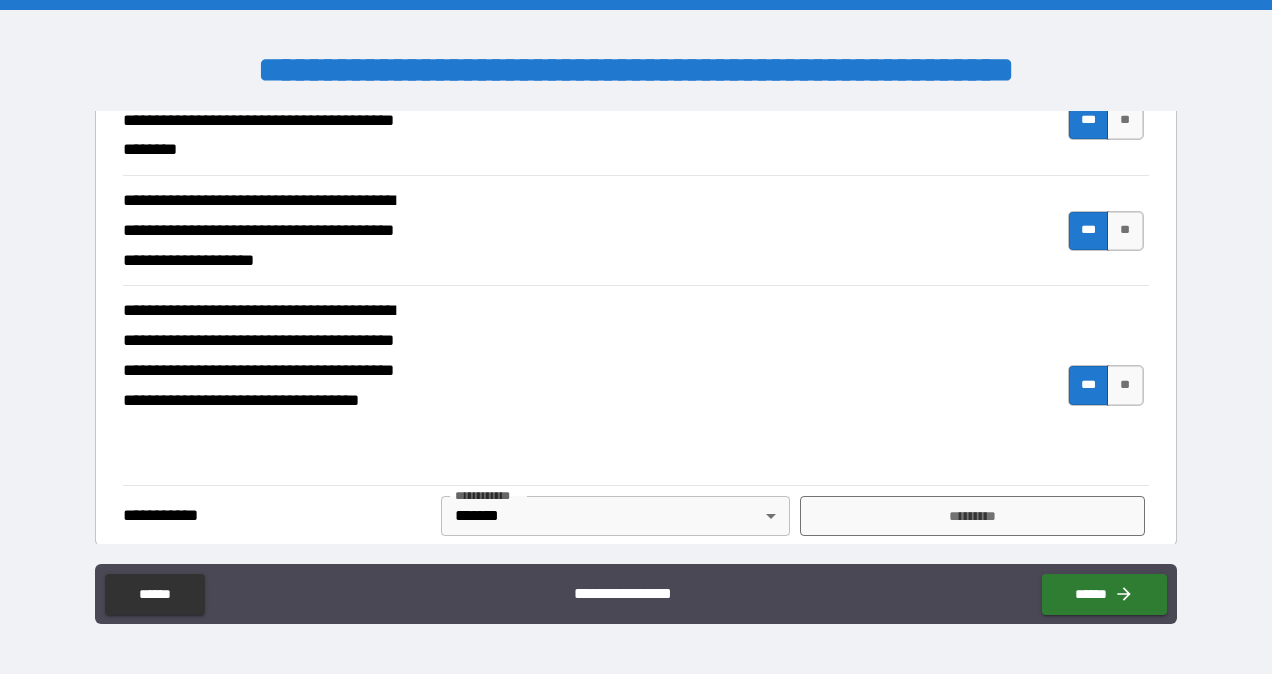 type on "*" 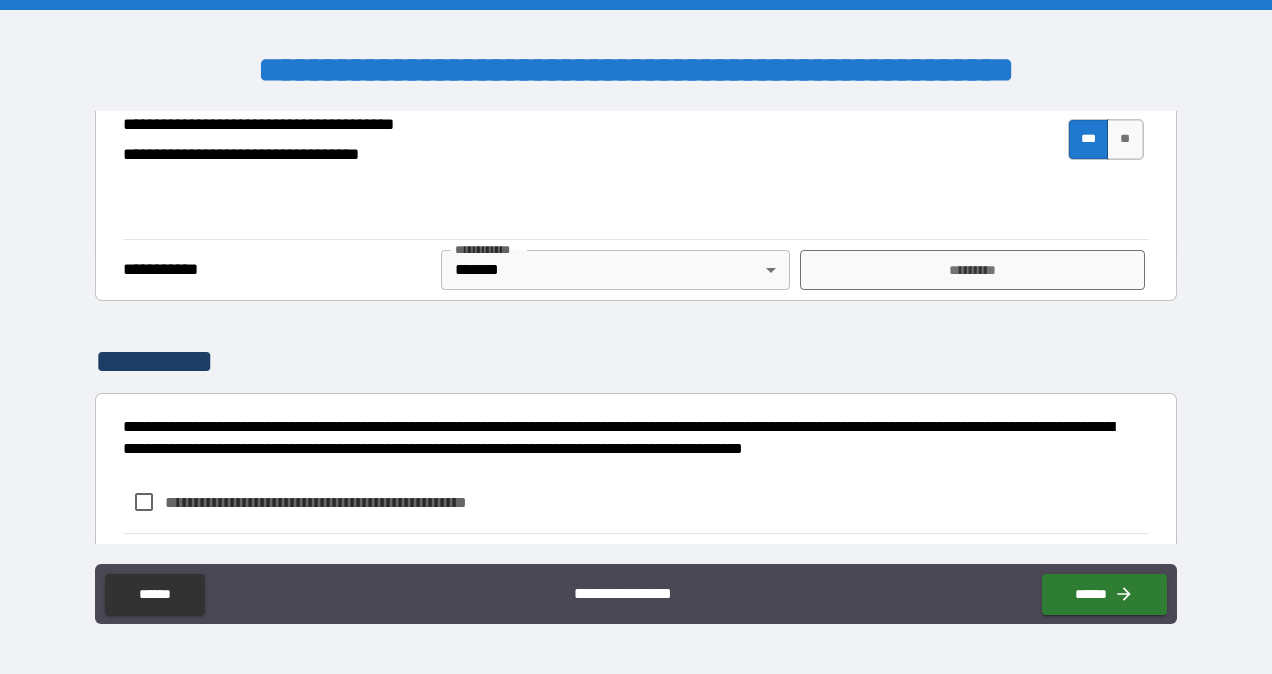 scroll, scrollTop: 1391, scrollLeft: 0, axis: vertical 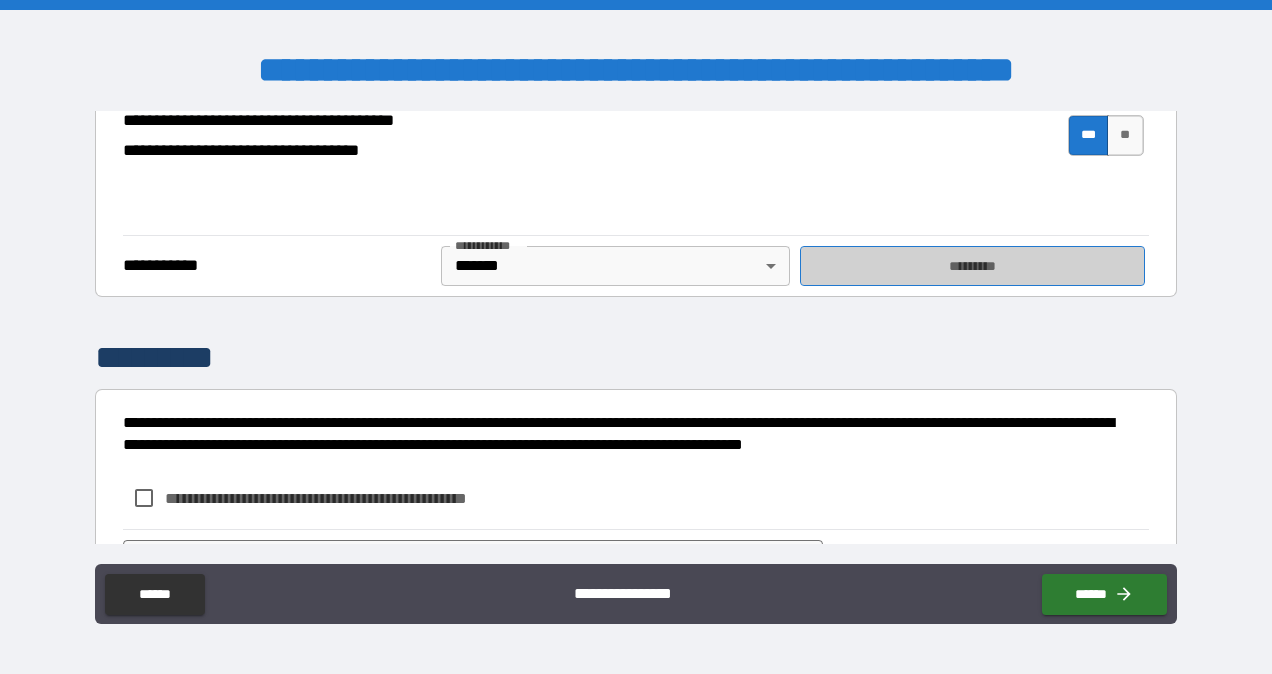 click on "*********" at bounding box center (972, 266) 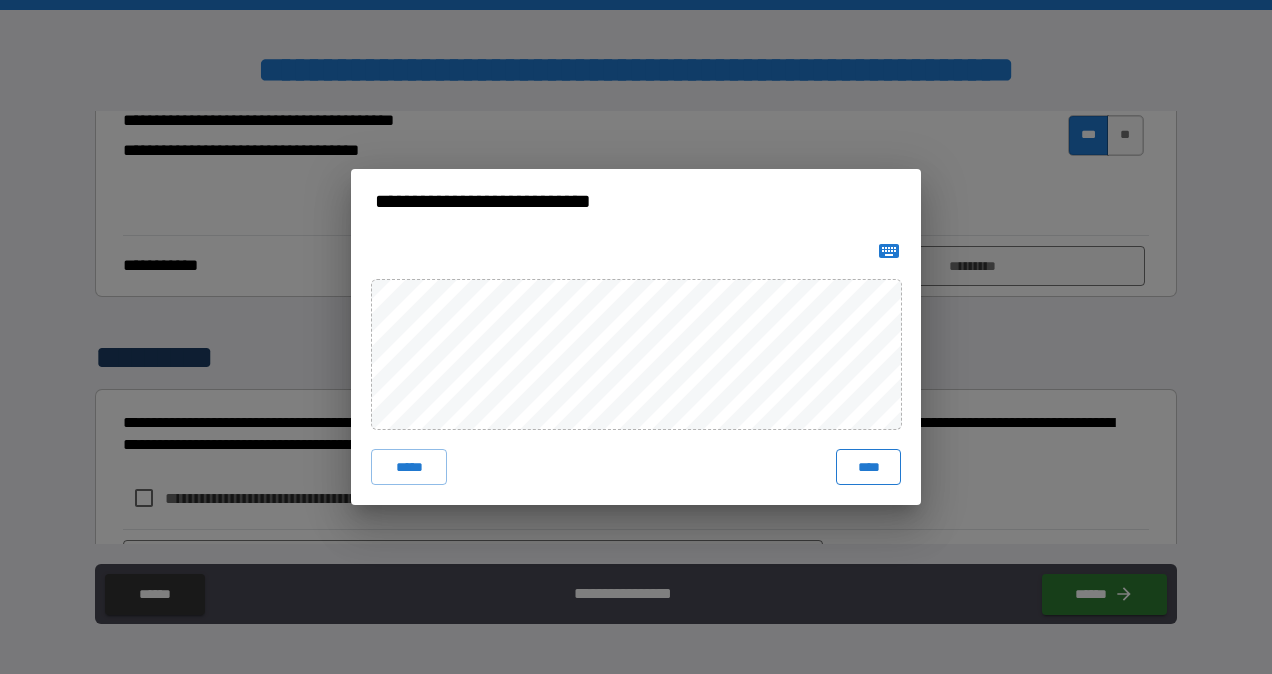 click on "****" at bounding box center (868, 467) 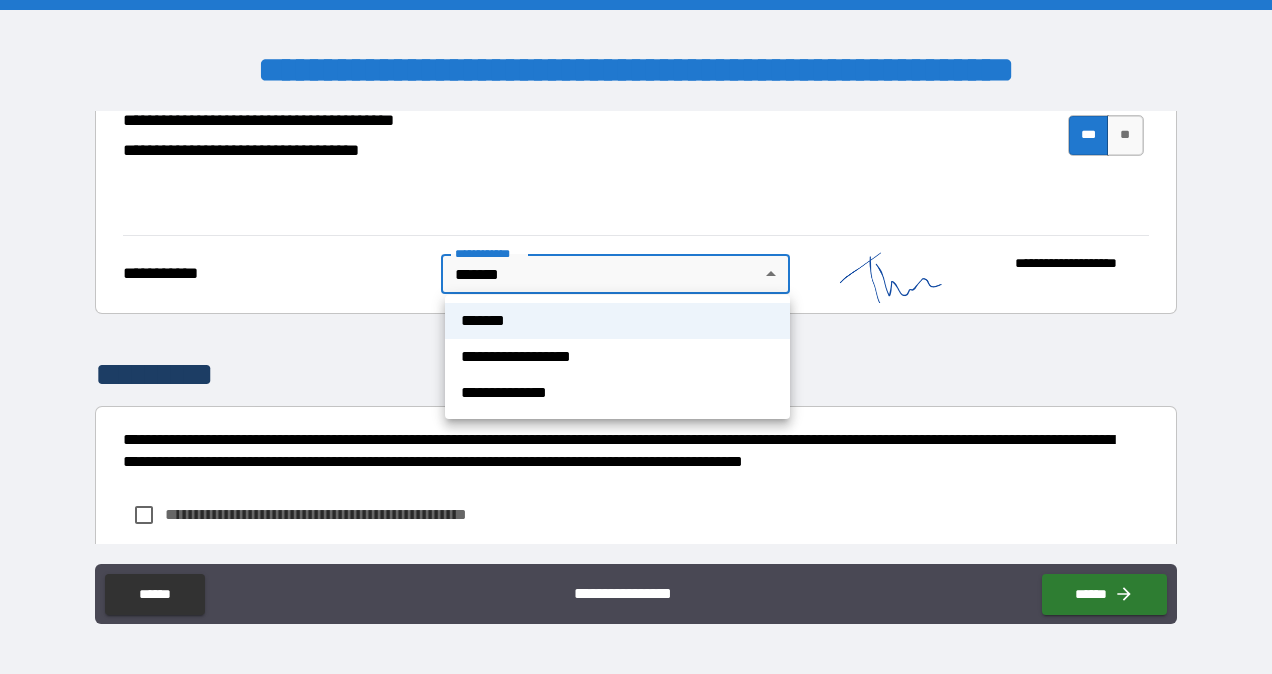 click on "**********" at bounding box center (636, 337) 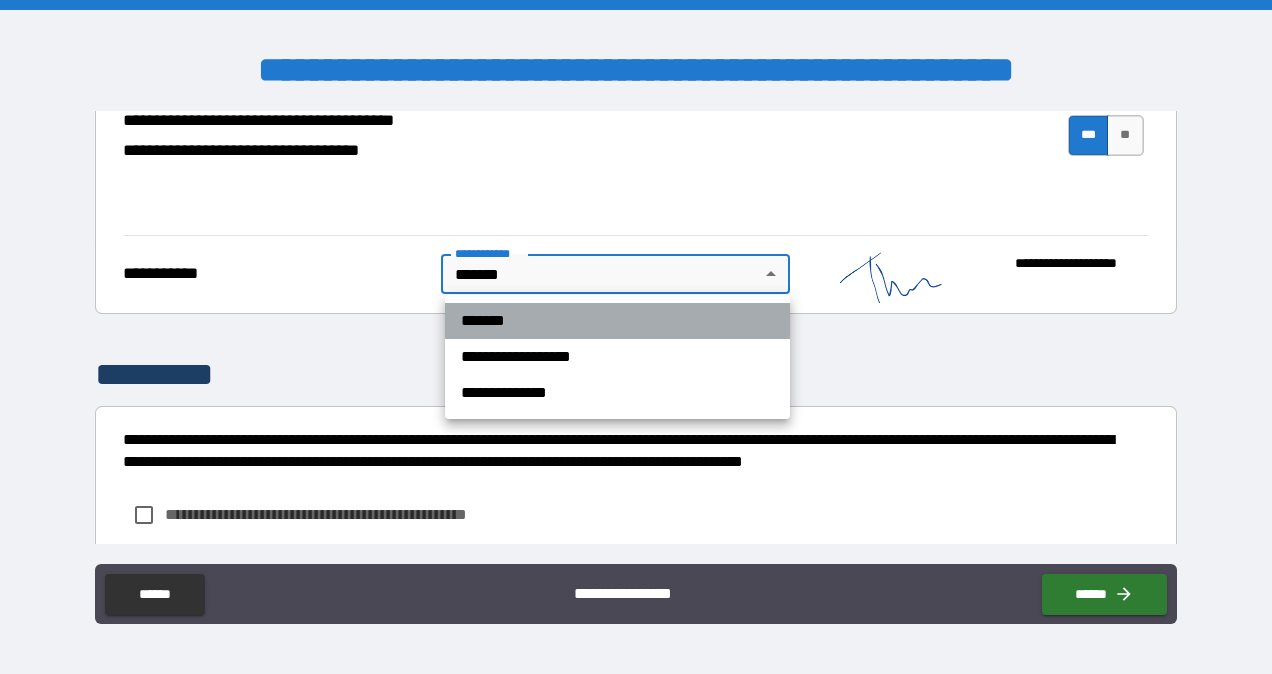 click on "*******" at bounding box center (617, 321) 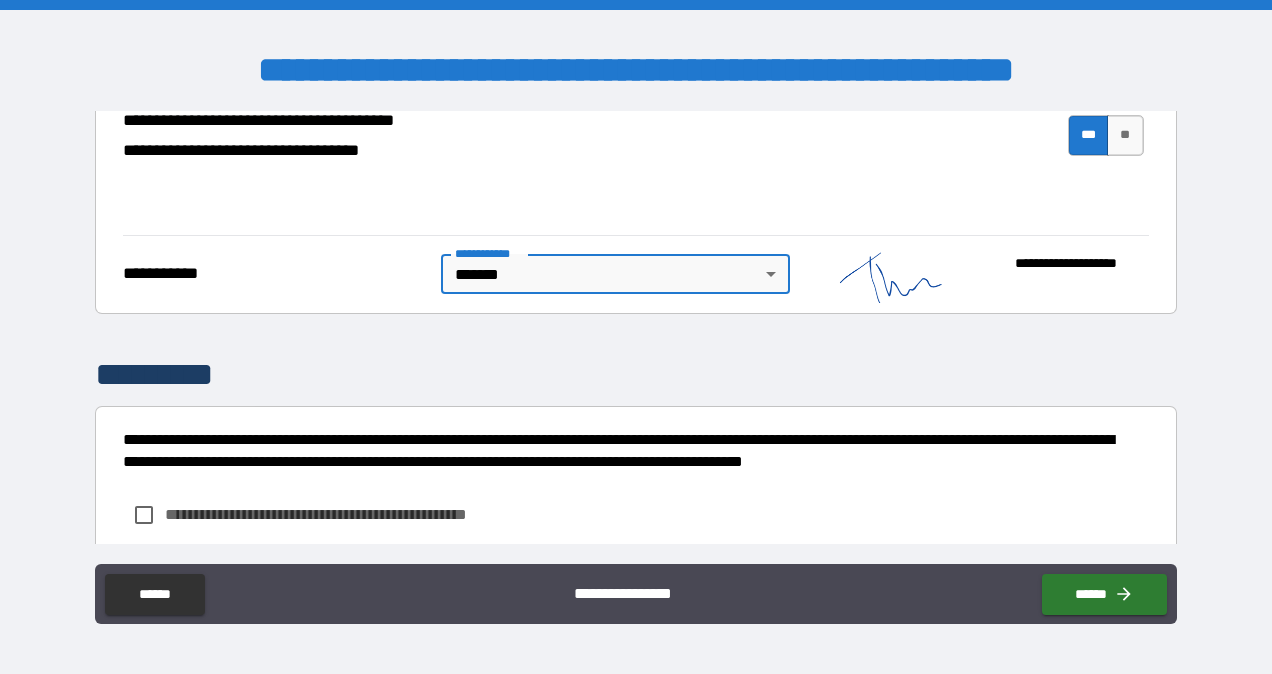 scroll, scrollTop: 1506, scrollLeft: 0, axis: vertical 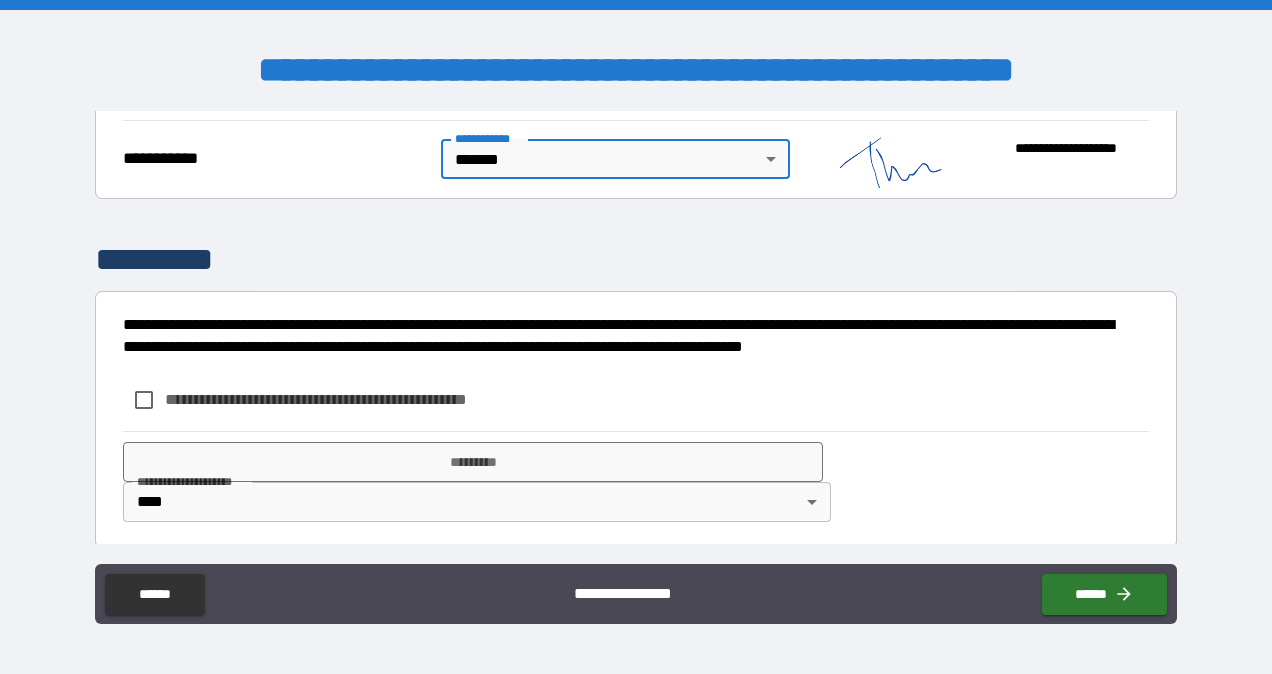 click on "**********" at bounding box center [328, 400] 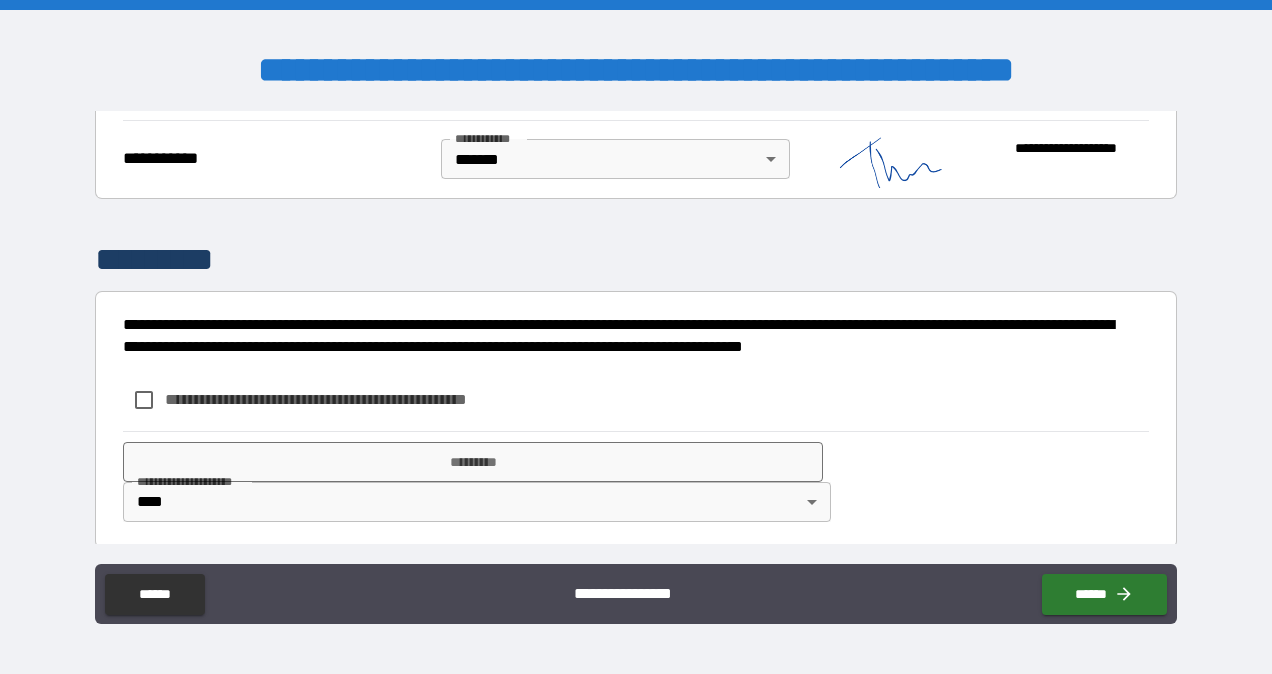 click on "**********" at bounding box center [349, 399] 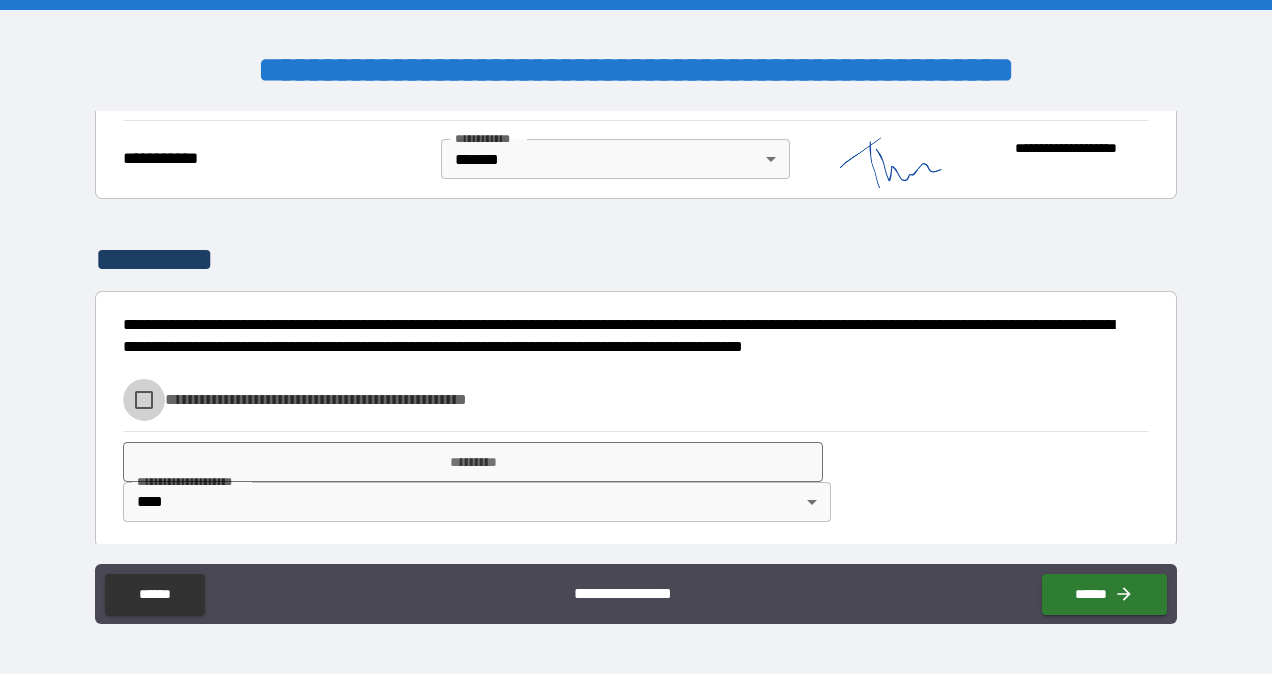 type on "*" 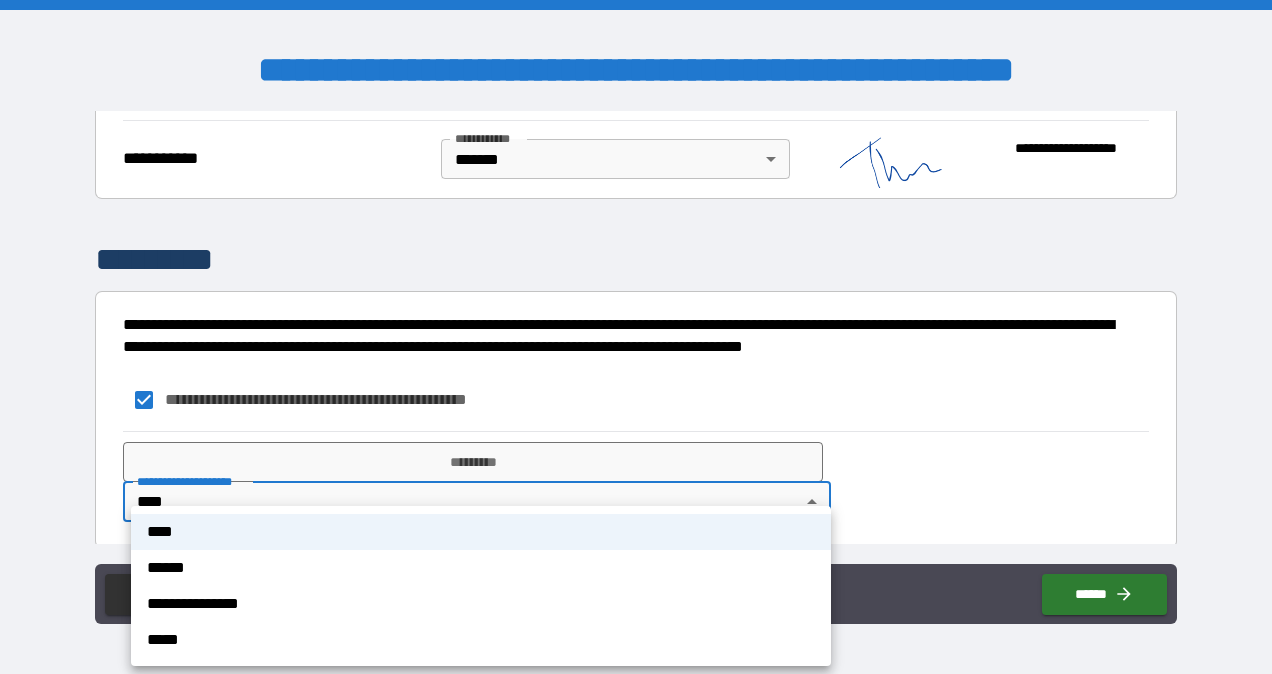 click on "**********" at bounding box center [636, 337] 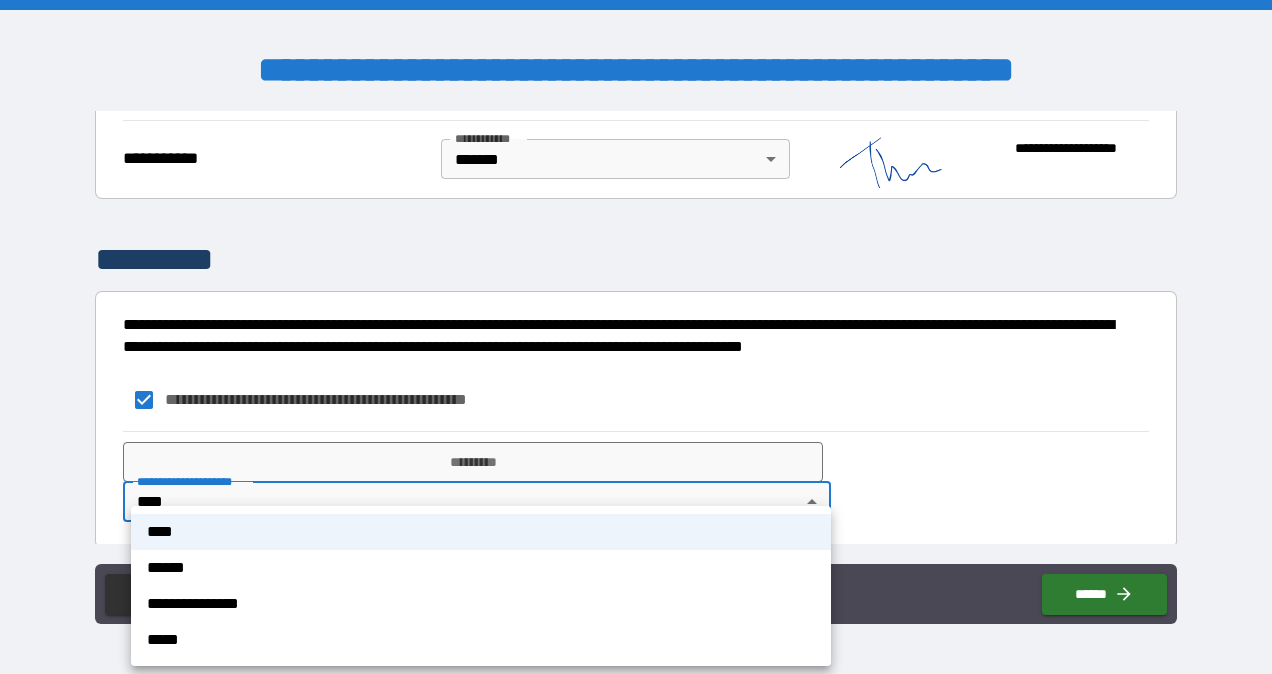 click on "**********" at bounding box center [481, 586] 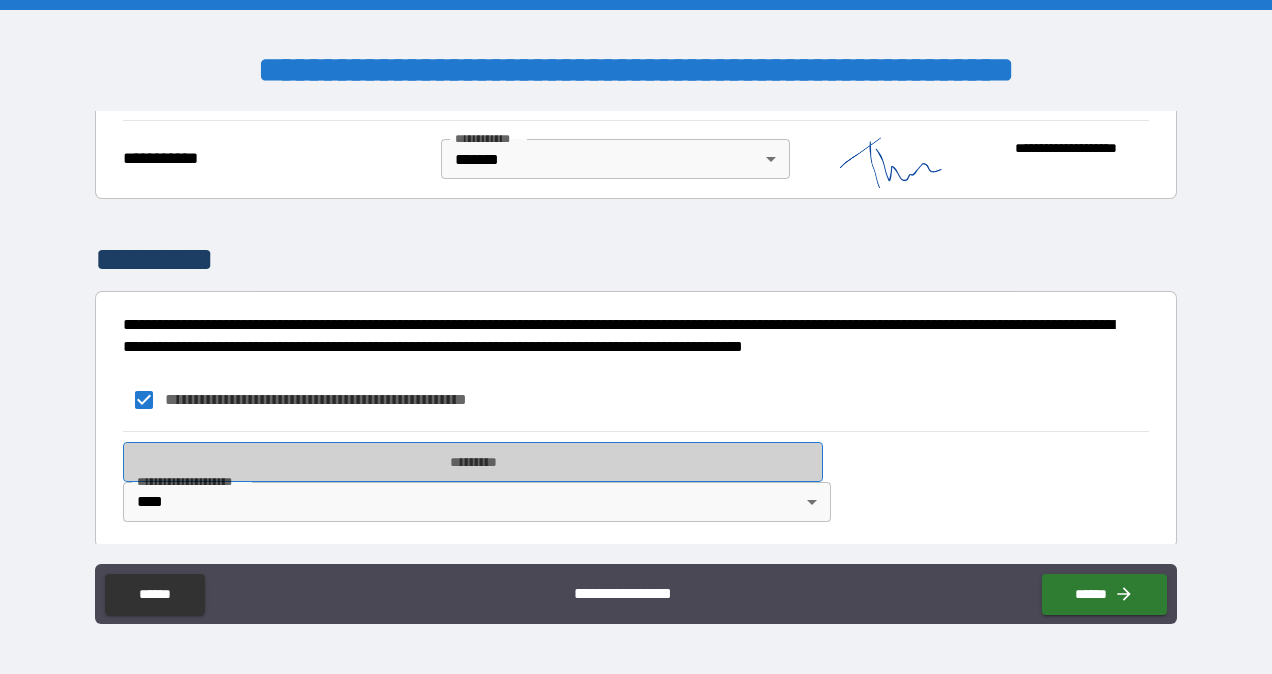 click on "*********" at bounding box center (473, 462) 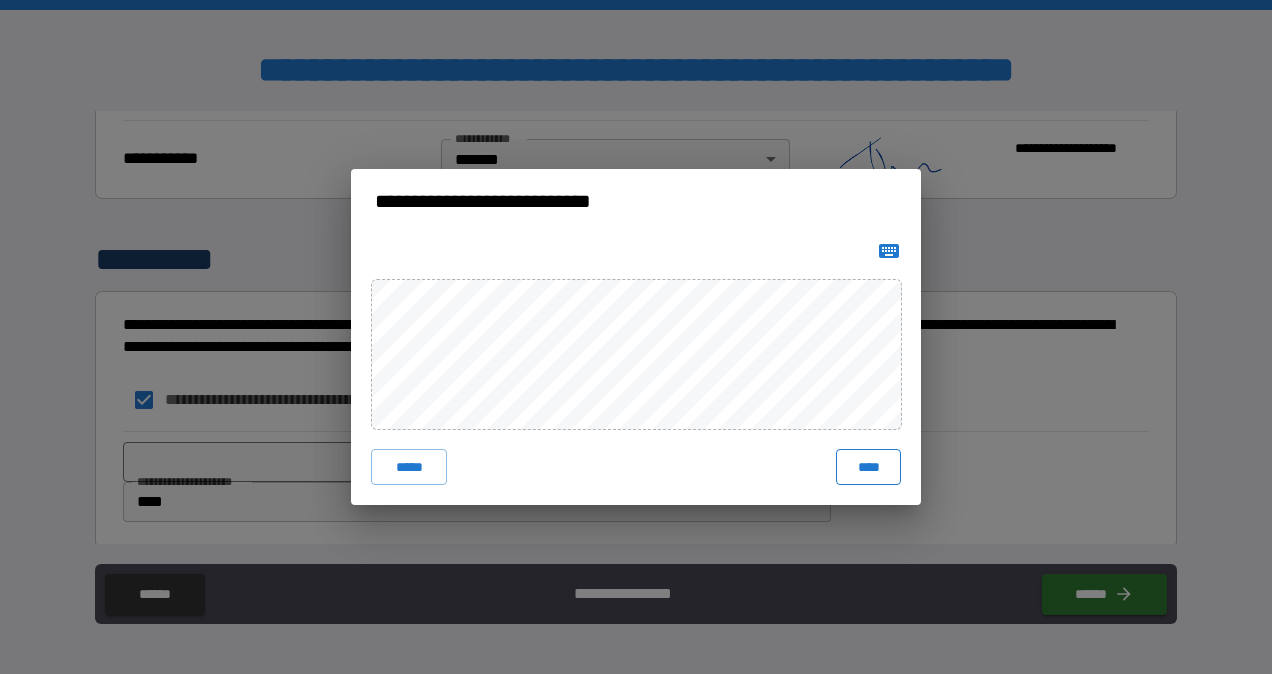 click on "****" at bounding box center (868, 467) 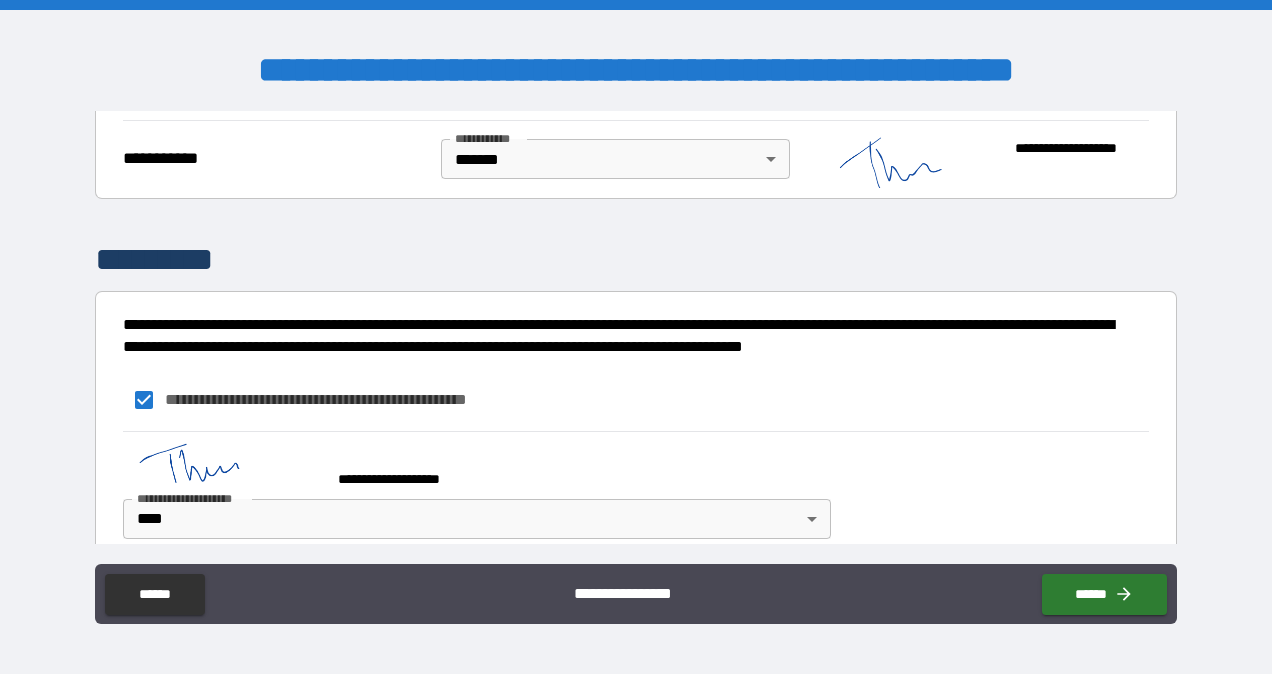 type on "*" 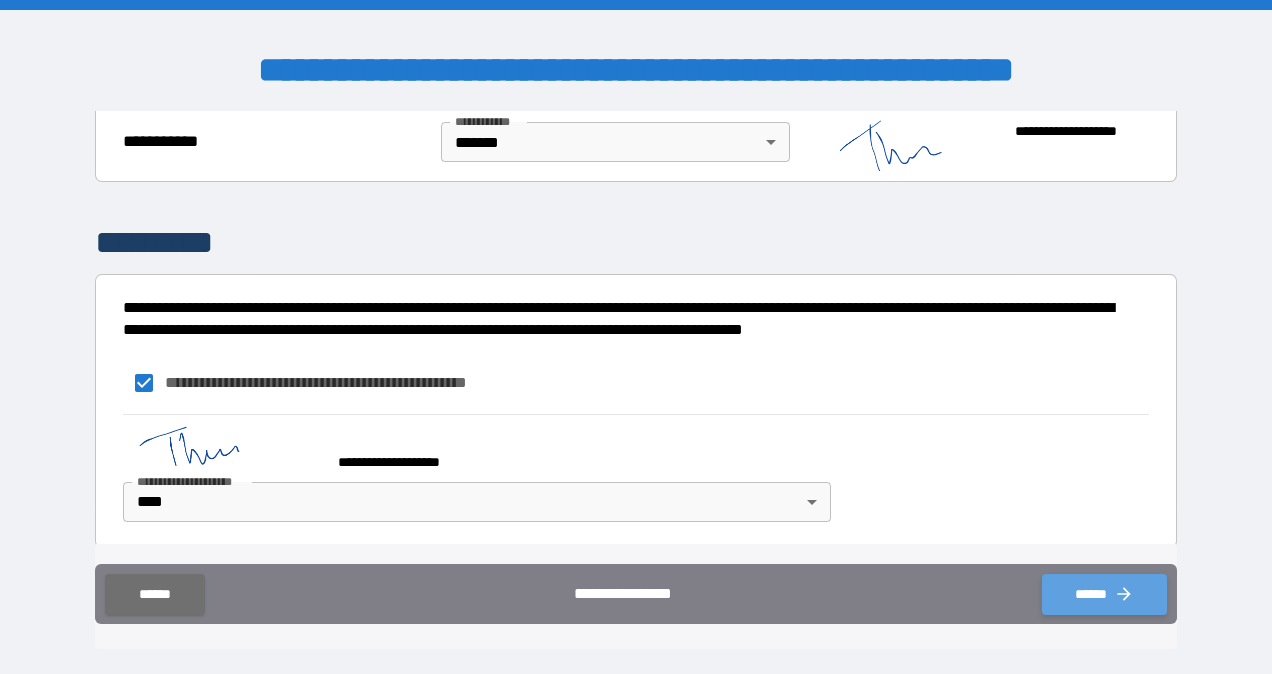 click on "******" at bounding box center (1104, 594) 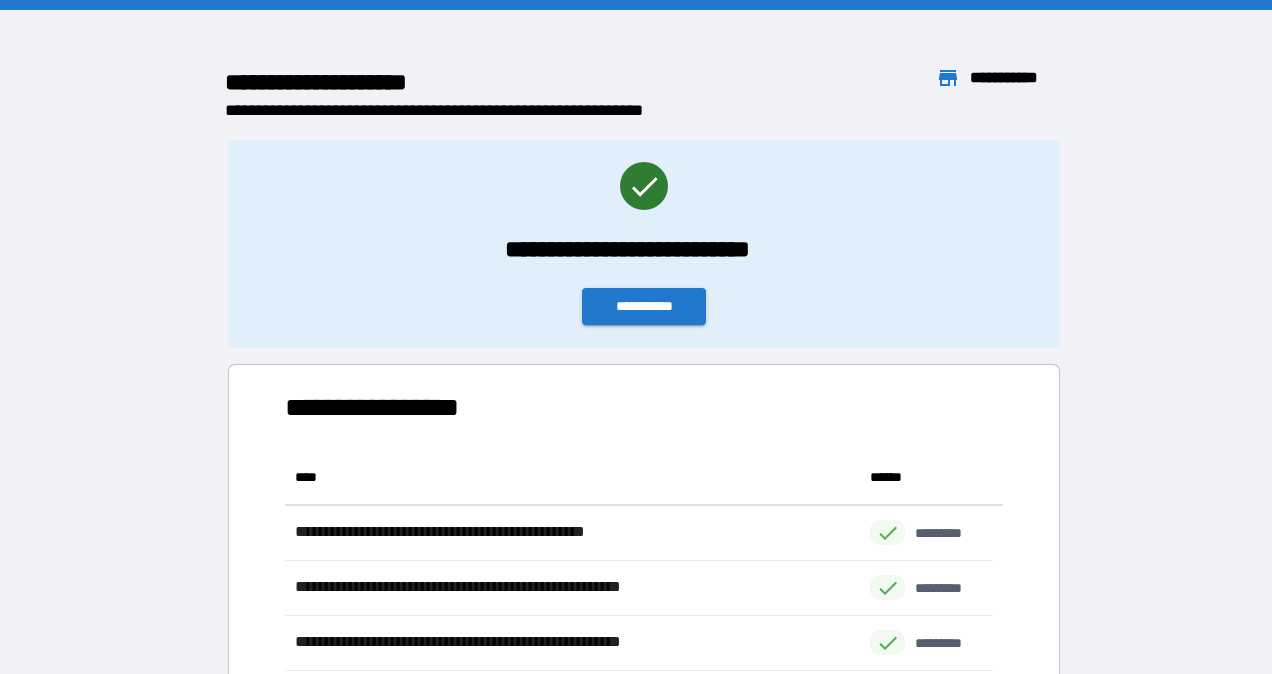 scroll, scrollTop: 16, scrollLeft: 16, axis: both 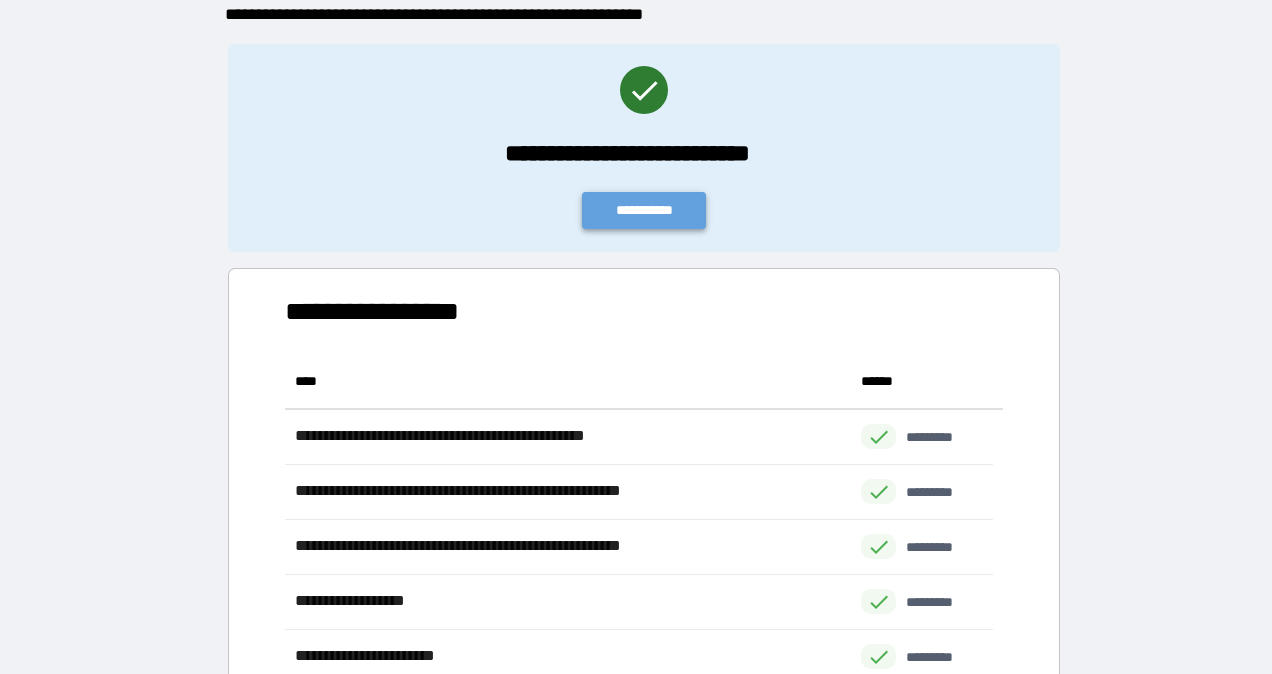 click on "**********" at bounding box center [644, 210] 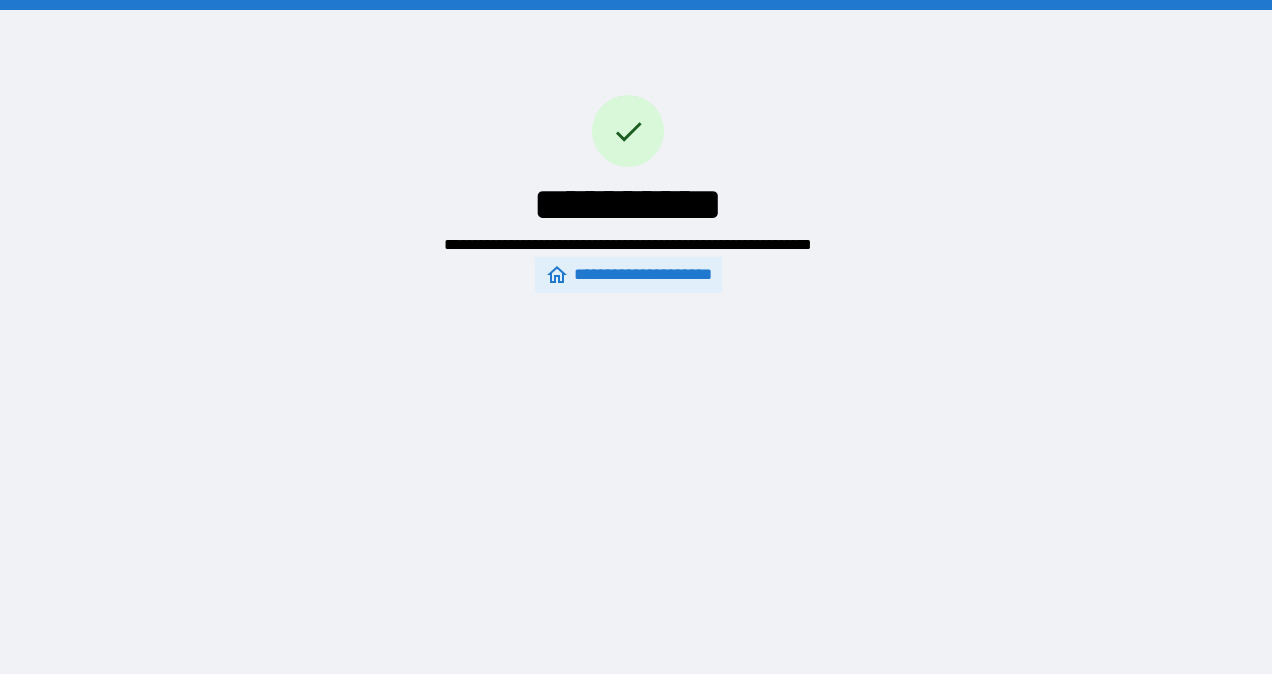 scroll, scrollTop: 0, scrollLeft: 0, axis: both 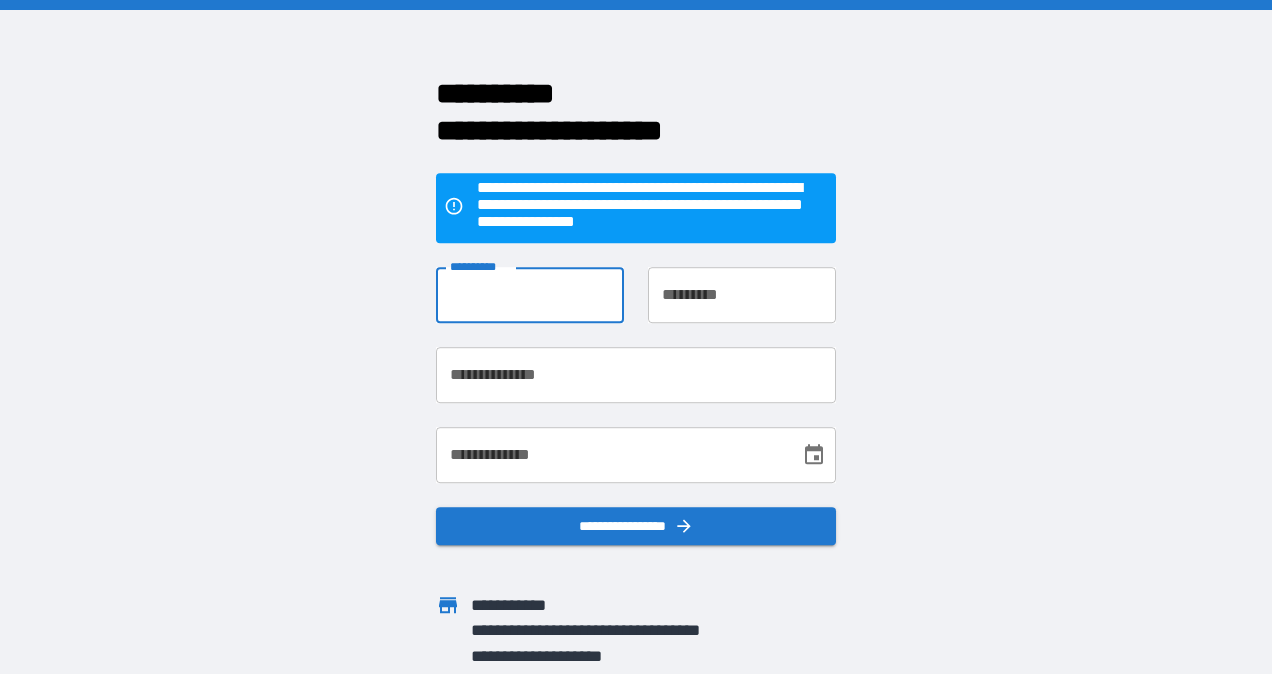 click on "**********" at bounding box center (530, 295) 